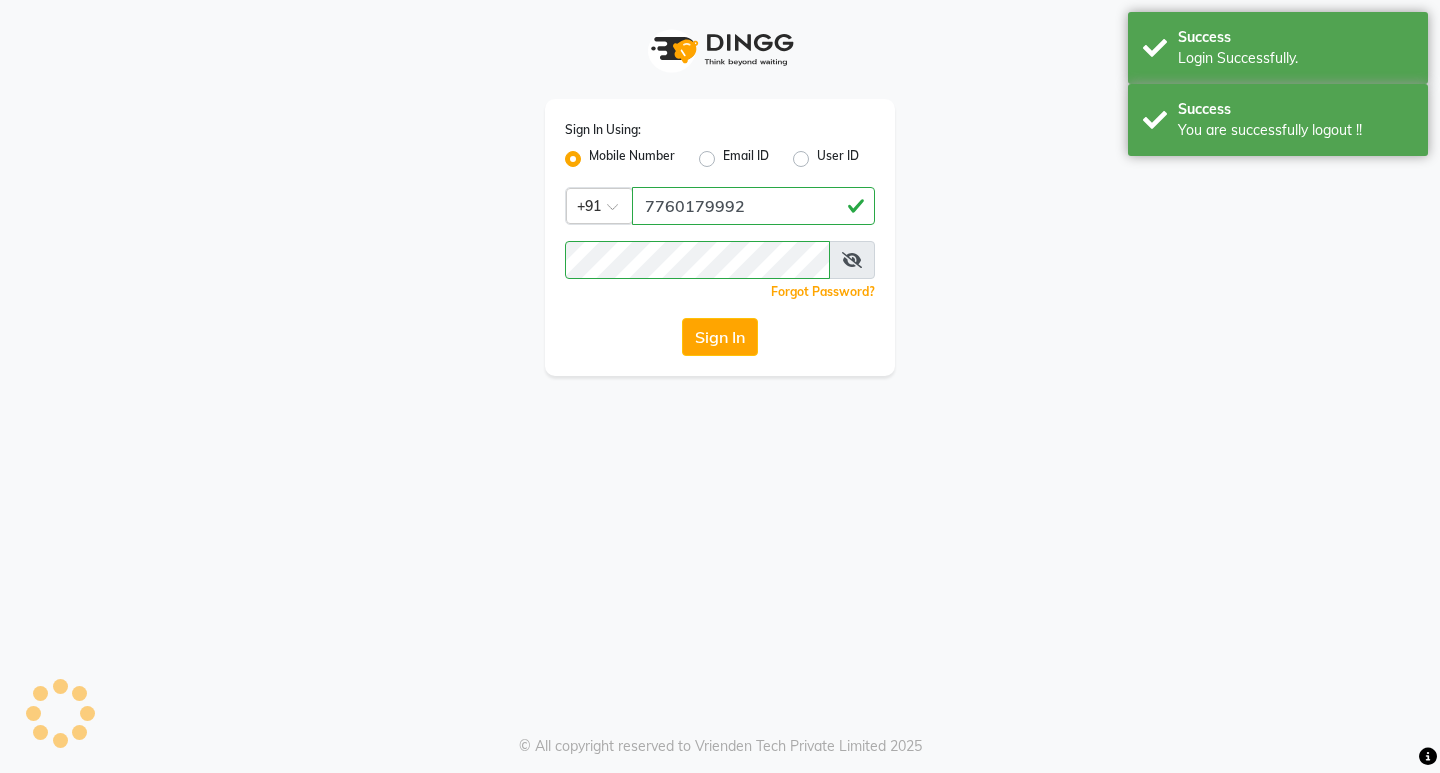 scroll, scrollTop: 0, scrollLeft: 0, axis: both 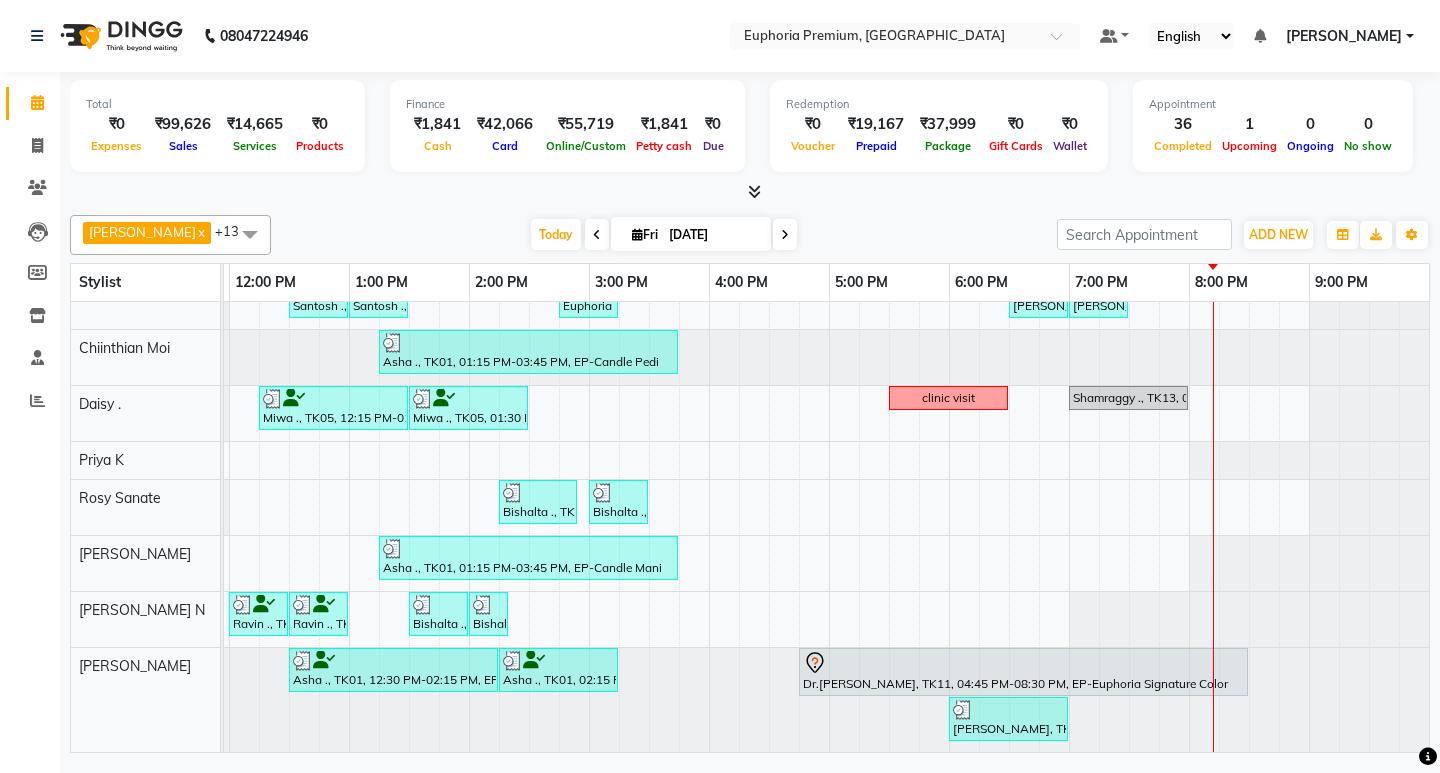 click at bounding box center (785, 234) 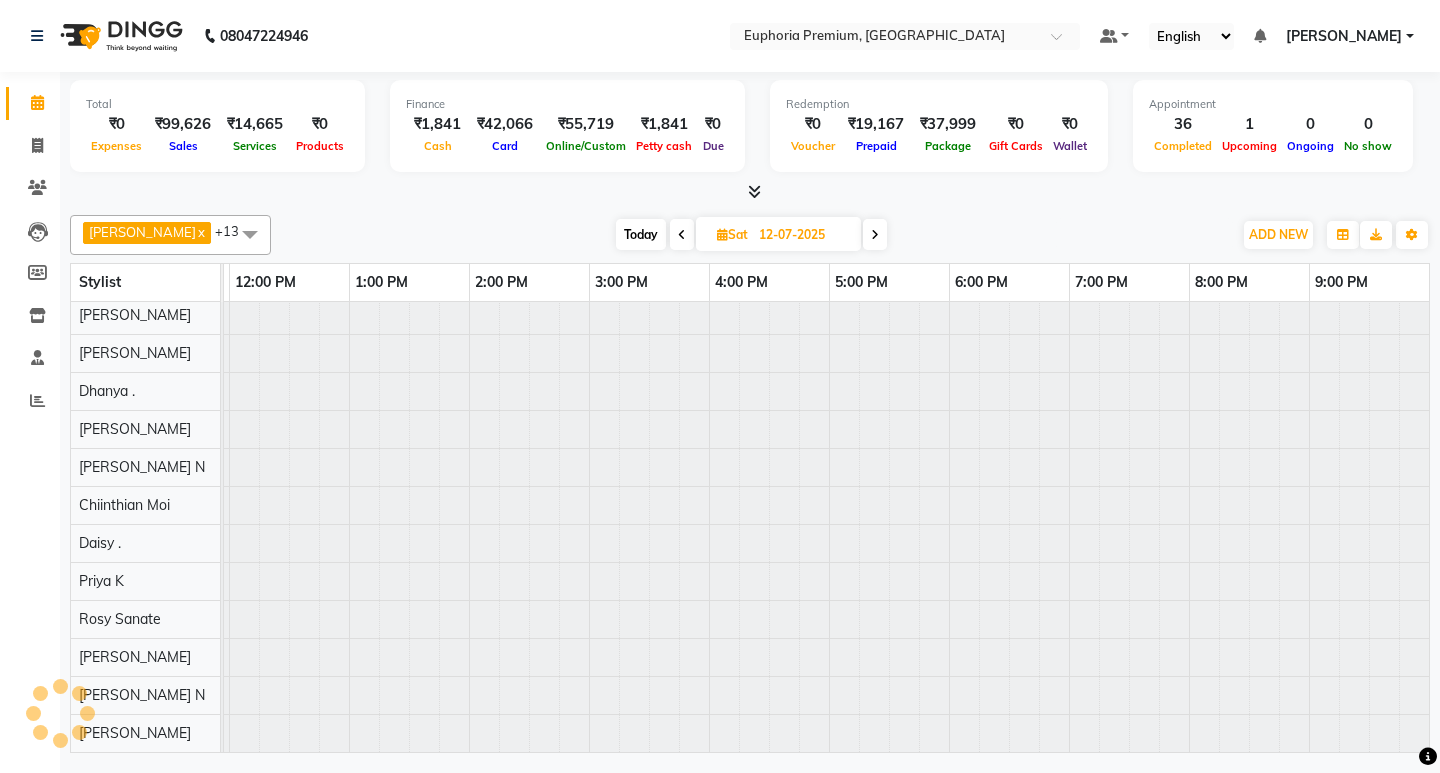 scroll, scrollTop: 0, scrollLeft: 0, axis: both 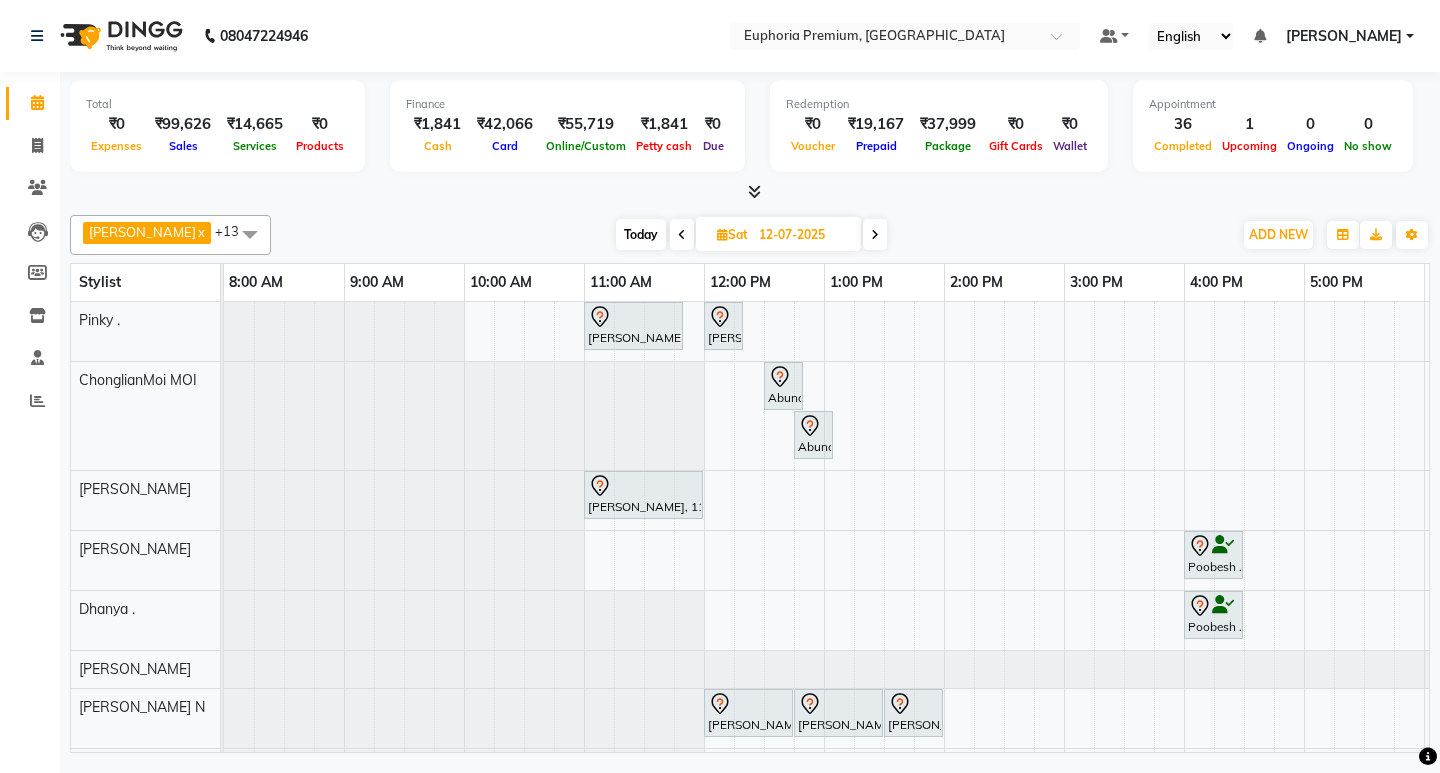 click on "Today" at bounding box center (641, 234) 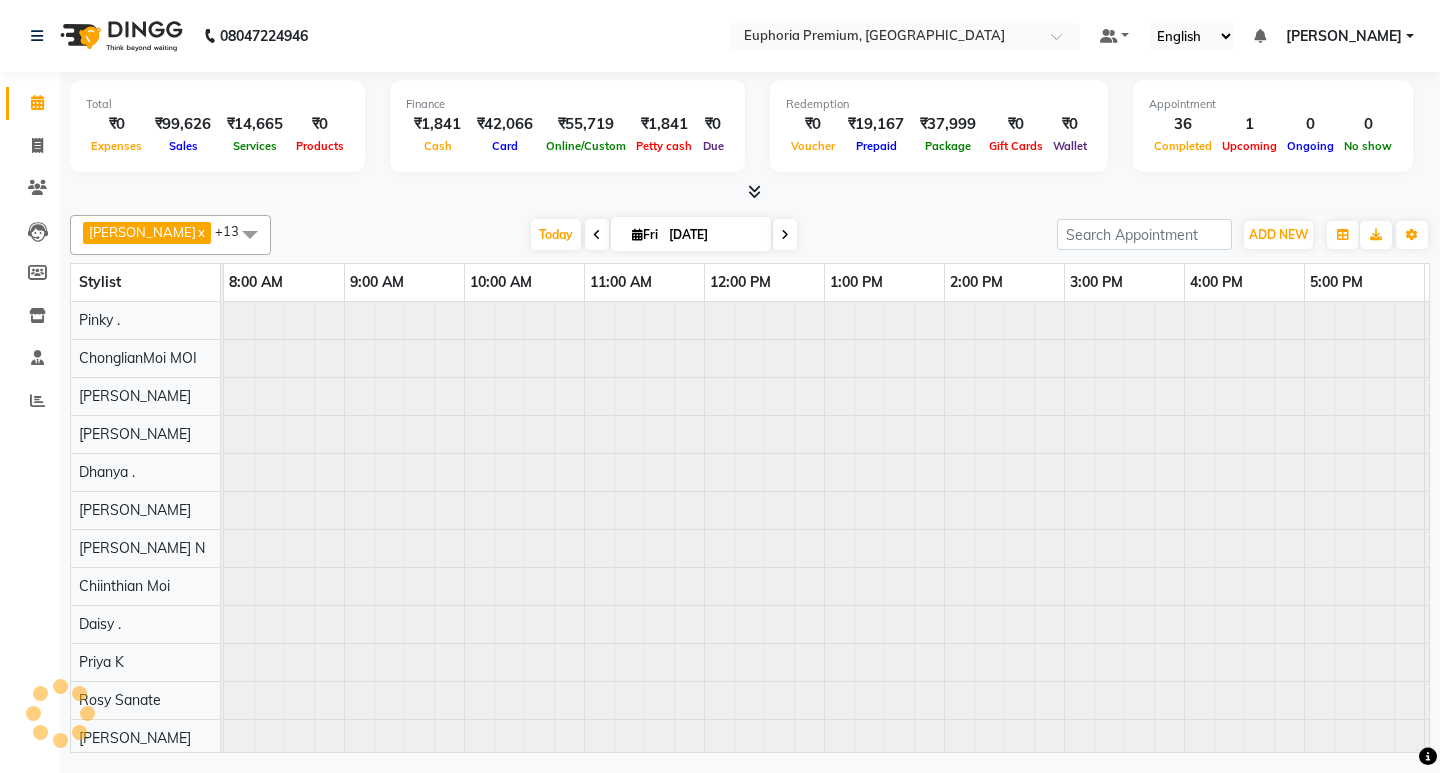 scroll, scrollTop: 0, scrollLeft: 475, axis: horizontal 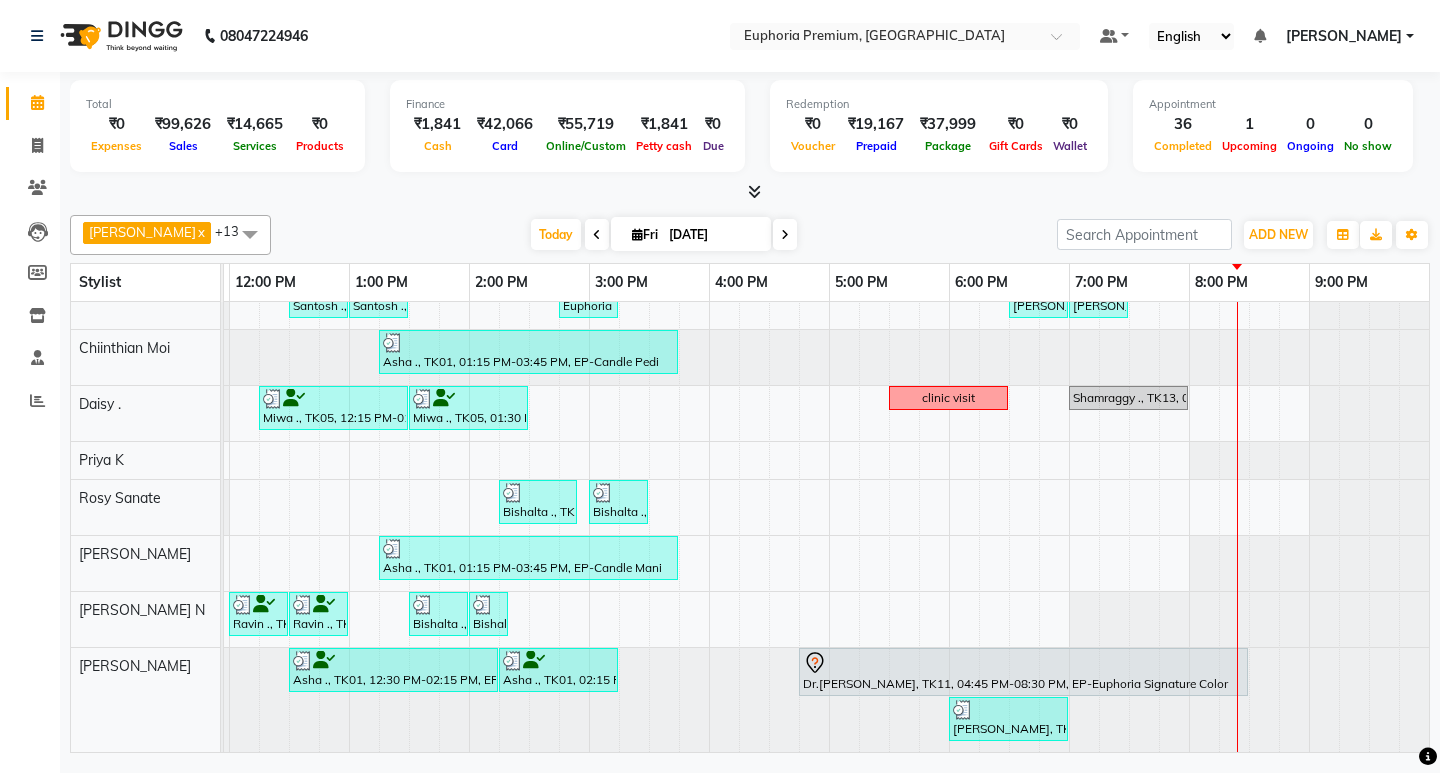 click on "Maheshwari ., TK12, 12:45 PM-02:00 PM, EP-Full Body Cream Wax     RIA, TK19, 03:15 PM-03:35 PM, EP-Eyebrows Threading     Jessica, TK09, 05:00 PM-05:15 PM, EP-Eyebrows Threading     Jessica, TK09, 05:15 PM-05:30 PM, EP-Full Arms Catridge Wax     Jessica, TK09, 05:30 PM-05:45 PM, EP-Full Legs Catridge Wax     Asha ., TK01, 03:15 PM-03:55 PM, EP-Gel Paint Application     SAM ., TK21, 04:30 PM-04:45 PM, EP-Half Legs Catridge Wax     SAM ., TK21, 04:45 PM-05:00 PM, EP-Full Arms Catridge Wax     Asha ., TK01, 03:00 PM-03:40 PM, EP-Gel Paint Application     Shammah ., TK16, 01:45 PM-02:15 PM, EP-Head Massage (30 Mins) w/o Hairwash     Gokul, TK15, 03:30 PM-04:00 PM, EP-Foot Massage (30 Mins)     SAM ., TK03, 05:00 PM-06:30 PM, EP-Sports Massage (Oil) 45+15    Shalini, TK02, 03:00 PM-03:45 PM, EP-Full Back Scrub     SAM ., TK03, 05:00 PM-06:45 PM, EP-Sports Massage (Oil) 45+15     Shrinidhi Patil, TK18, 03:00 PM-03:30 PM, EP-Head Massage (30 Mins) w/o Hairwash         Shammah ., TK04, 12:45 PM-01:15 PM, Cosmelon" at bounding box center [589, 332] 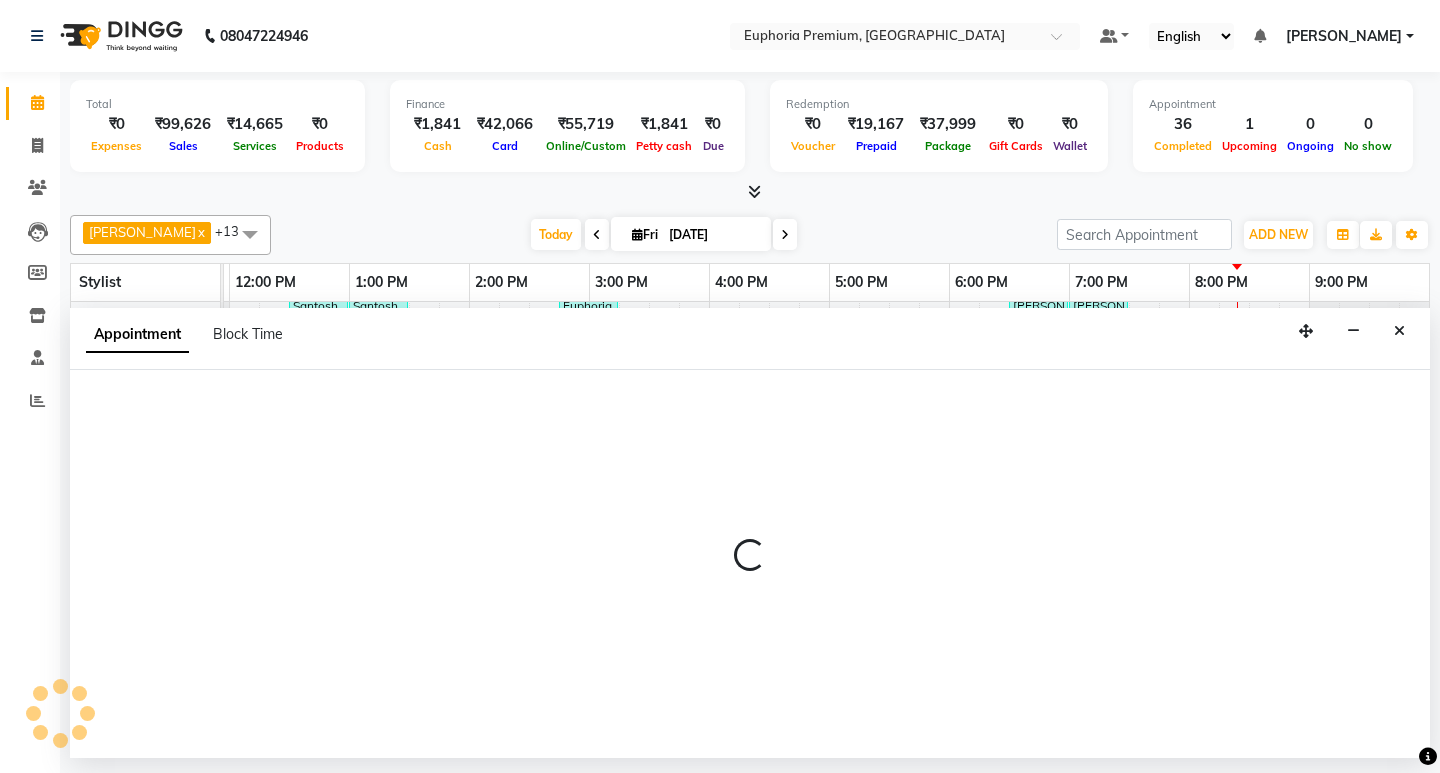 select on "71625" 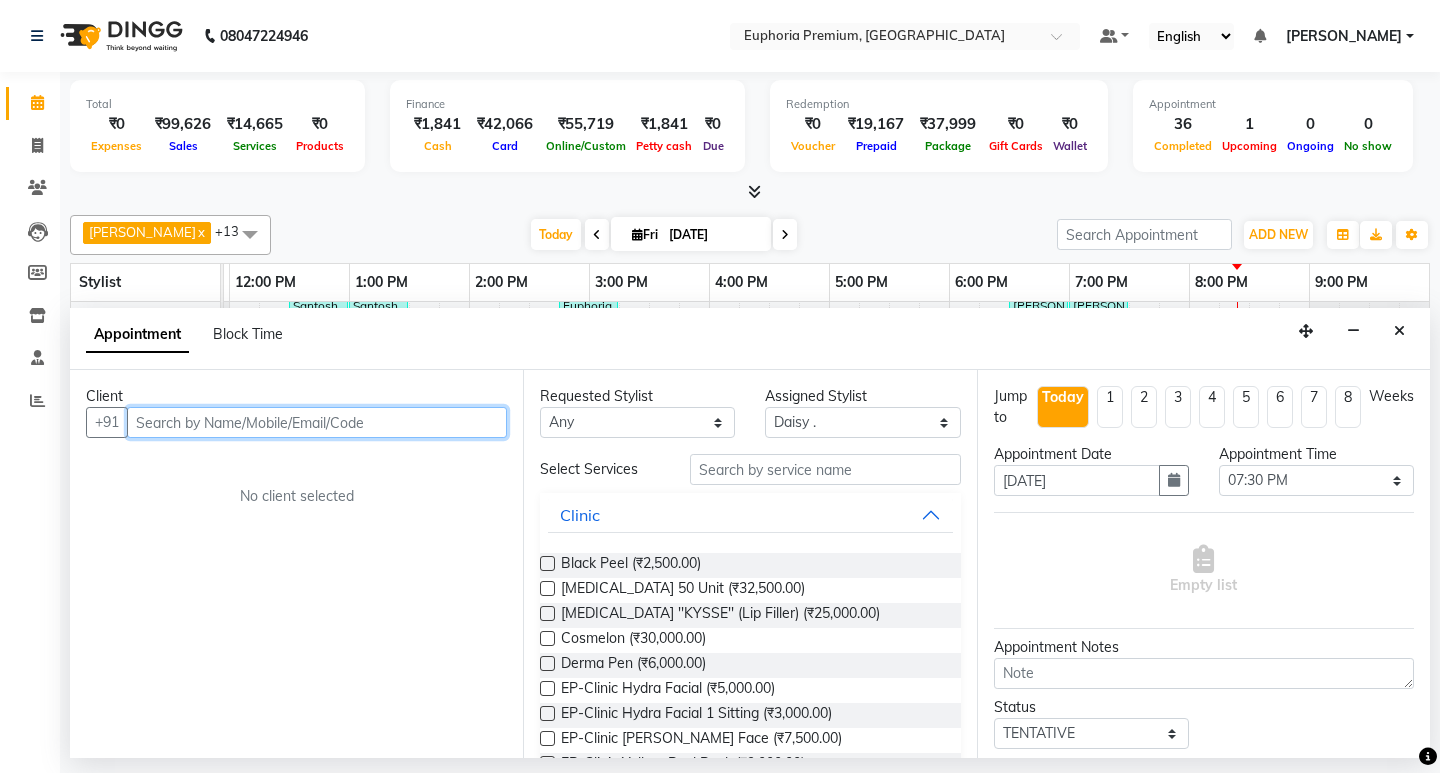 click at bounding box center [317, 422] 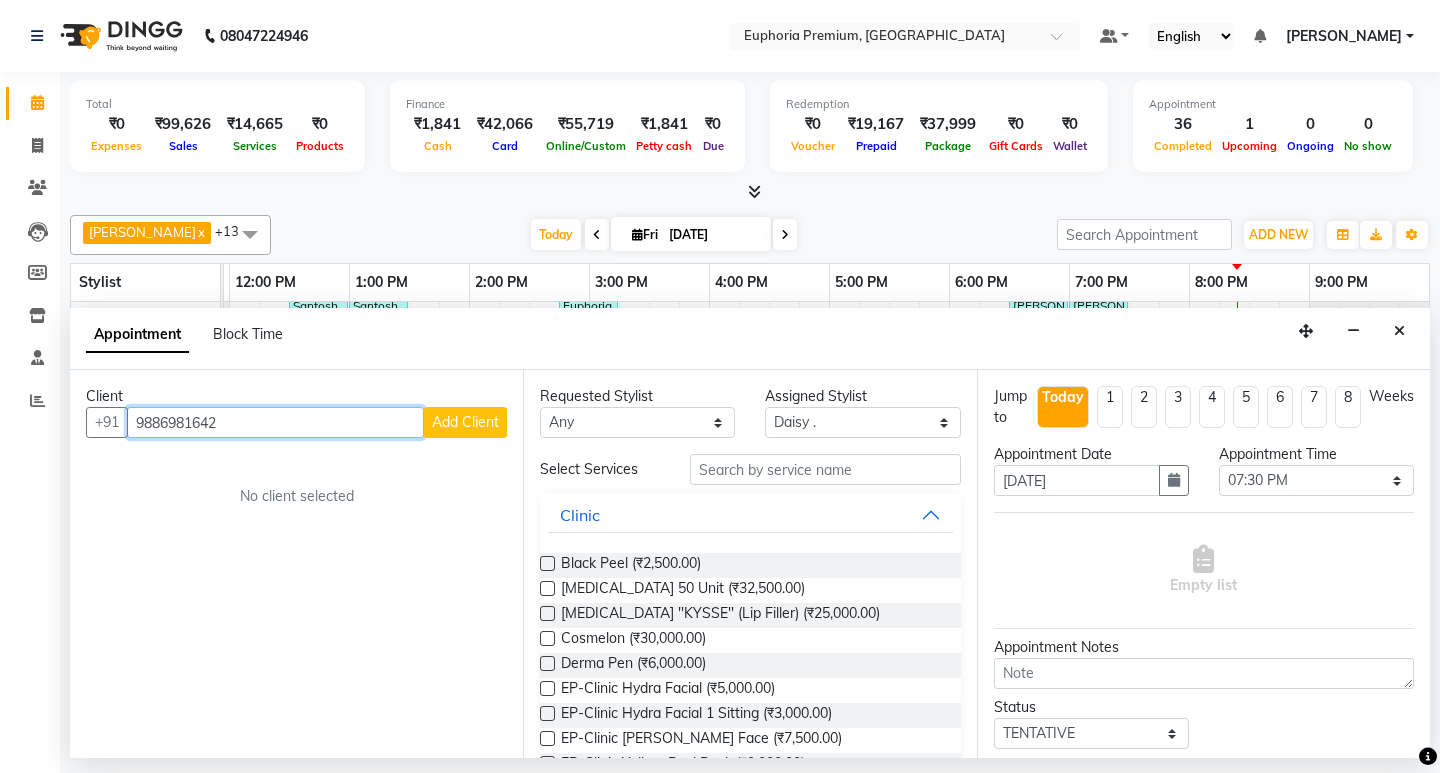 type on "9886981642" 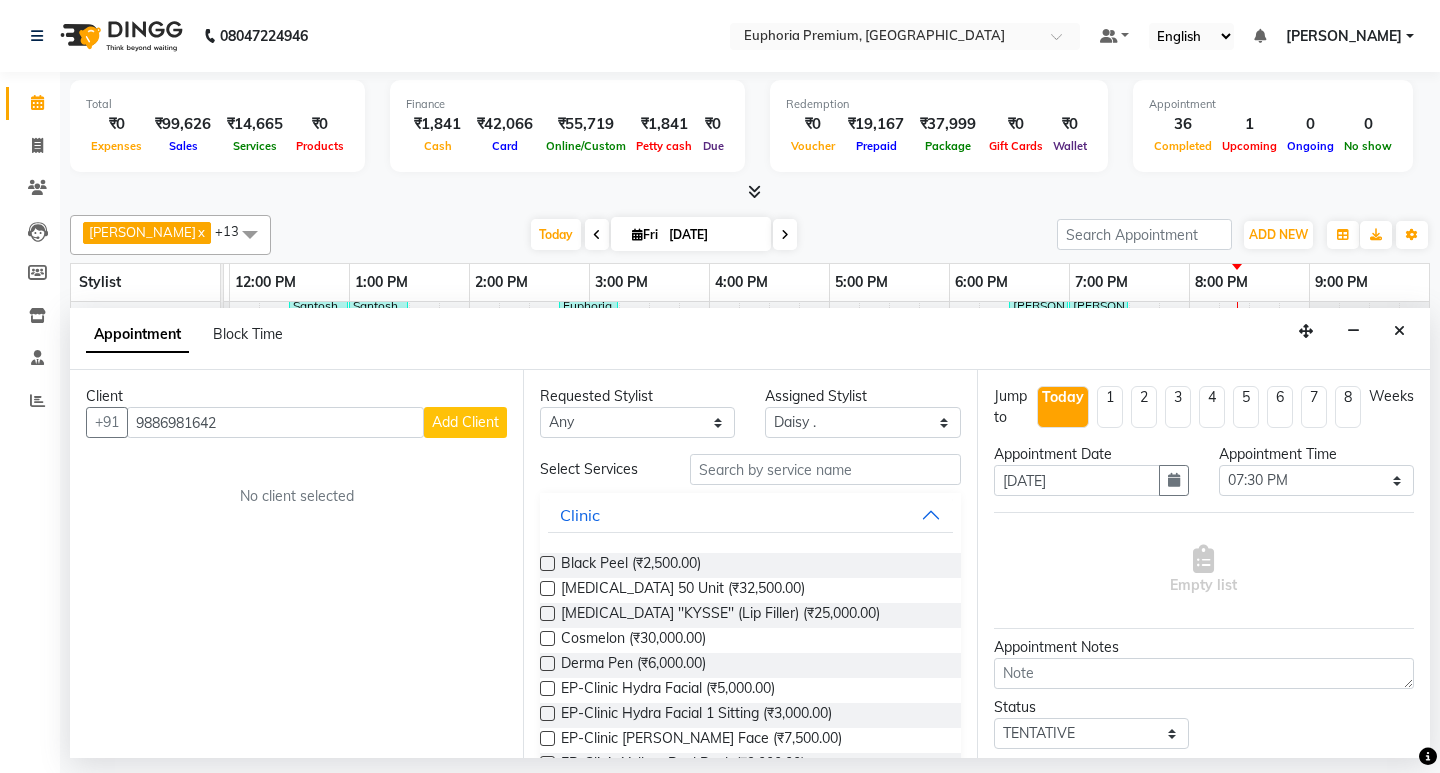 click on "Add Client" at bounding box center [465, 422] 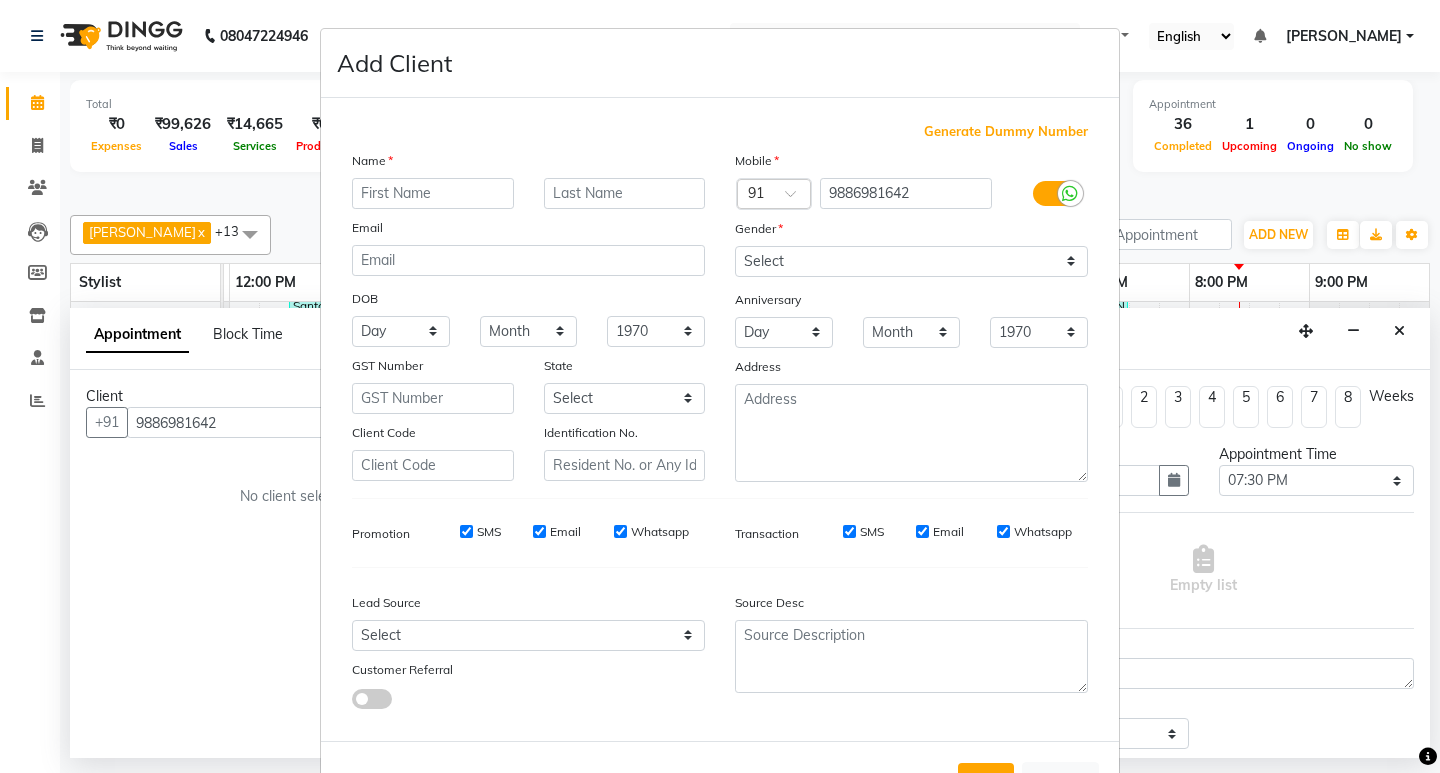 click at bounding box center (433, 193) 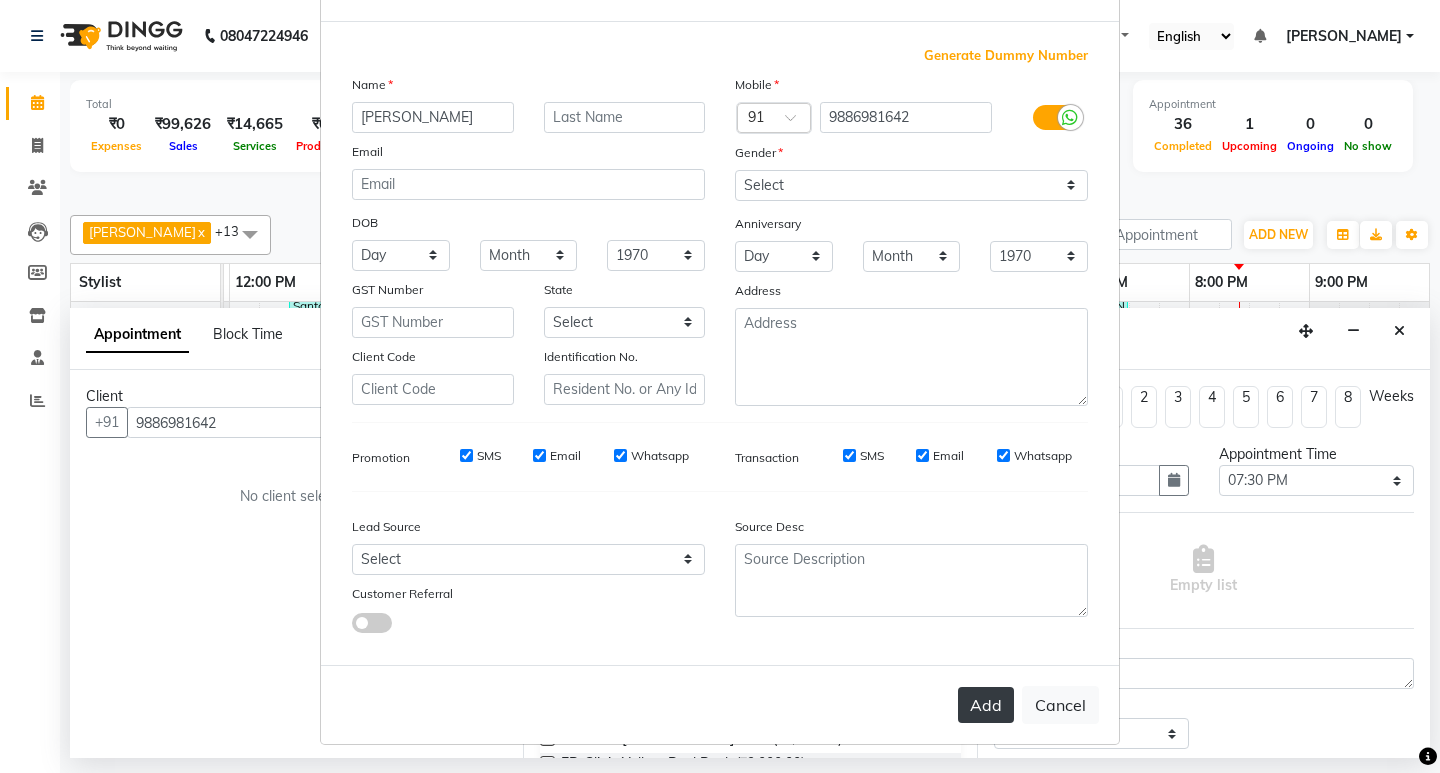 type on "Prathima" 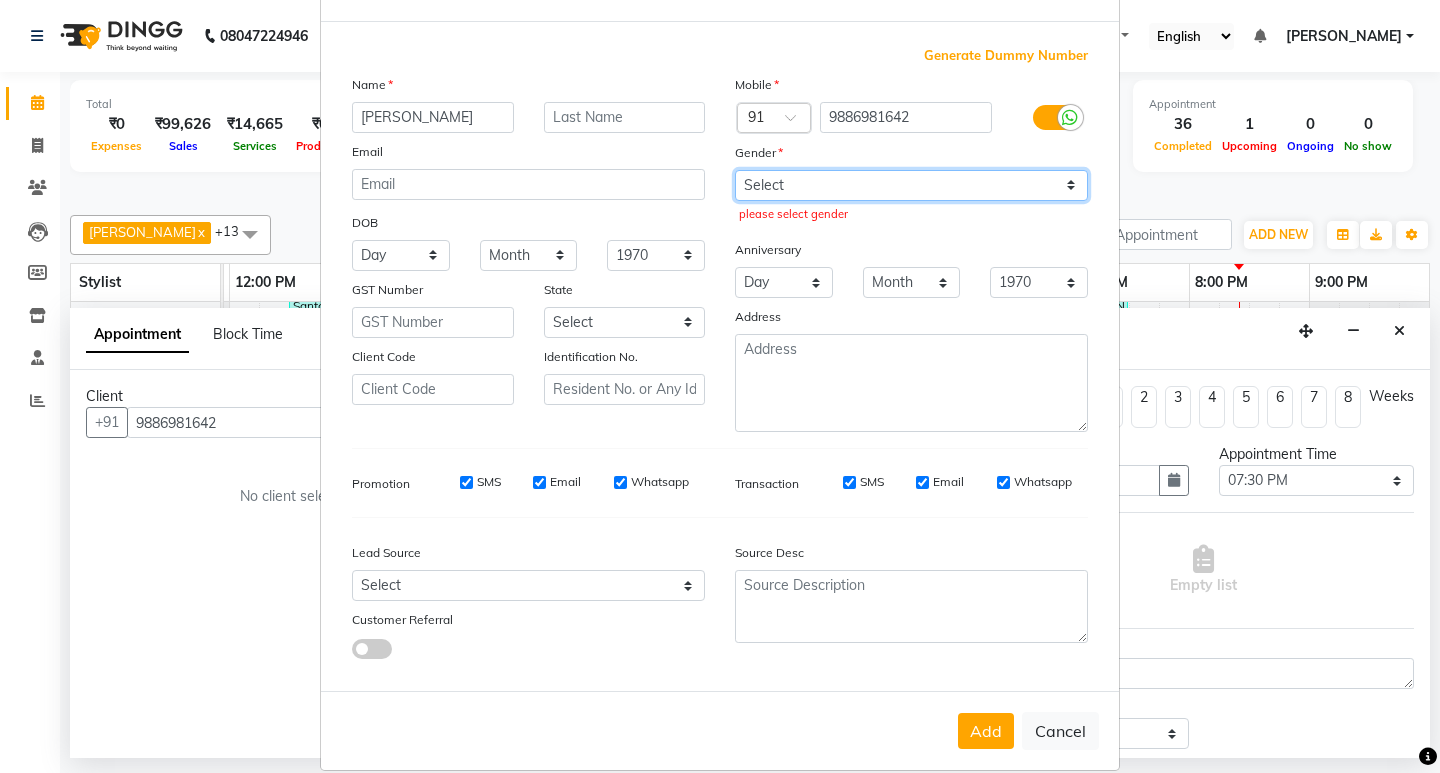 drag, startPoint x: 915, startPoint y: 185, endPoint x: 912, endPoint y: 198, distance: 13.341664 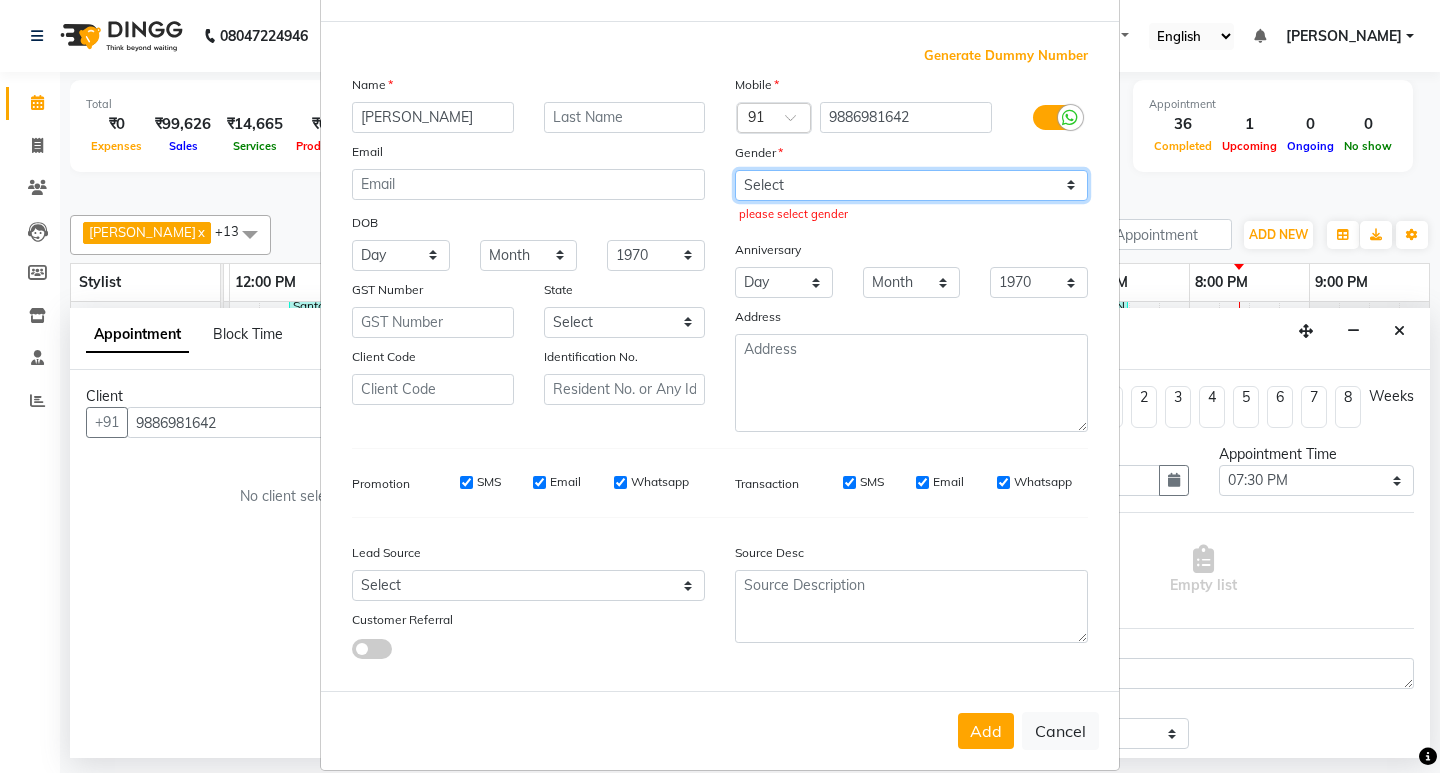 click on "Select Male Female Other Prefer Not To Say" at bounding box center [911, 185] 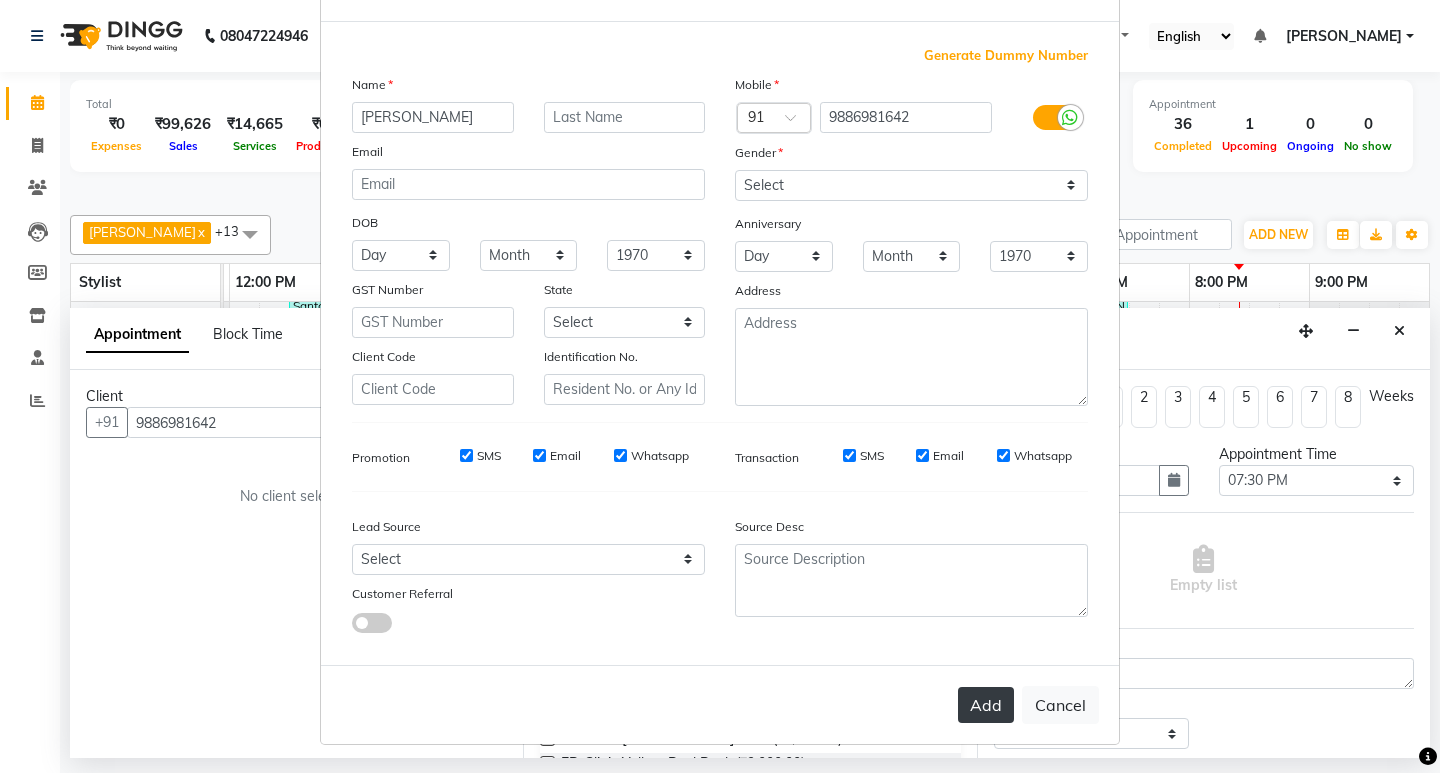 click on "Add" at bounding box center (986, 705) 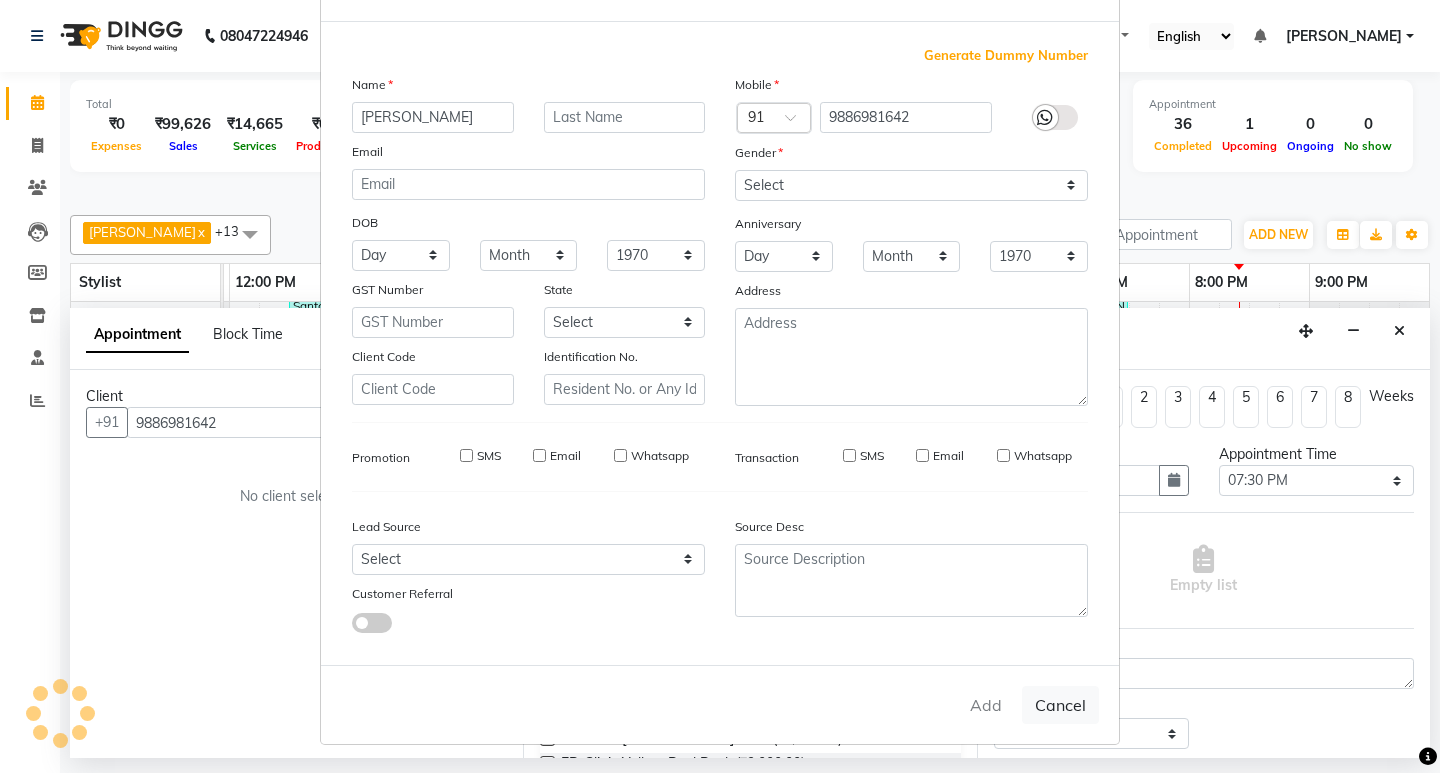 type on "98******42" 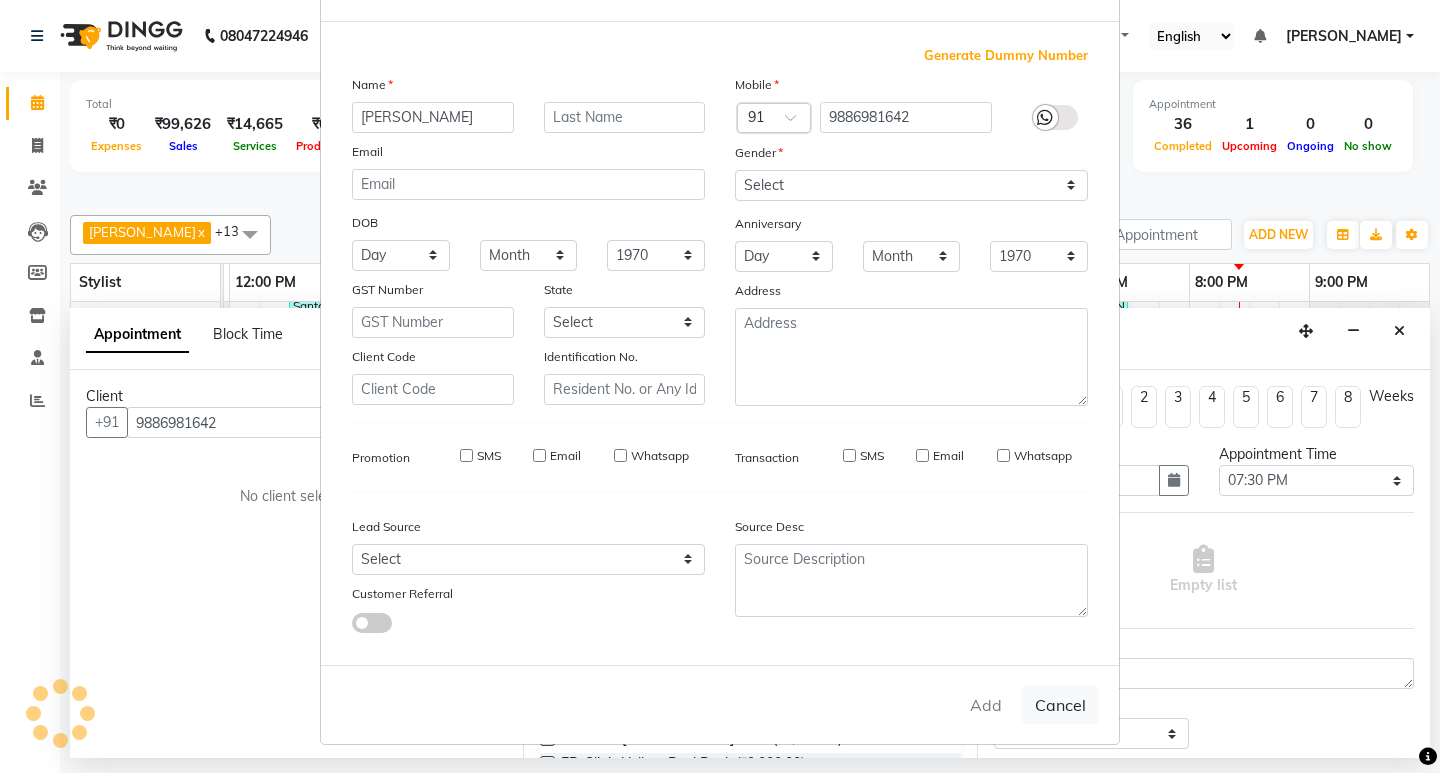 type 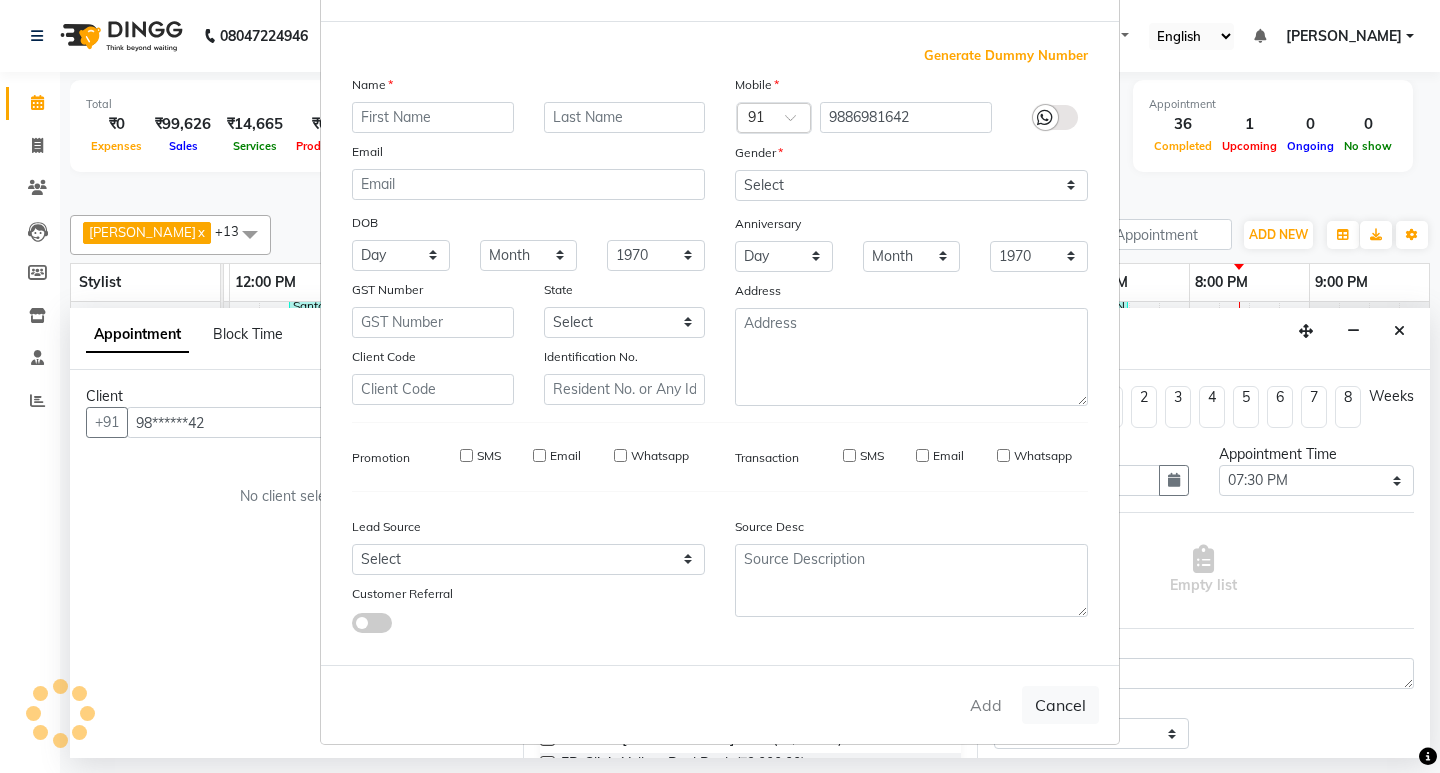 select 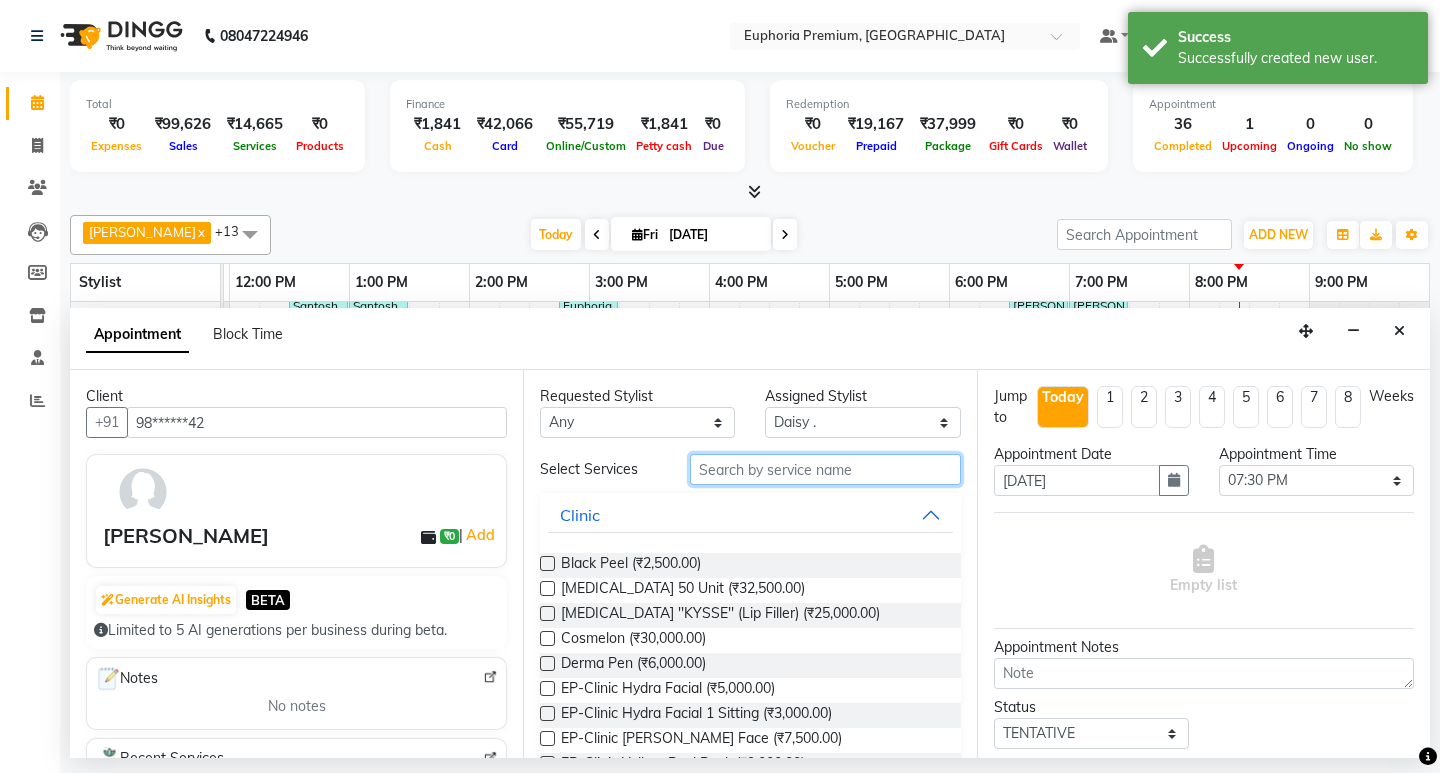click at bounding box center (825, 469) 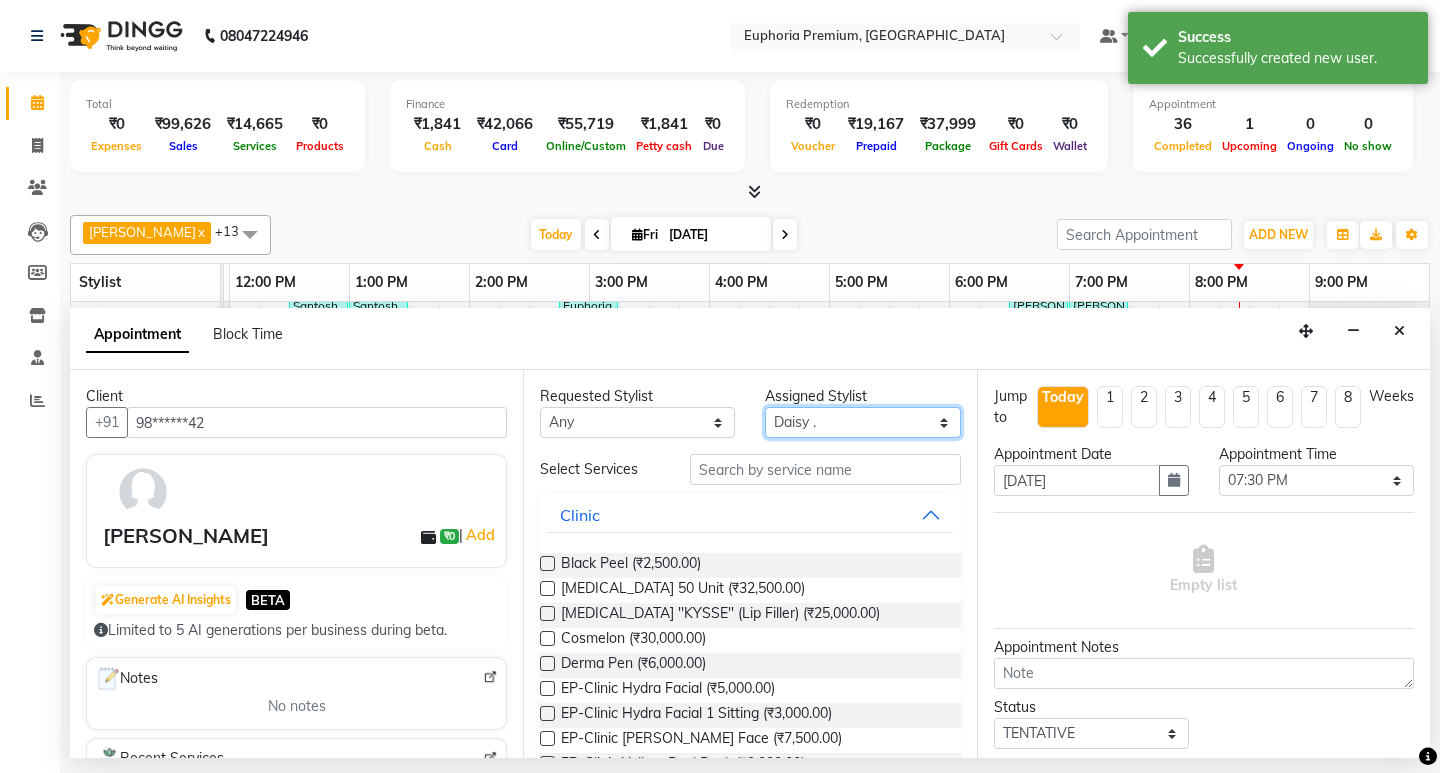 click on "Select Babu V Bharath N Binoy  Chandru Magar Chethan N  Chiinthian Moi ChonglianMoi MOI Daisy . Dhanya . Diya Khadka Fredrick Burrows Kishore K Maria Hamsa MRINALI MILI Pinky . Priya  K Rosy Sanate Savitha Vijayan Shalini Deivasigamani Shishi L Vijayalakshmi M VISHON BAIDYA" at bounding box center (862, 422) 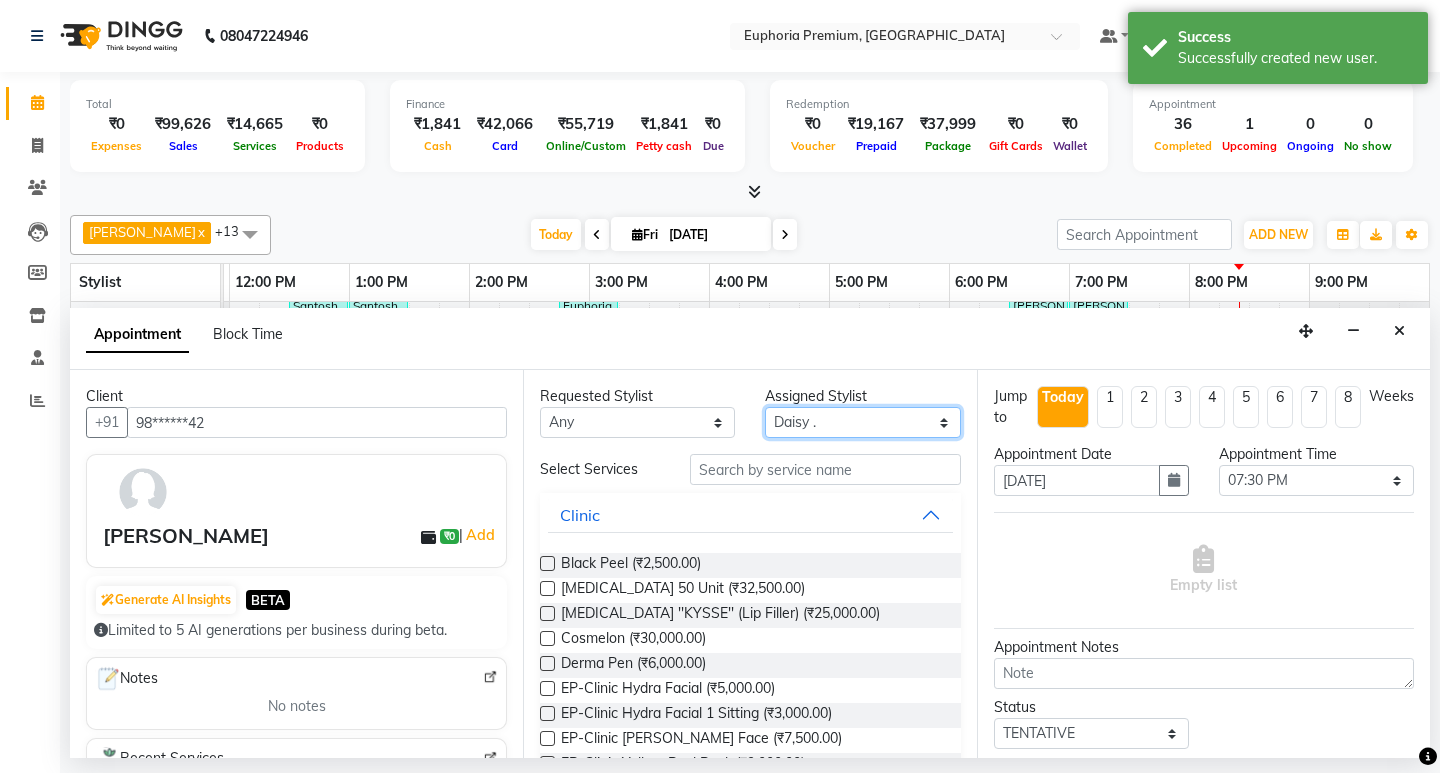select on "71633" 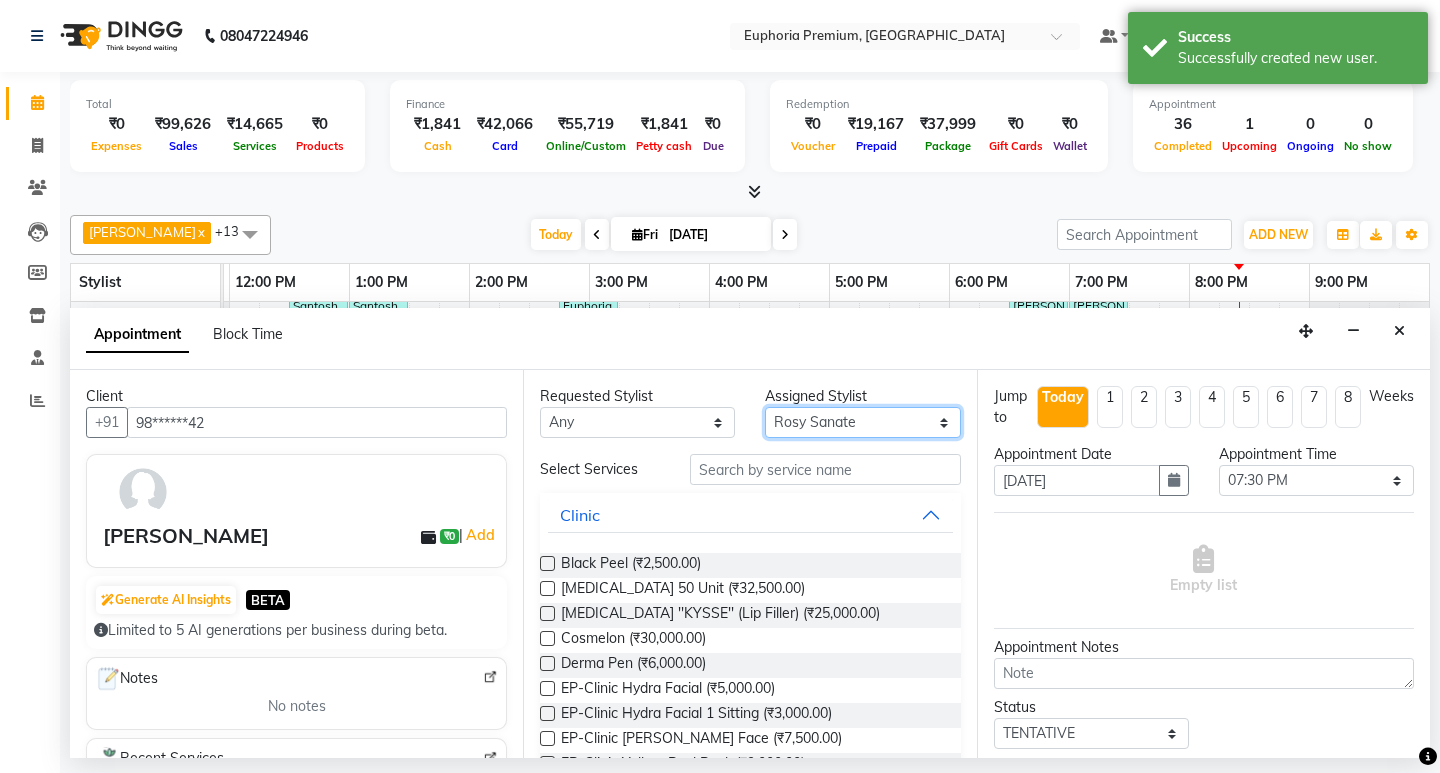 click on "Select Babu V Bharath N Binoy  Chandru Magar Chethan N  Chiinthian Moi ChonglianMoi MOI Daisy . Dhanya . Diya Khadka Fredrick Burrows Kishore K Maria Hamsa MRINALI MILI Pinky . Priya  K Rosy Sanate Savitha Vijayan Shalini Deivasigamani Shishi L Vijayalakshmi M VISHON BAIDYA" at bounding box center (862, 422) 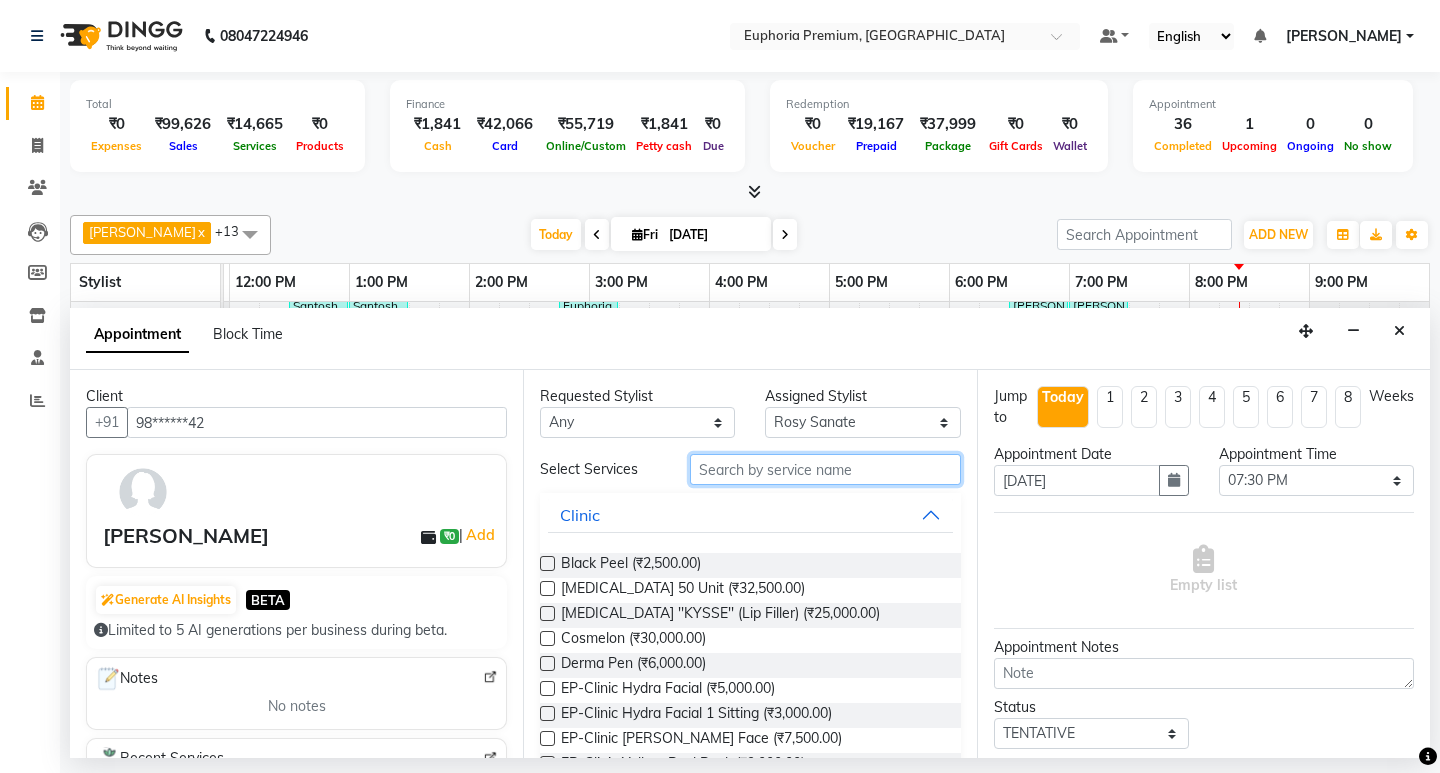 click at bounding box center (825, 469) 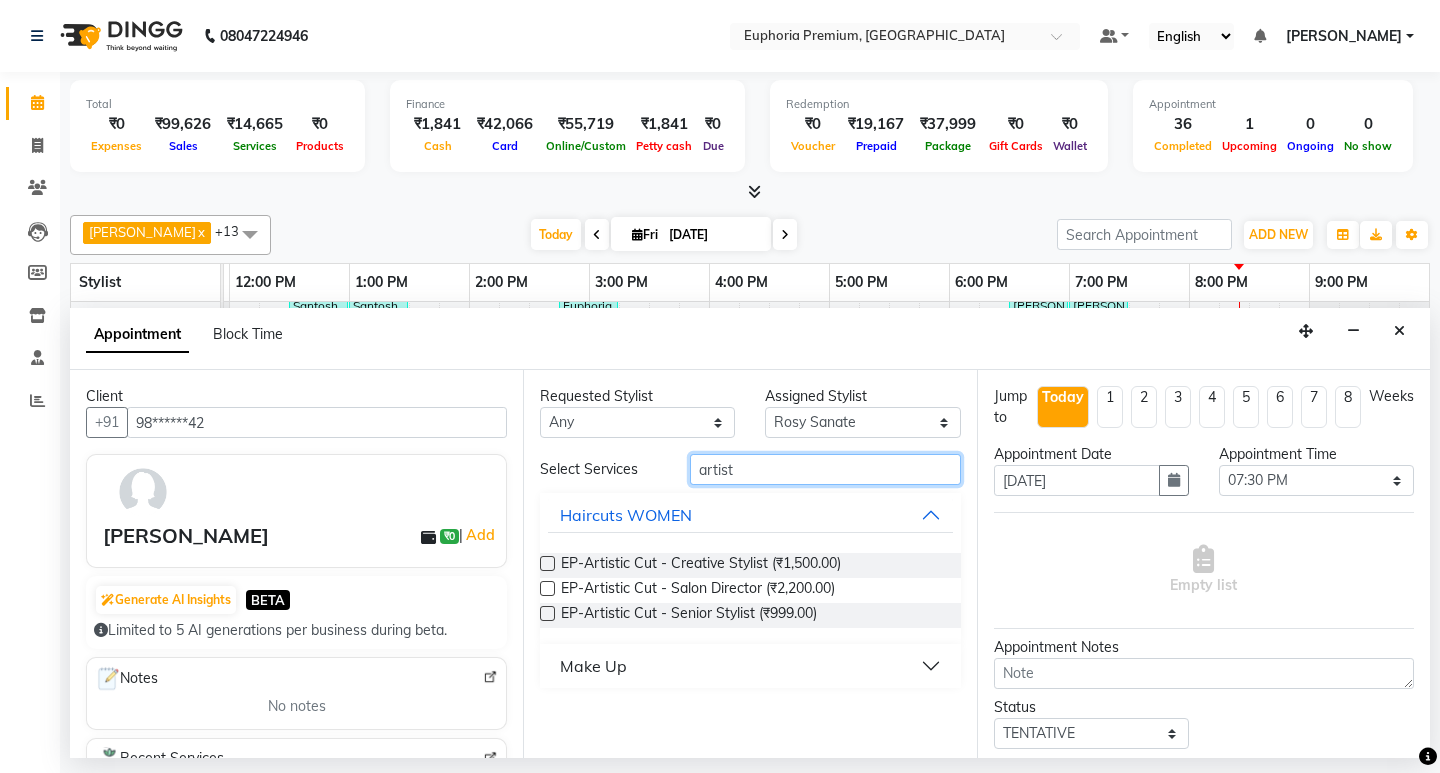 type on "artist" 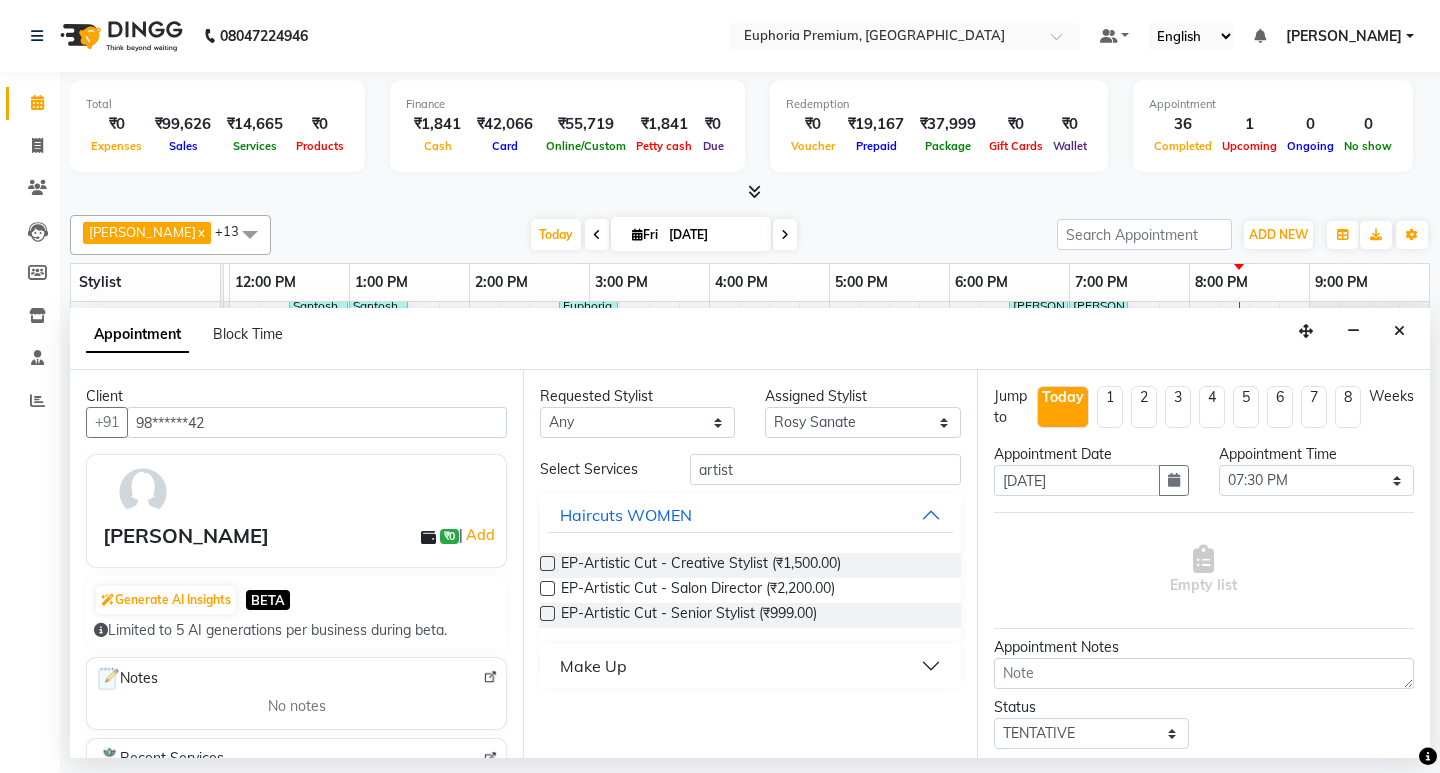 click at bounding box center (547, 563) 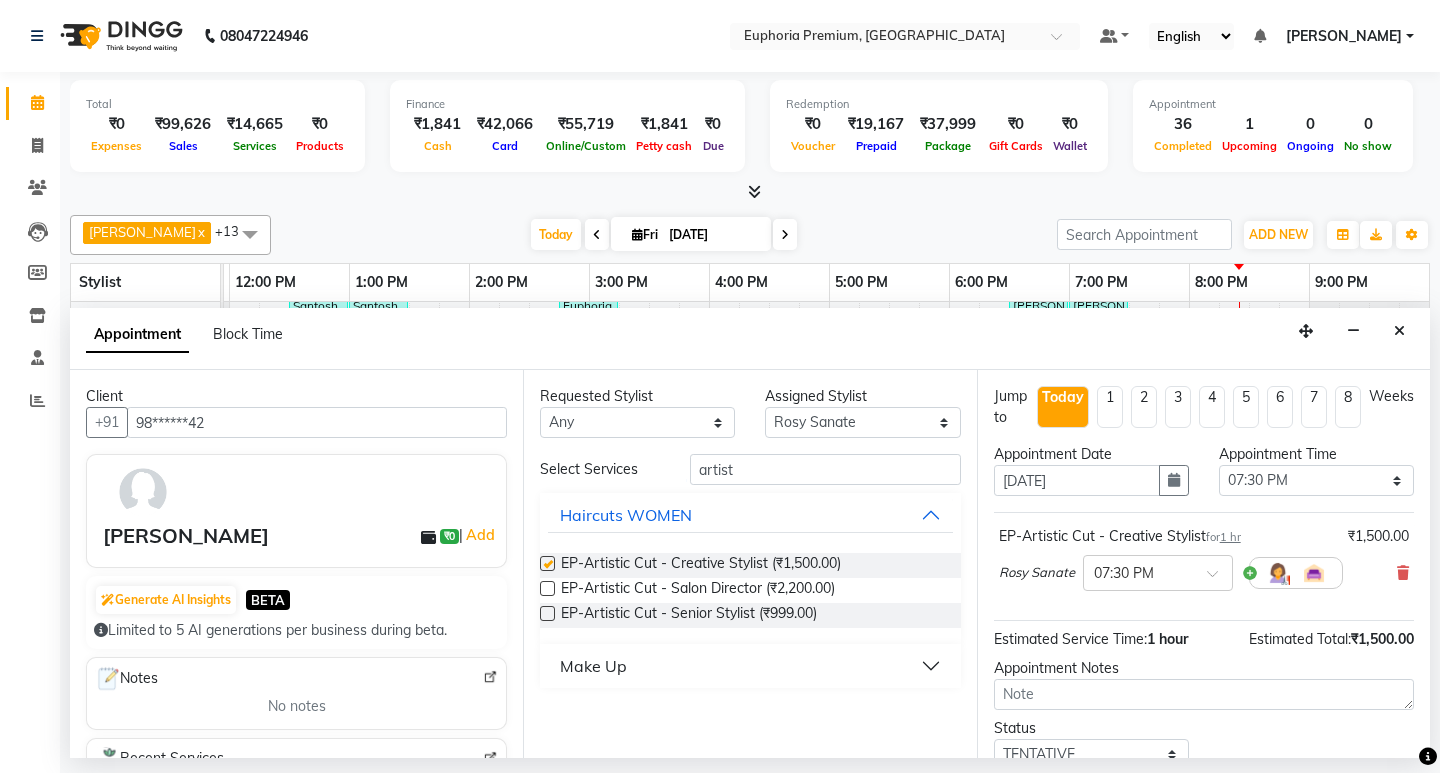 checkbox on "false" 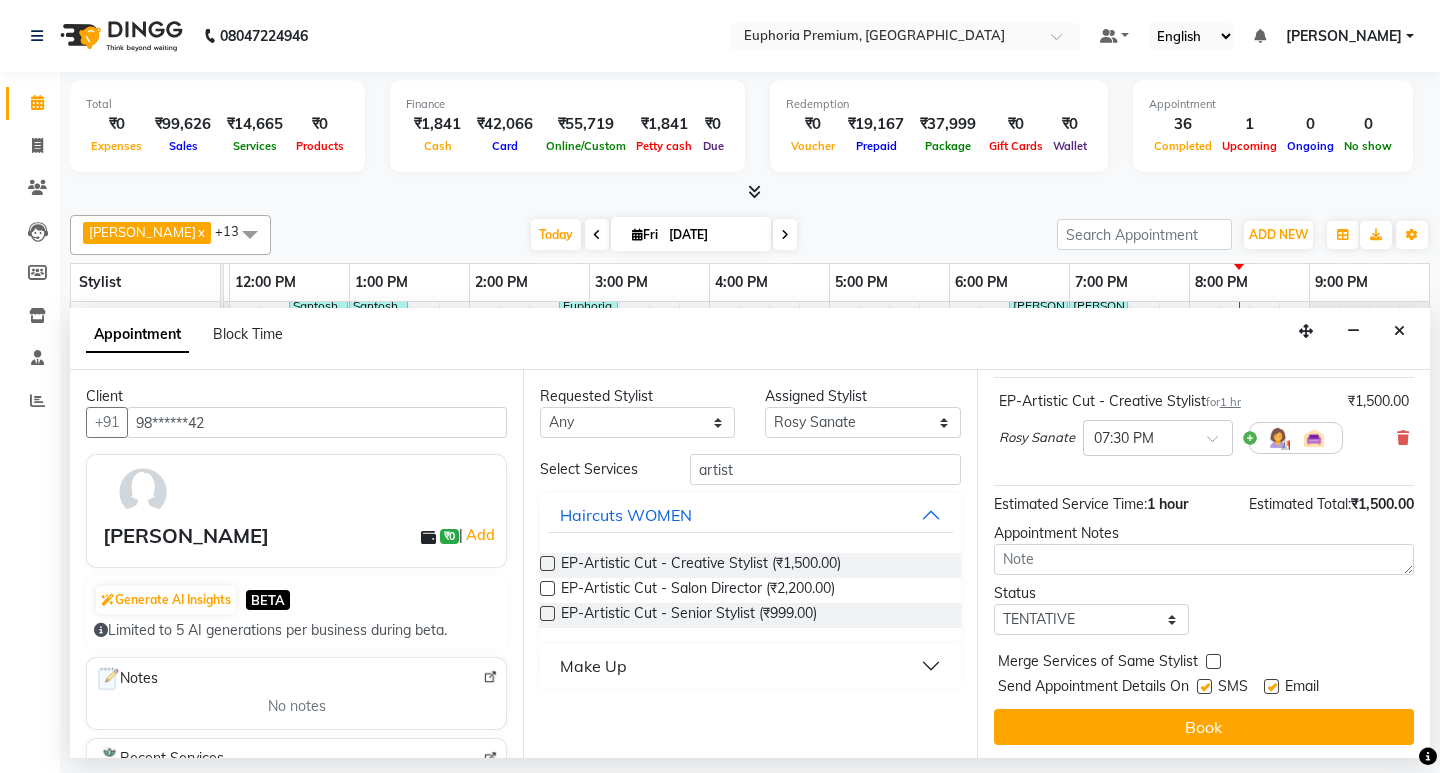 scroll, scrollTop: 138, scrollLeft: 0, axis: vertical 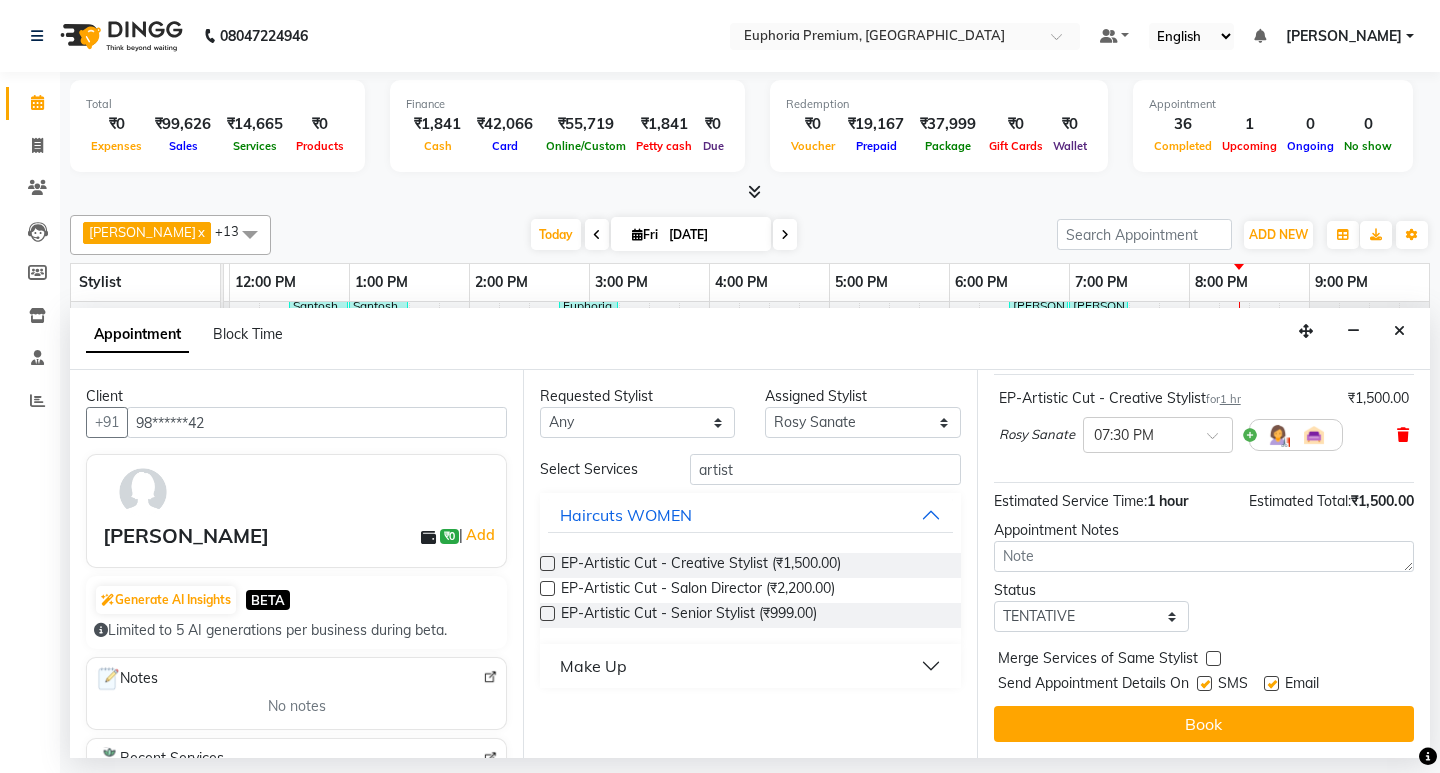 click at bounding box center [1403, 435] 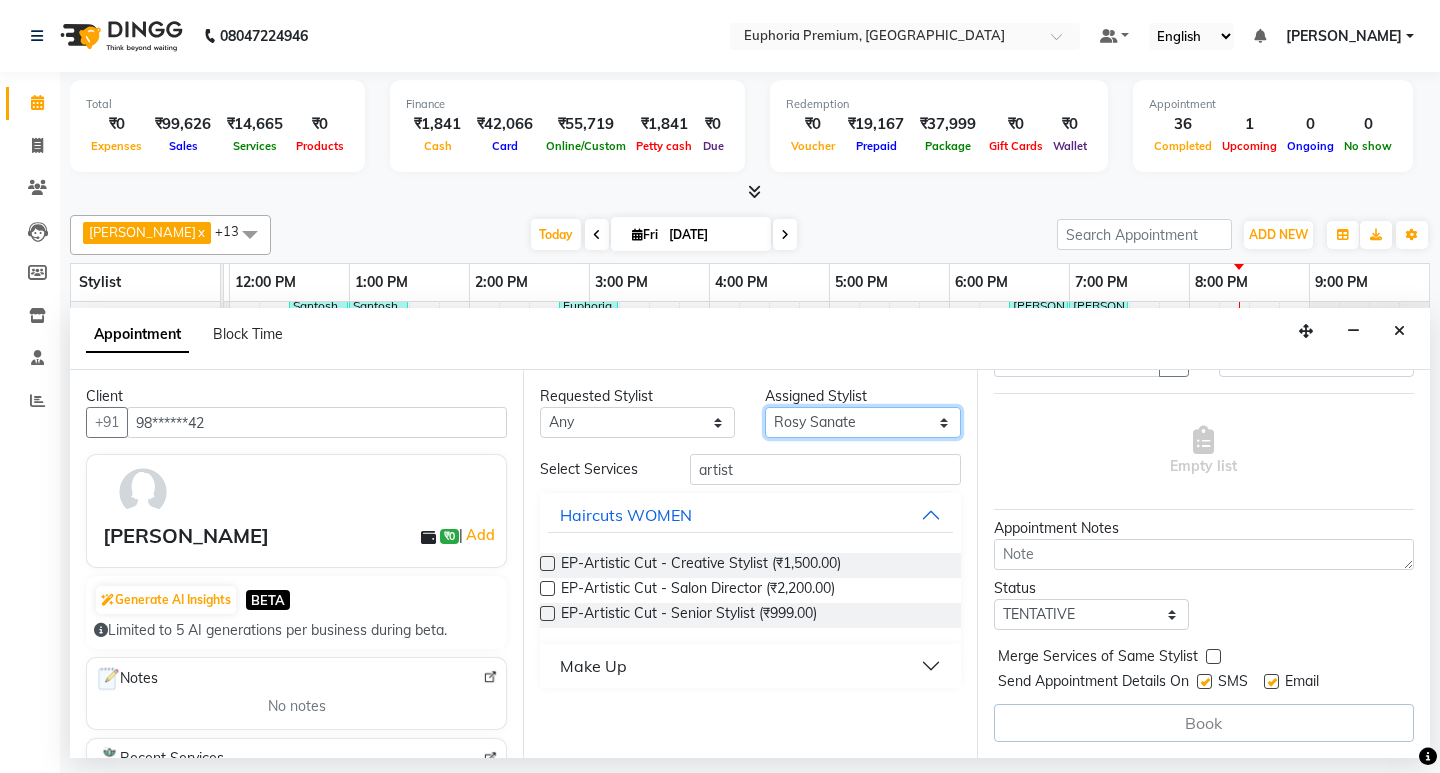drag, startPoint x: 938, startPoint y: 424, endPoint x: 930, endPoint y: 416, distance: 11.313708 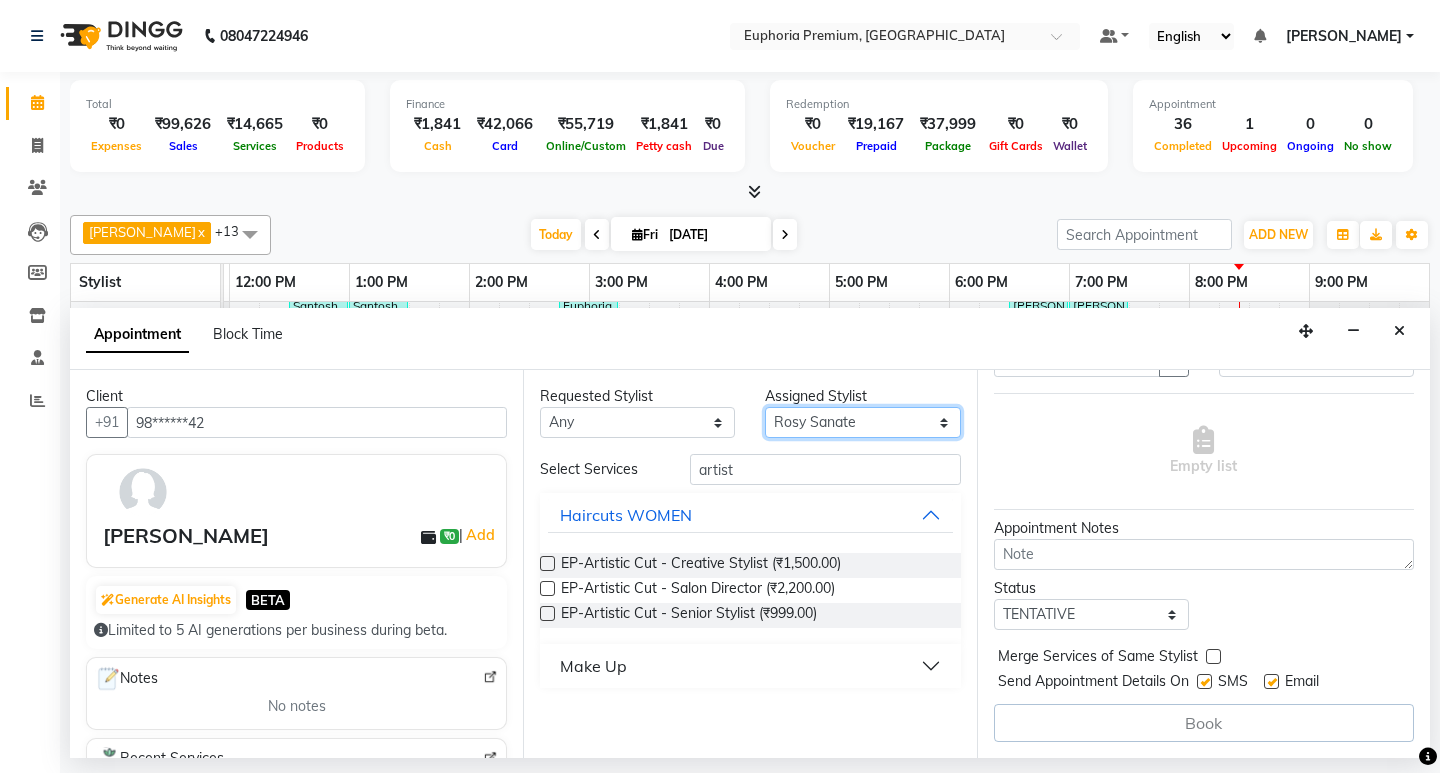 select on "71625" 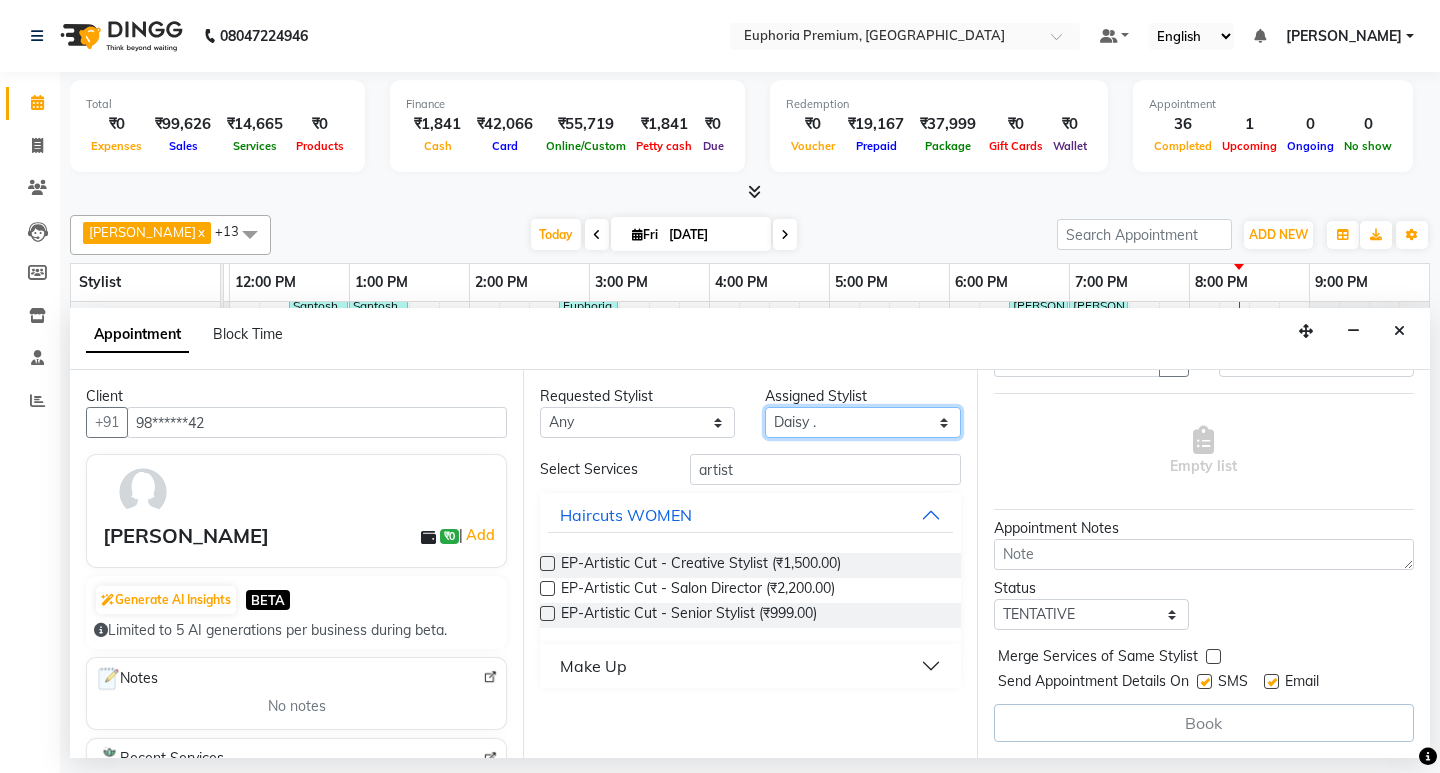 click on "Select Babu V Bharath N Binoy  Chandru Magar Chethan N  Chiinthian Moi ChonglianMoi MOI Daisy . Dhanya . Diya Khadka Fredrick Burrows Kishore K Maria Hamsa MRINALI MILI Pinky . Priya  K Rosy Sanate Savitha Vijayan Shalini Deivasigamani Shishi L Vijayalakshmi M VISHON BAIDYA" at bounding box center [862, 422] 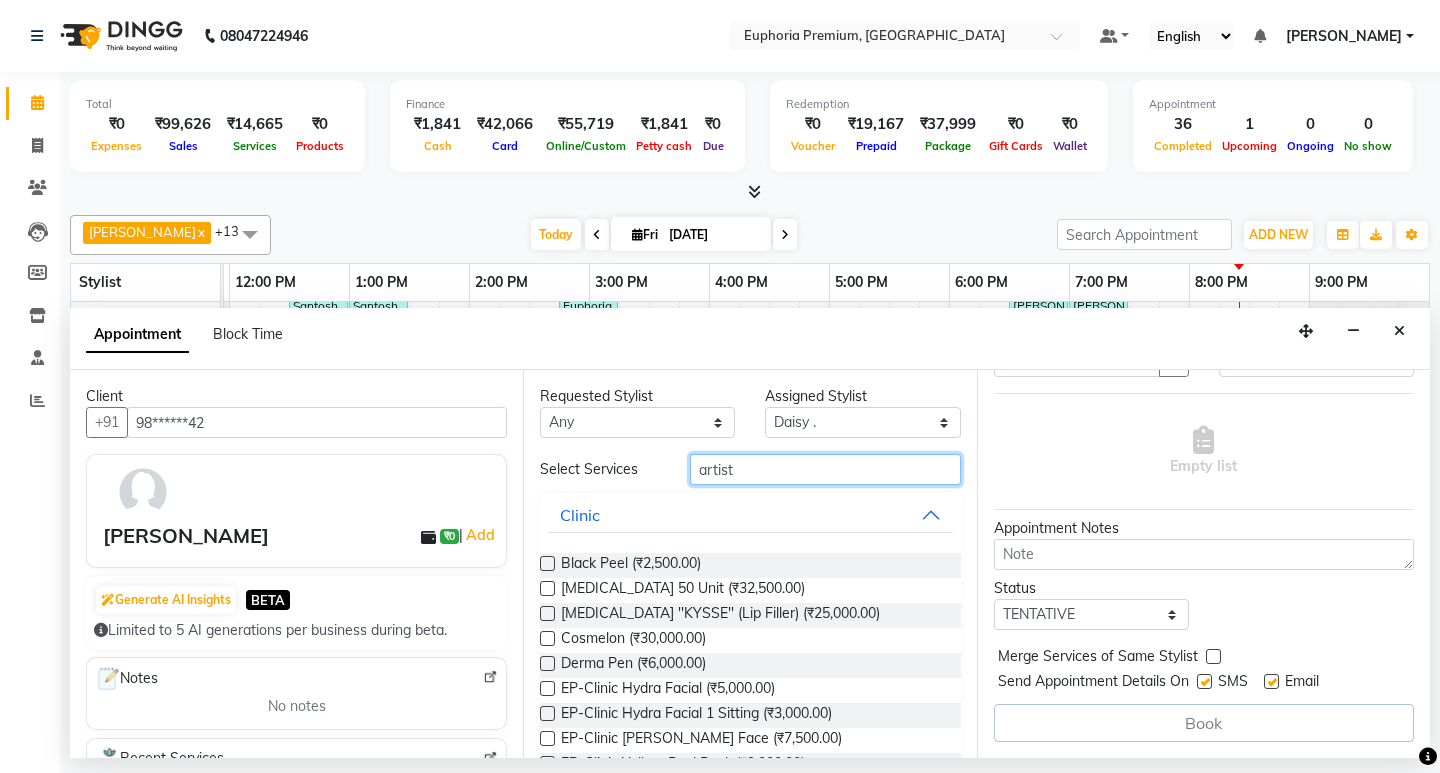 click on "artist" at bounding box center [825, 469] 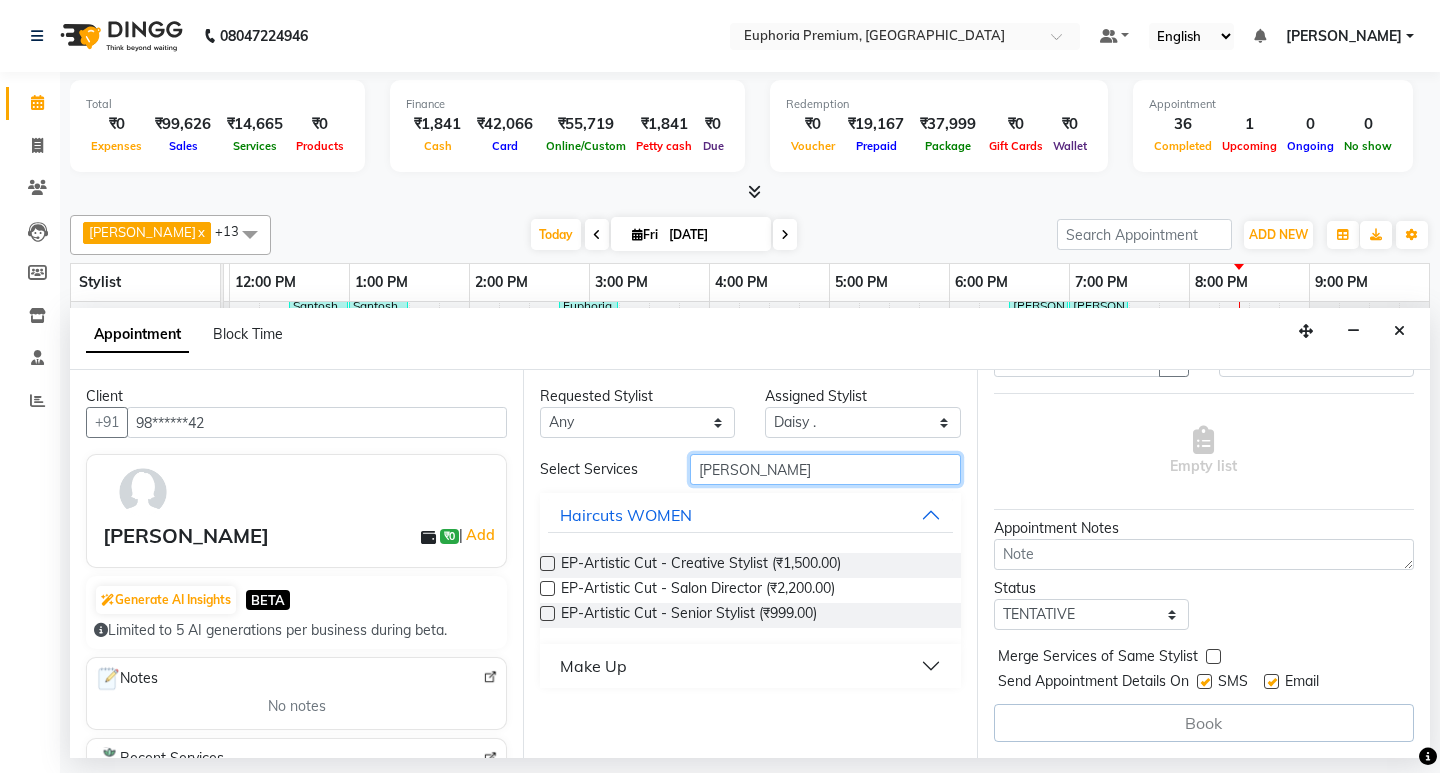 type on "artist" 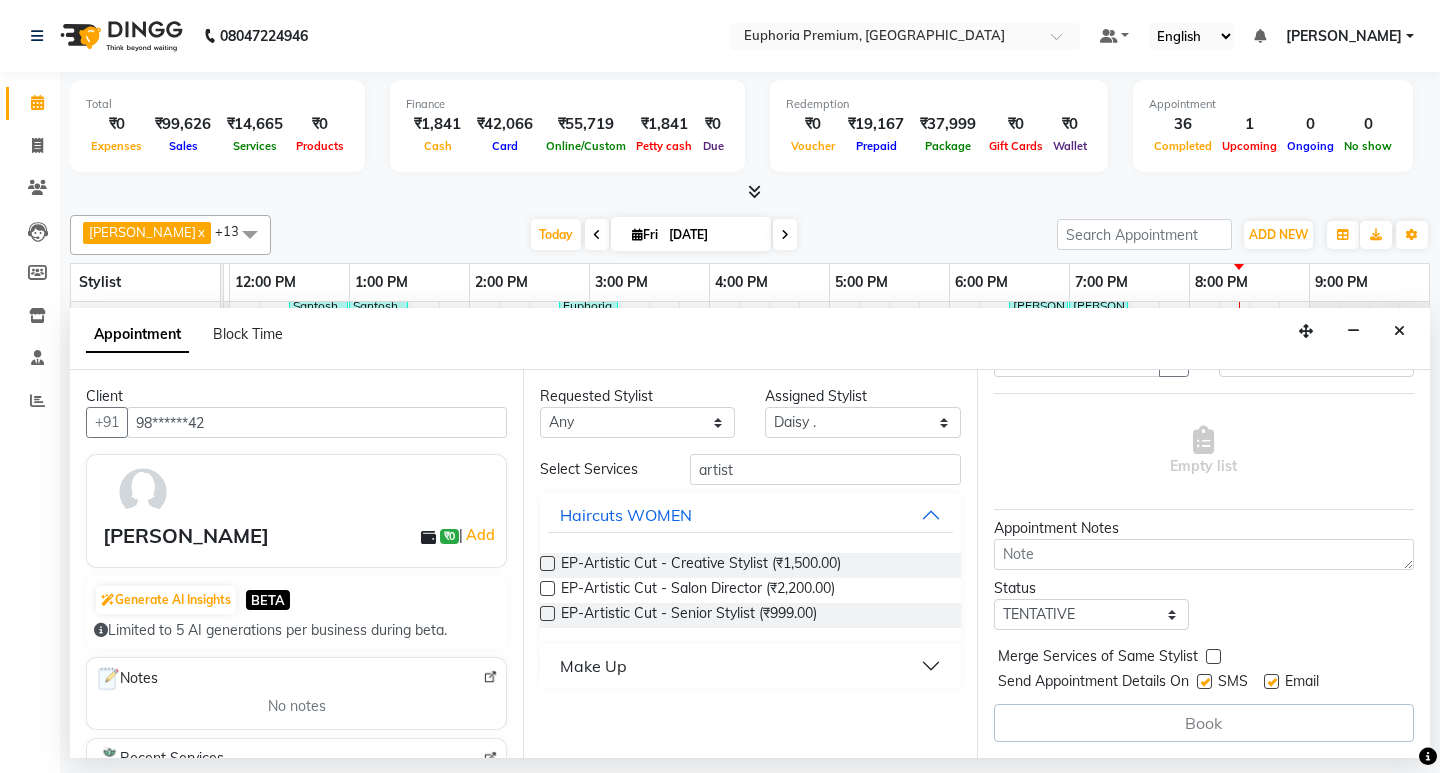 click at bounding box center [547, 563] 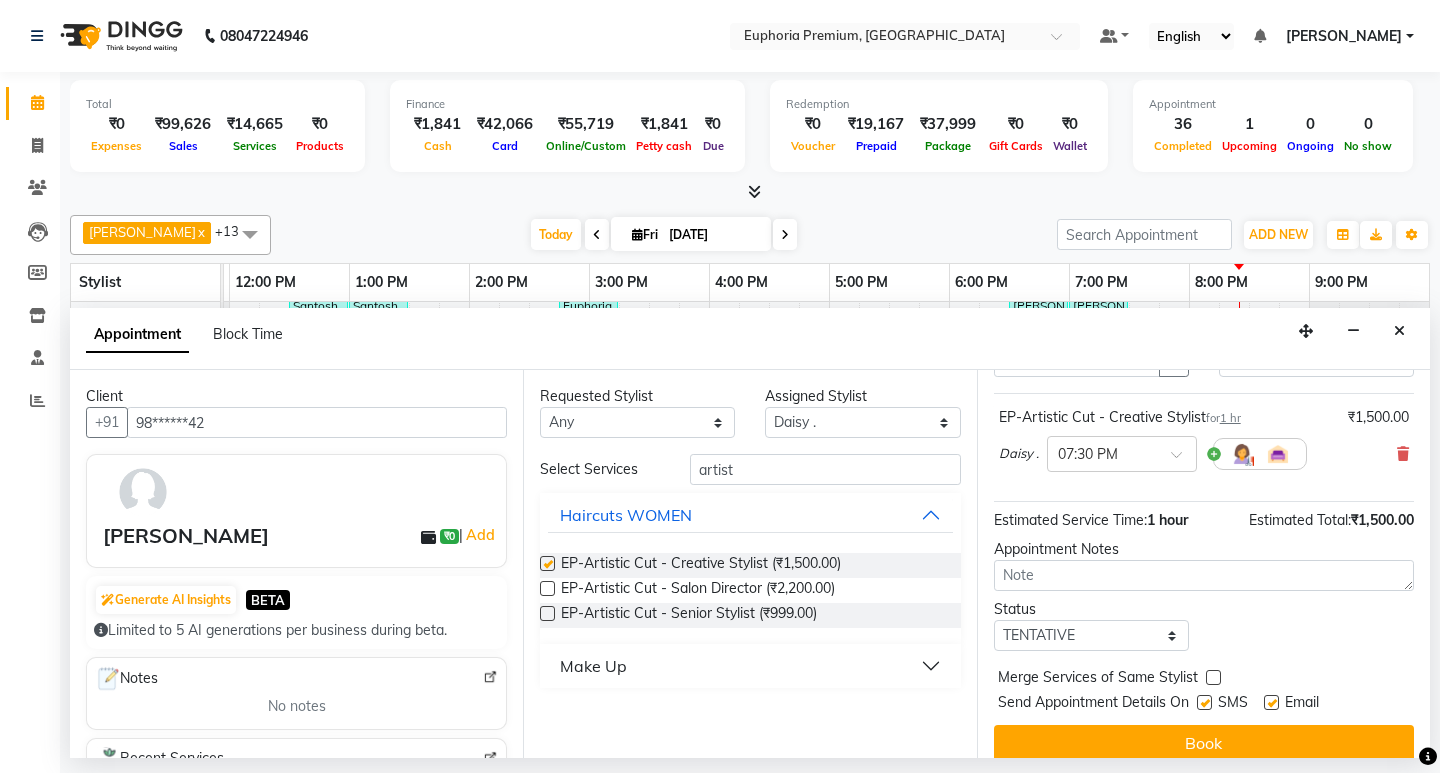 scroll, scrollTop: 138, scrollLeft: 0, axis: vertical 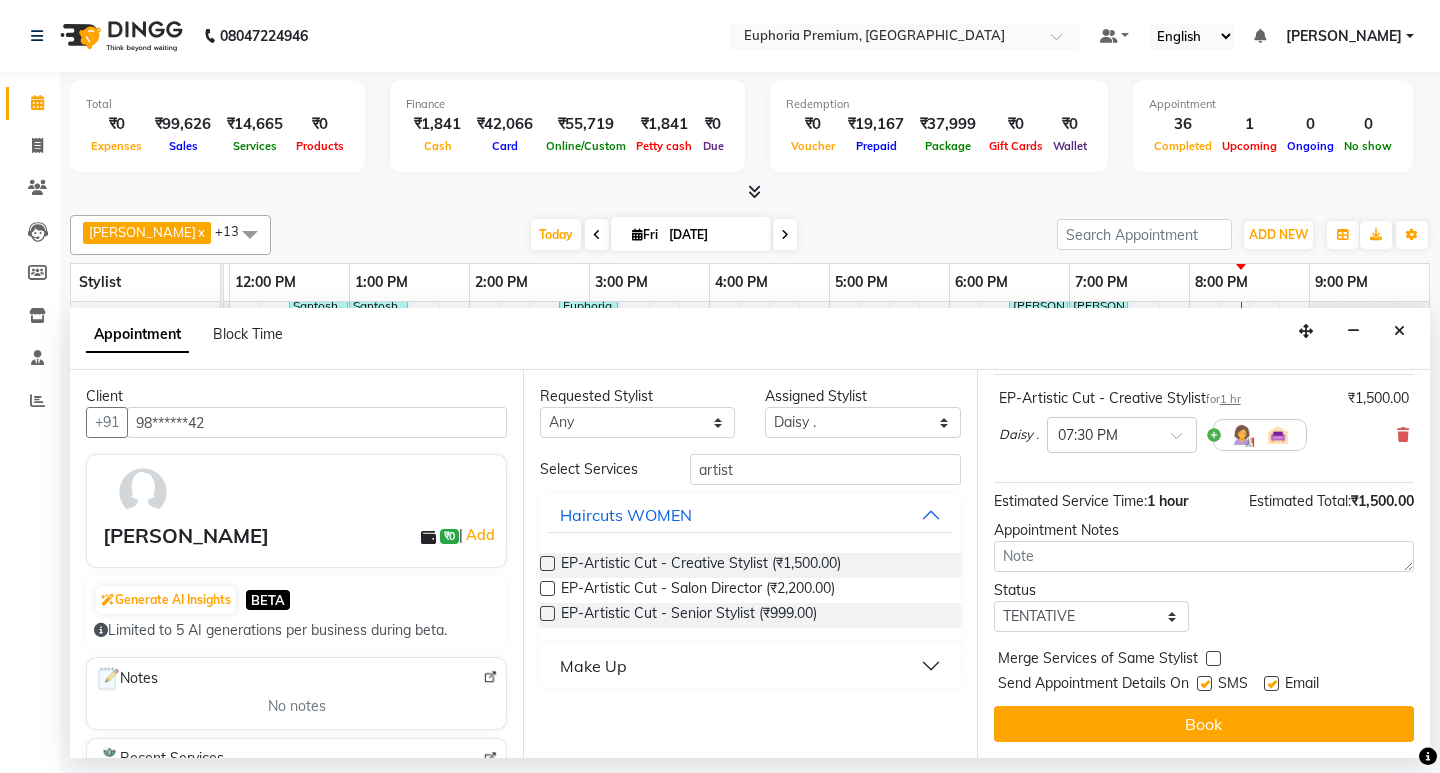 checkbox on "false" 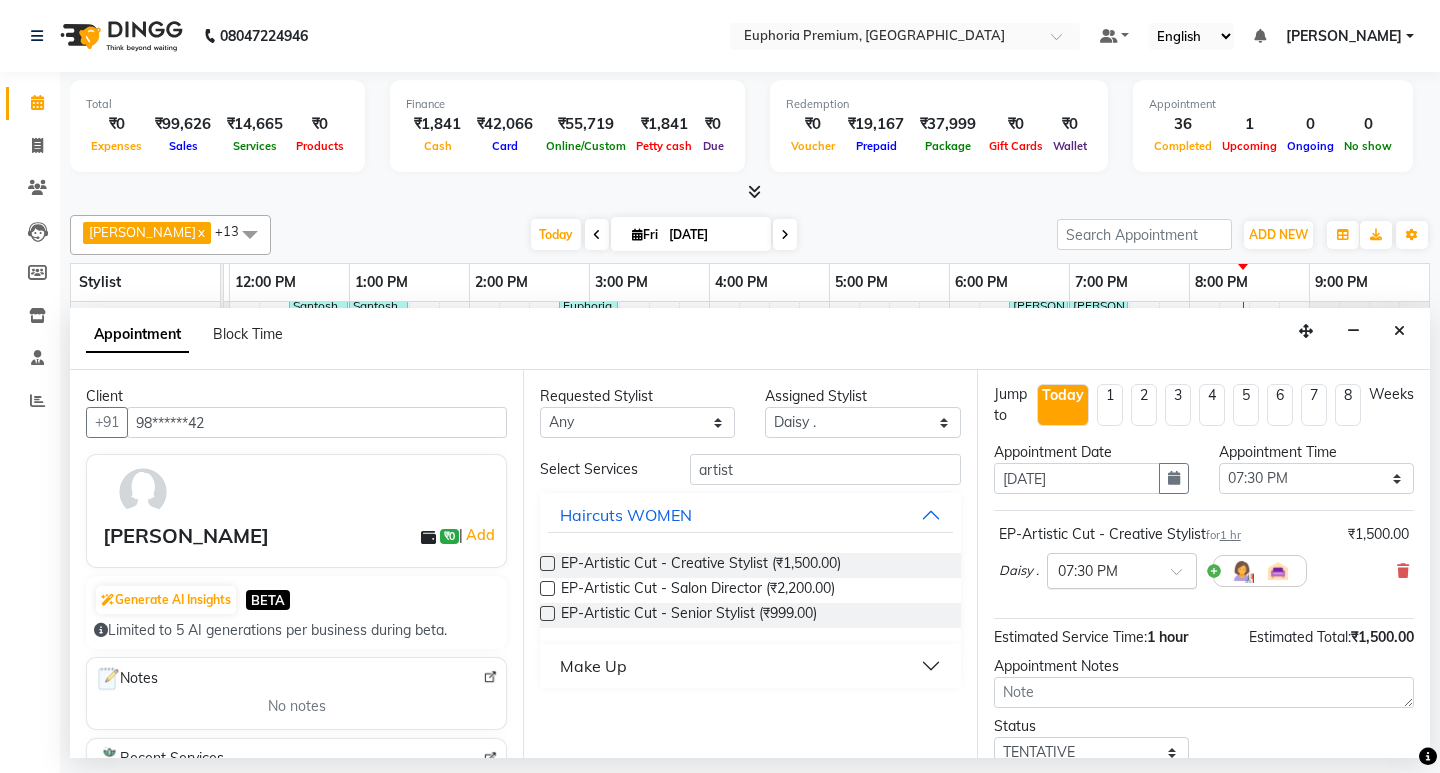 scroll, scrollTop: 0, scrollLeft: 0, axis: both 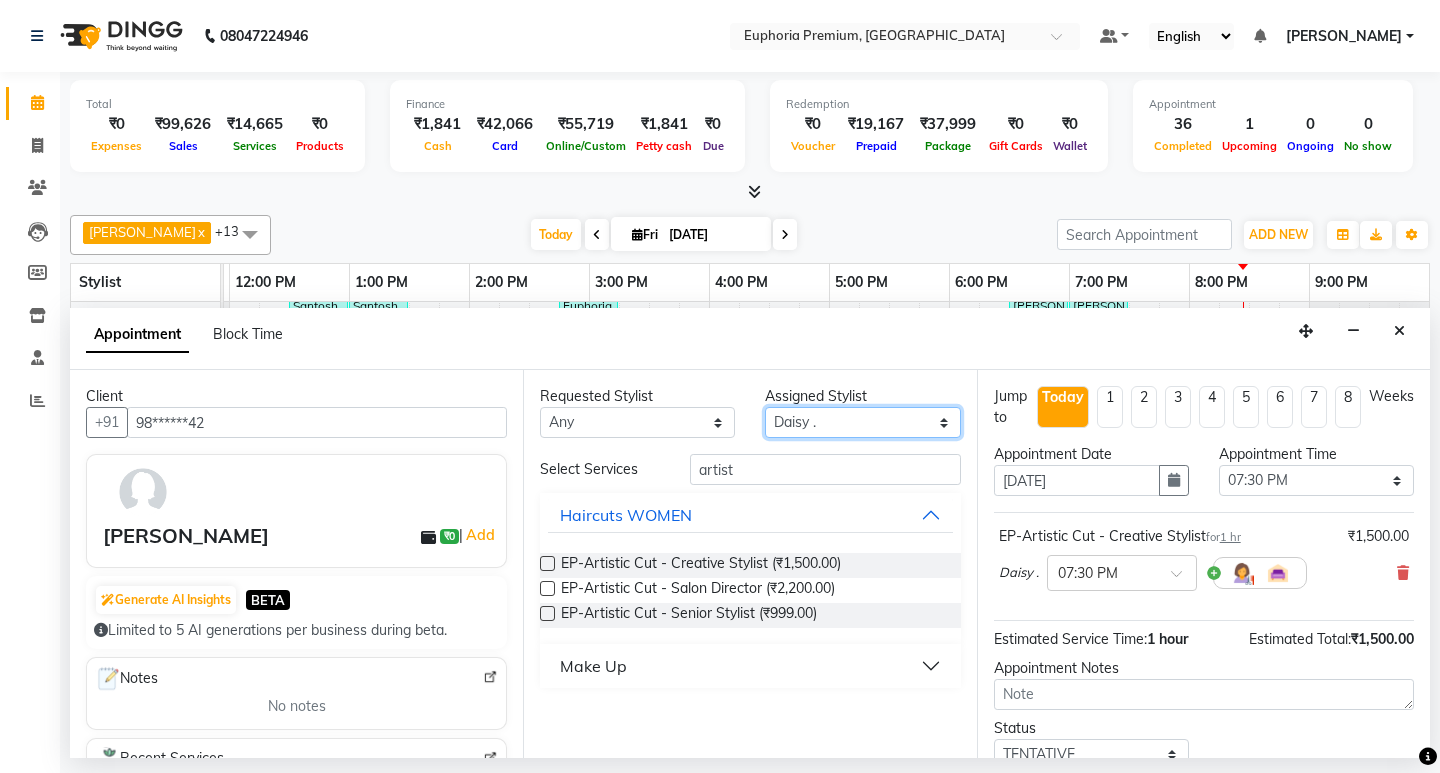 click on "Select Babu V Bharath N Binoy  Chandru Magar Chethan N  Chiinthian Moi ChonglianMoi MOI Daisy . Dhanya . Diya Khadka Fredrick Burrows Kishore K Maria Hamsa MRINALI MILI Pinky . Priya  K Rosy Sanate Savitha Vijayan Shalini Deivasigamani Shishi L Vijayalakshmi M VISHON BAIDYA" at bounding box center (862, 422) 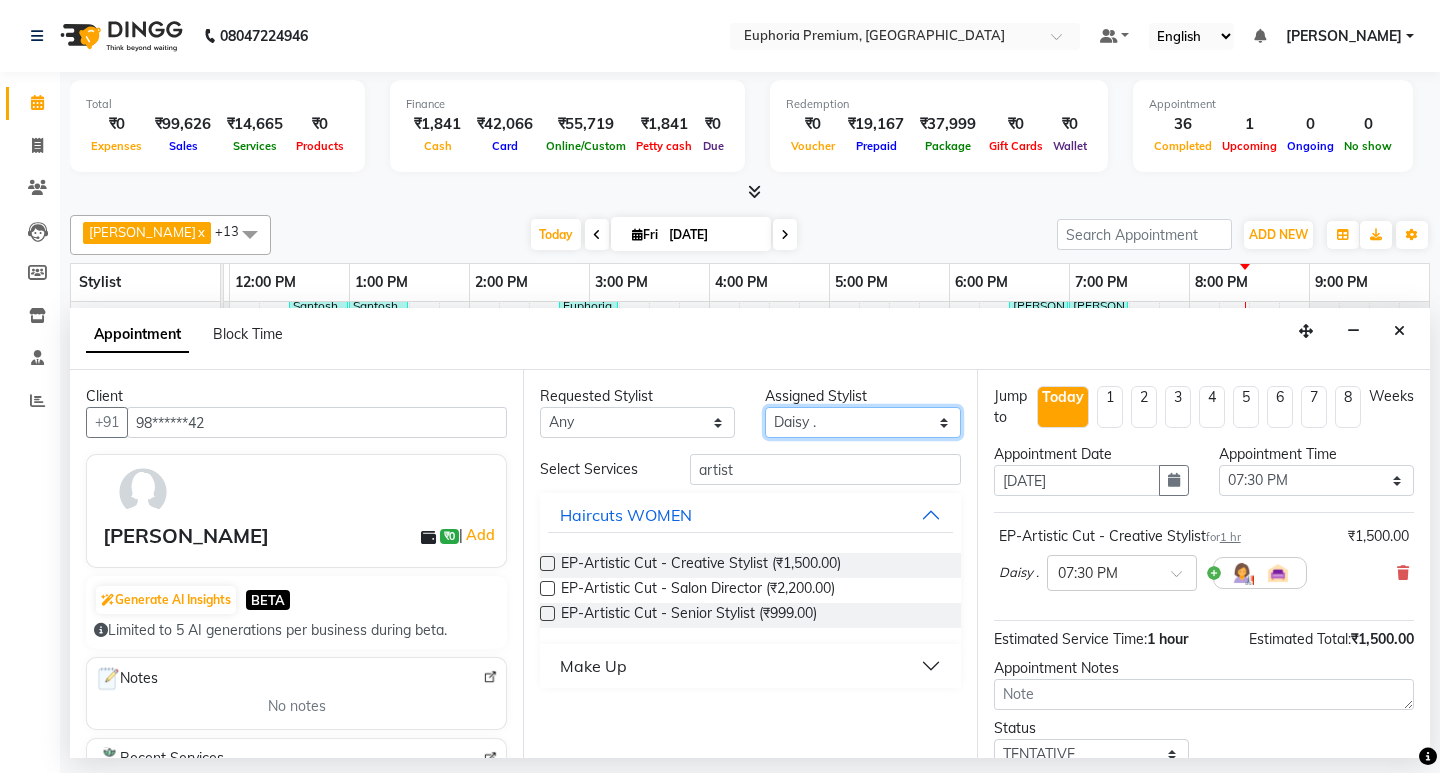 select on "71633" 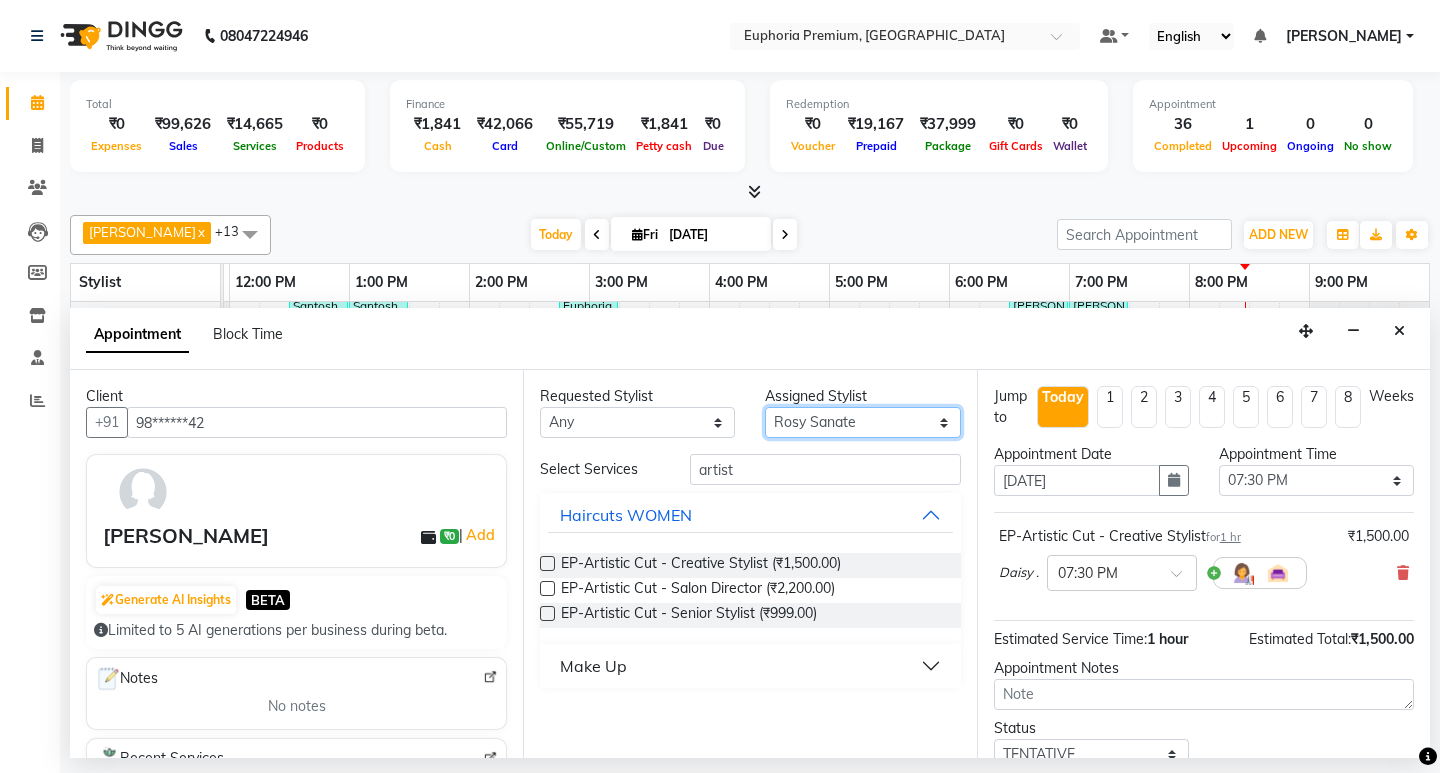 click on "Select Babu V Bharath N Binoy  Chandru Magar Chethan N  Chiinthian Moi ChonglianMoi MOI Daisy . Dhanya . Diya Khadka Fredrick Burrows Kishore K Maria Hamsa MRINALI MILI Pinky . Priya  K Rosy Sanate Savitha Vijayan Shalini Deivasigamani Shishi L Vijayalakshmi M VISHON BAIDYA" at bounding box center (862, 422) 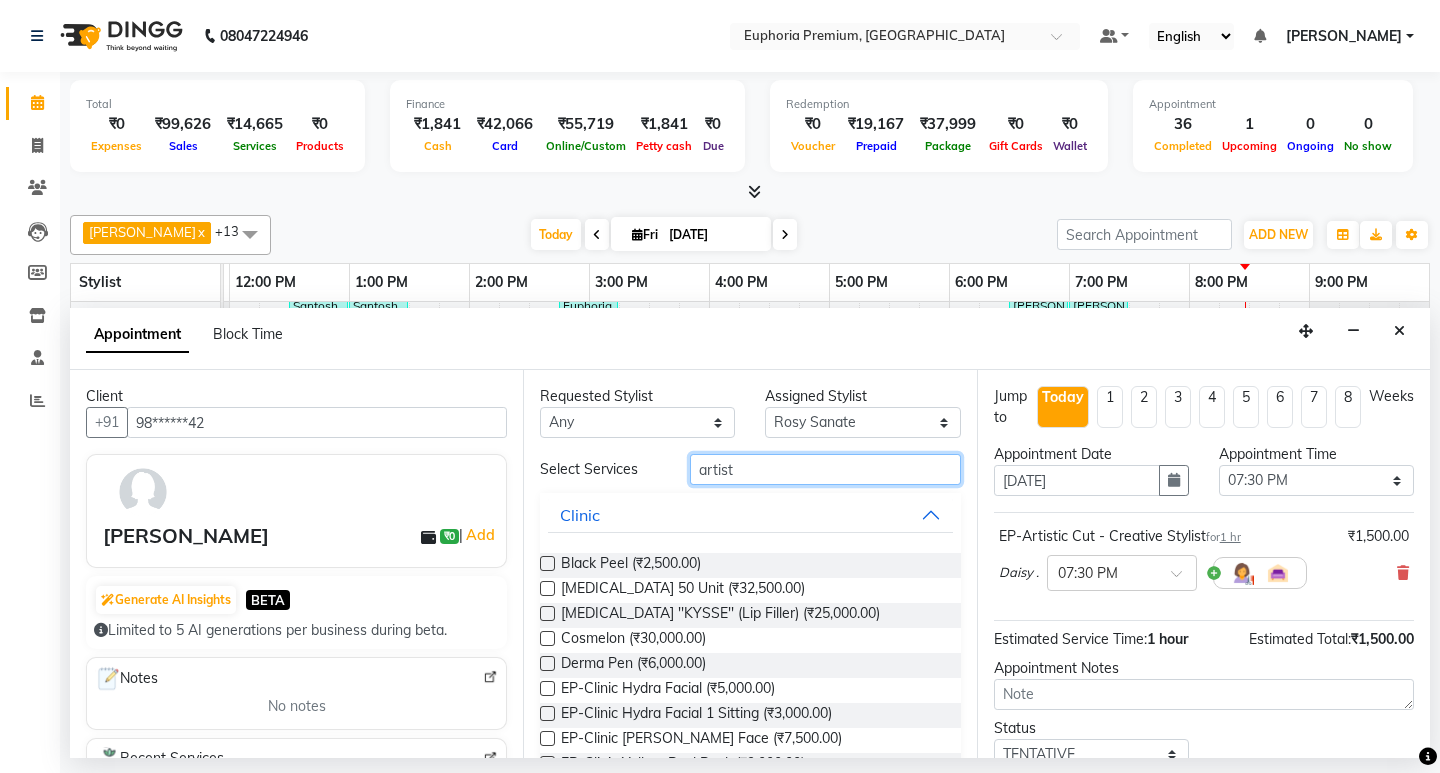 click on "artist" at bounding box center (825, 469) 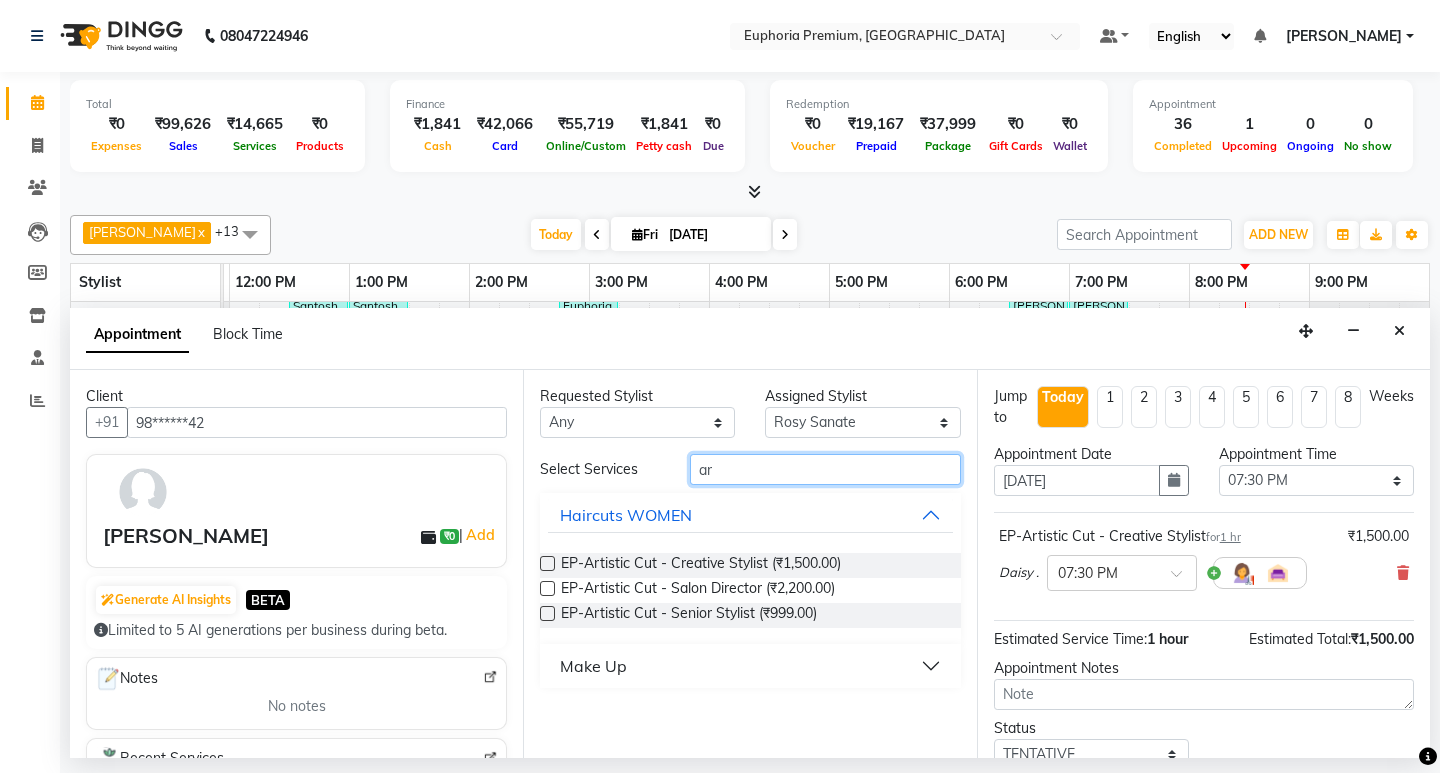 type on "a" 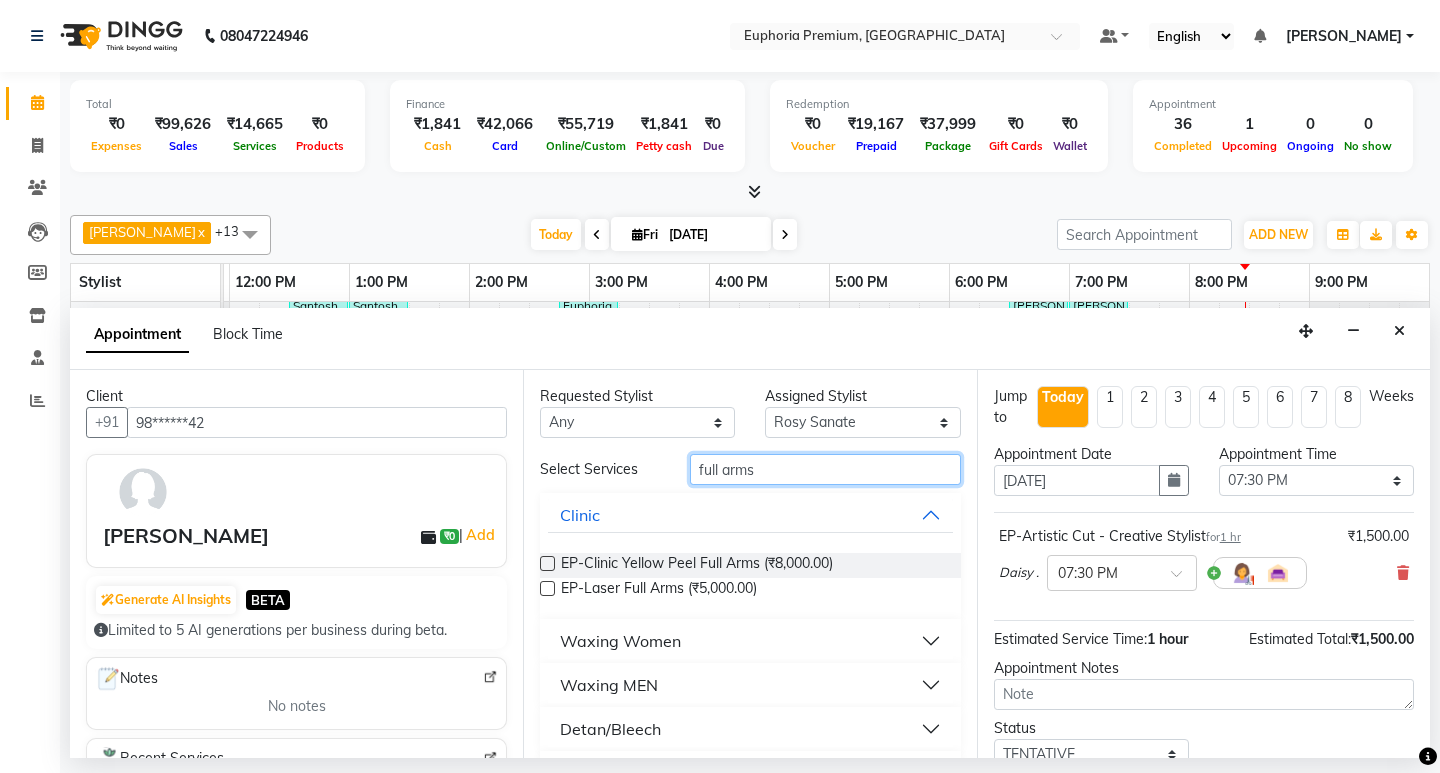 type on "full arms" 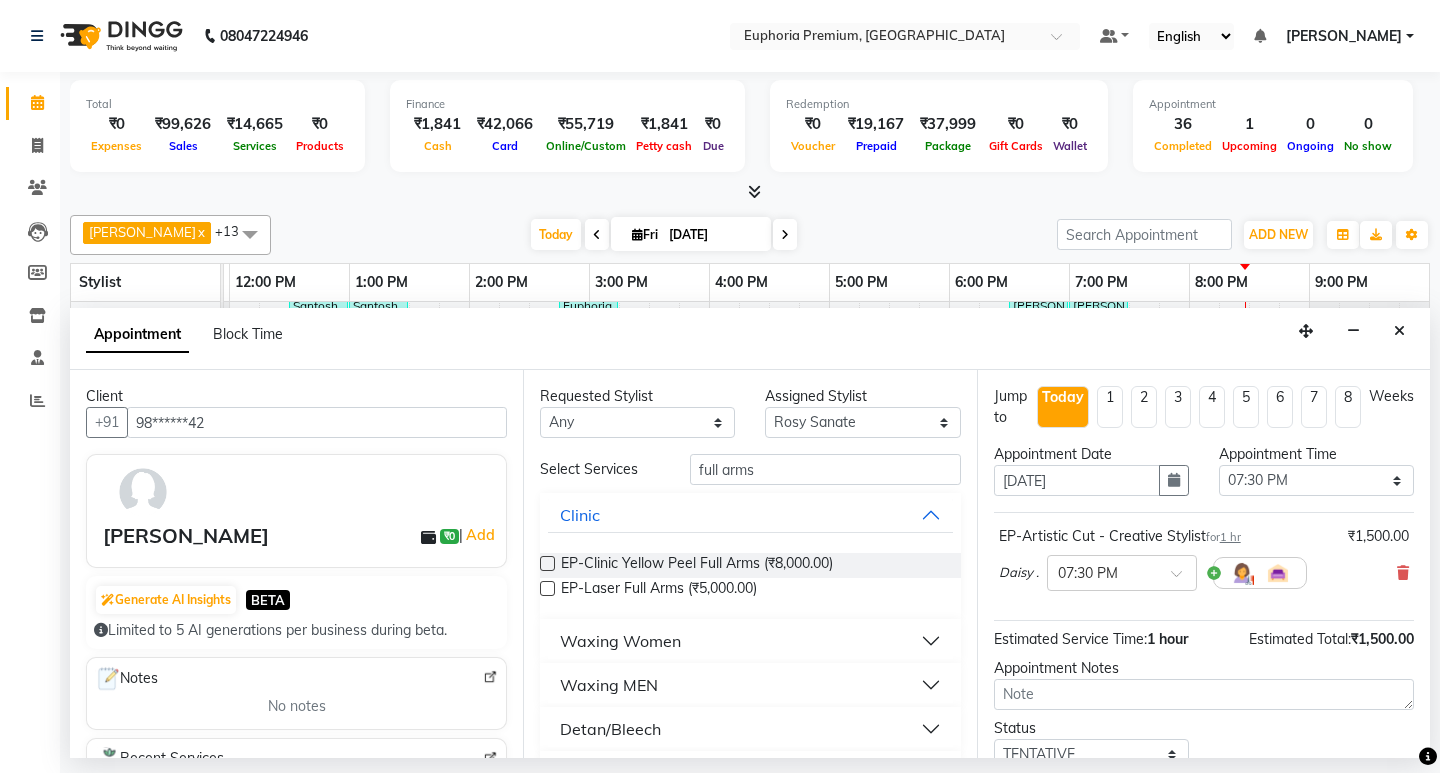 click on "Waxing Women" at bounding box center (750, 641) 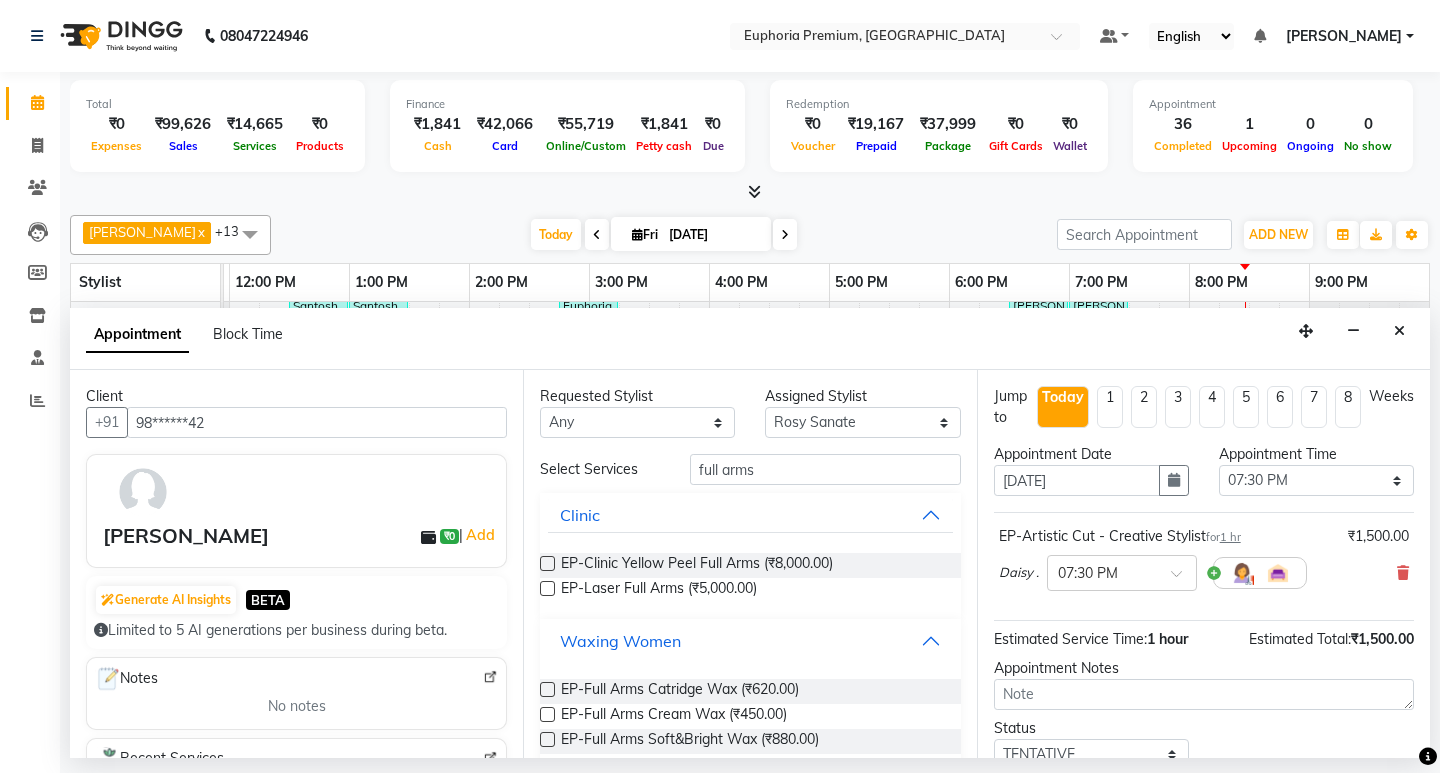 scroll, scrollTop: 160, scrollLeft: 0, axis: vertical 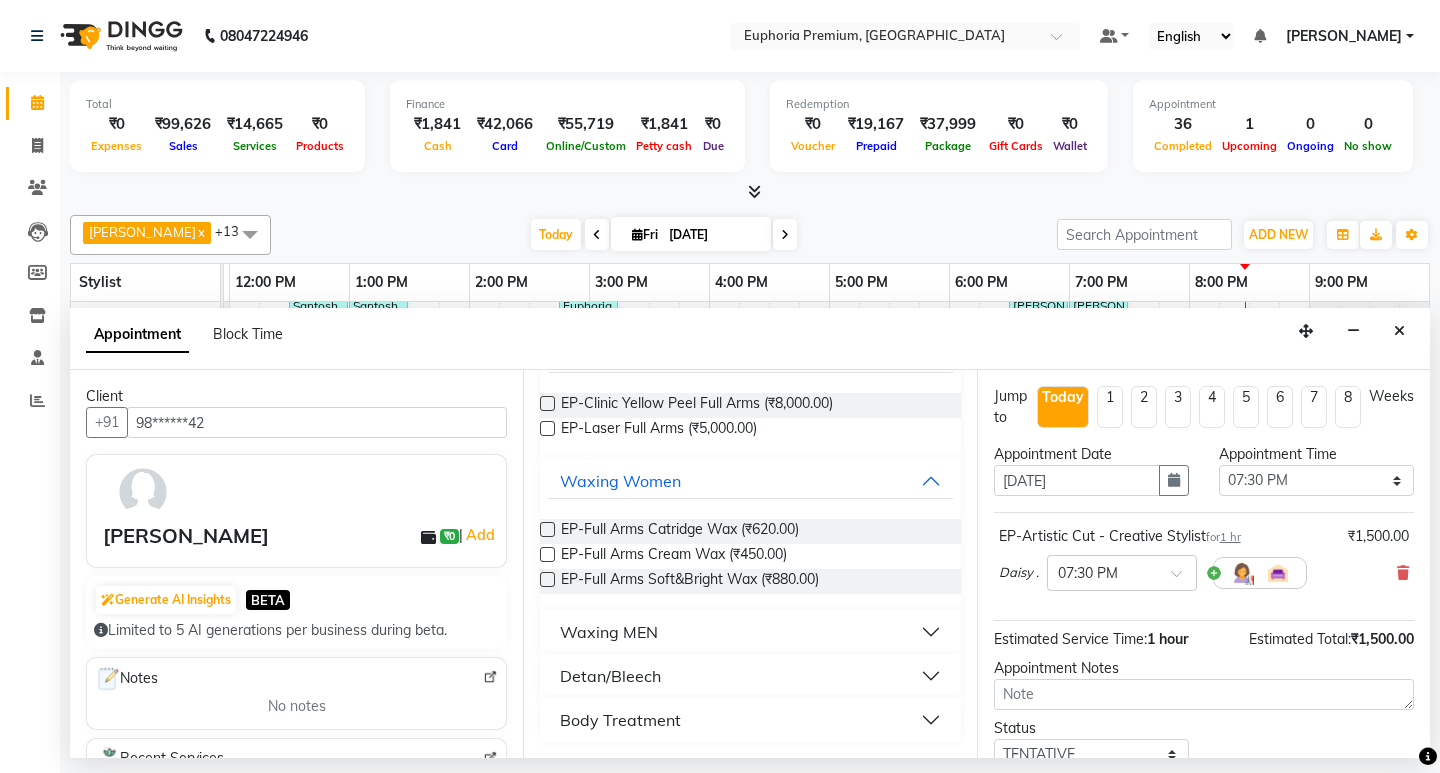 click at bounding box center [547, 554] 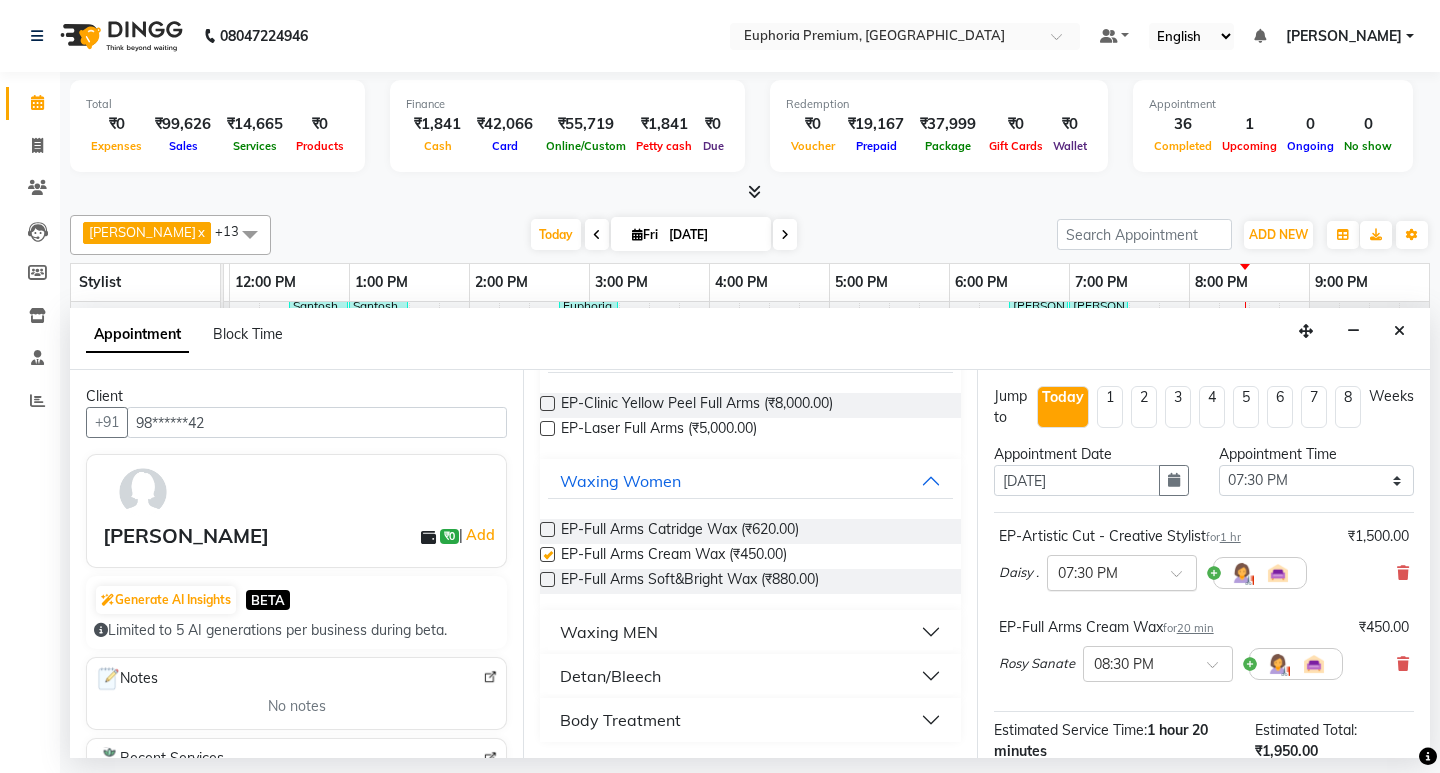checkbox on "false" 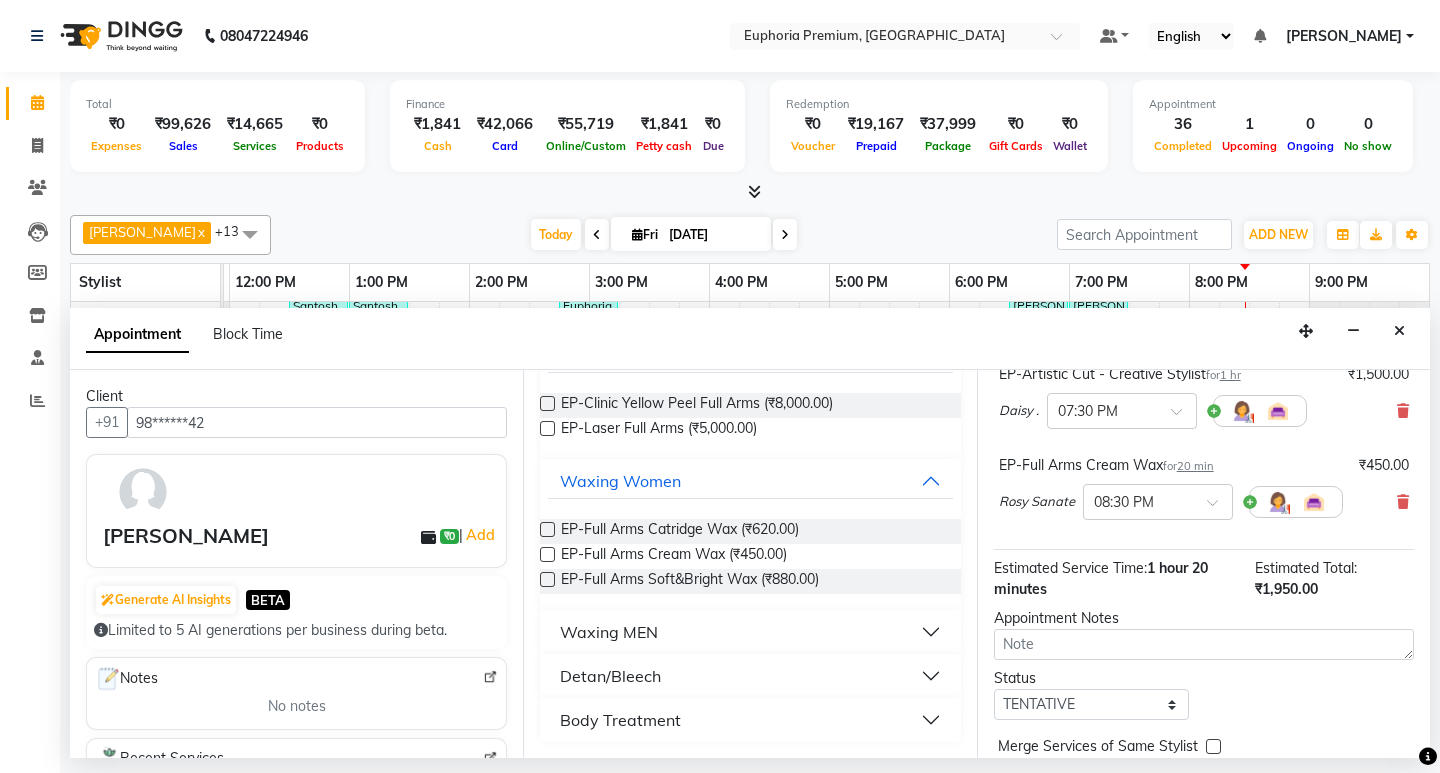scroll, scrollTop: 250, scrollLeft: 0, axis: vertical 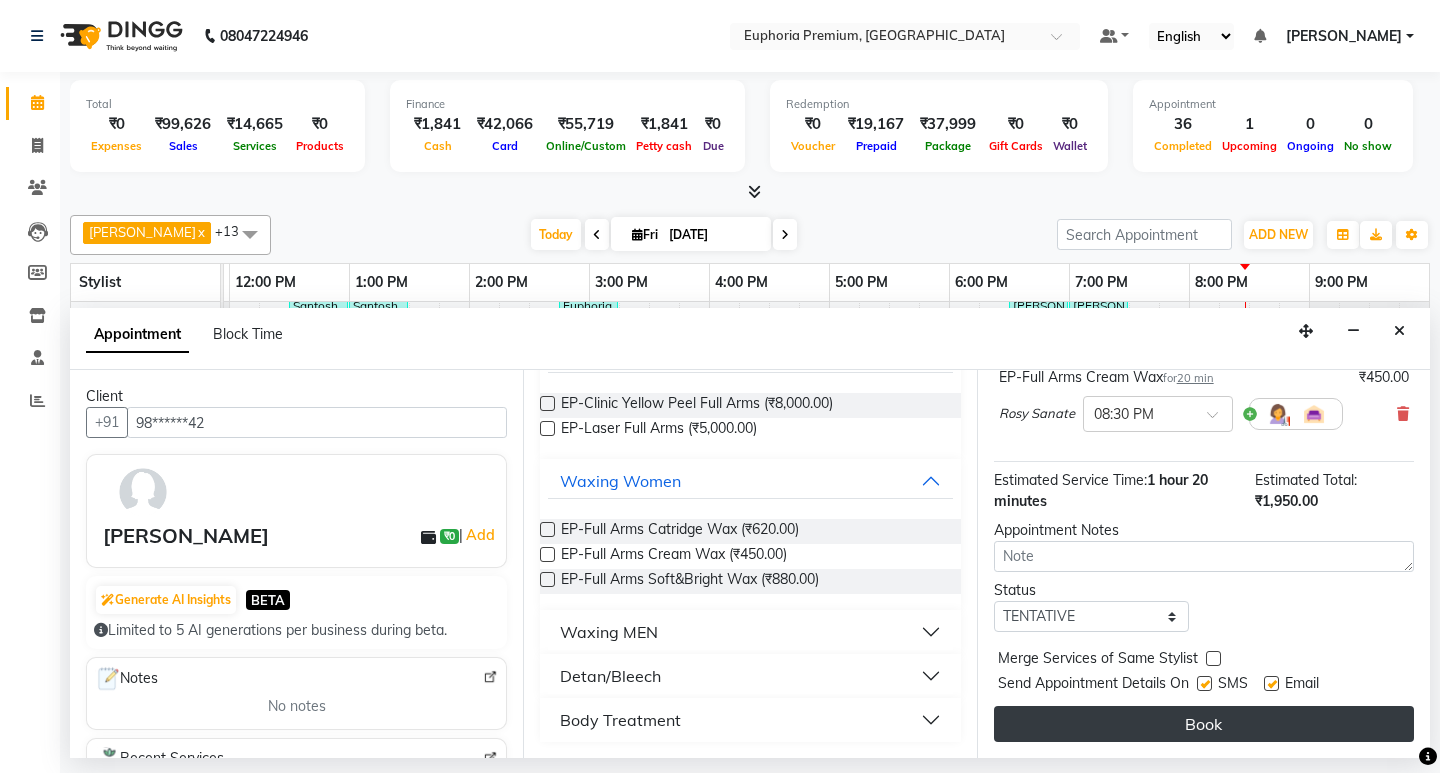 click on "Book" at bounding box center [1204, 724] 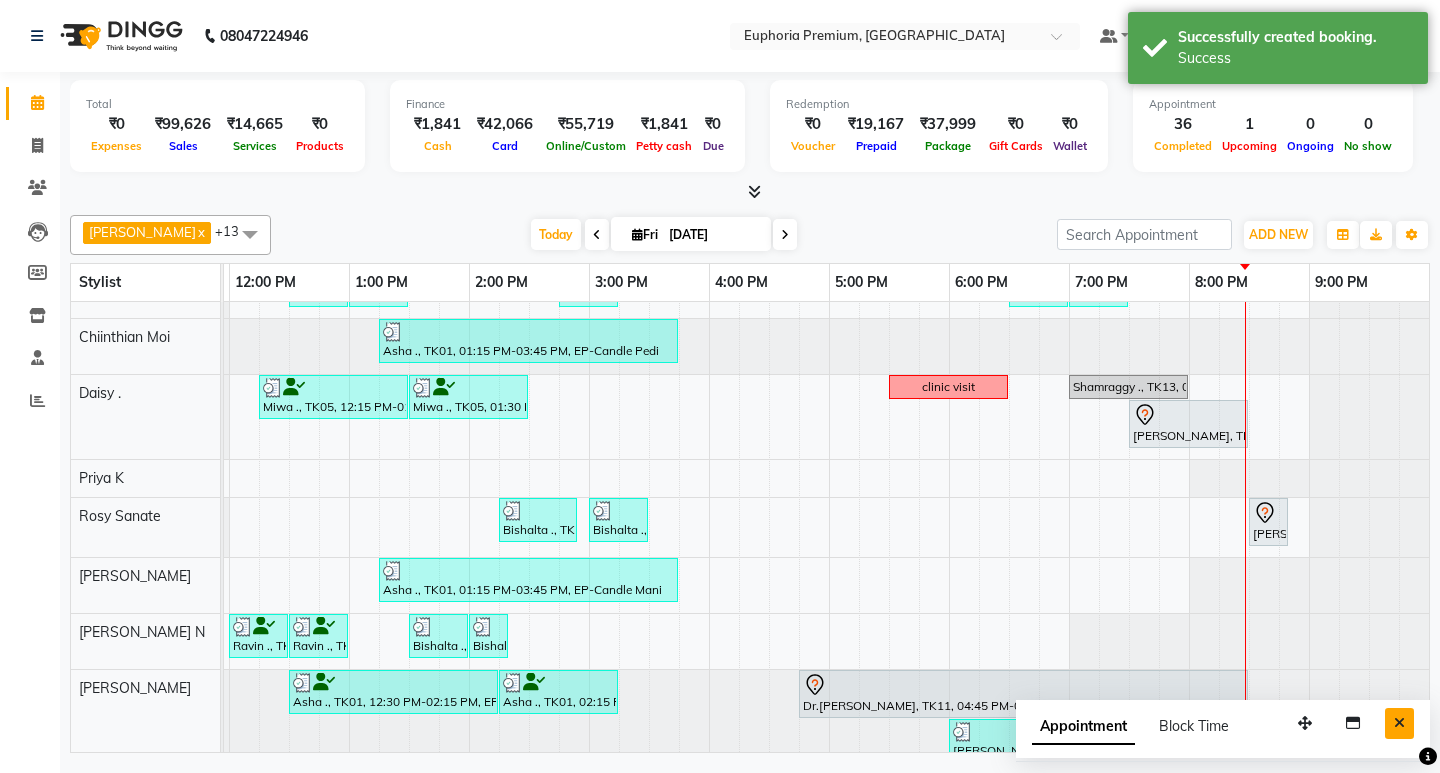 click at bounding box center (1399, 723) 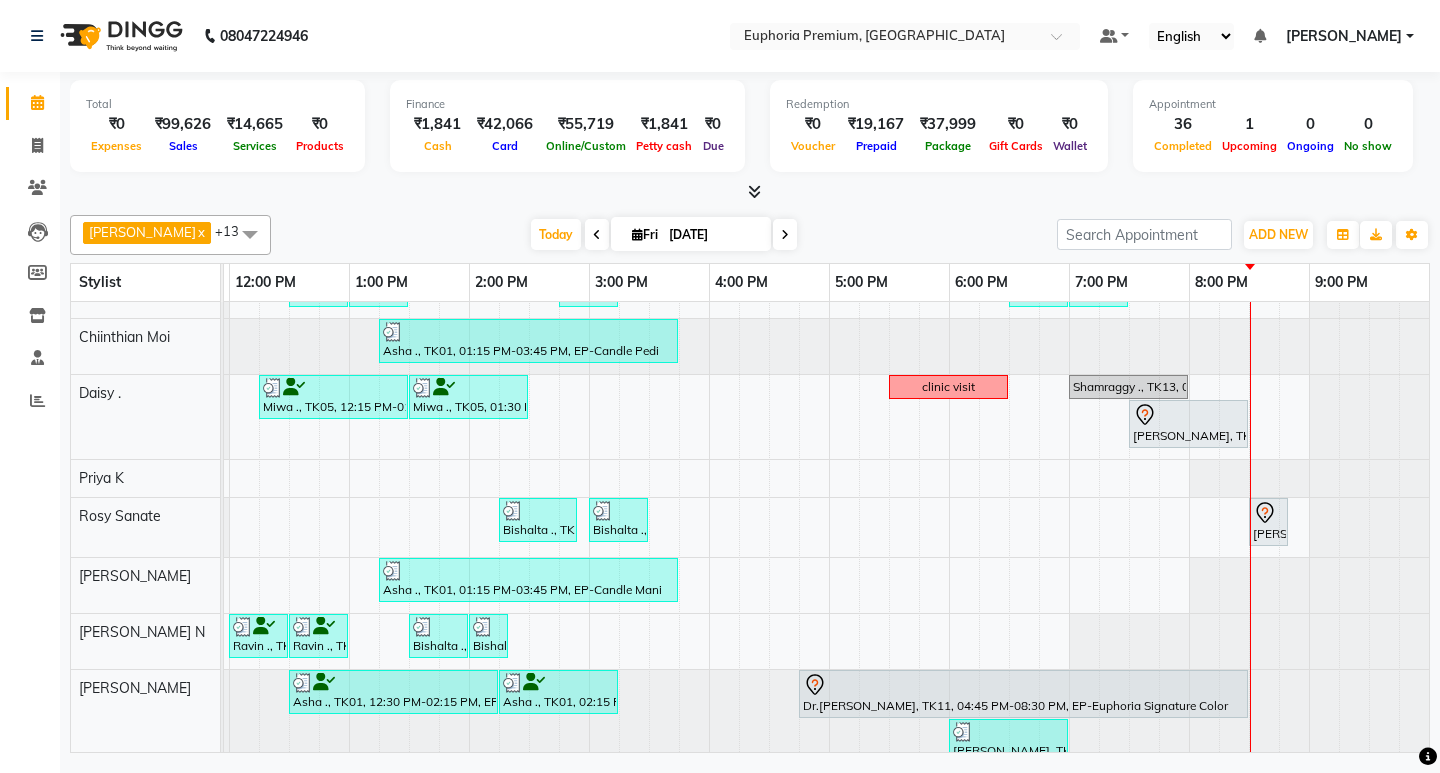 scroll, scrollTop: 437, scrollLeft: 475, axis: both 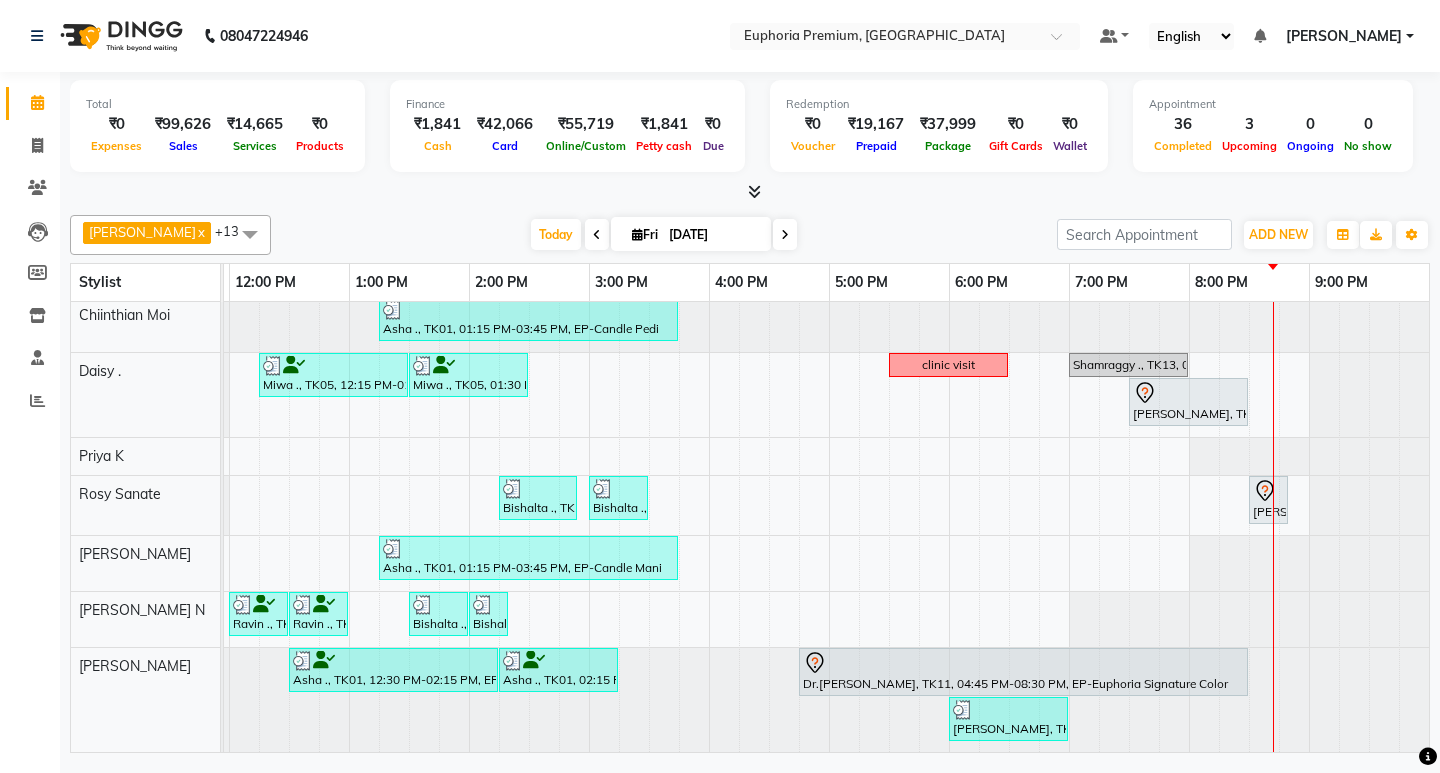 click on "Maheshwari ., TK12, 12:45 PM-02:00 PM, EP-Full Body Cream Wax     RIA, TK19, 03:15 PM-03:35 PM, EP-Eyebrows Threading     Jessica, TK09, 05:00 PM-05:15 PM, EP-Eyebrows Threading     Jessica, TK09, 05:15 PM-05:30 PM, EP-Full Arms Catridge Wax     Jessica, TK09, 05:30 PM-05:45 PM, EP-Full Legs Catridge Wax     Asha ., TK01, 03:15 PM-03:55 PM, EP-Gel Paint Application     SAM ., TK21, 04:30 PM-04:45 PM, EP-Half Legs Catridge Wax     SAM ., TK21, 04:45 PM-05:00 PM, EP-Full Arms Catridge Wax     Asha ., TK01, 03:00 PM-03:40 PM, EP-Gel Paint Application     Shammah ., TK16, 01:45 PM-02:15 PM, EP-Head Massage (30 Mins) w/o Hairwash     Gokul, TK15, 03:30 PM-04:00 PM, EP-Foot Massage (30 Mins)     SAM ., TK03, 05:00 PM-06:30 PM, EP-Sports Massage (Oil) 45+15    Shalini, TK02, 03:00 PM-03:45 PM, EP-Full Back Scrub     SAM ., TK03, 05:00 PM-06:45 PM, EP-Sports Massage (Oil) 45+15     Shrinidhi Patil, TK18, 03:00 PM-03:30 PM, EP-Head Massage (30 Mins) w/o Hairwash         Shammah ., TK04, 12:45 PM-01:15 PM, Cosmelon" at bounding box center [589, 316] 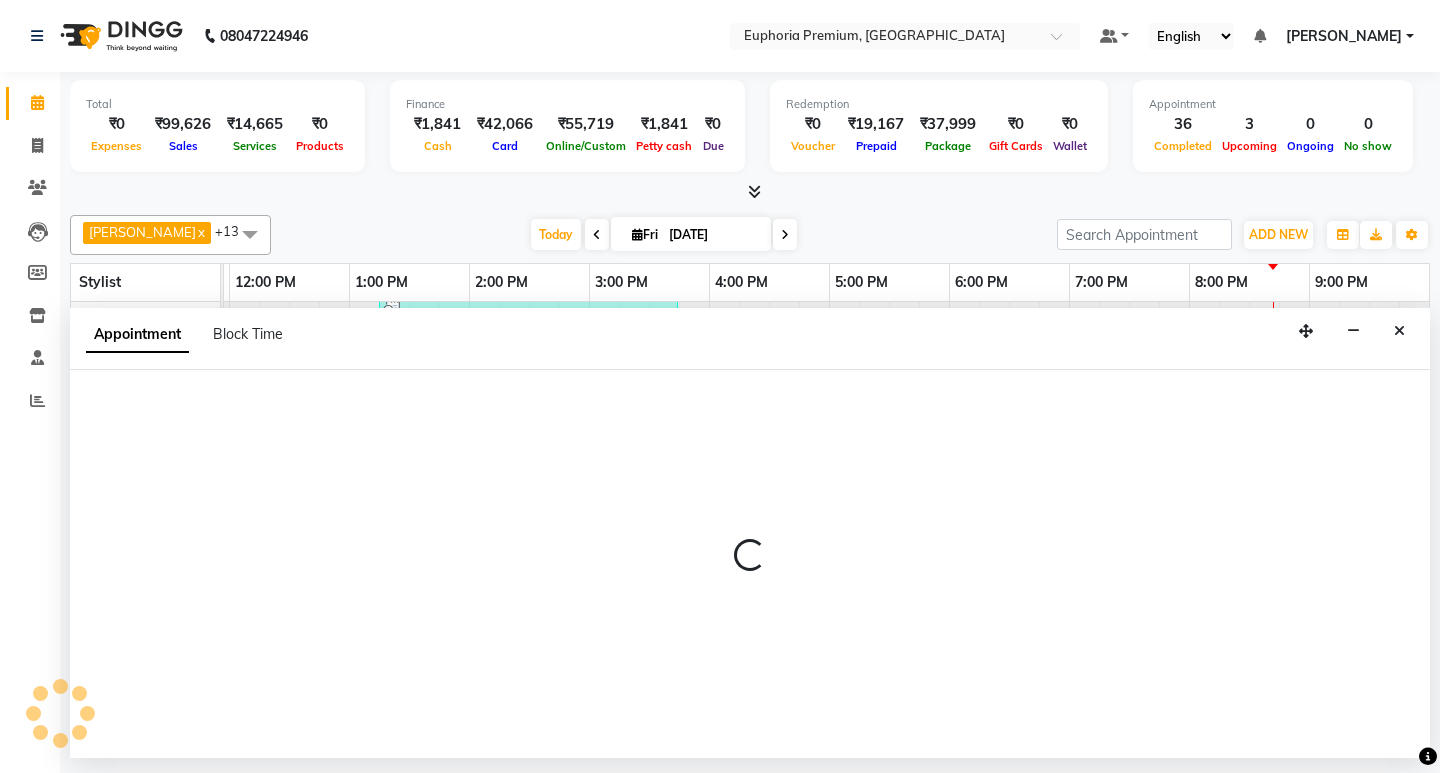 select on "71627" 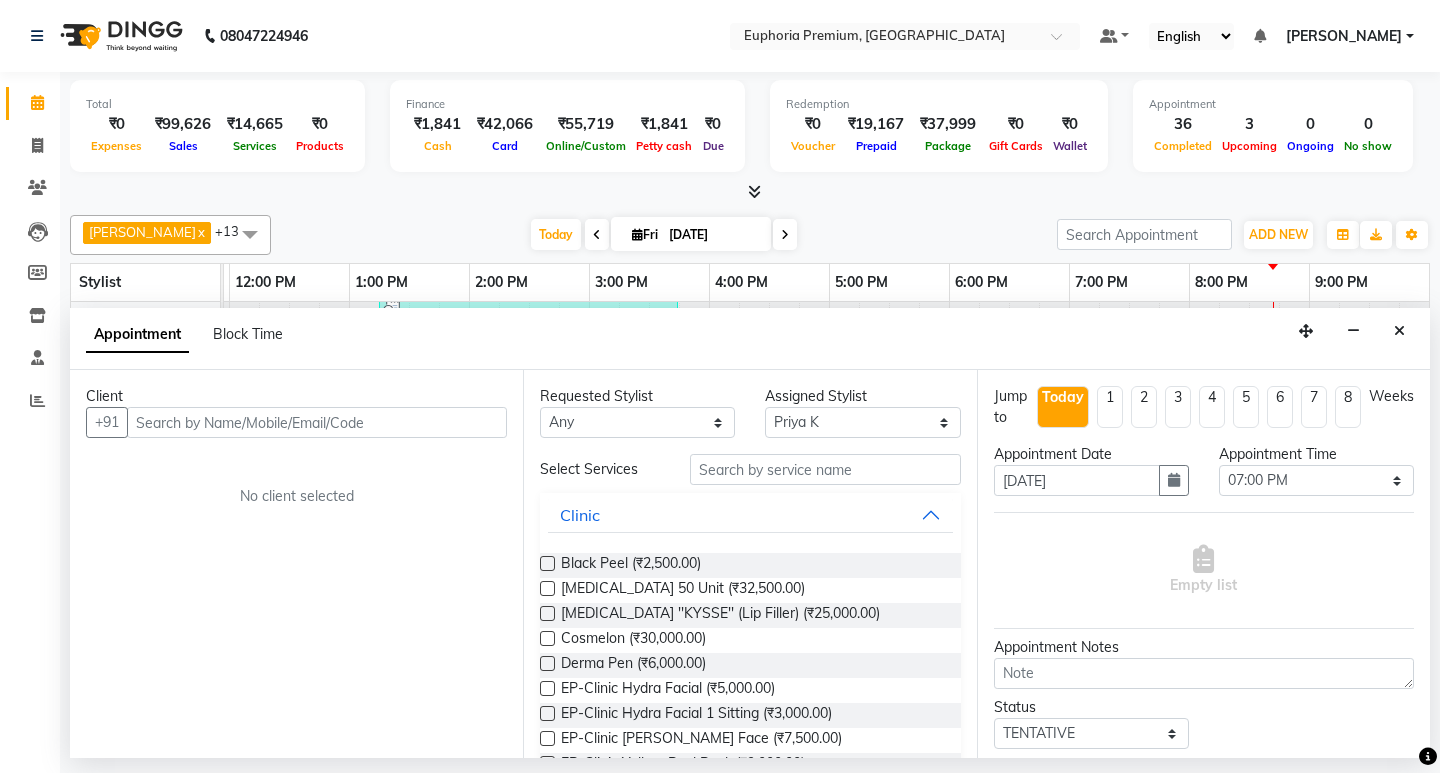 click at bounding box center (317, 422) 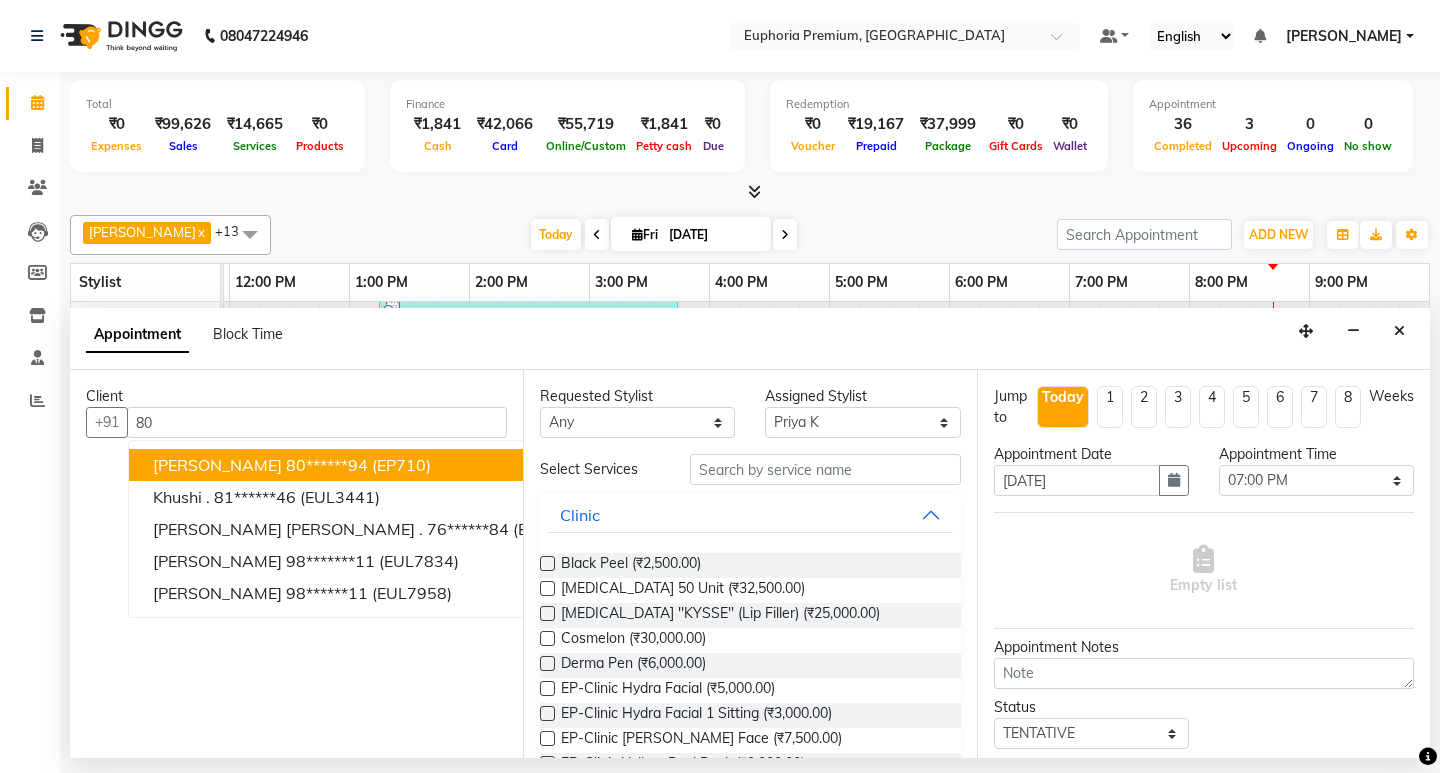 type on "8" 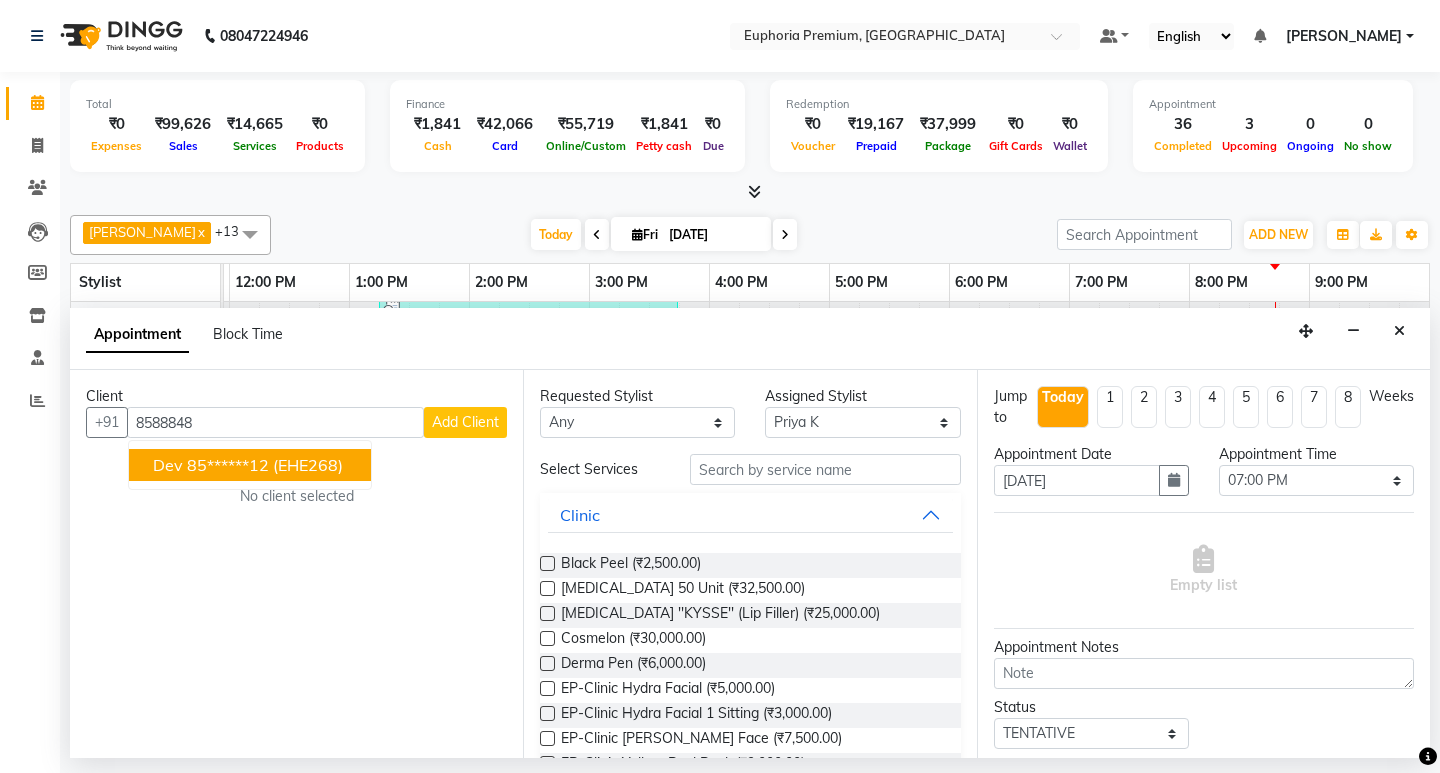 click on "(EHE268)" at bounding box center [308, 465] 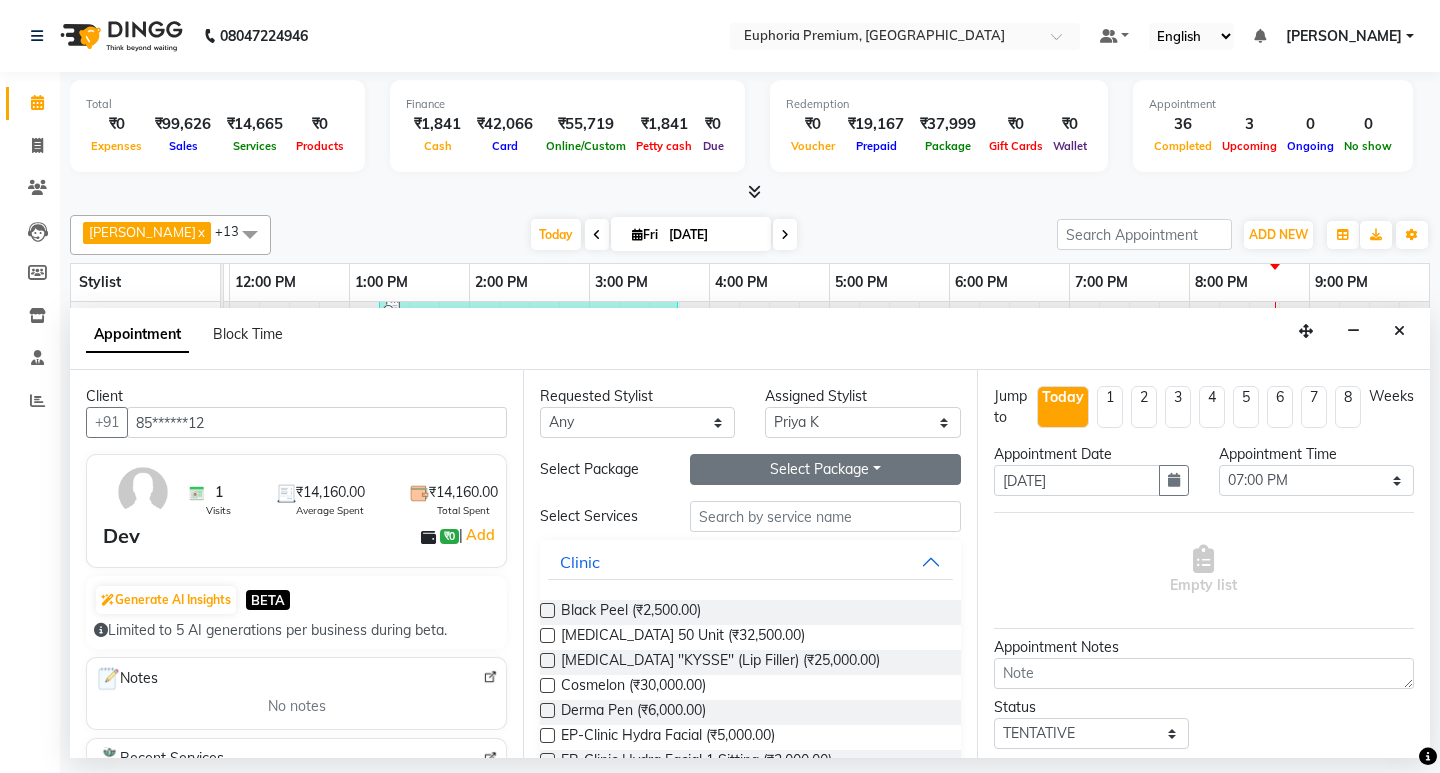 type on "85******12" 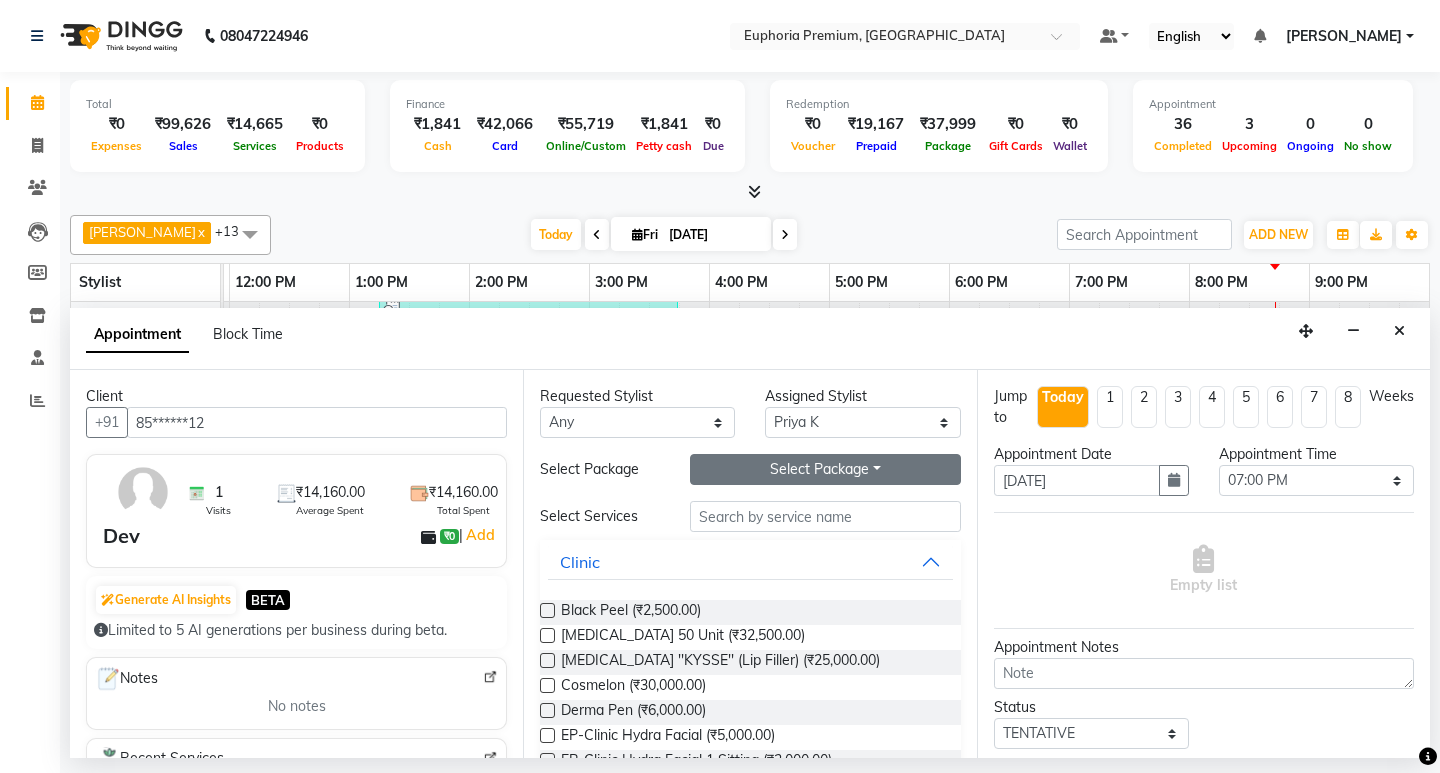click on "Select Package  Toggle Dropdown" at bounding box center (825, 469) 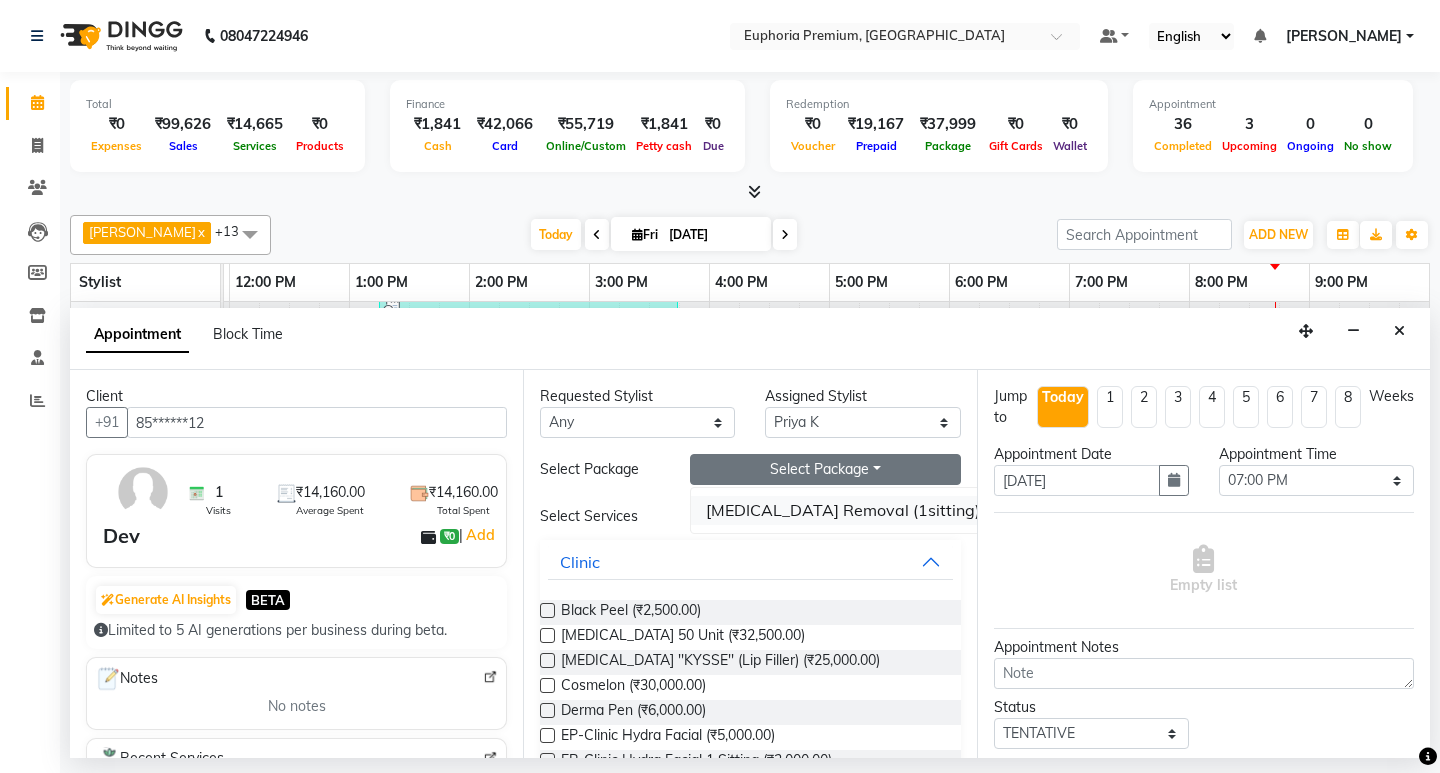 click on "[MEDICAL_DATA] Removal (1sitting)" at bounding box center [843, 510] 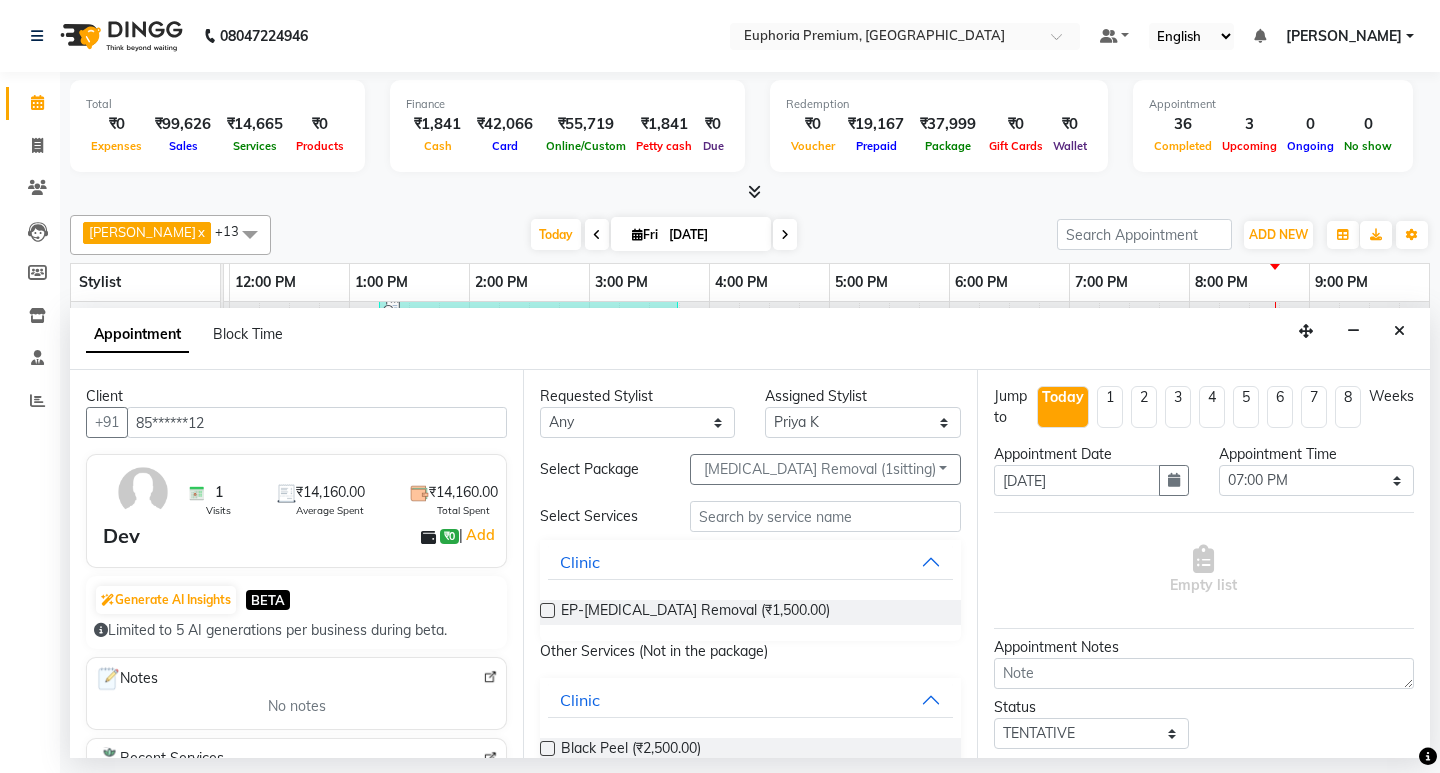 click at bounding box center (547, 610) 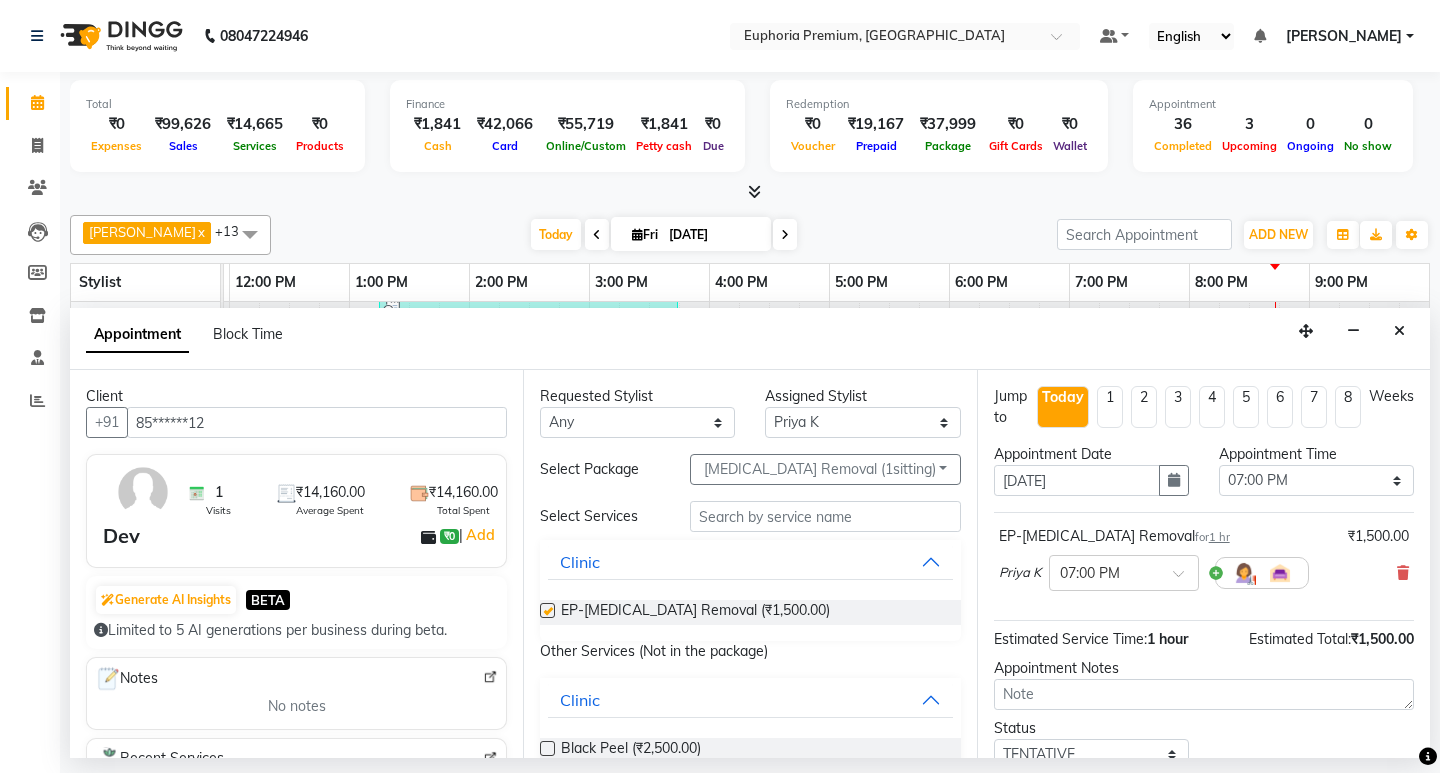 checkbox on "false" 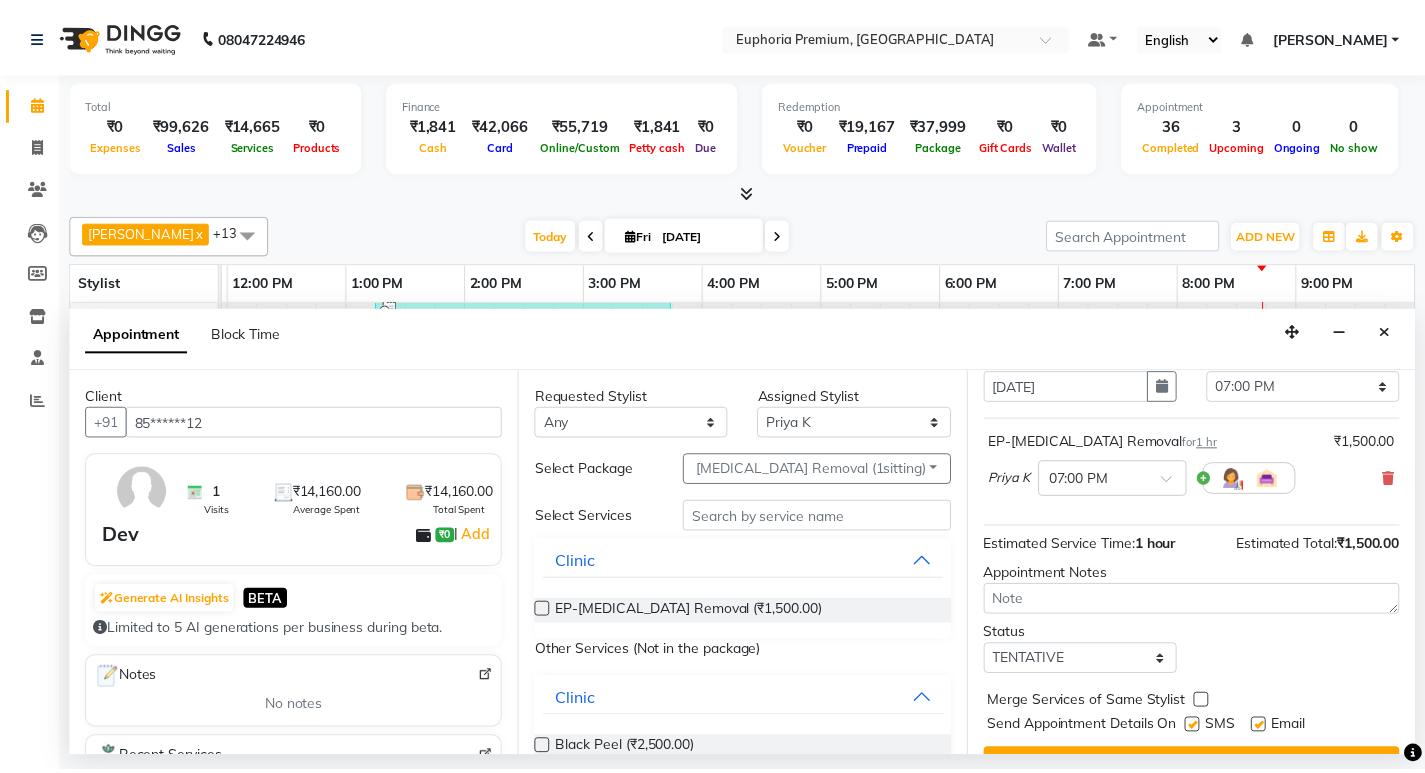 scroll, scrollTop: 138, scrollLeft: 0, axis: vertical 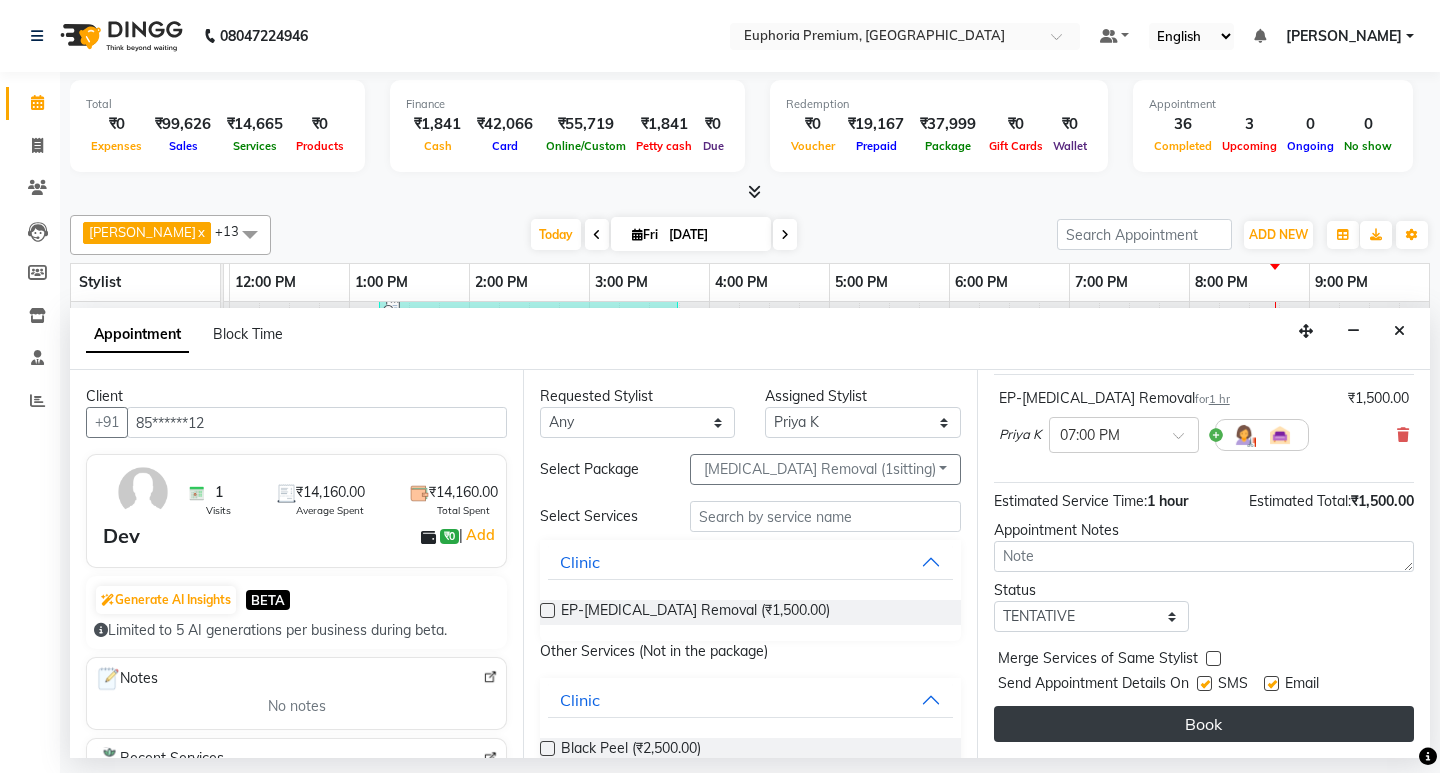 click on "Book" at bounding box center [1204, 724] 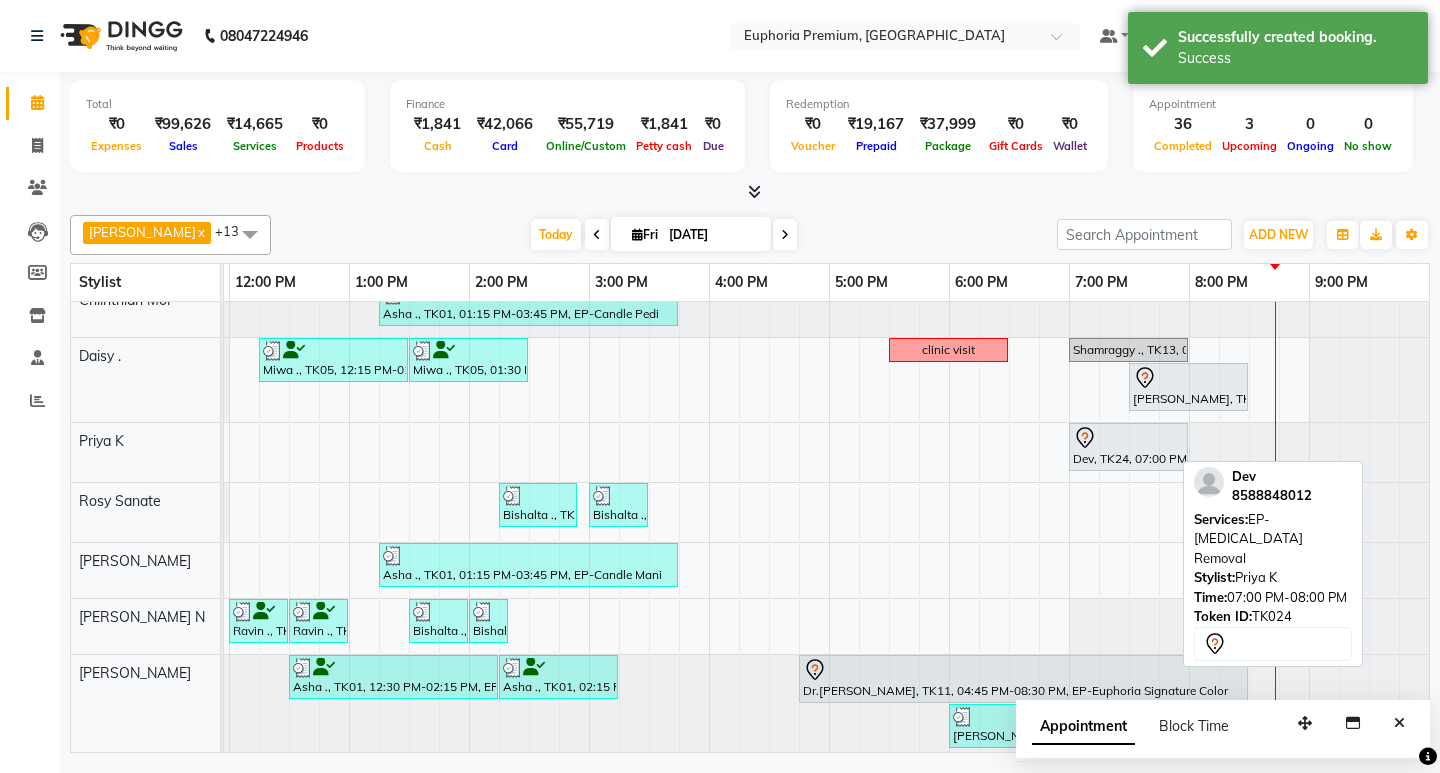 click at bounding box center [1128, 438] 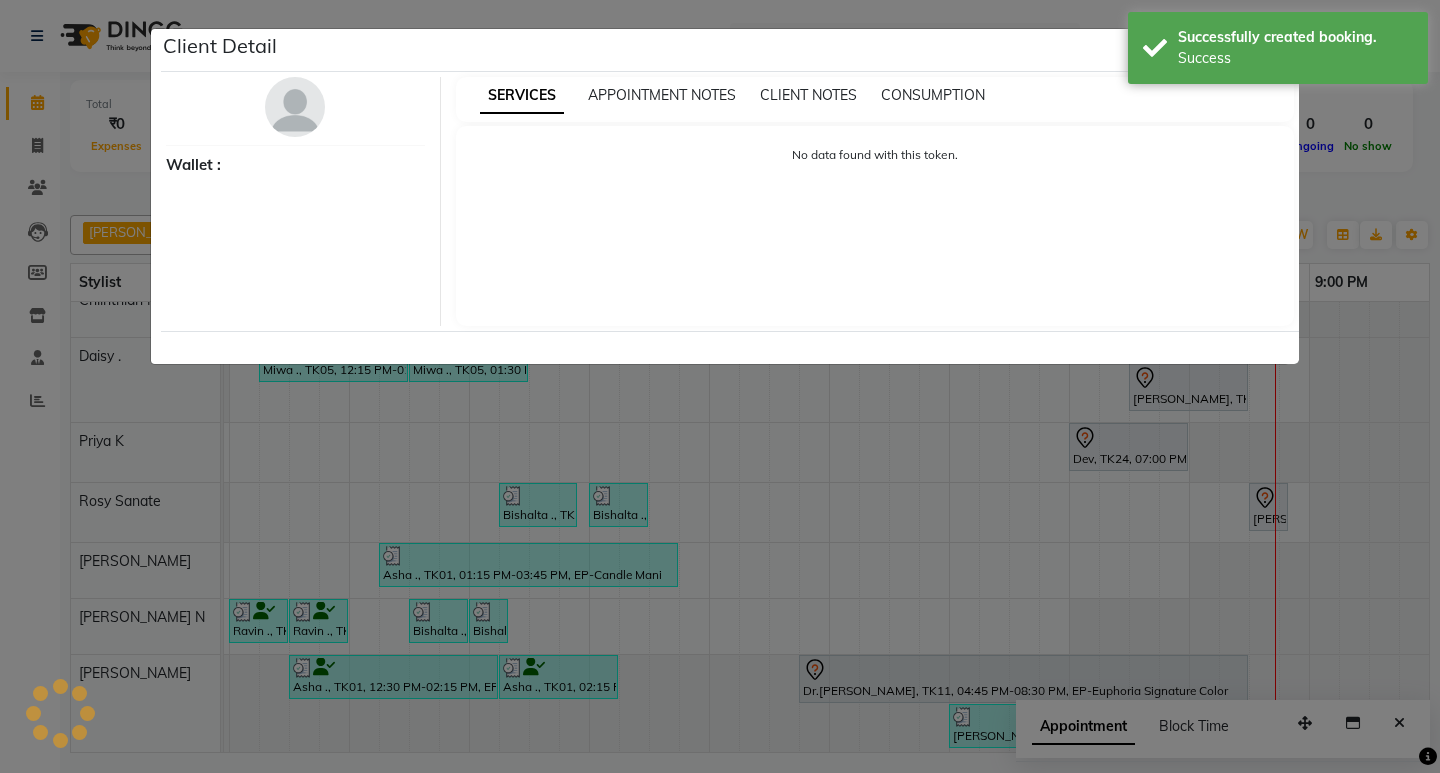 select on "7" 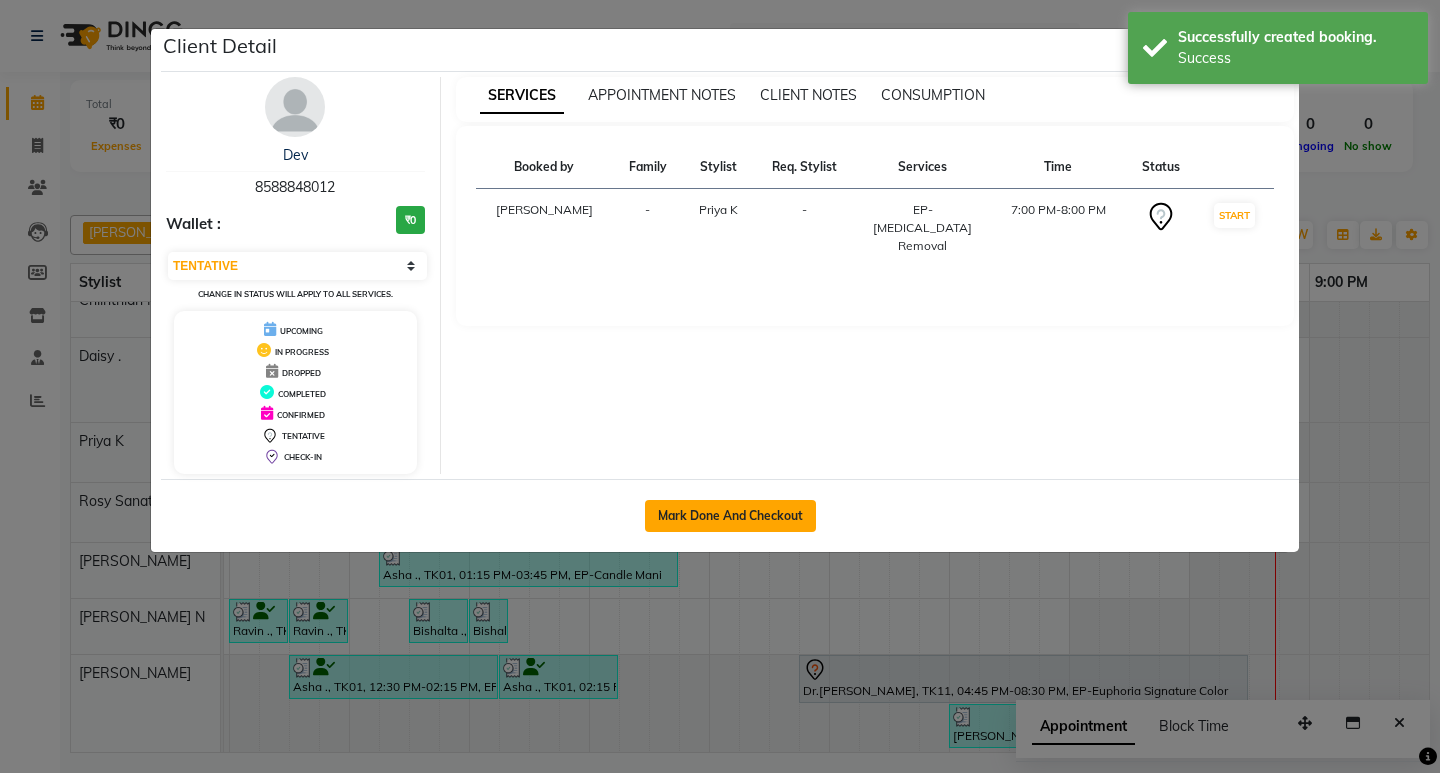 click on "Mark Done And Checkout" 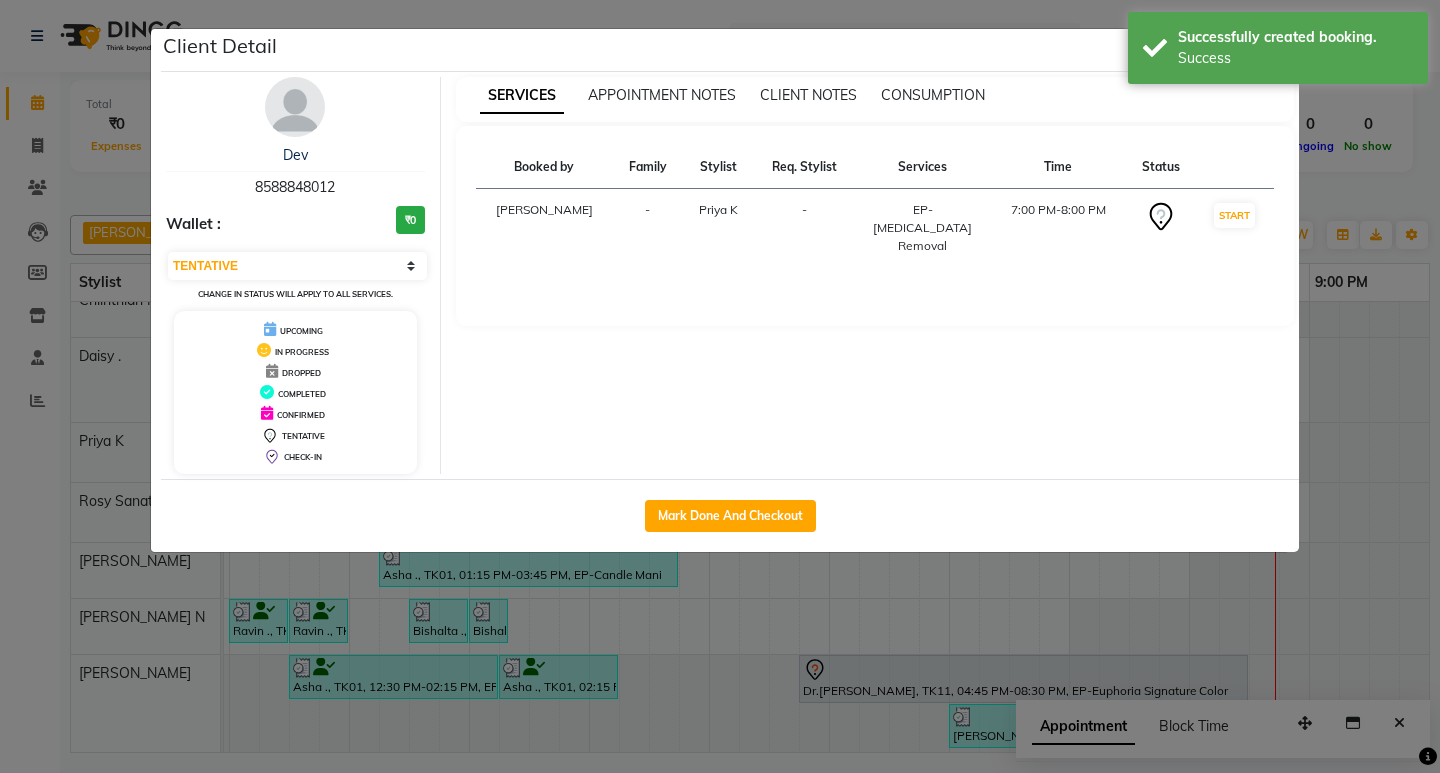 select on "service" 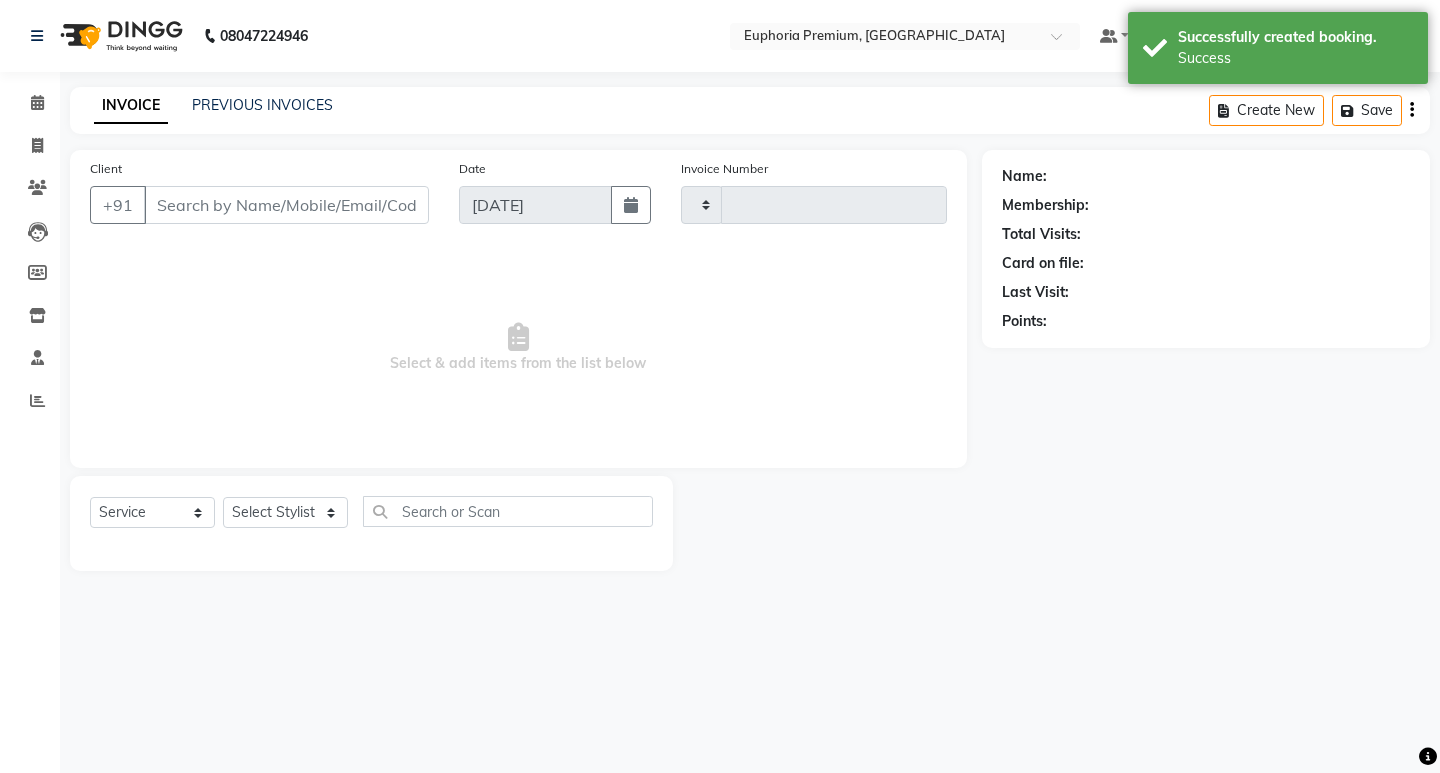 type on "1680" 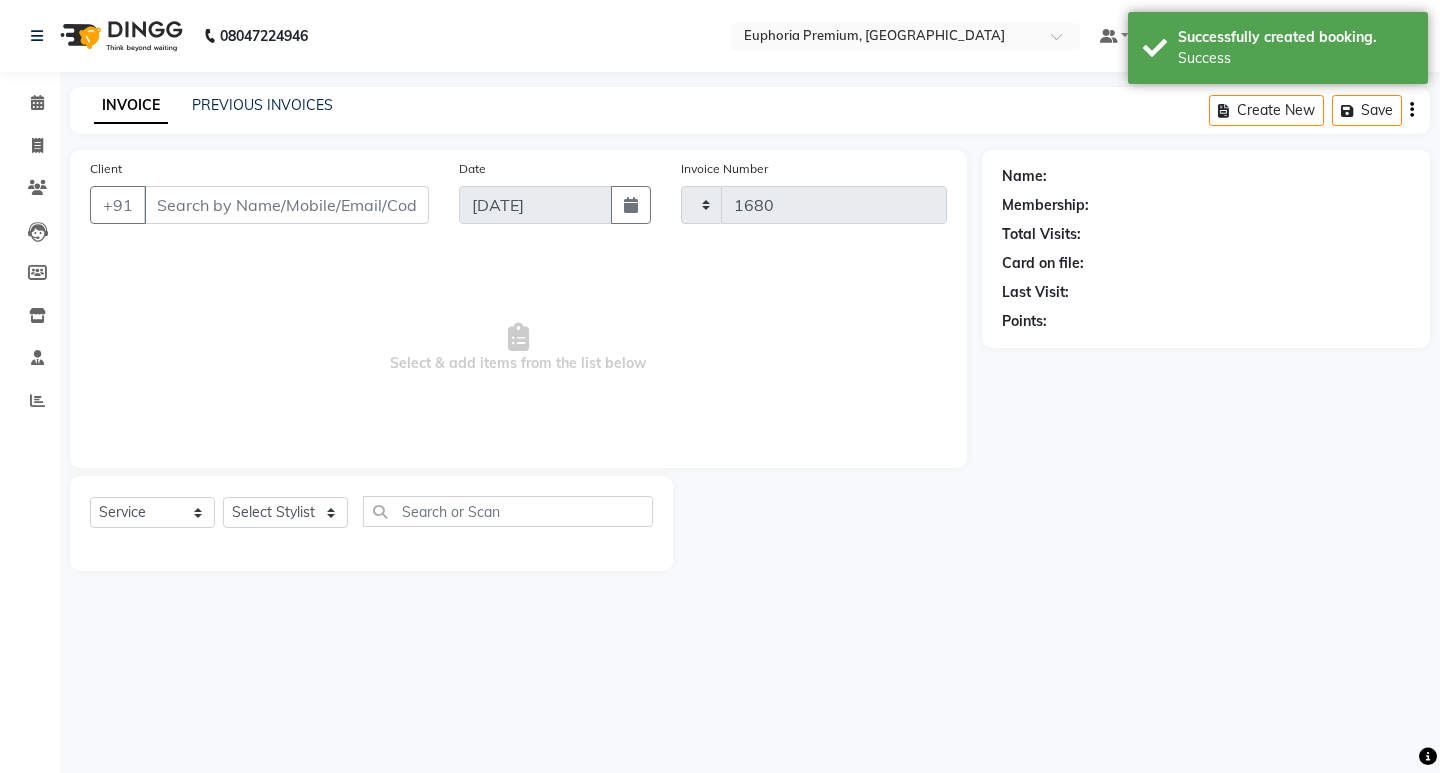 select on "7925" 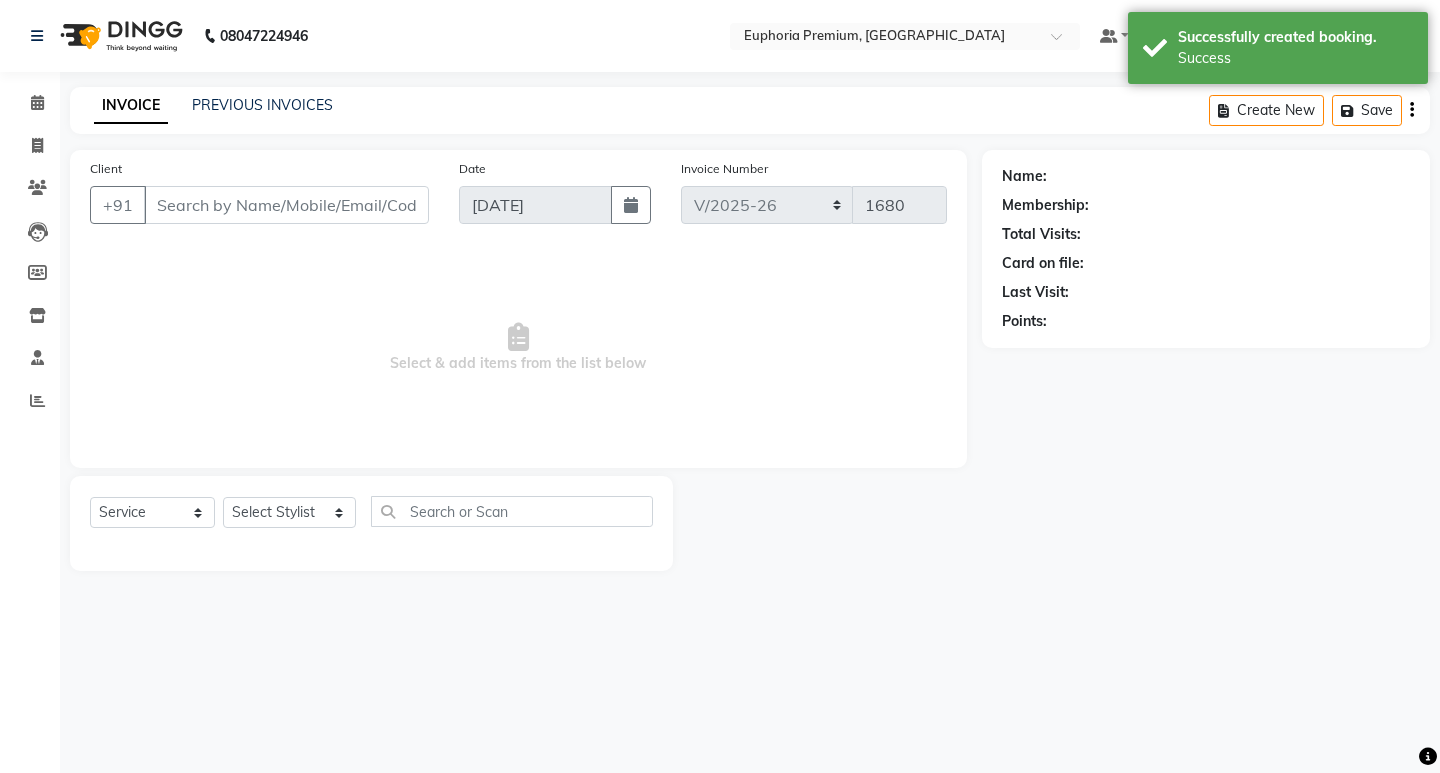 type on "85******12" 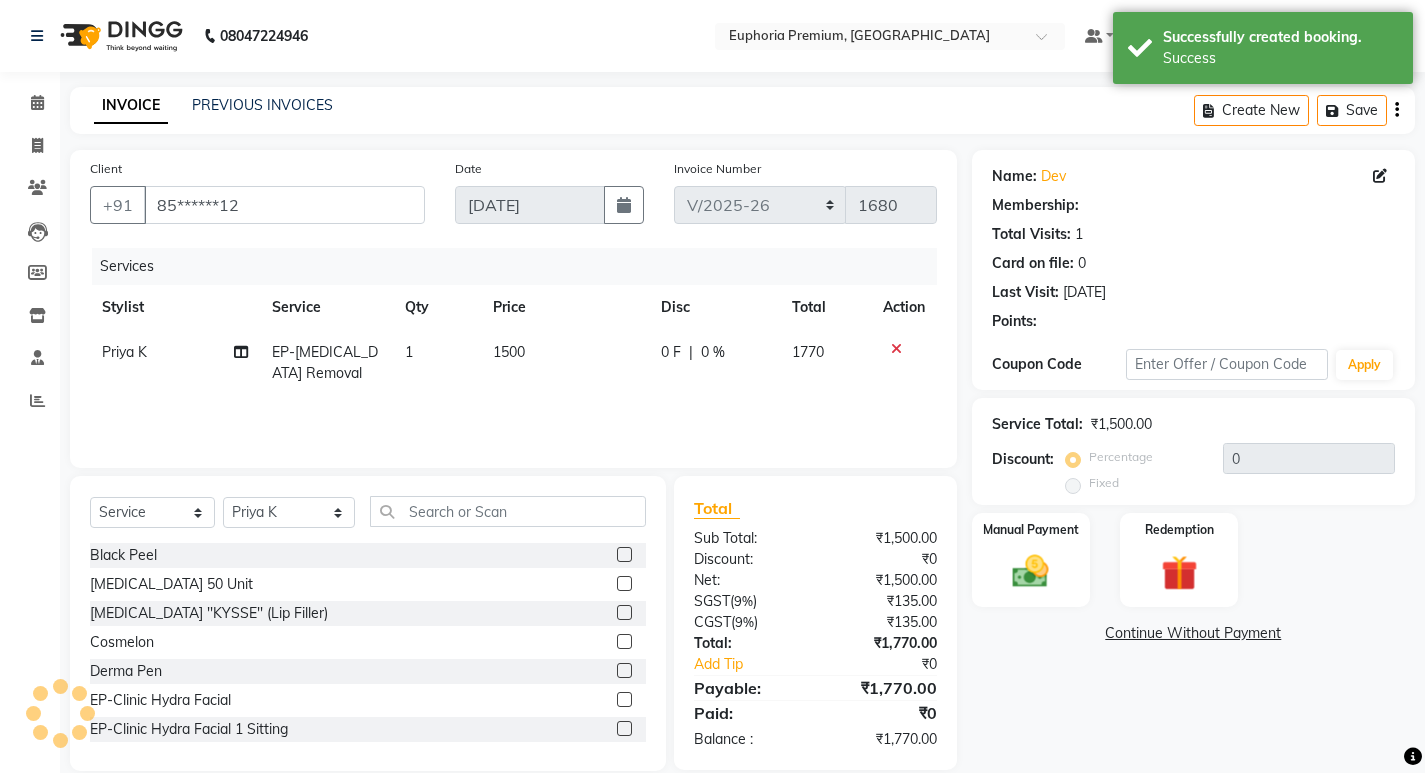 select on "1: Object" 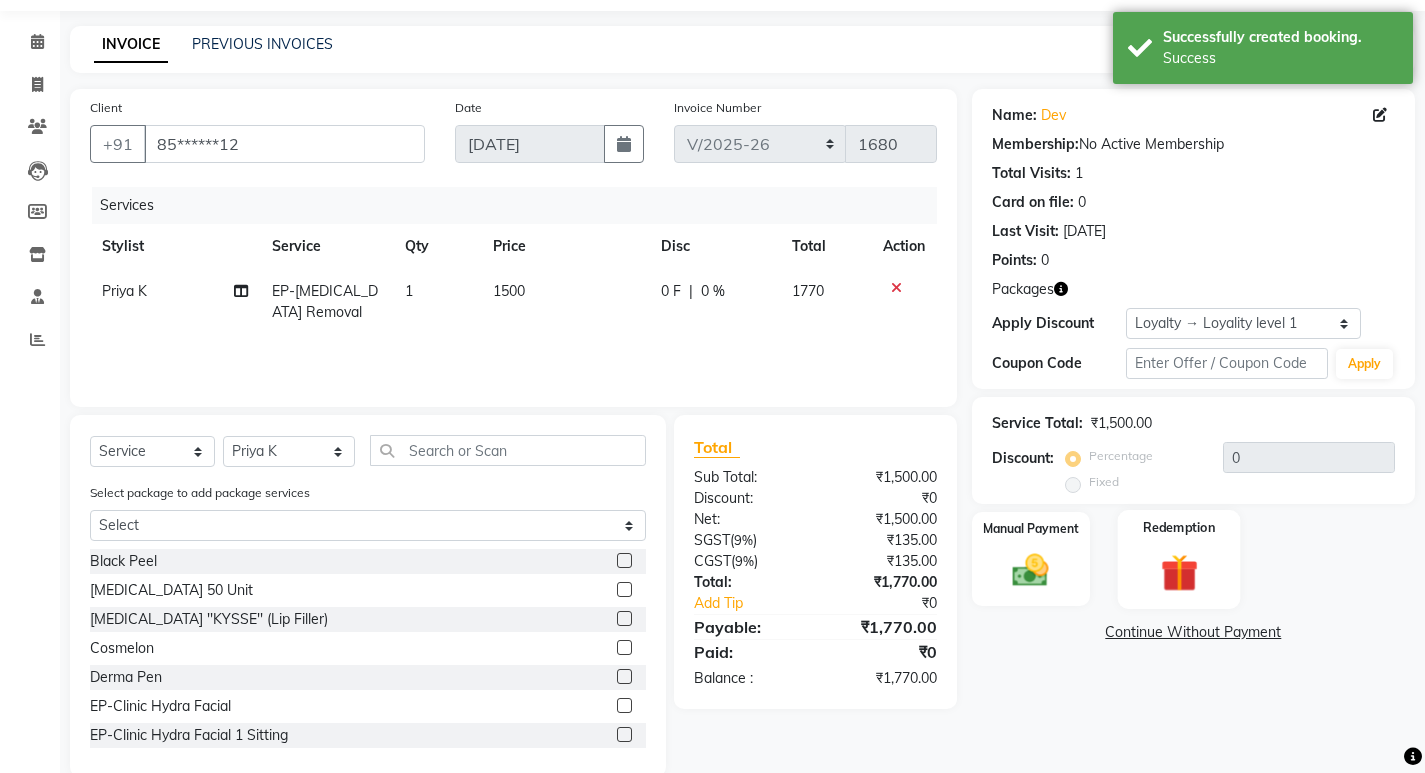 scroll, scrollTop: 95, scrollLeft: 0, axis: vertical 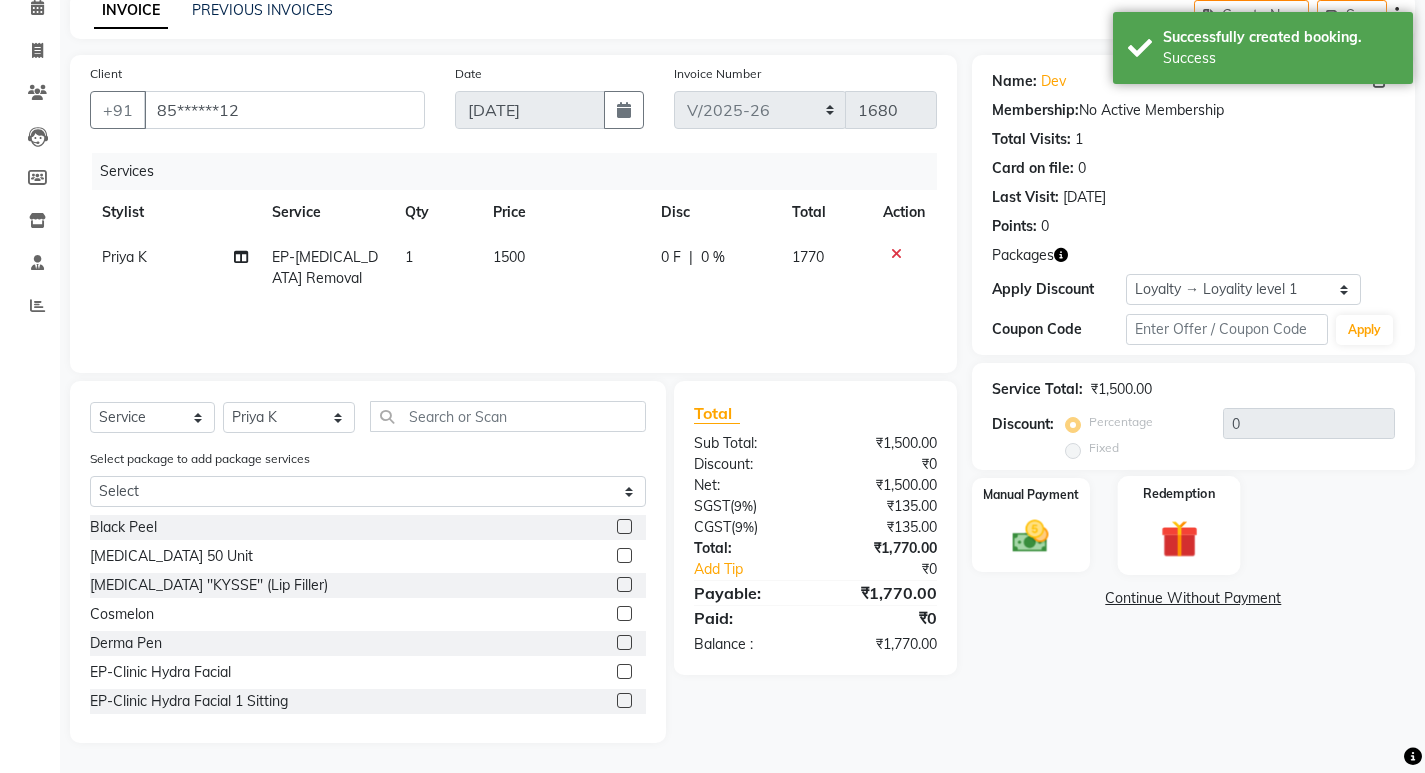 click on "Redemption" 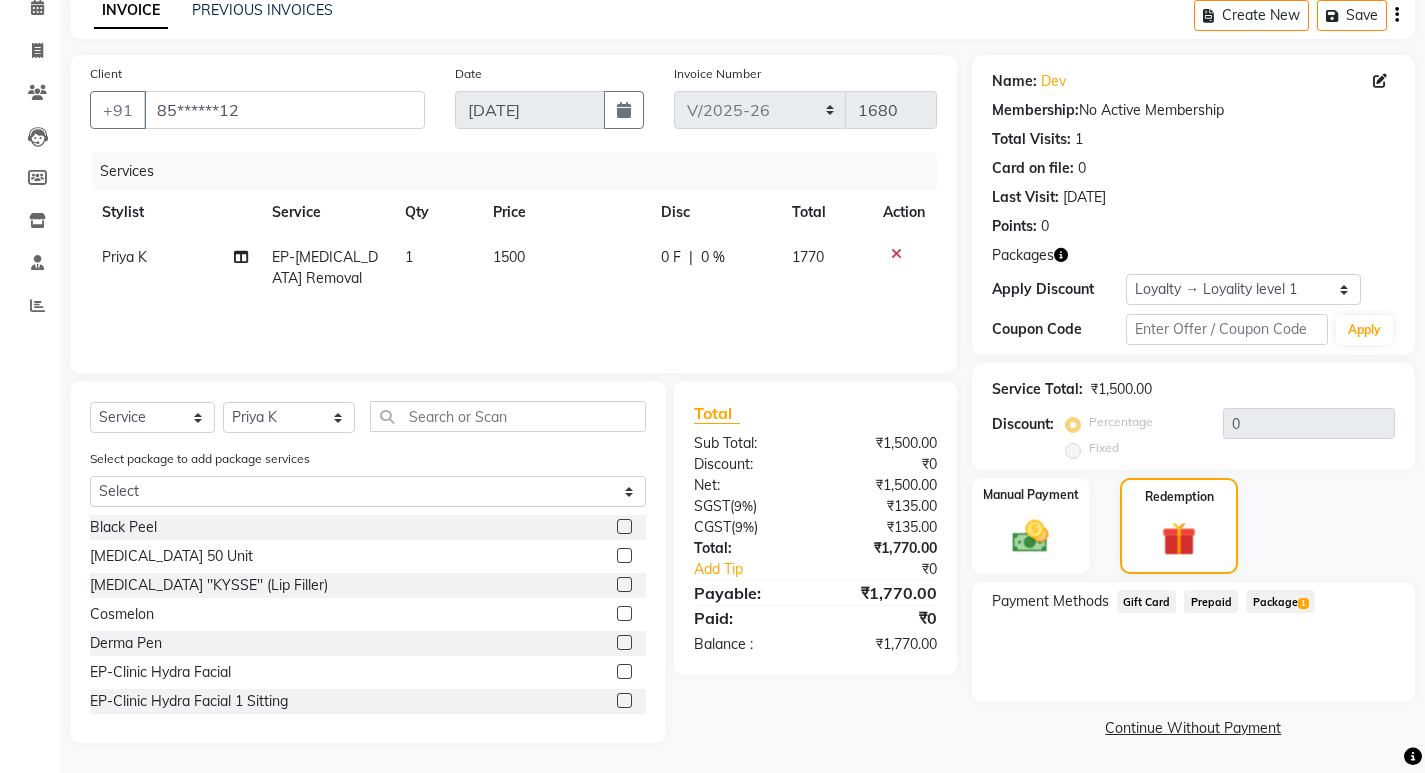 click on "Package  1" 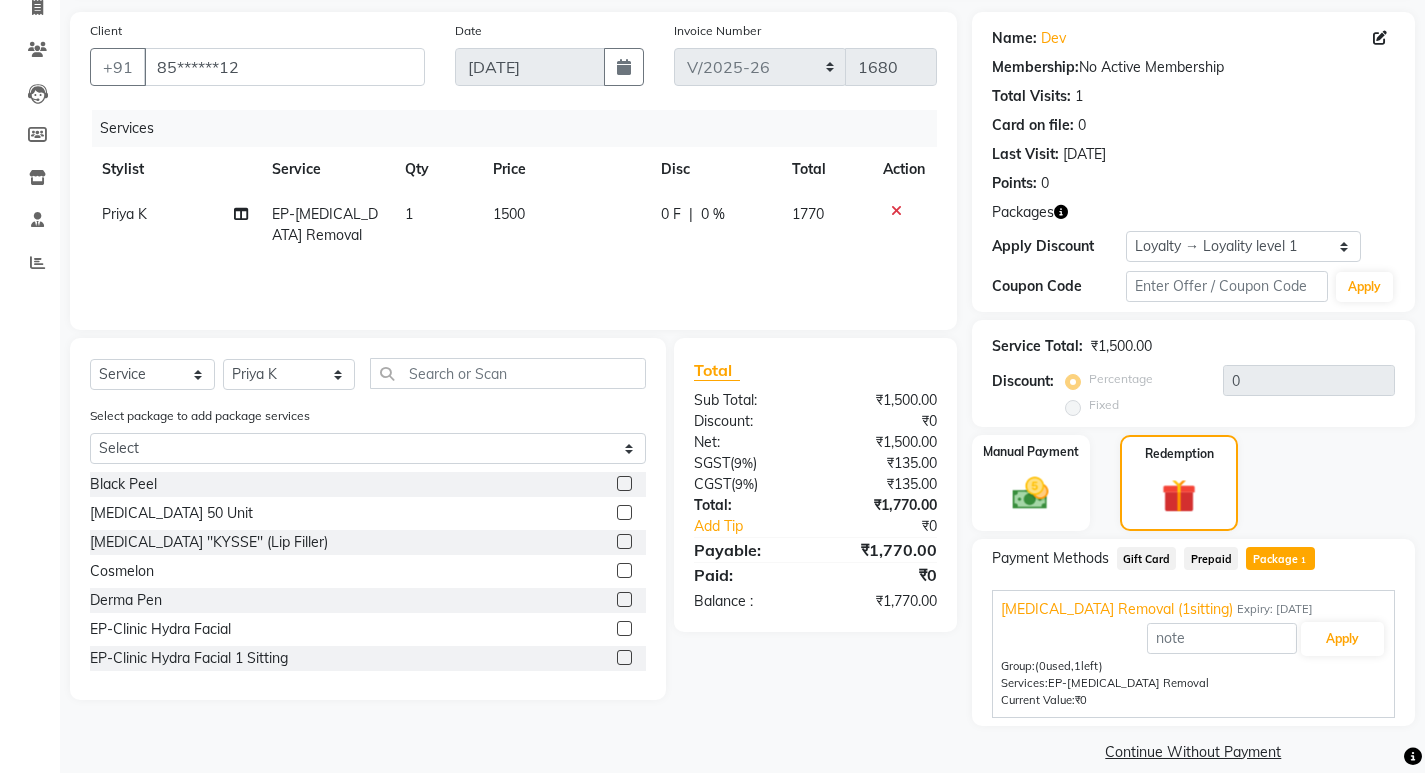 scroll, scrollTop: 162, scrollLeft: 0, axis: vertical 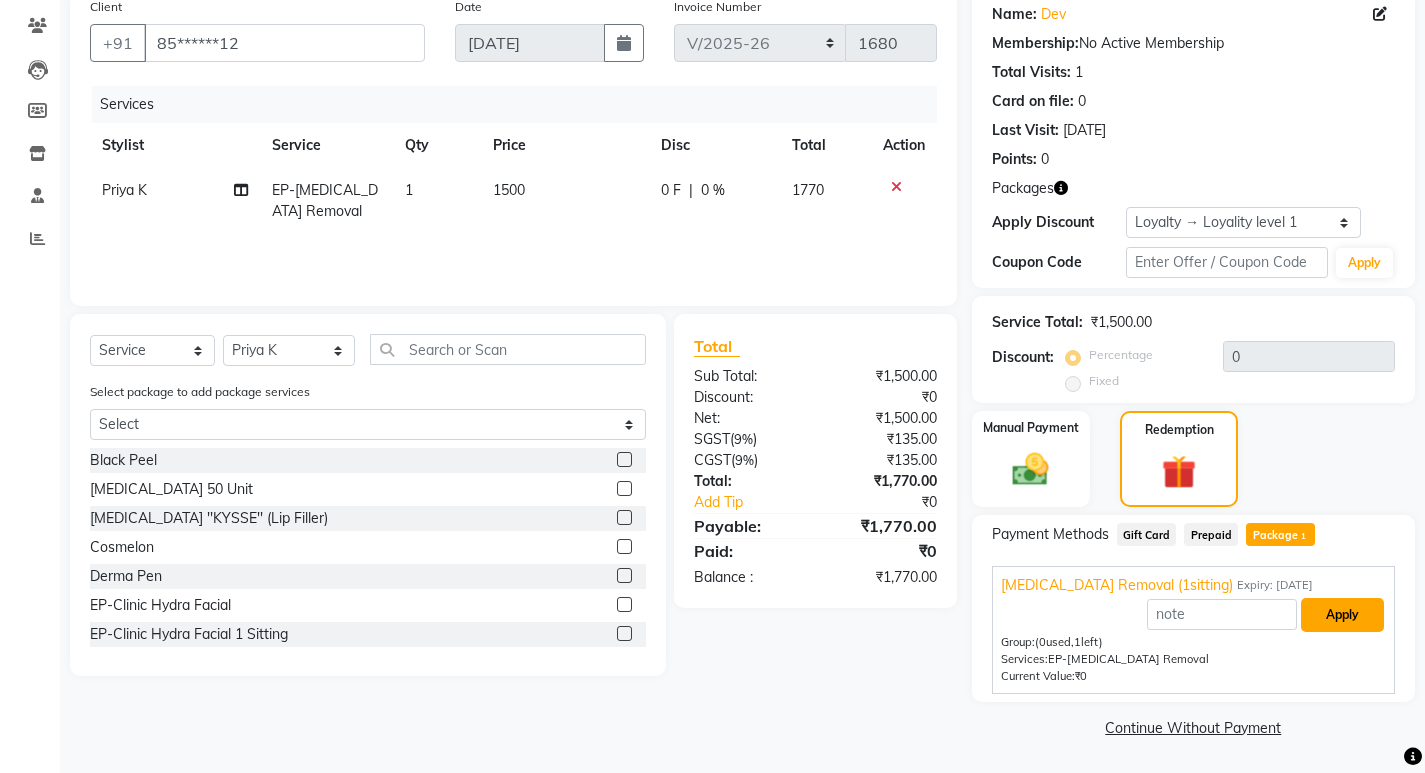click on "Apply" at bounding box center (1342, 615) 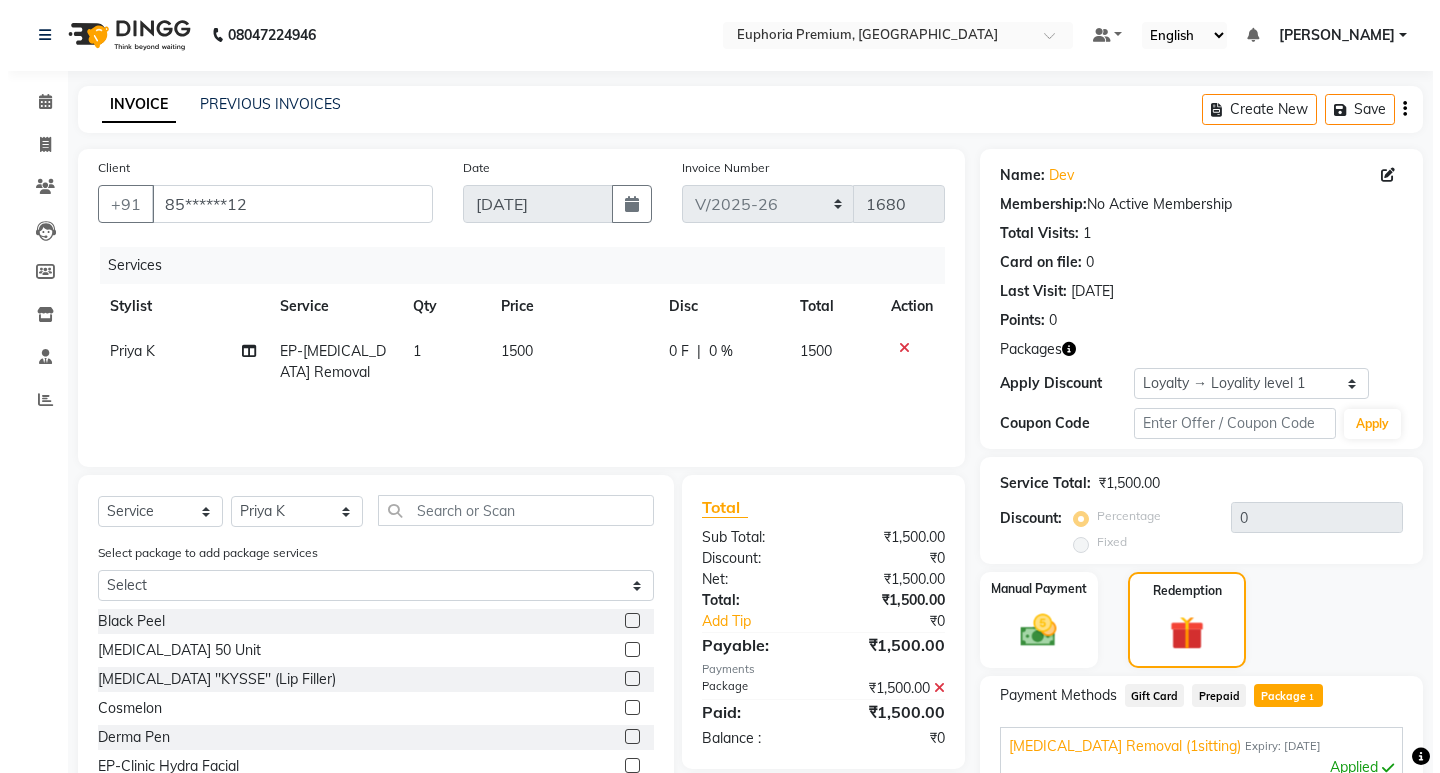 scroll, scrollTop: 0, scrollLeft: 0, axis: both 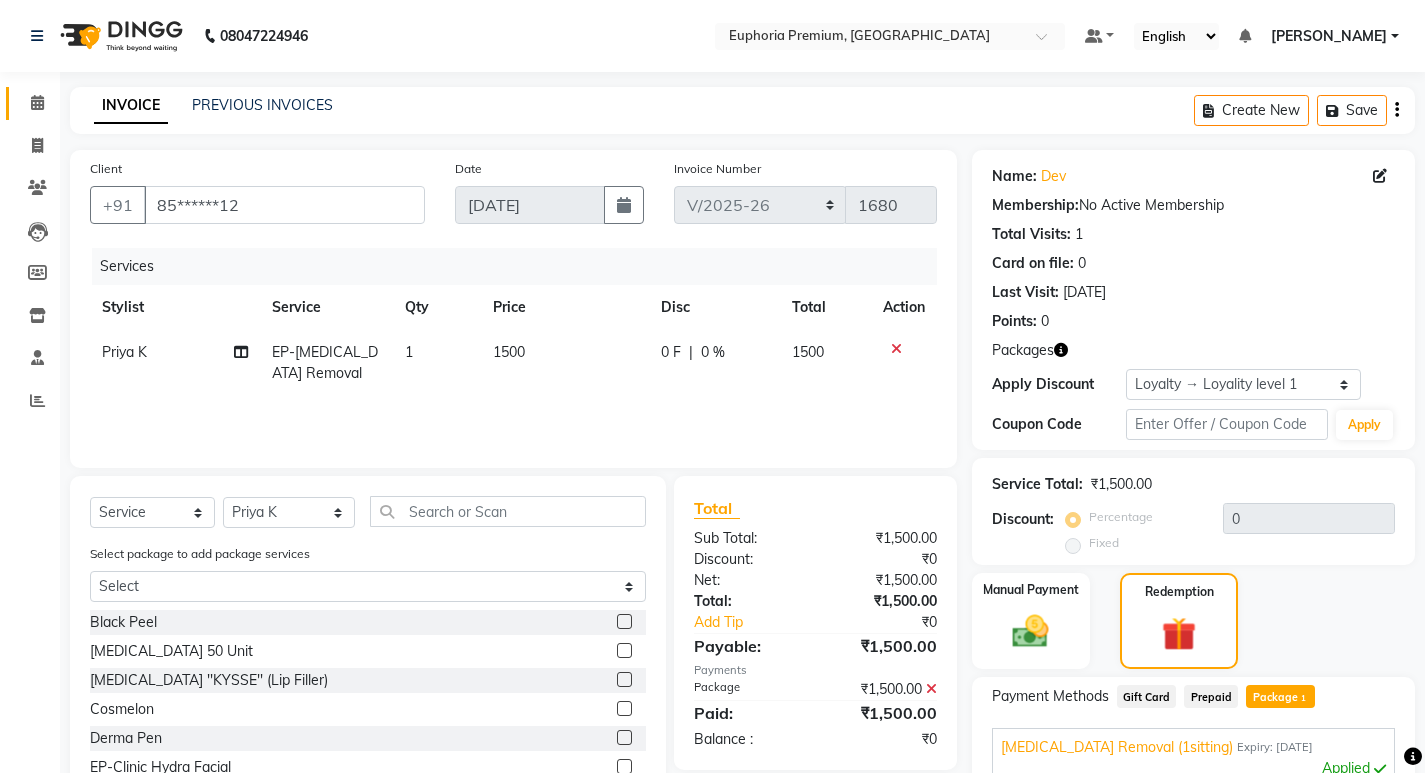 click 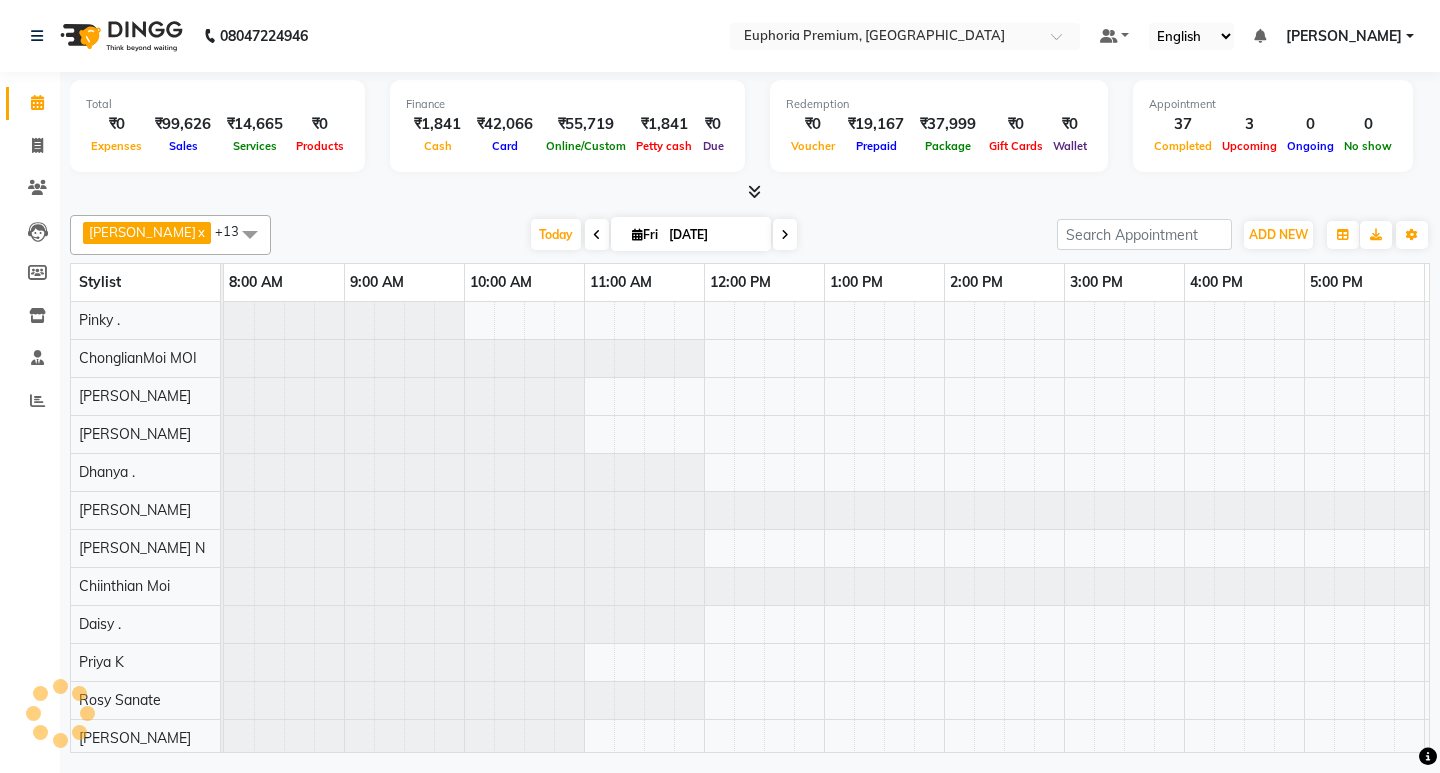 scroll, scrollTop: 0, scrollLeft: 0, axis: both 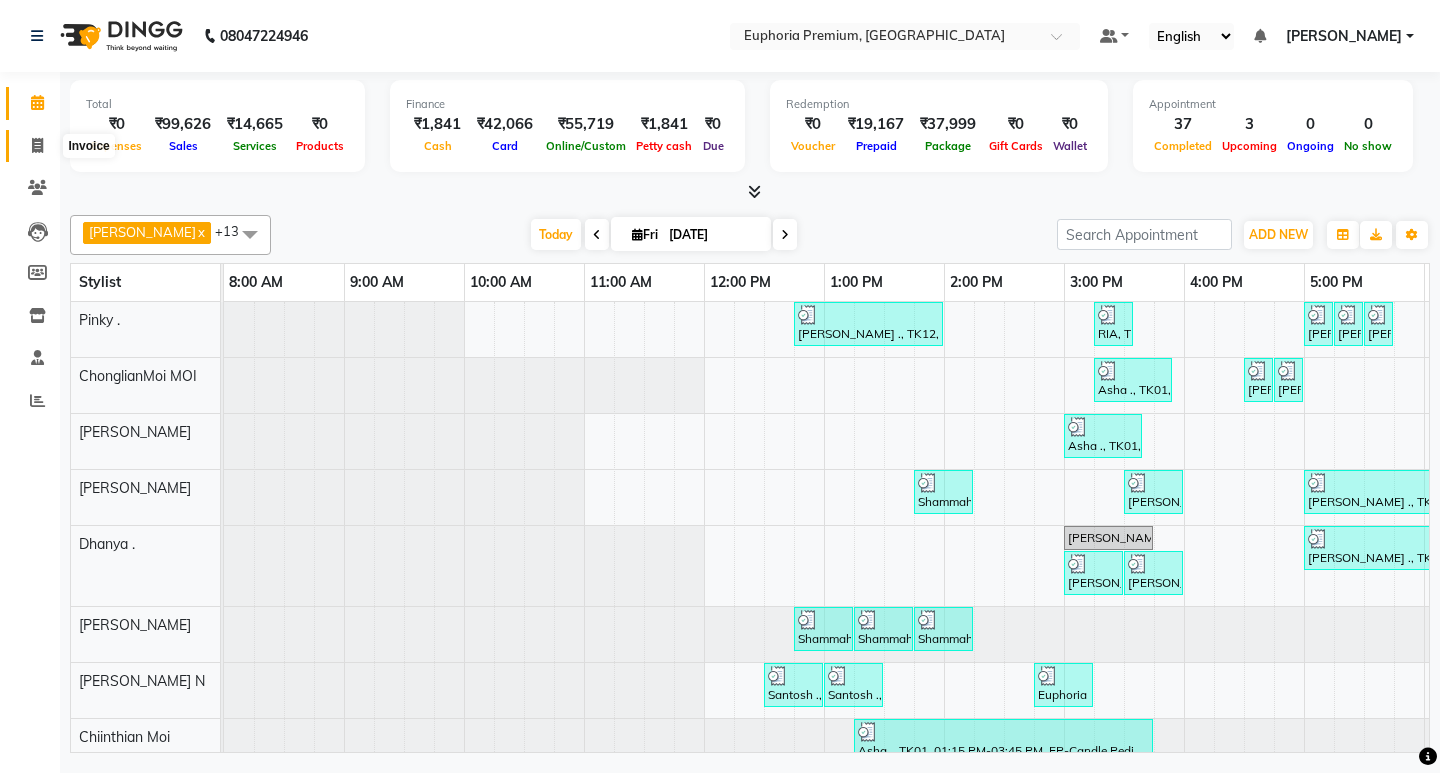 click 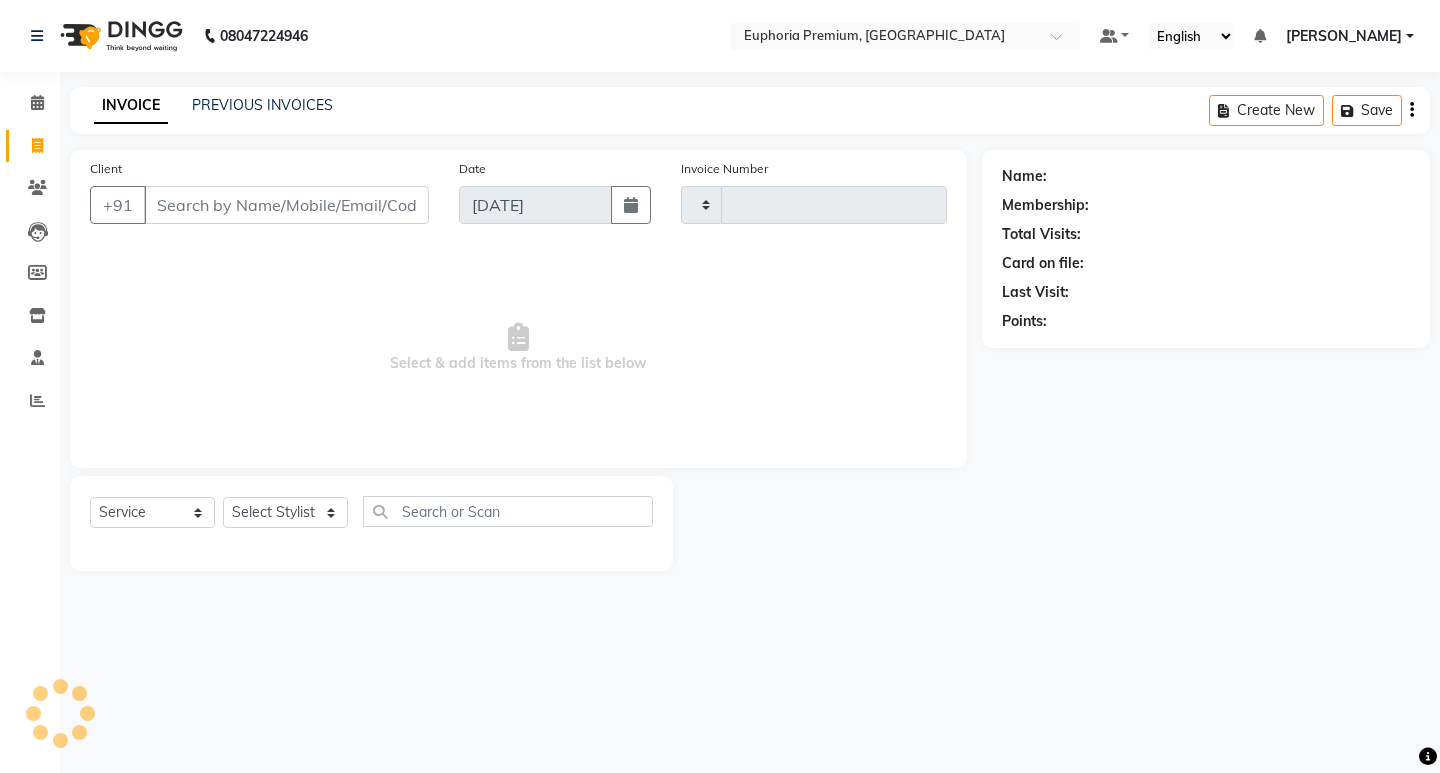 type on "1680" 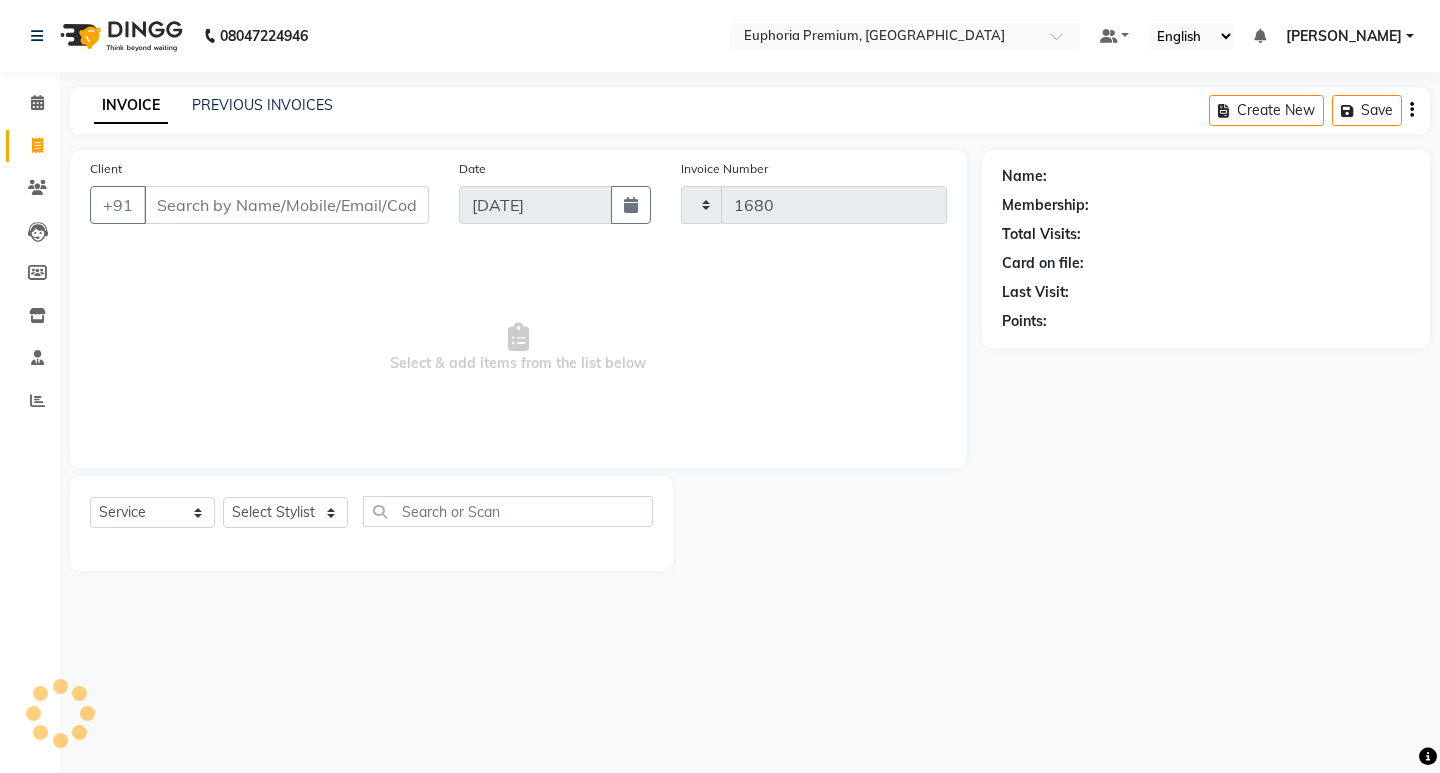 select on "7925" 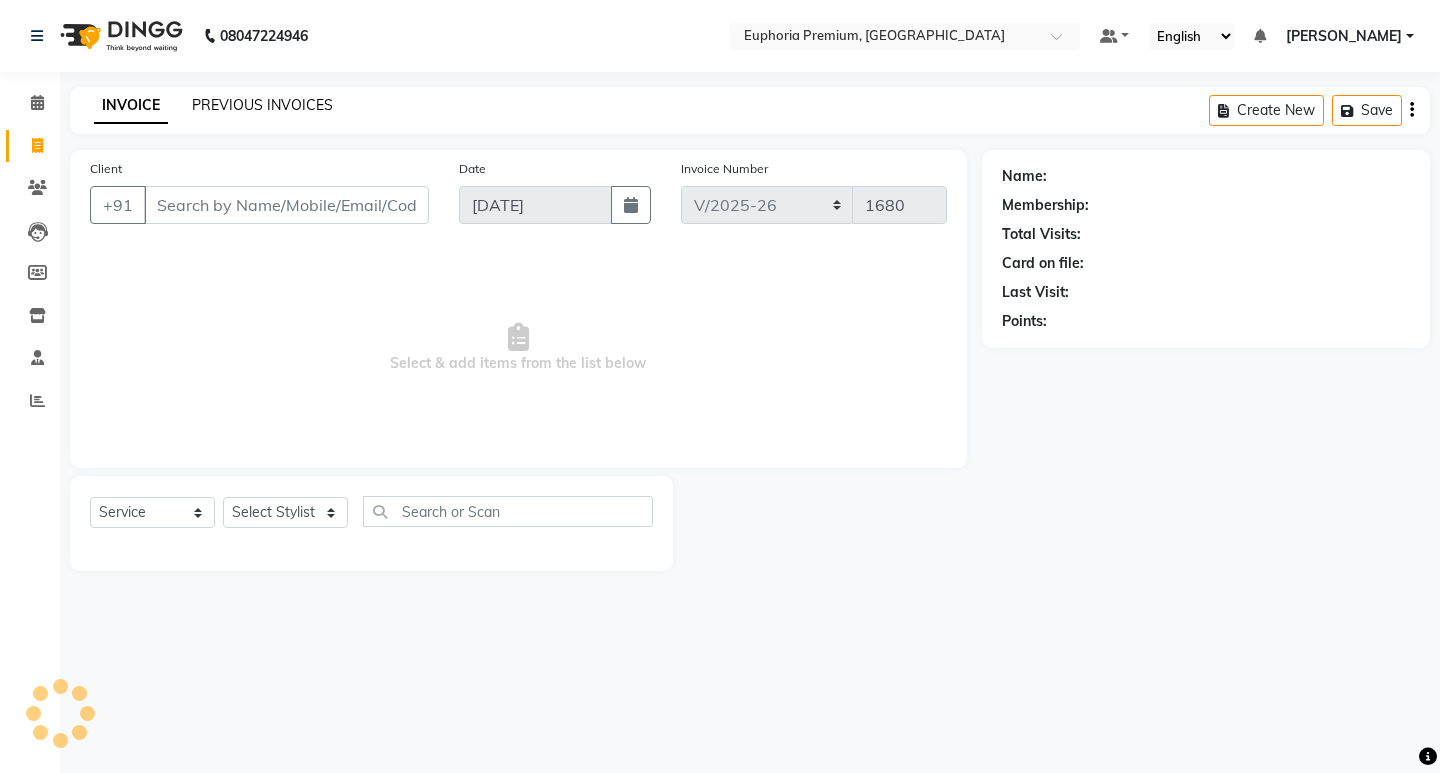 click on "PREVIOUS INVOICES" 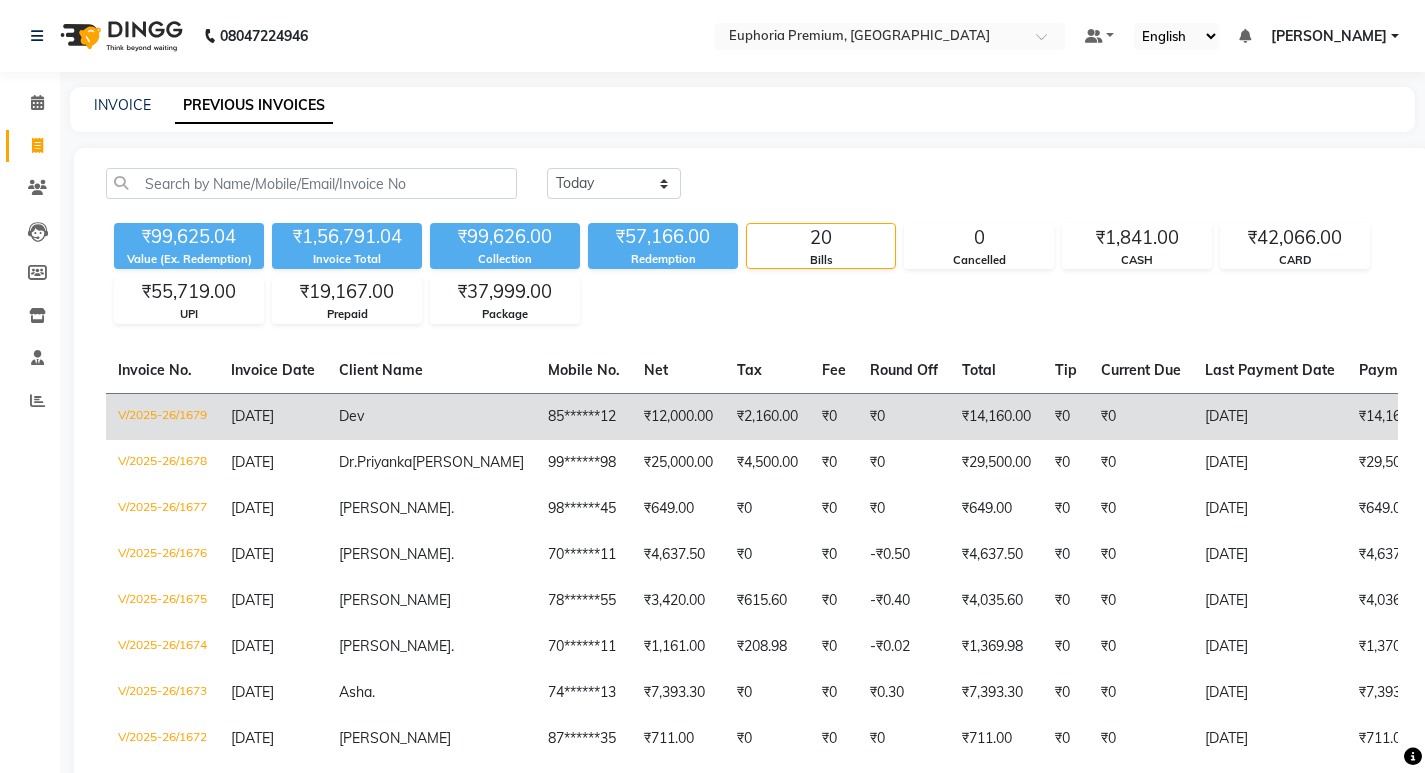 click on "V/2025-26/1679" 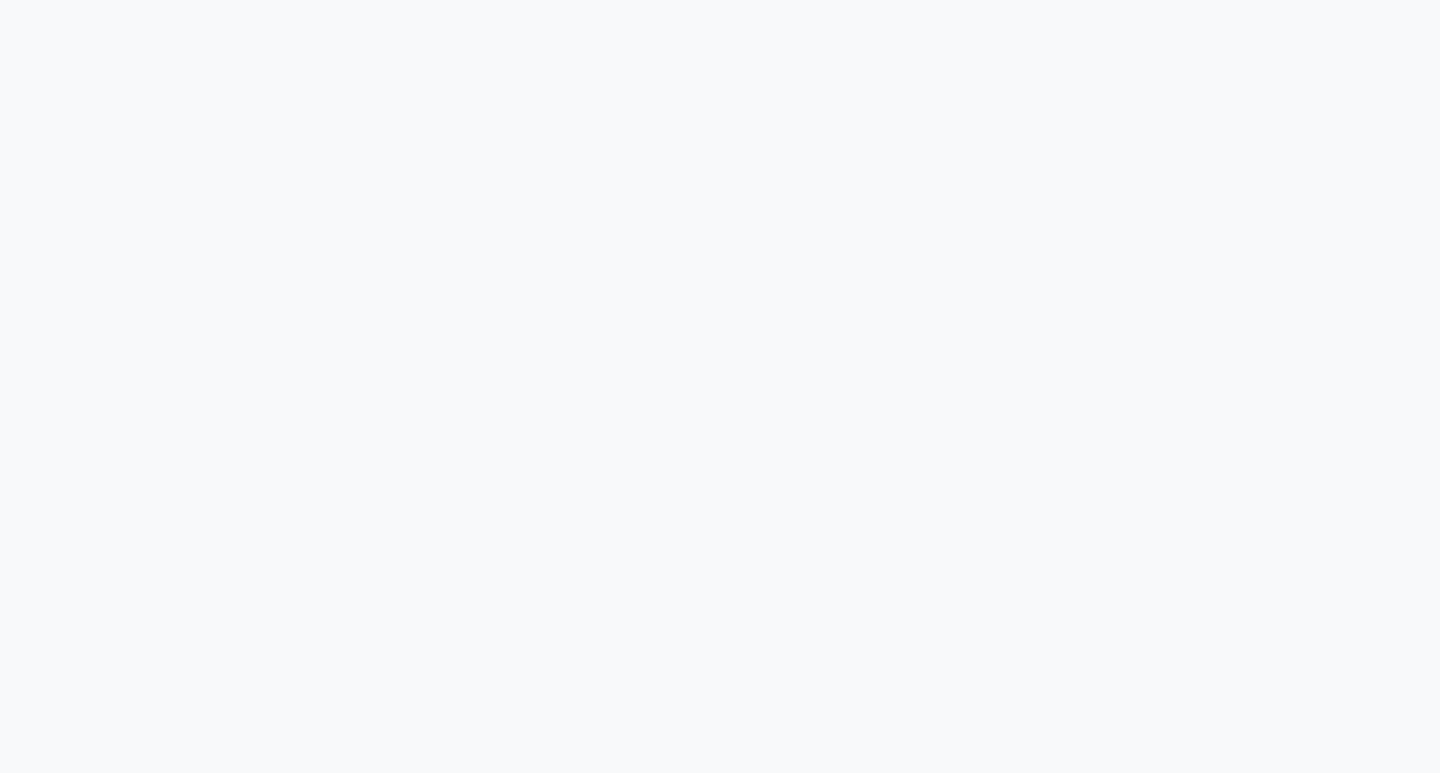 scroll, scrollTop: 0, scrollLeft: 0, axis: both 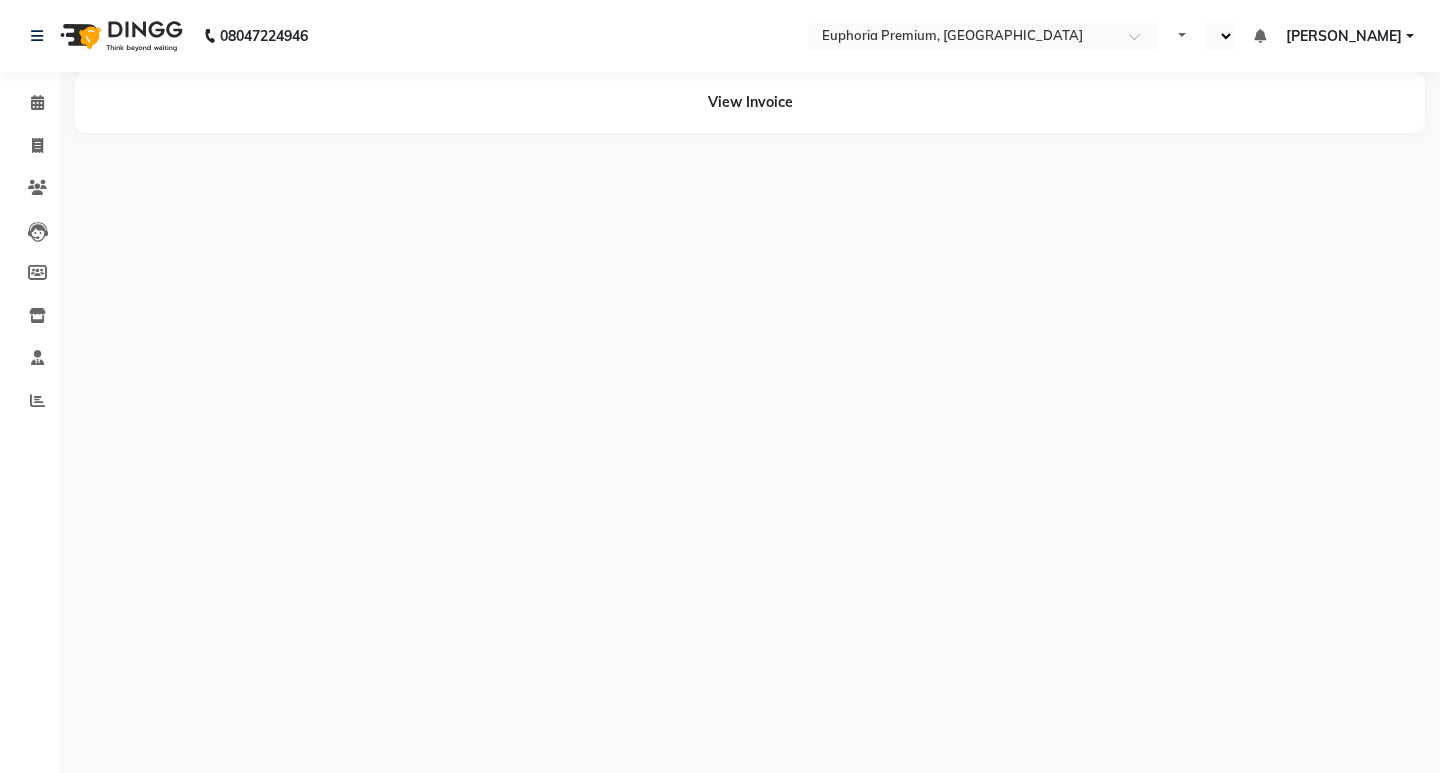 select on "en" 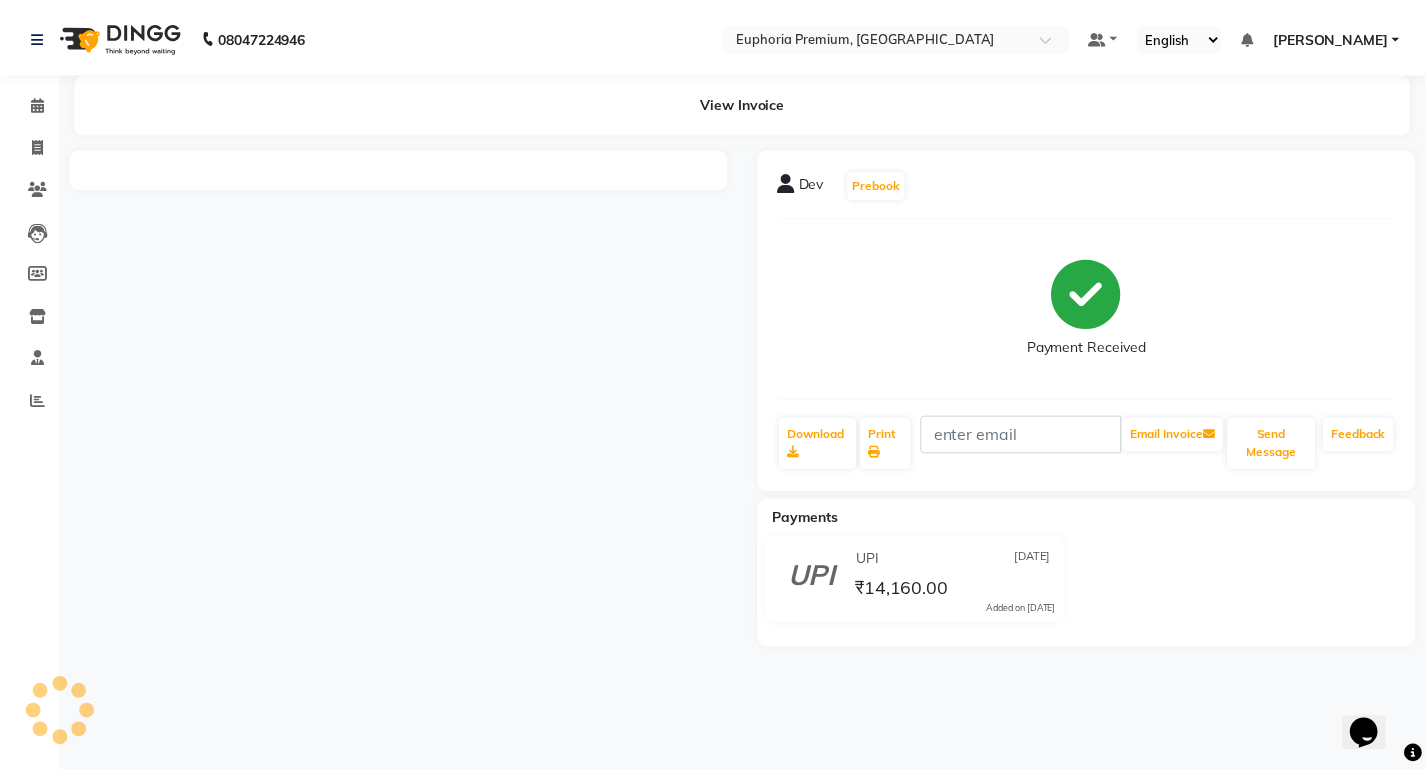 scroll, scrollTop: 0, scrollLeft: 0, axis: both 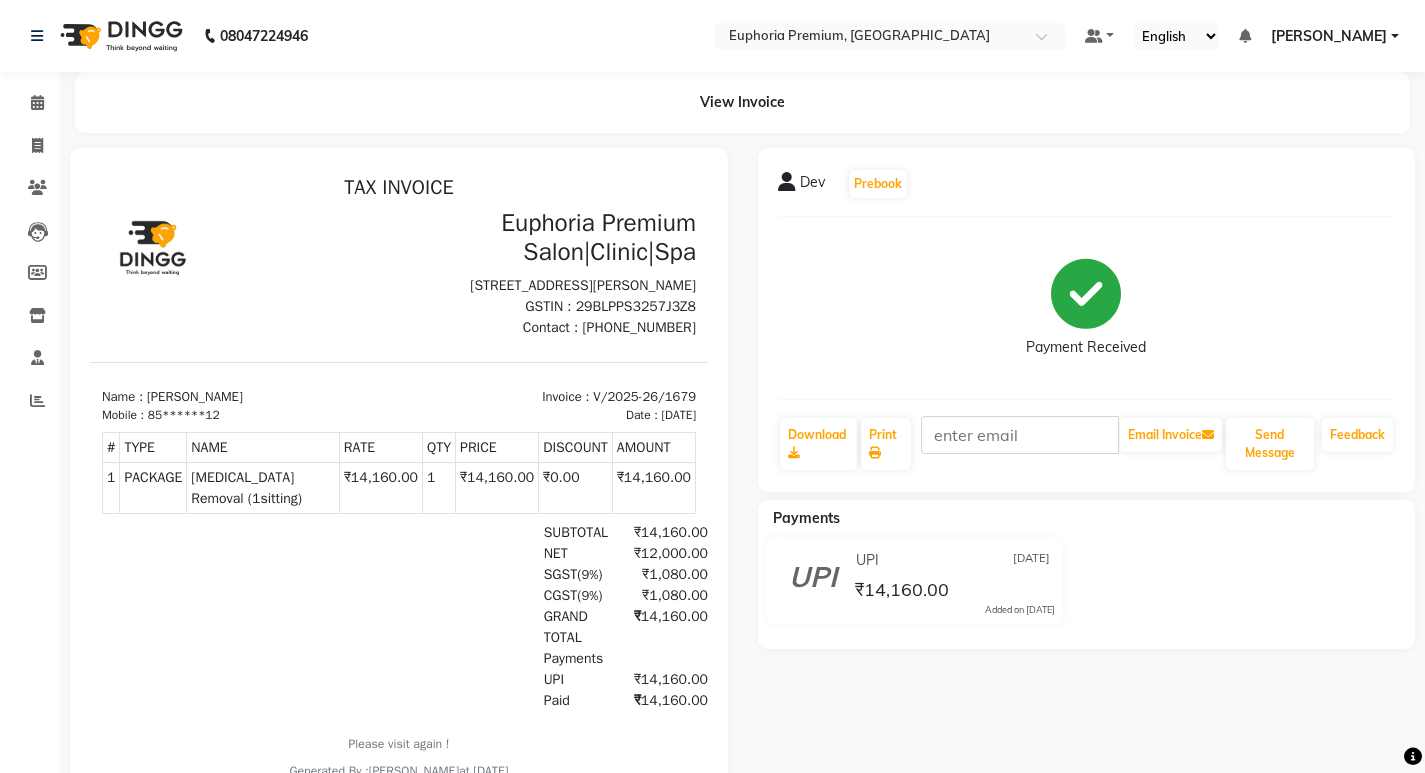 drag, startPoint x: 1217, startPoint y: 651, endPoint x: 1280, endPoint y: 188, distance: 467.2665 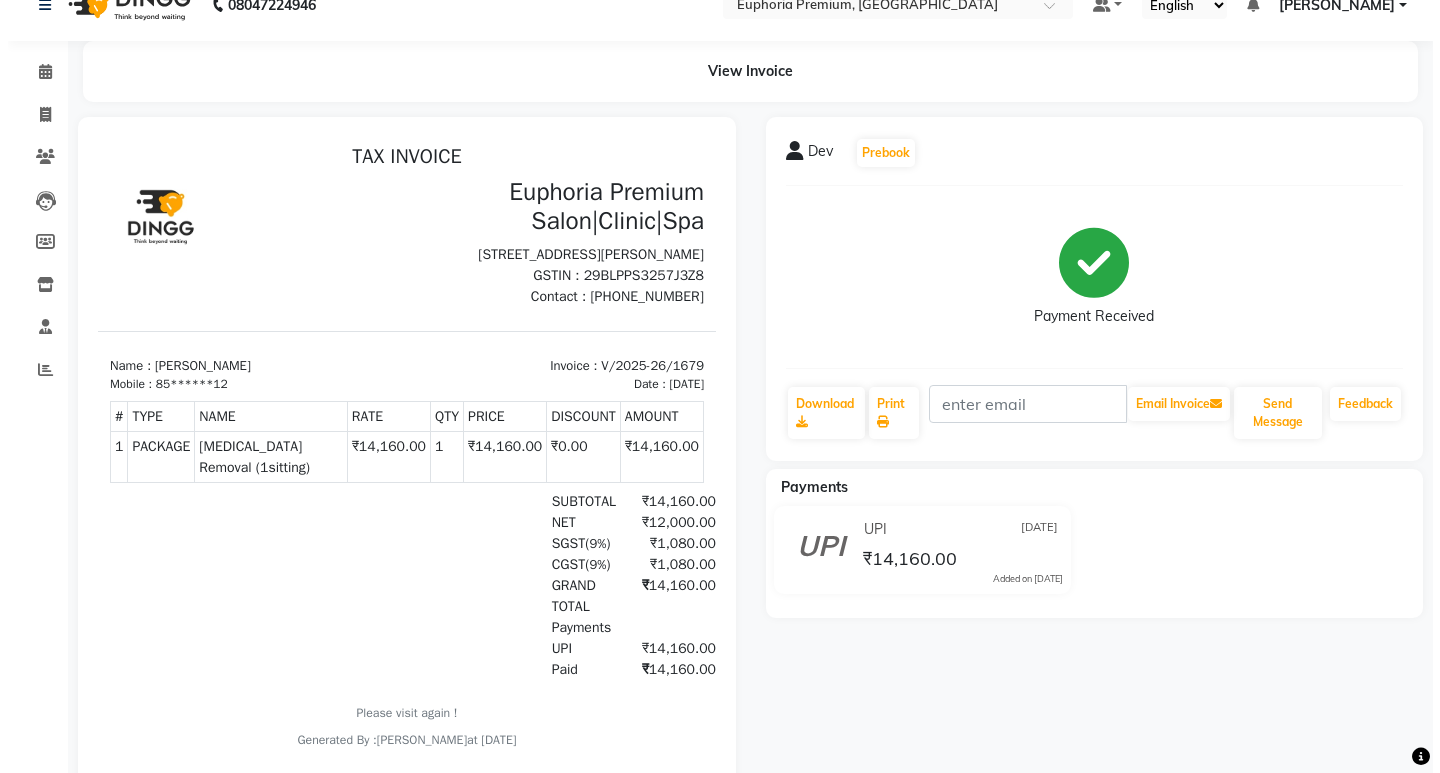 scroll, scrollTop: 0, scrollLeft: 0, axis: both 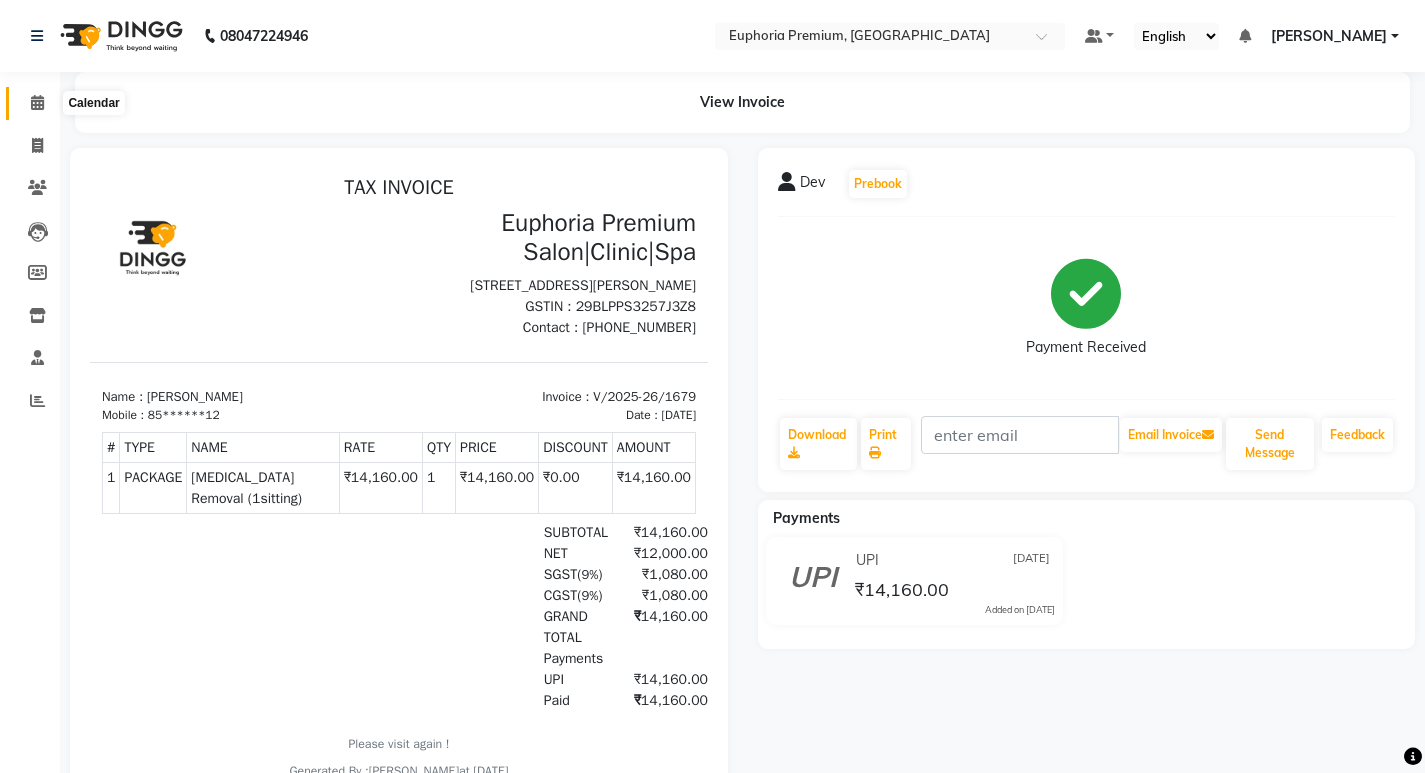 click 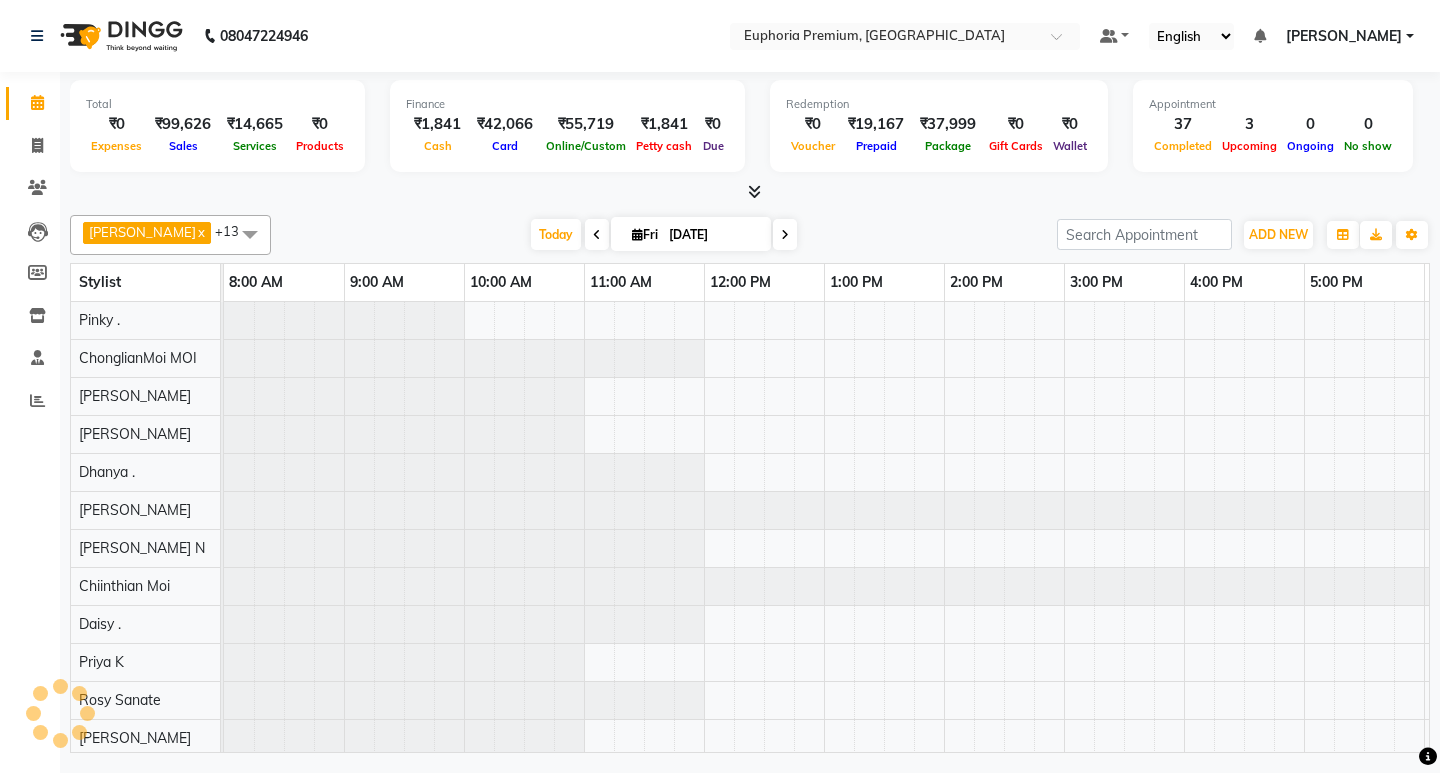 scroll, scrollTop: 0, scrollLeft: 475, axis: horizontal 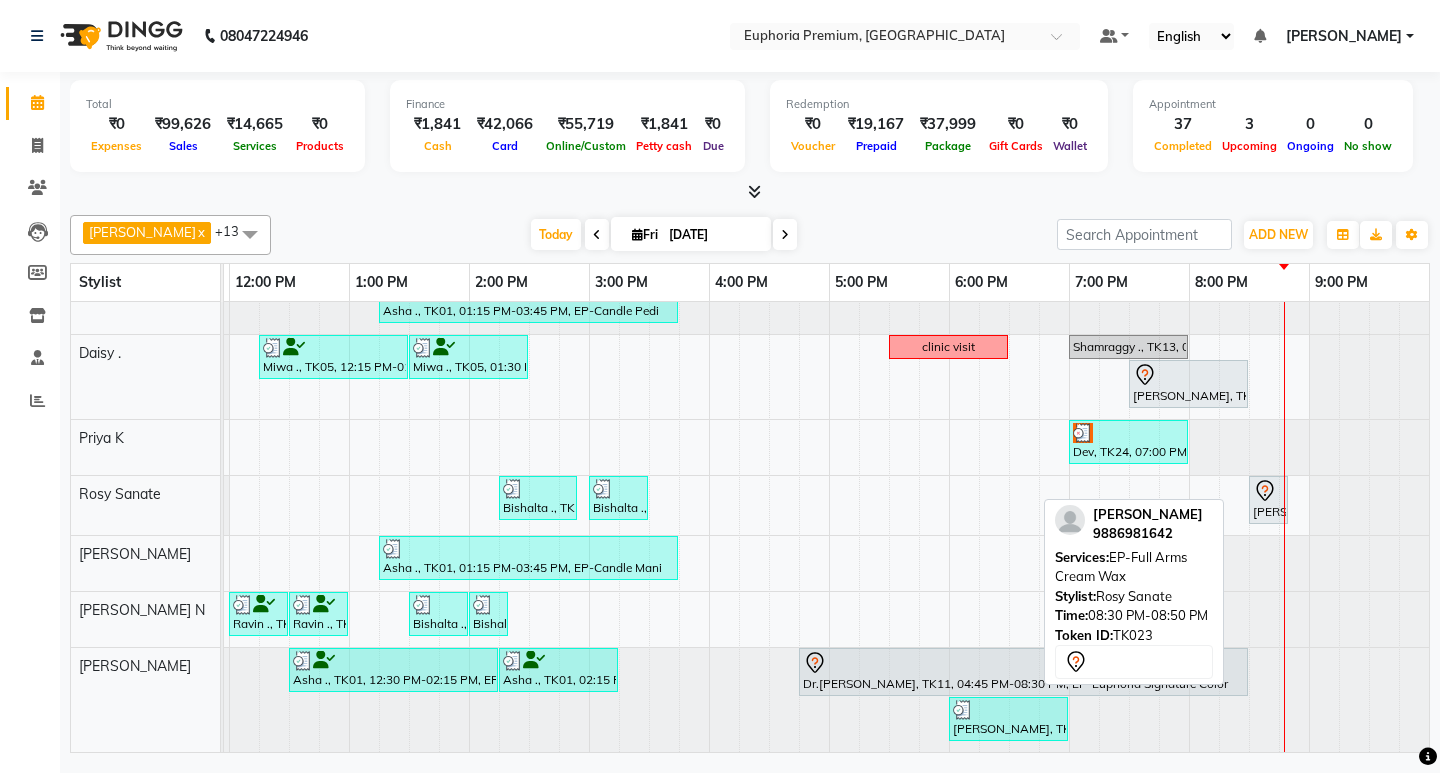 click on "Prathima, TK23, 08:30 PM-08:50 PM, EP-Full Arms Cream Wax" at bounding box center [1268, 500] 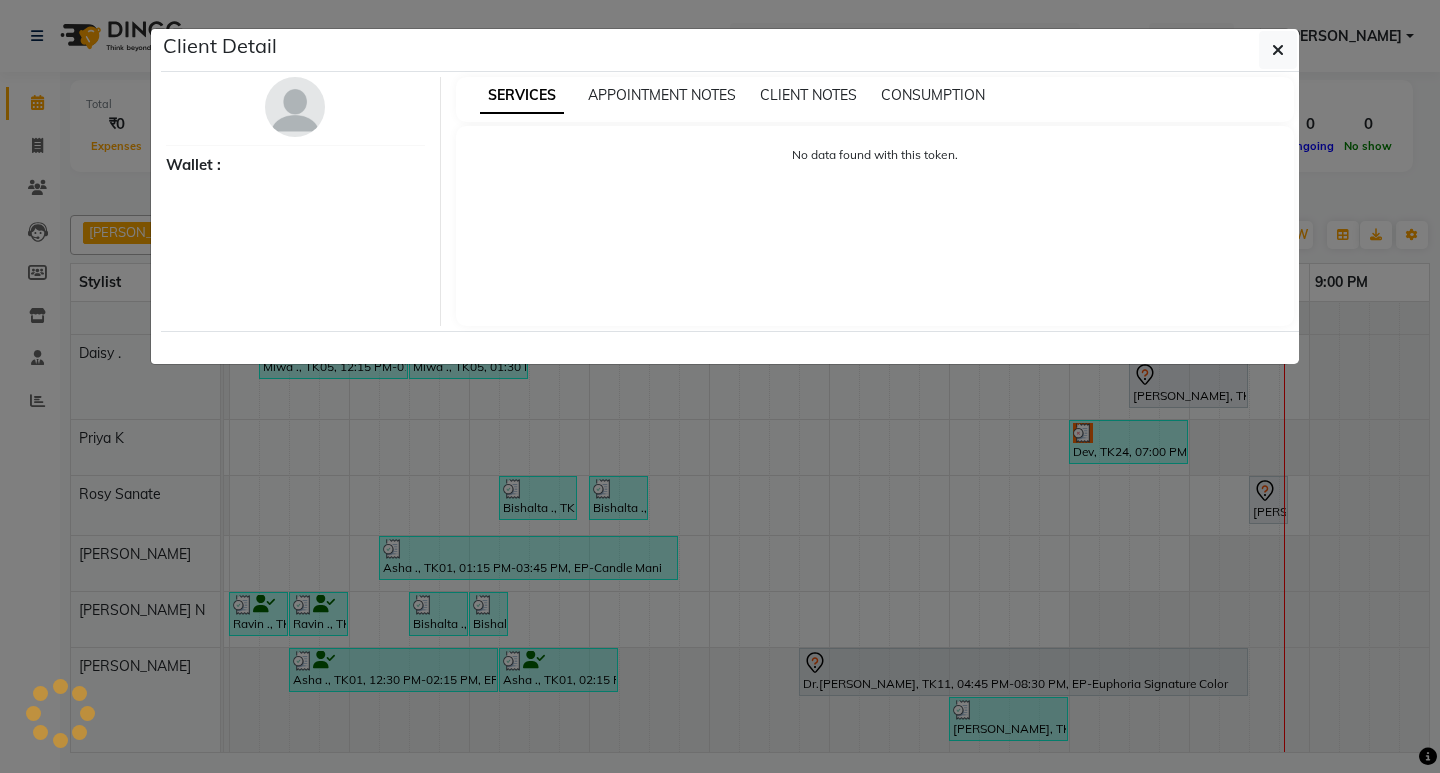 select on "7" 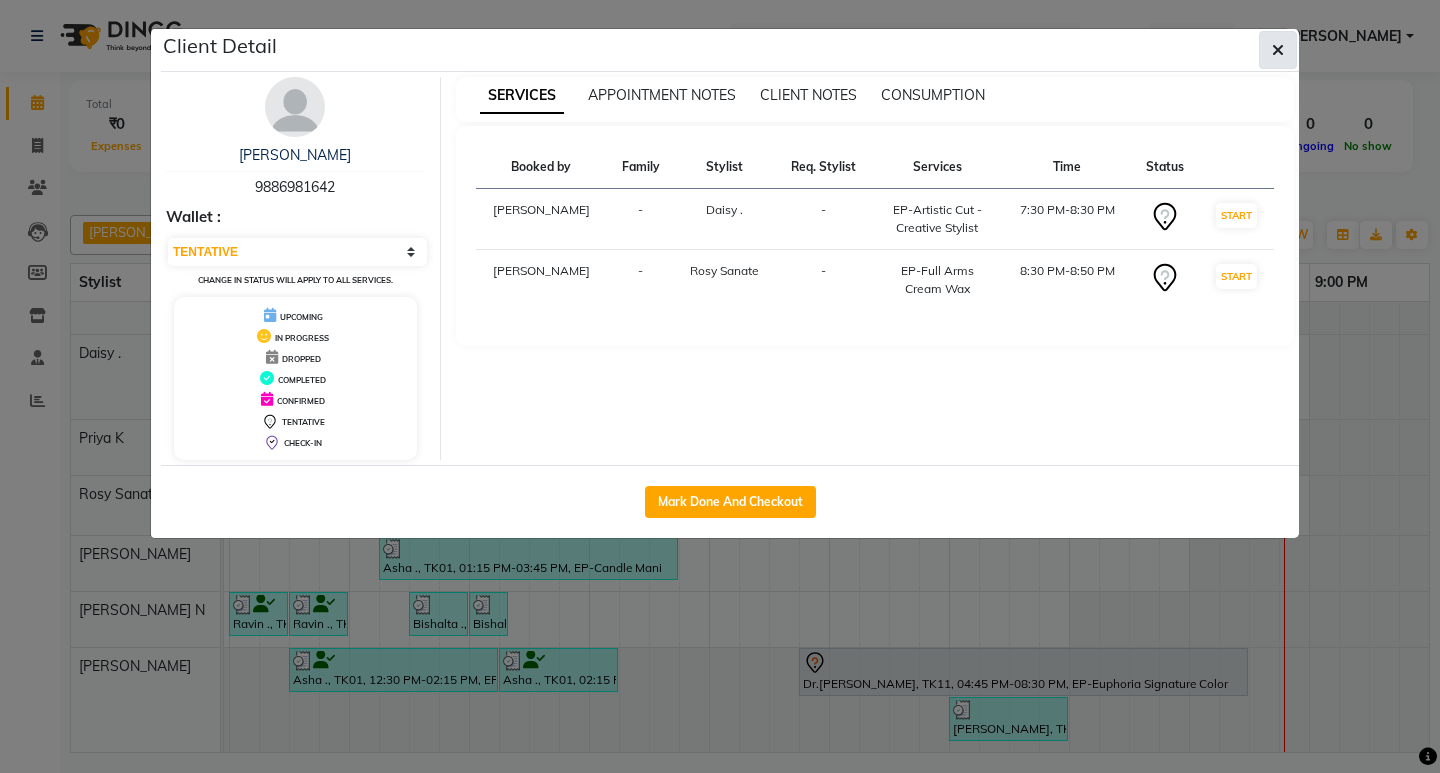 click 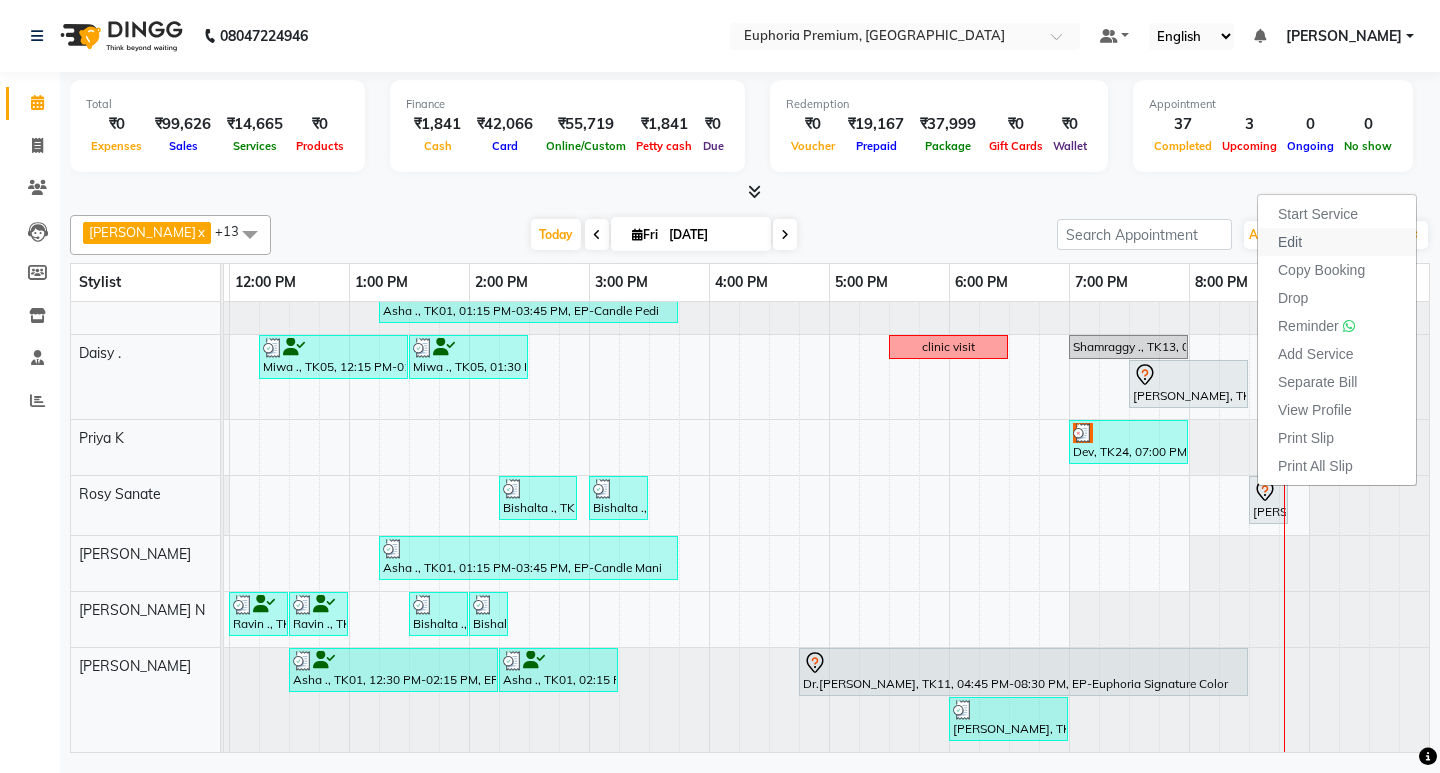 click on "Edit" at bounding box center (1290, 242) 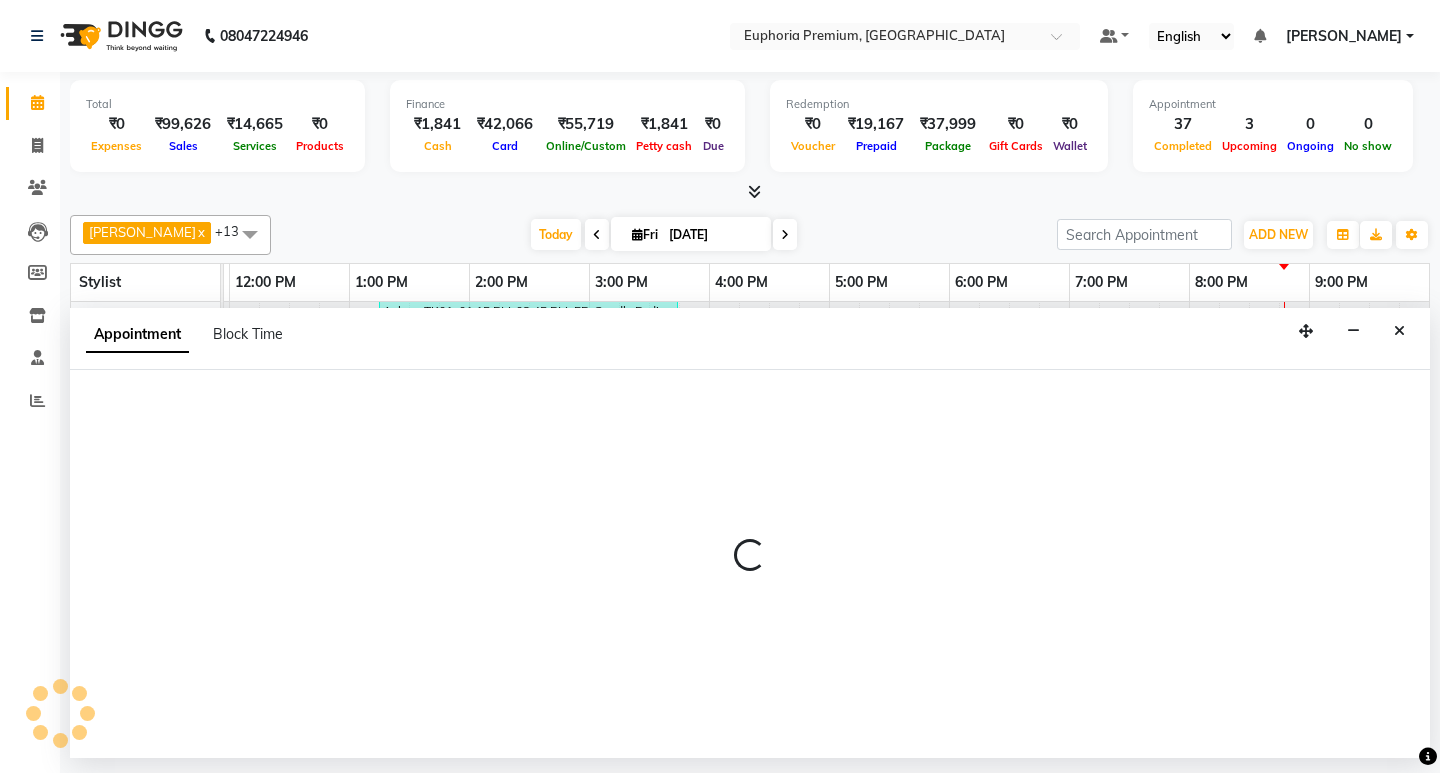 select on "tentative" 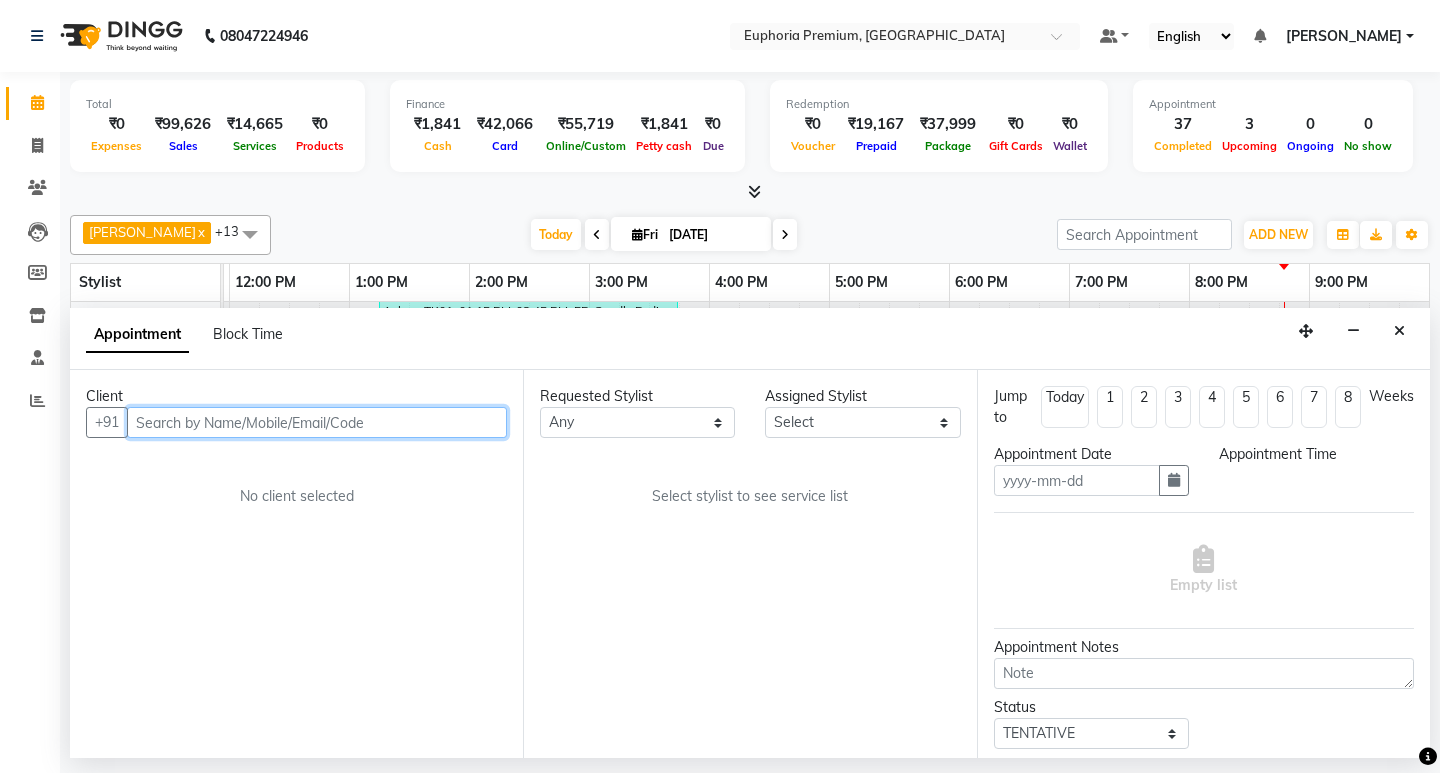 type on "11-07-2025" 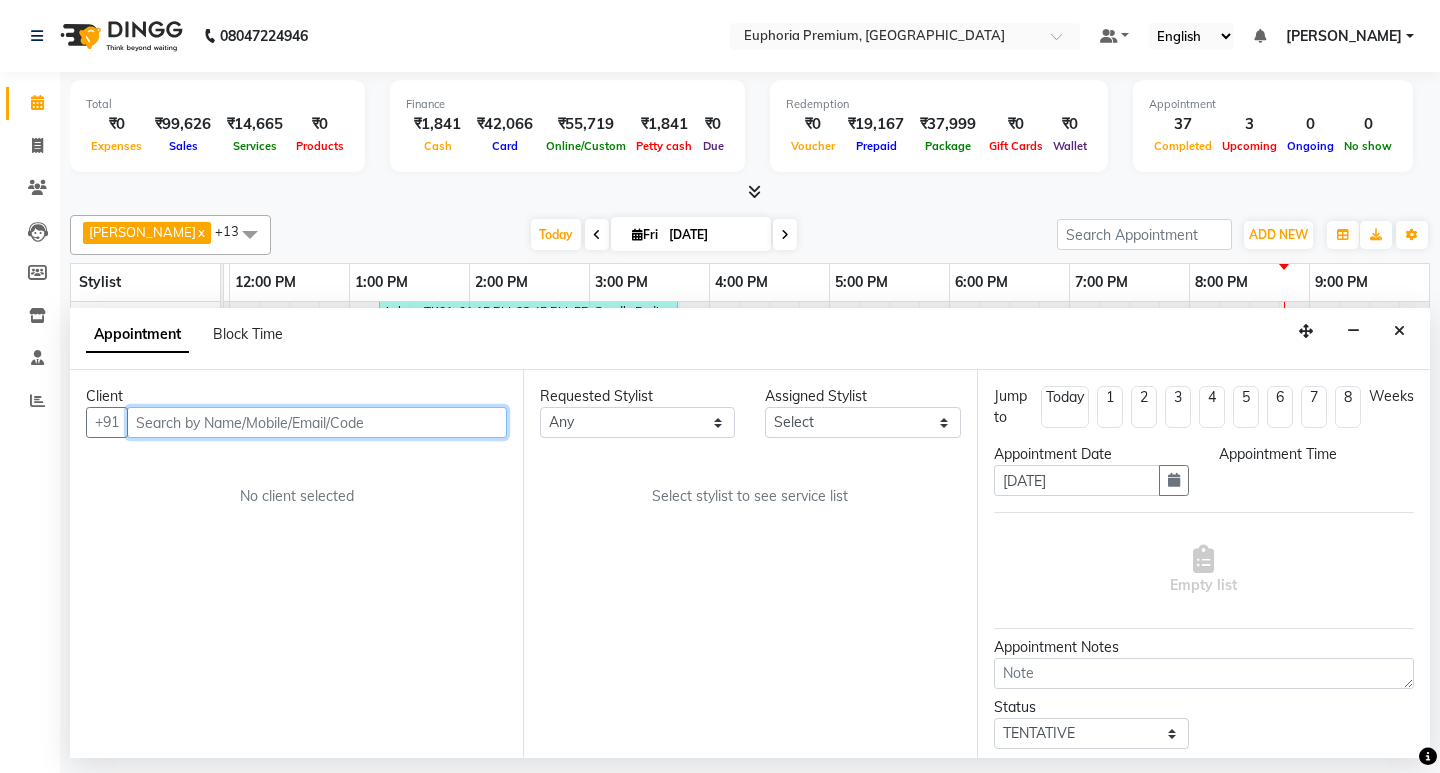 select on "1170" 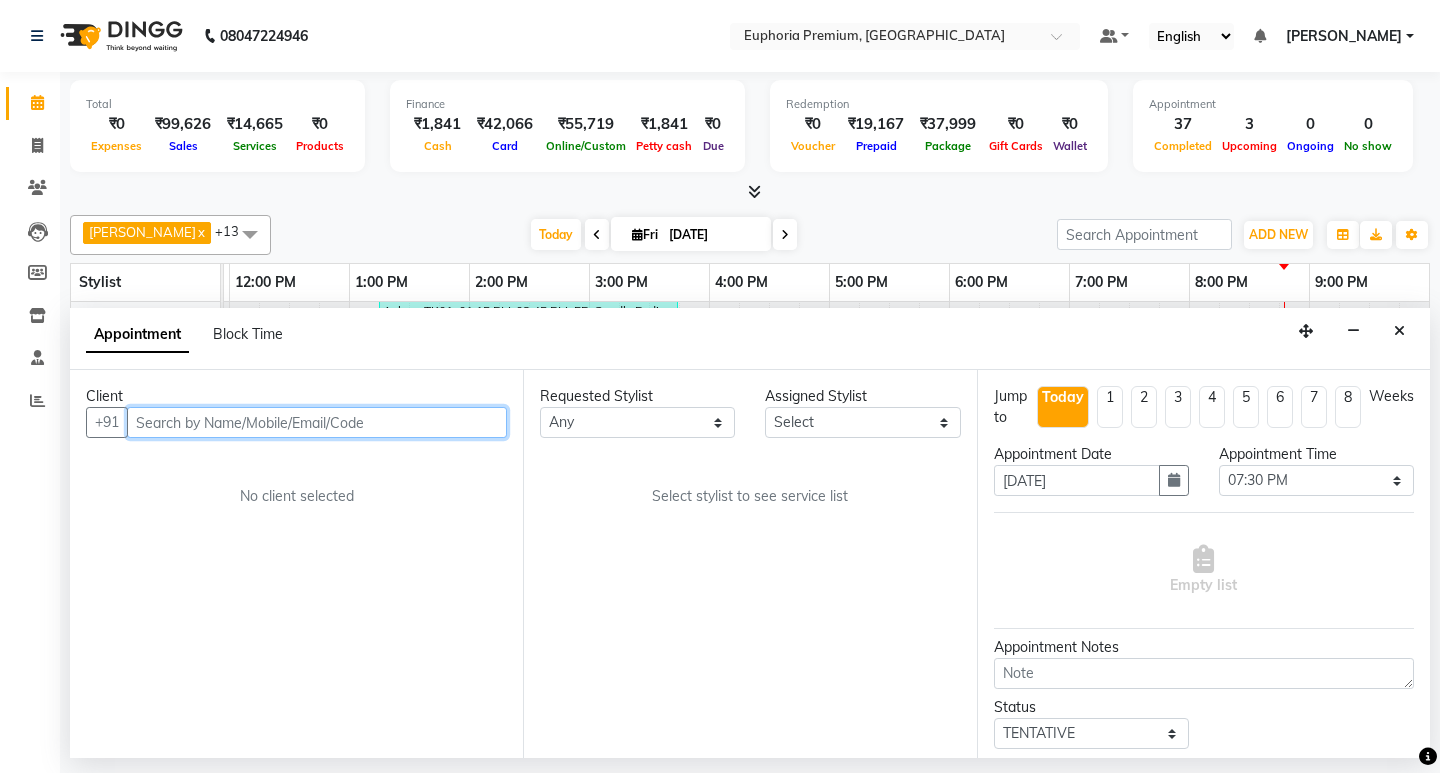 scroll, scrollTop: 0, scrollLeft: 0, axis: both 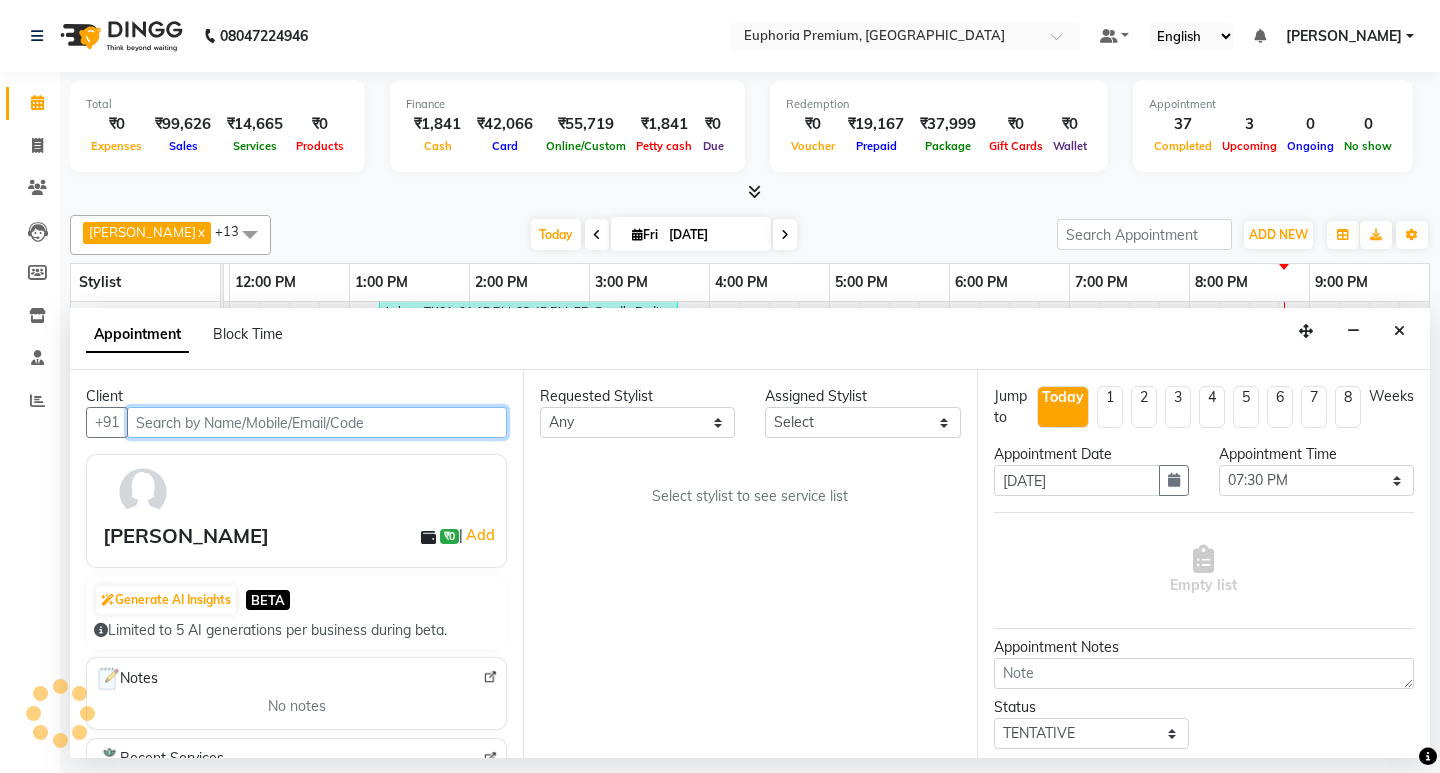 select on "71633" 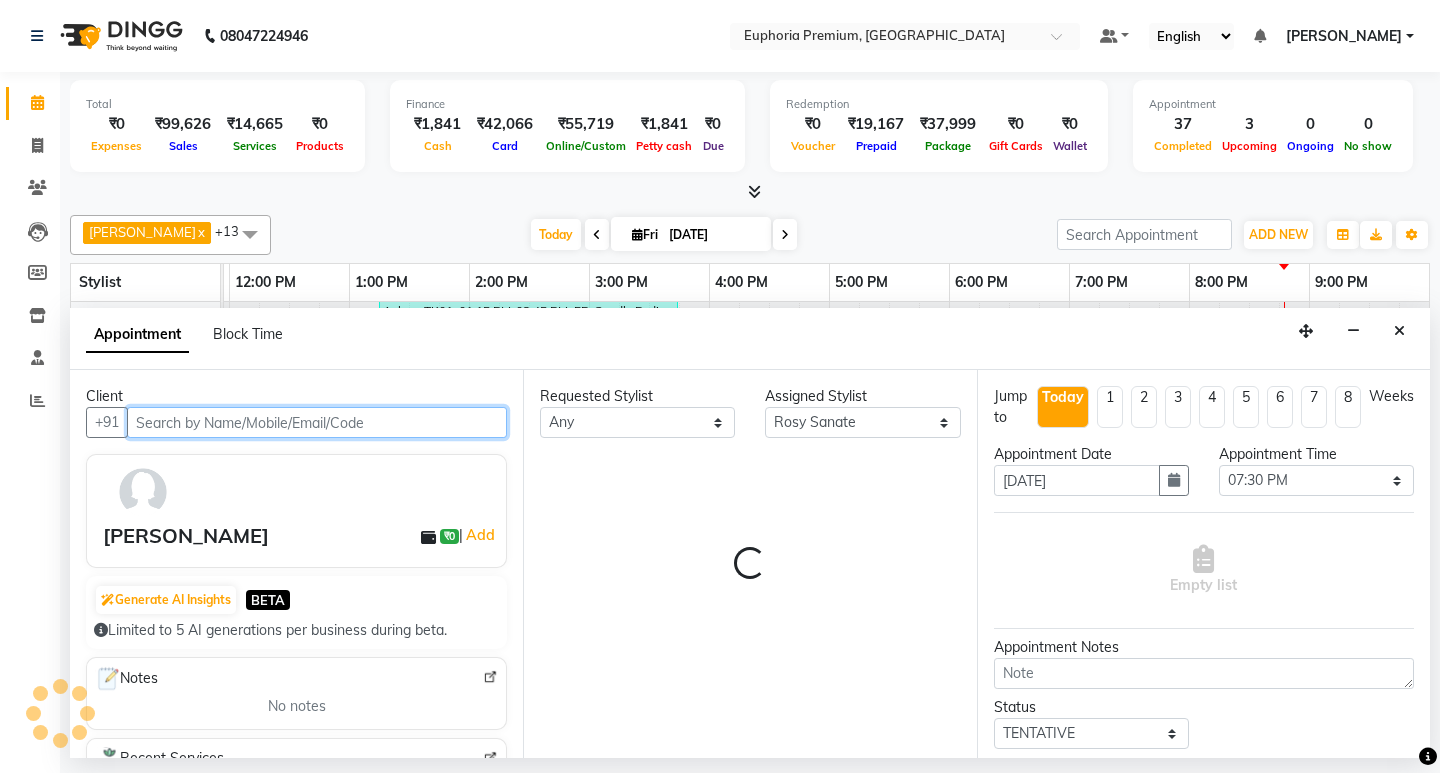 select on "4006" 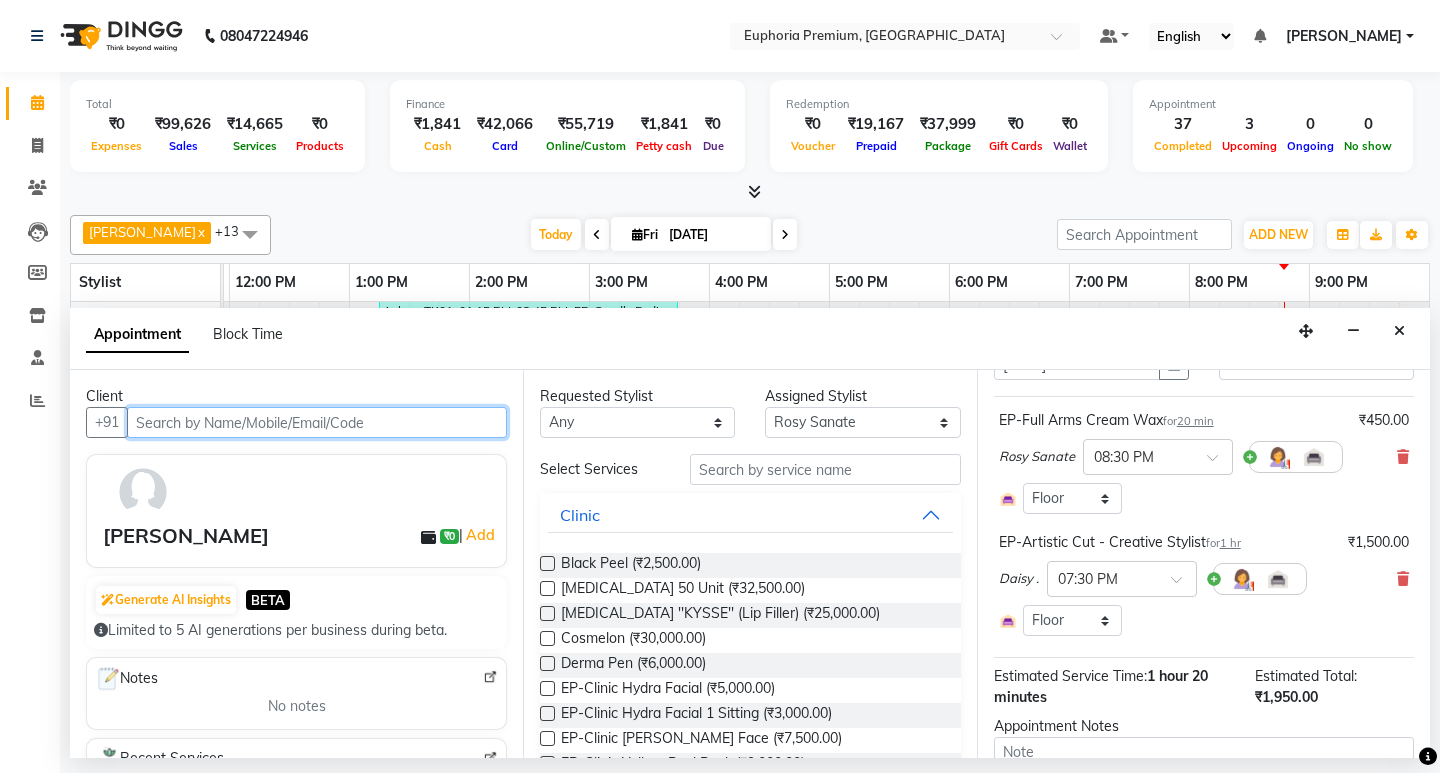 scroll, scrollTop: 200, scrollLeft: 0, axis: vertical 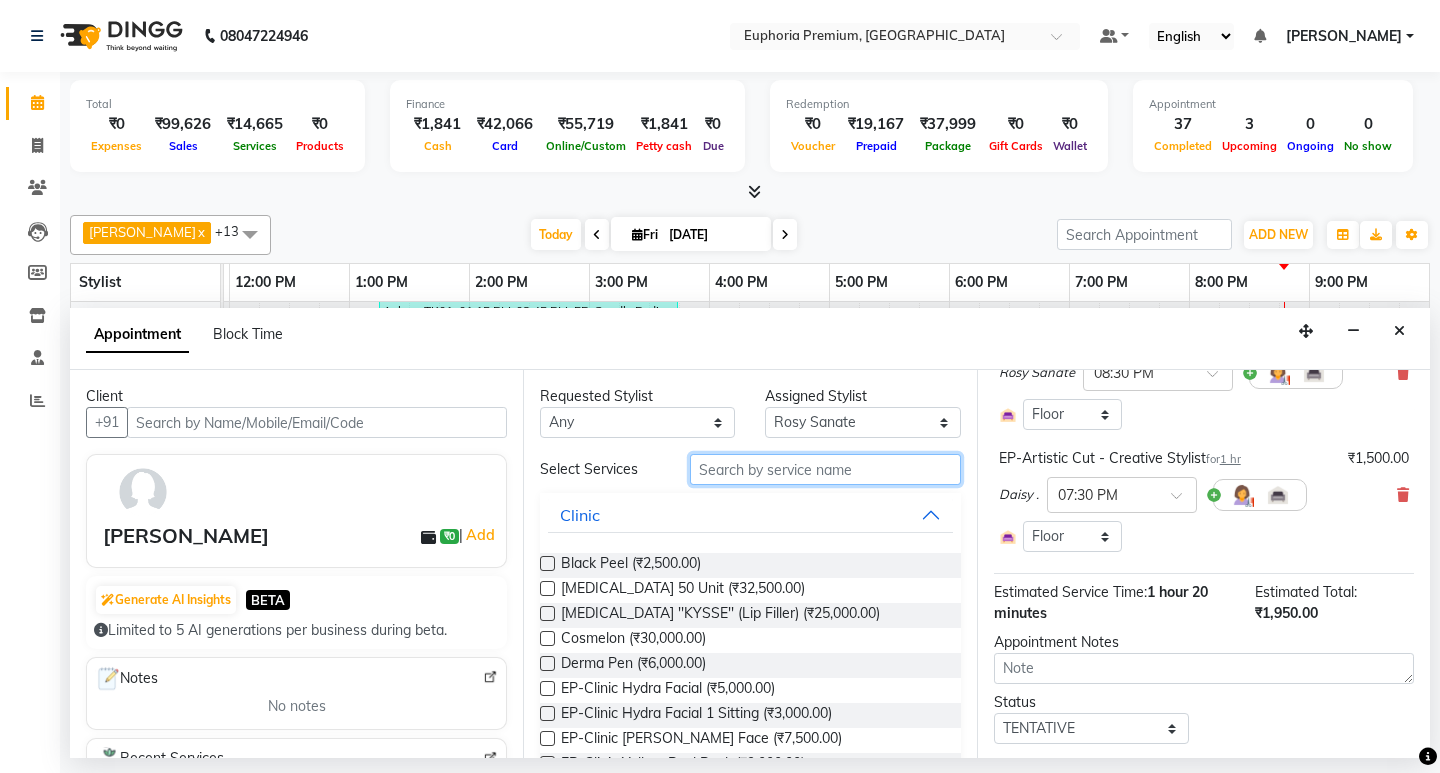 click at bounding box center (825, 469) 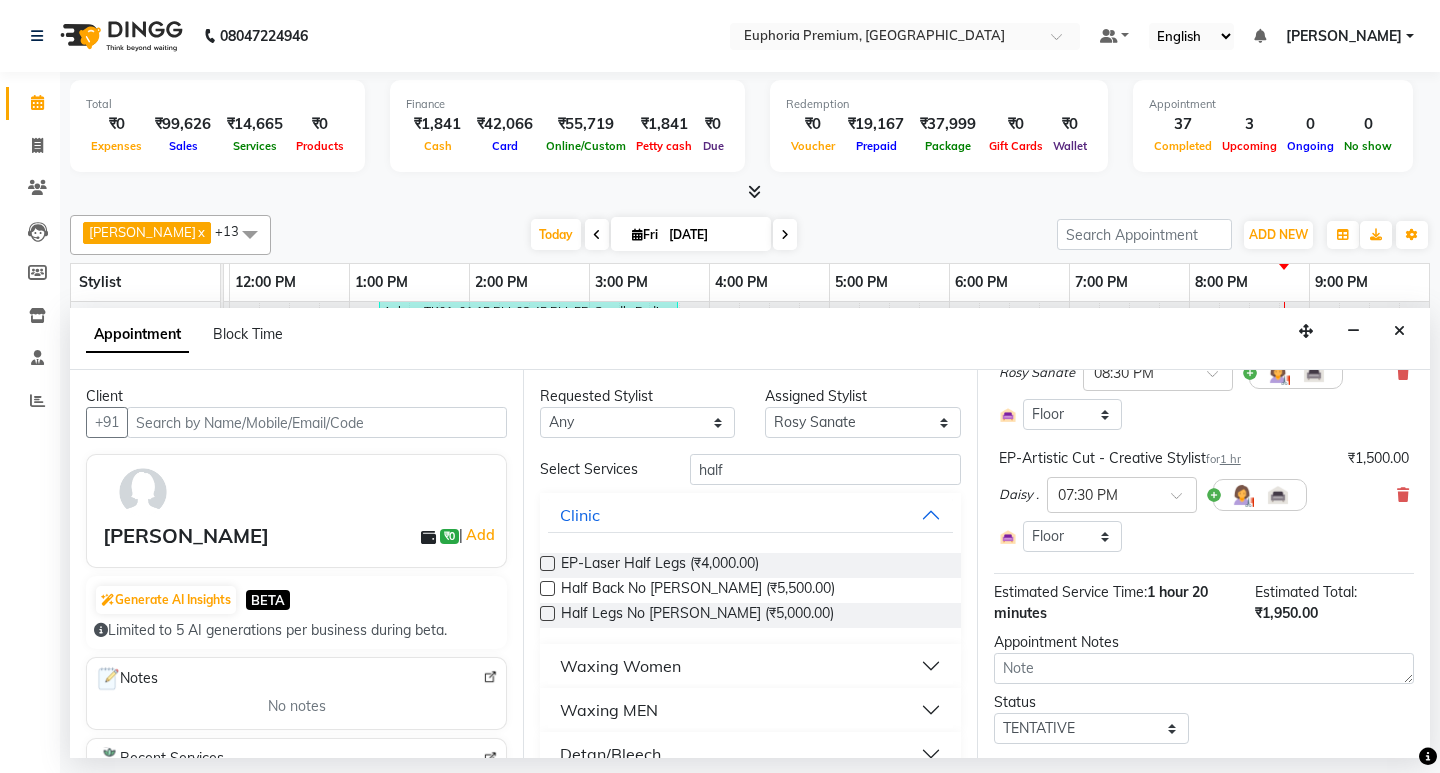 click on "Waxing Women" at bounding box center [620, 666] 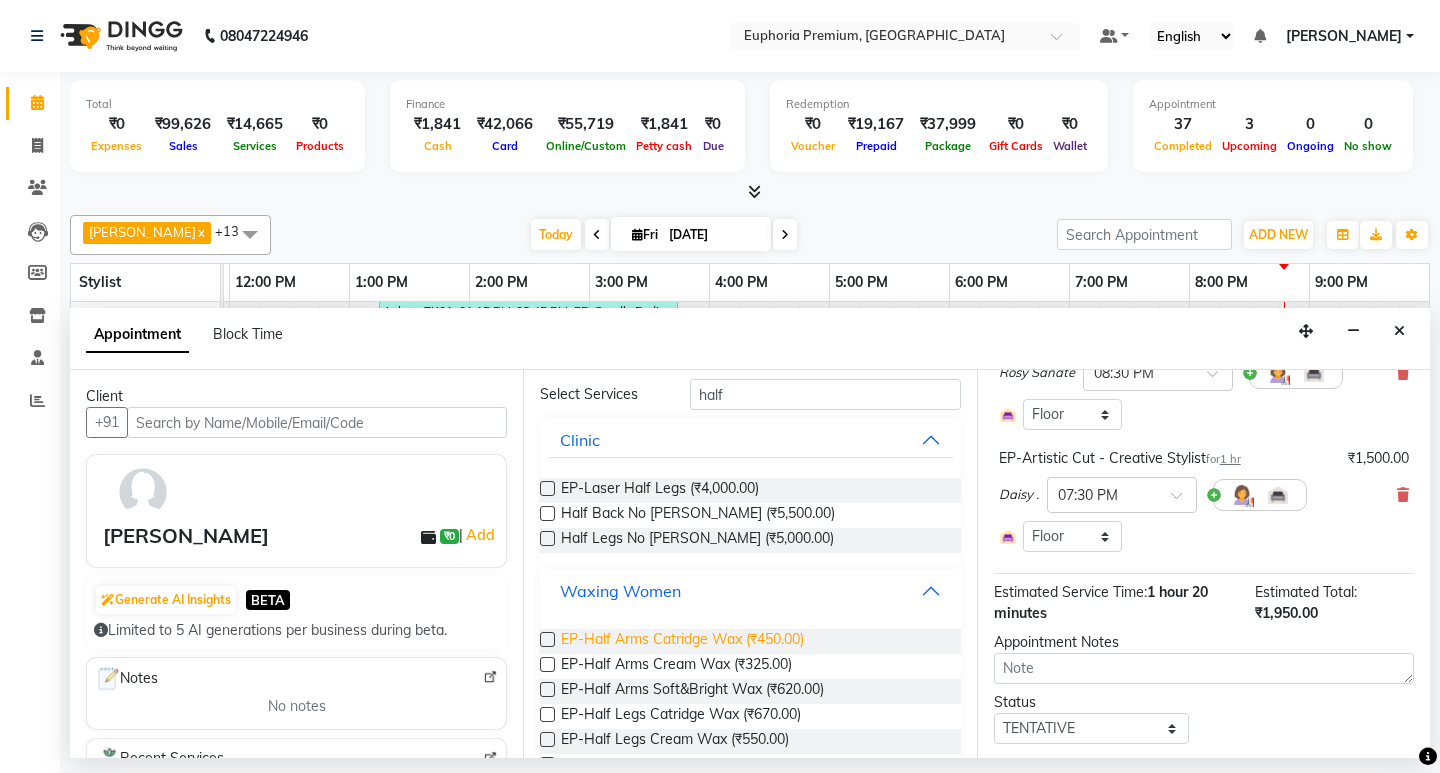 scroll, scrollTop: 0, scrollLeft: 0, axis: both 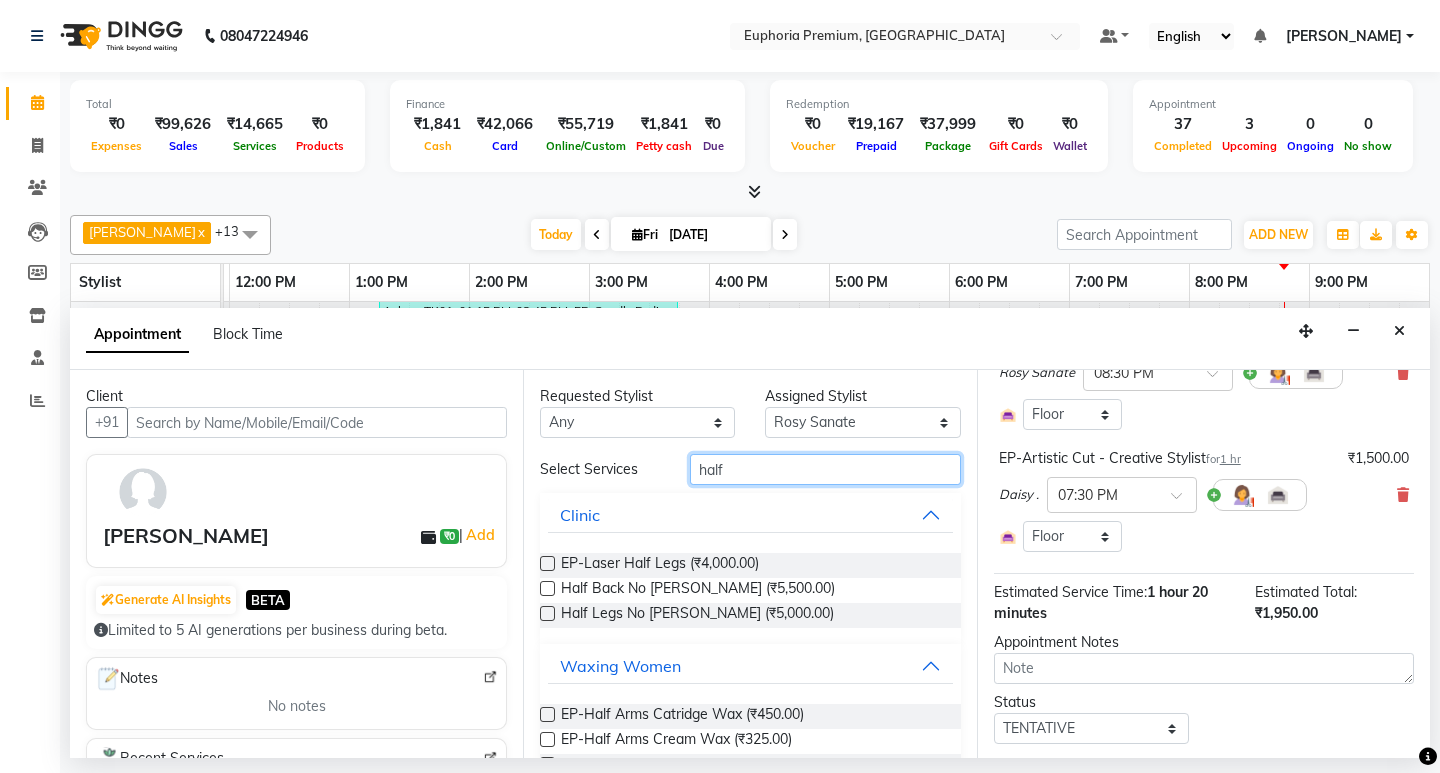 click on "half" at bounding box center (825, 469) 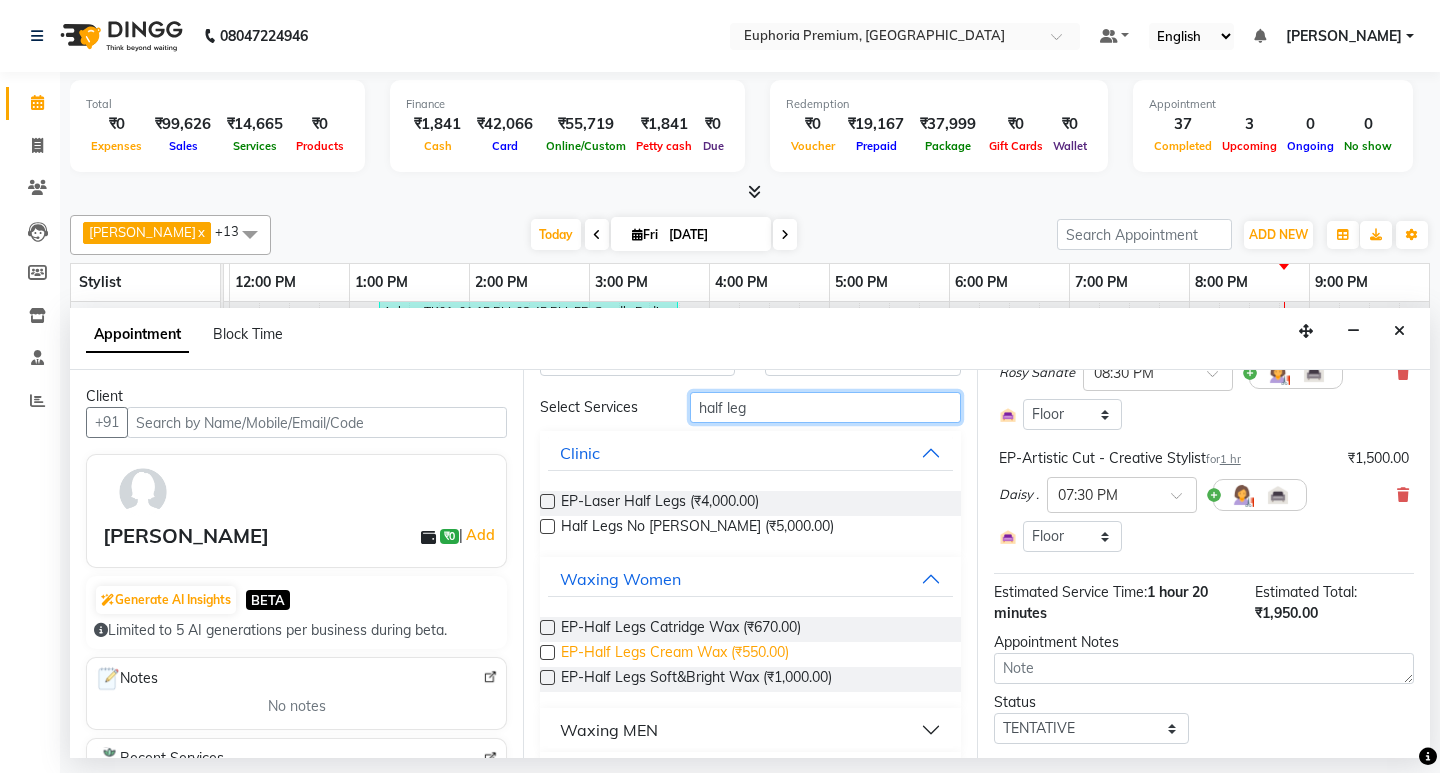 scroll, scrollTop: 116, scrollLeft: 0, axis: vertical 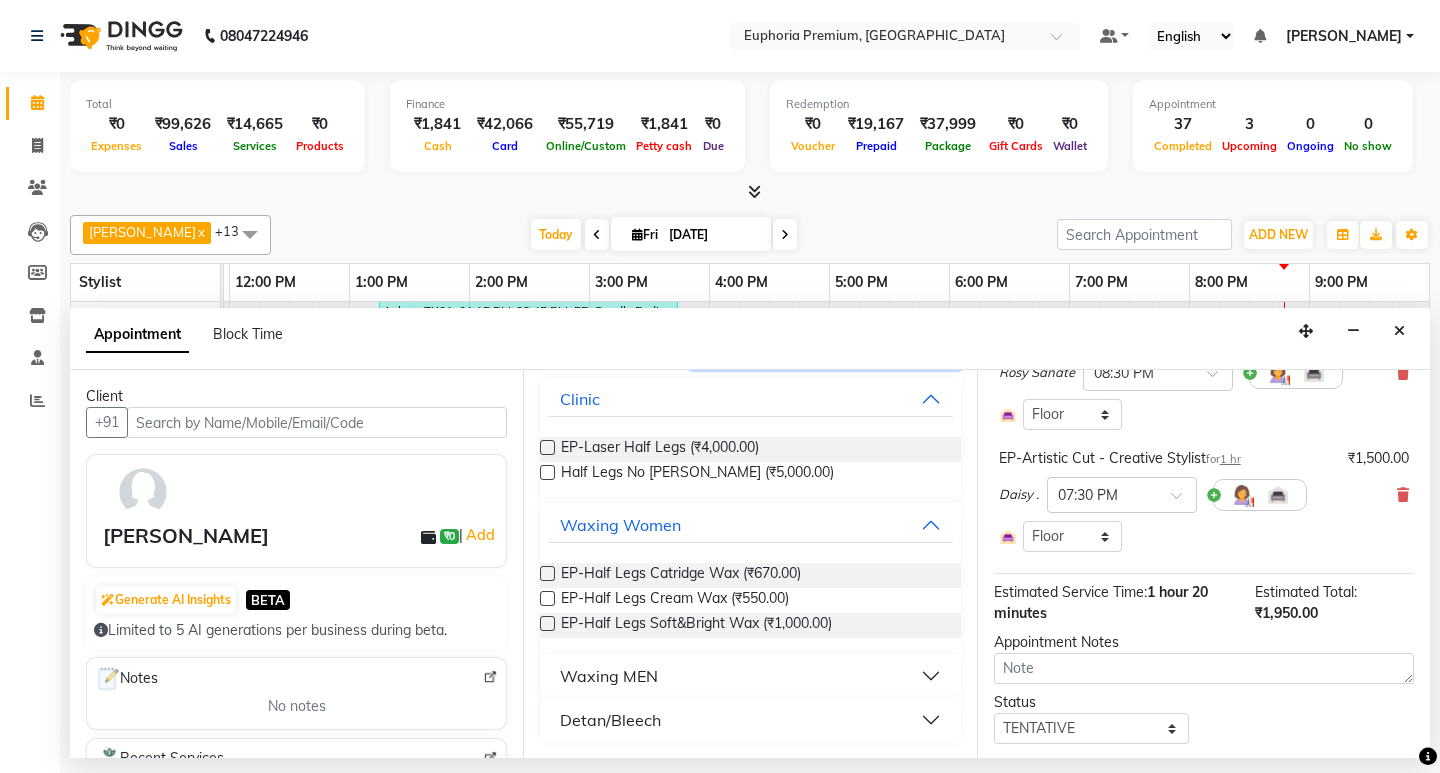 type on "half leg" 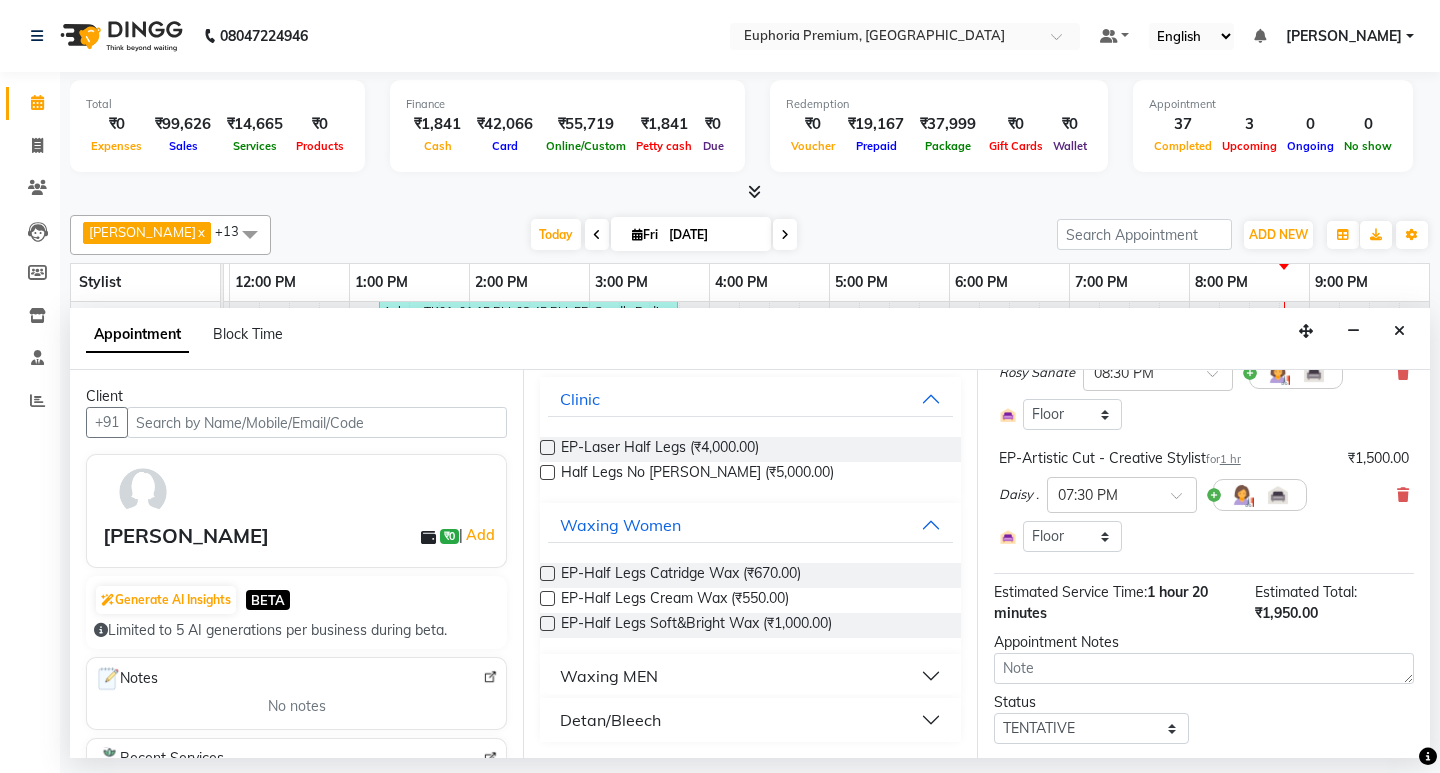 click at bounding box center [547, 598] 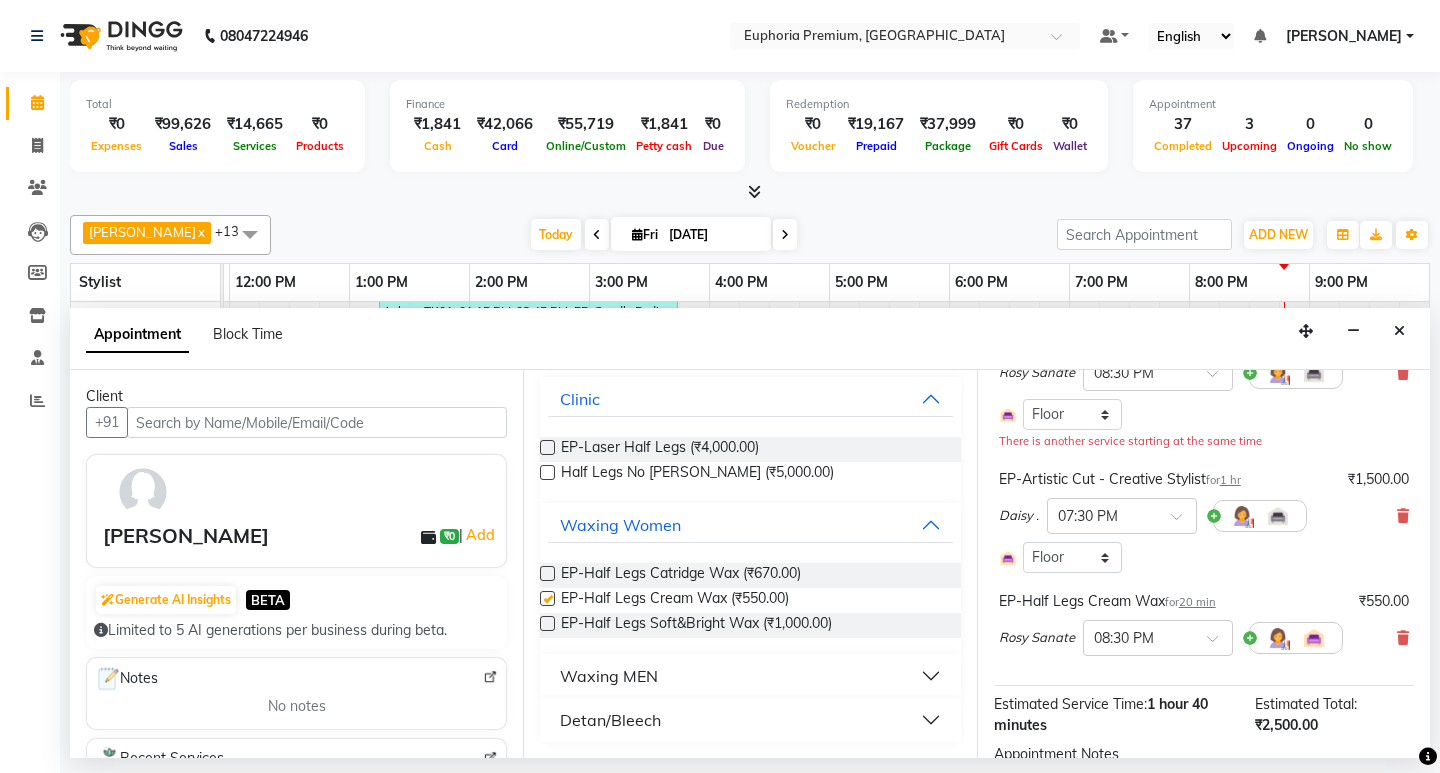 checkbox on "false" 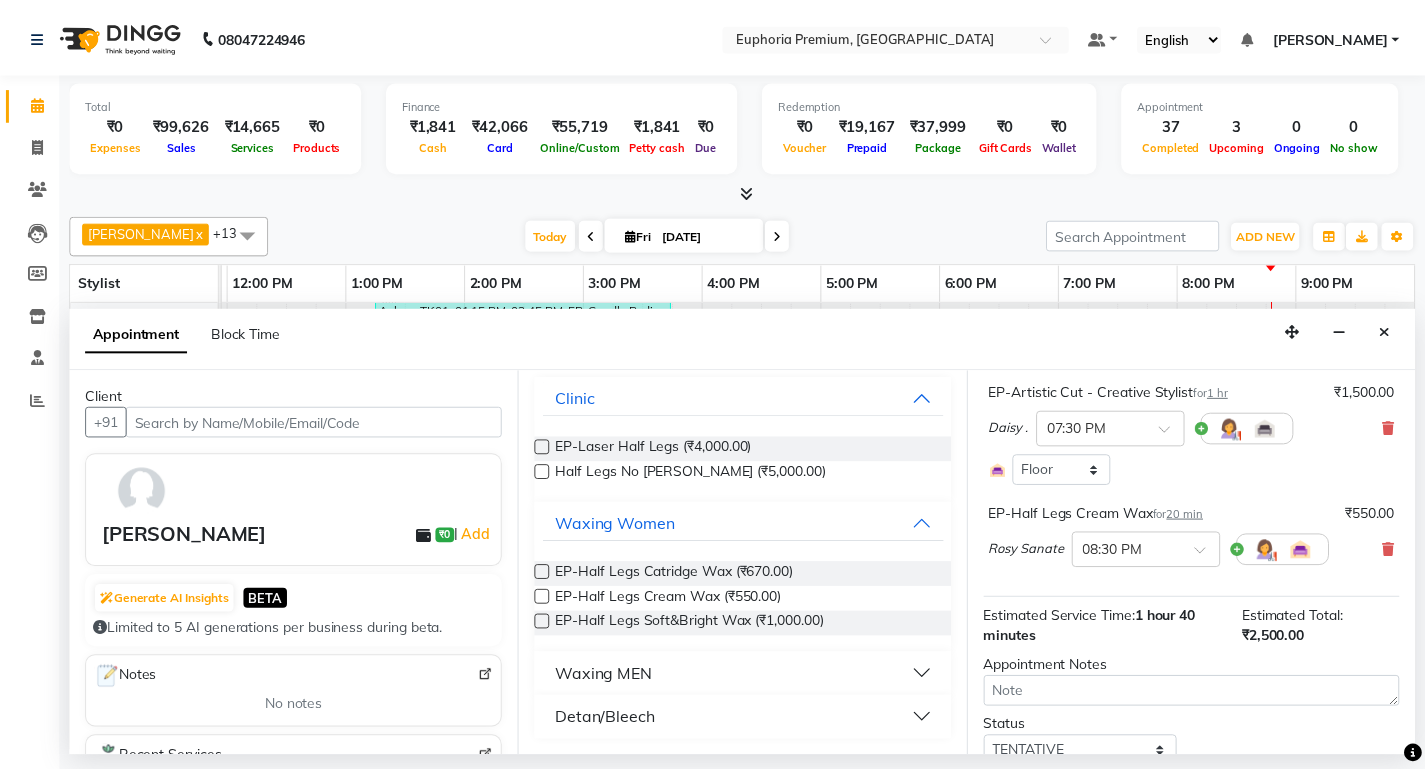 scroll, scrollTop: 366, scrollLeft: 0, axis: vertical 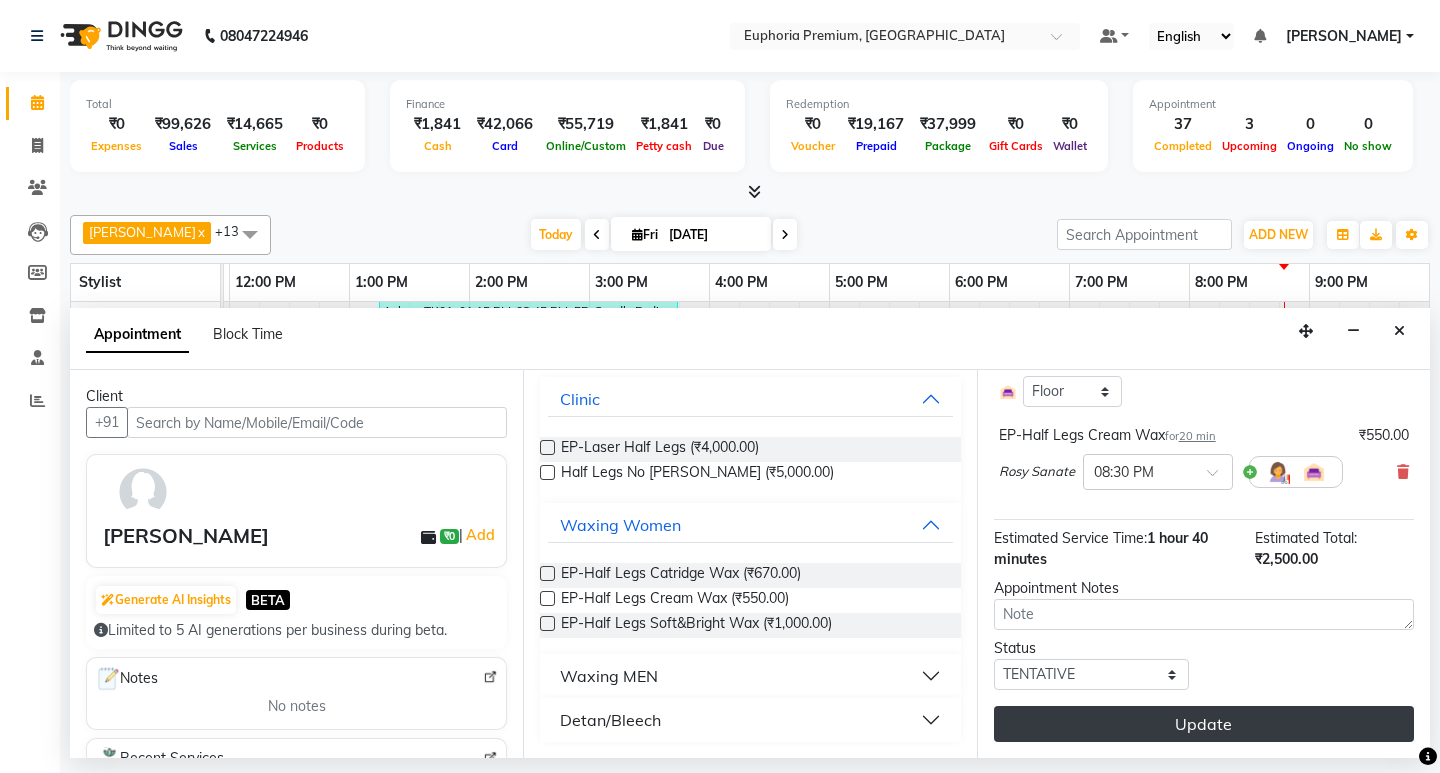 click on "Update" at bounding box center (1204, 724) 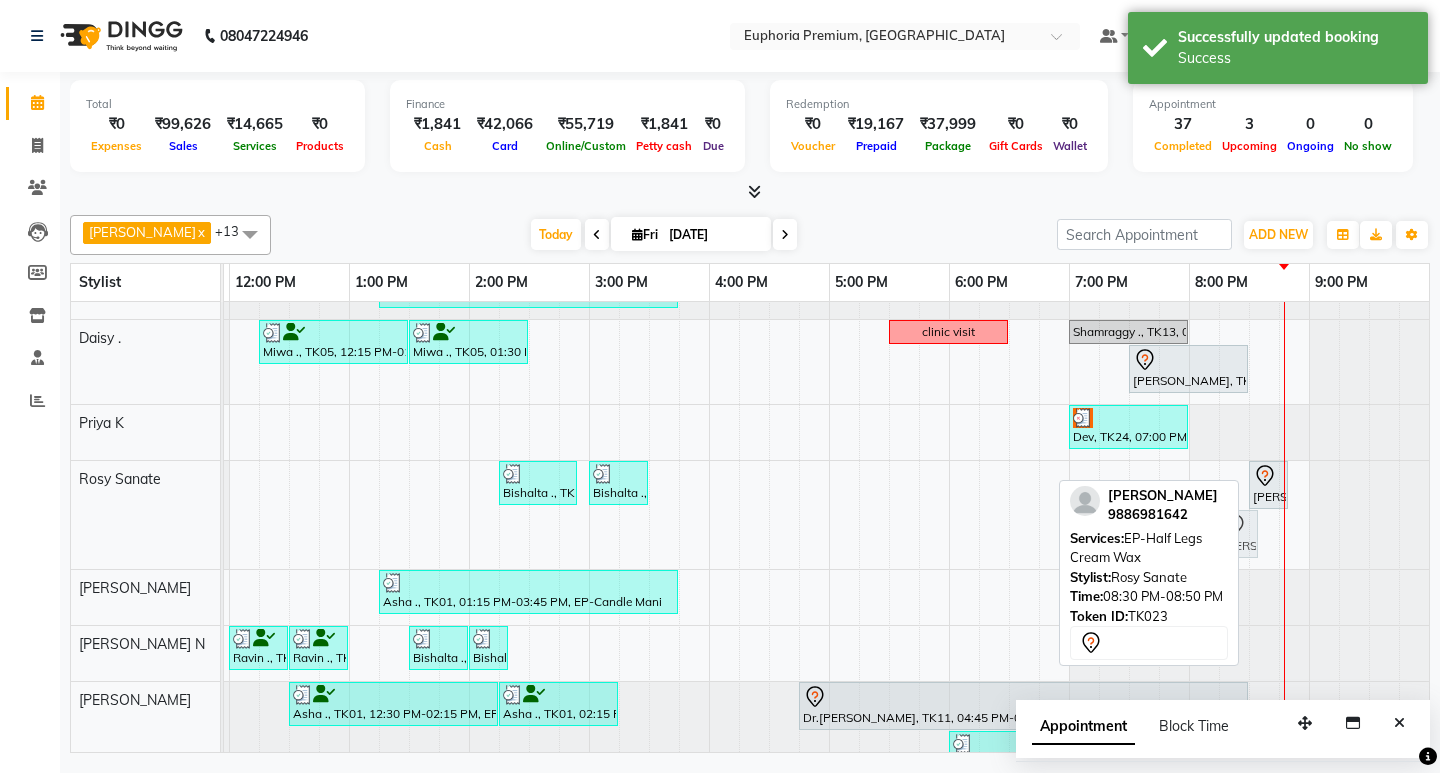 drag, startPoint x: 1259, startPoint y: 534, endPoint x: 1225, endPoint y: 522, distance: 36.05551 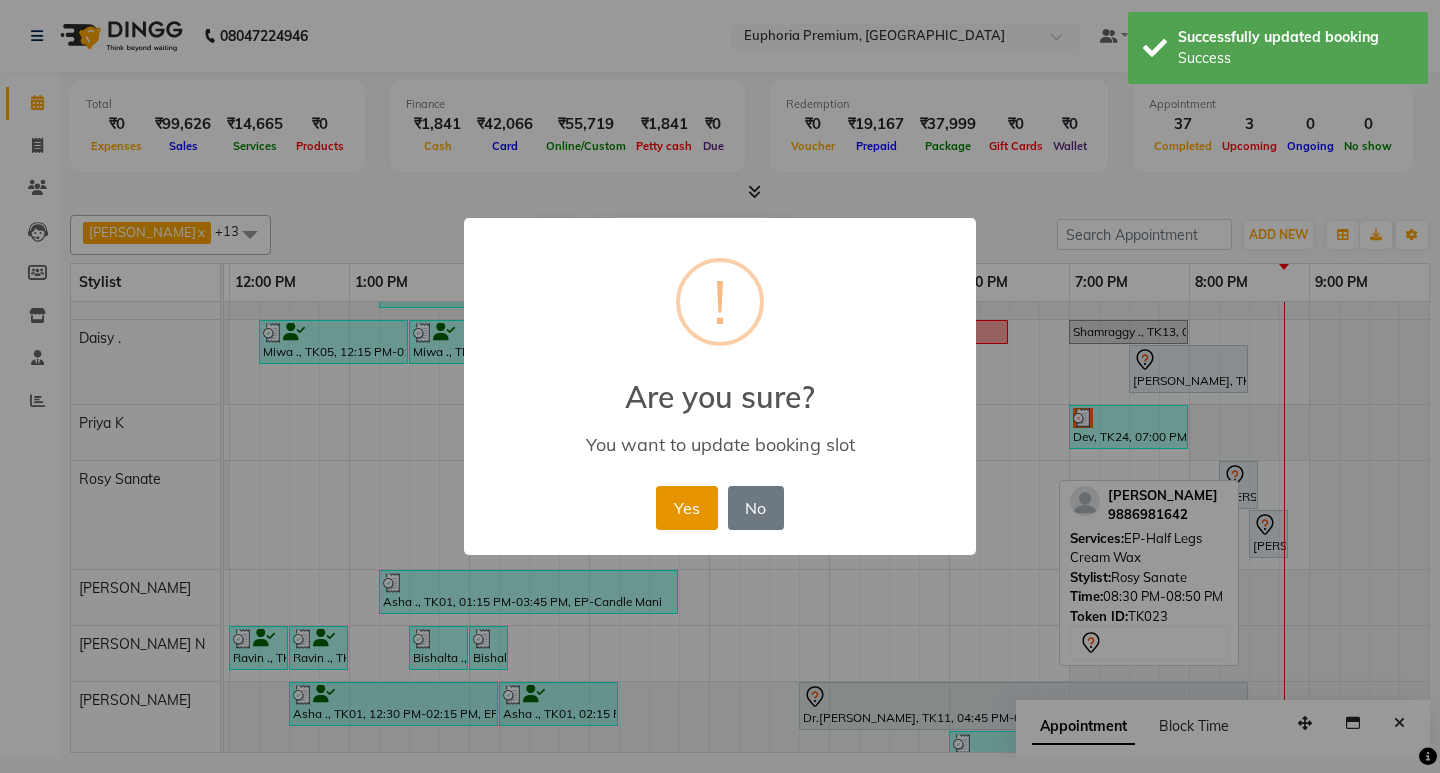 click on "Yes" at bounding box center (686, 508) 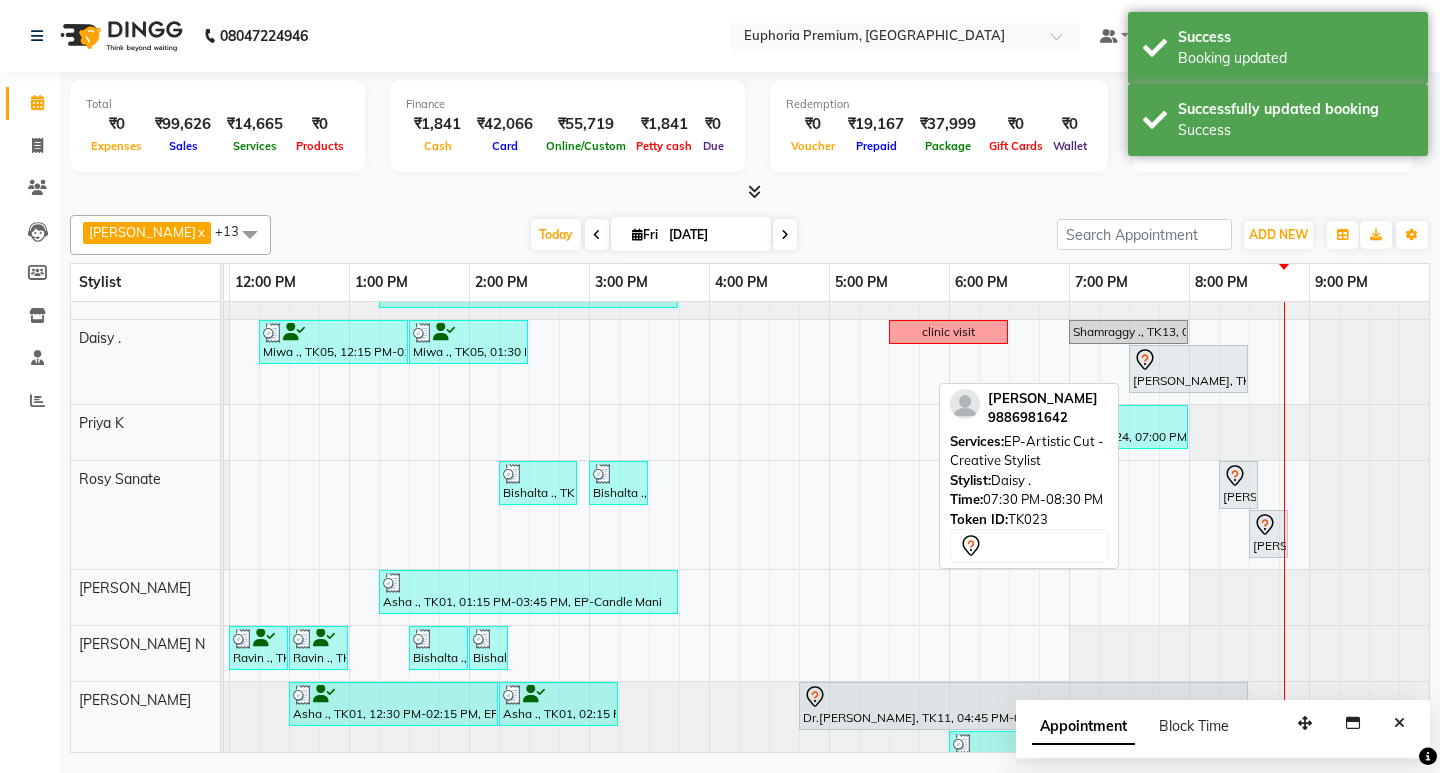 click at bounding box center [1188, 360] 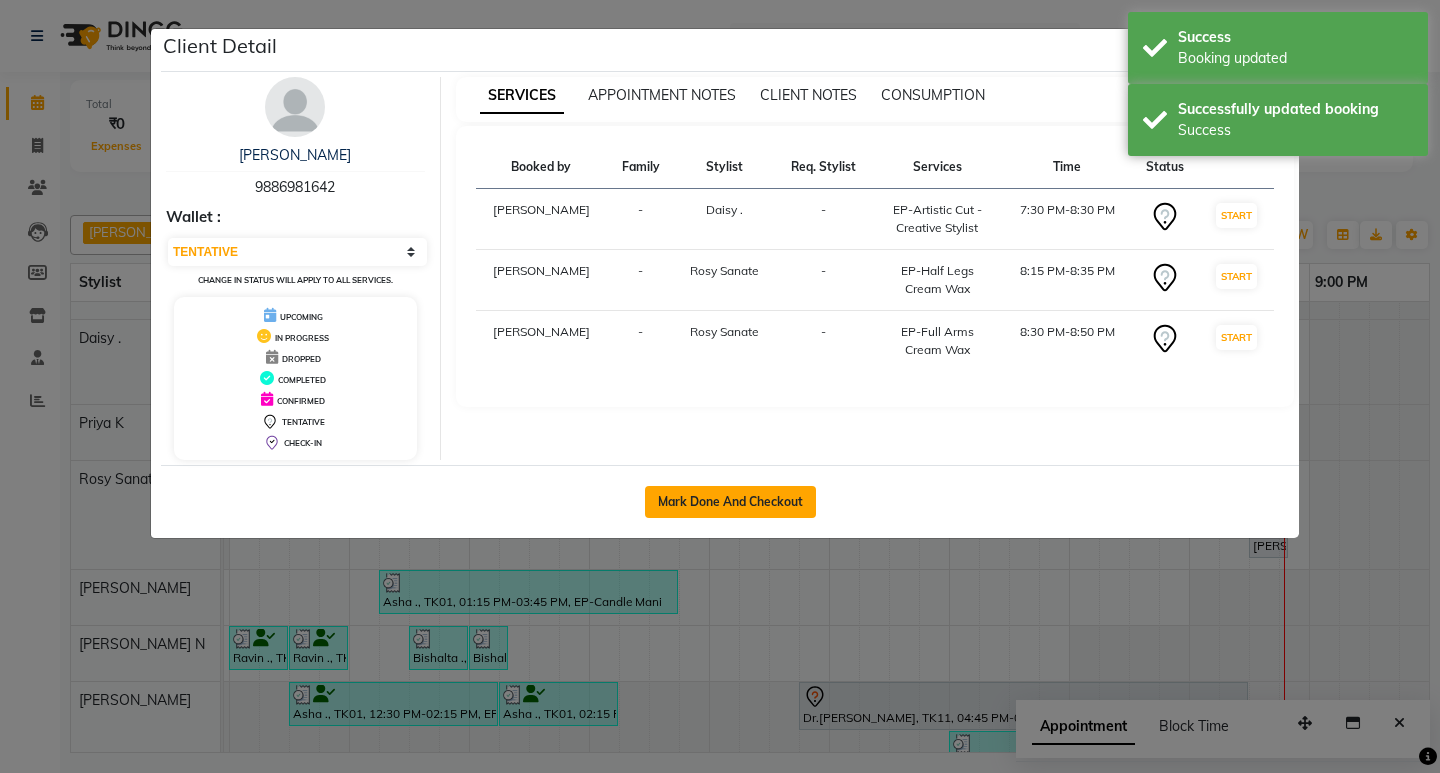 click on "Mark Done And Checkout" 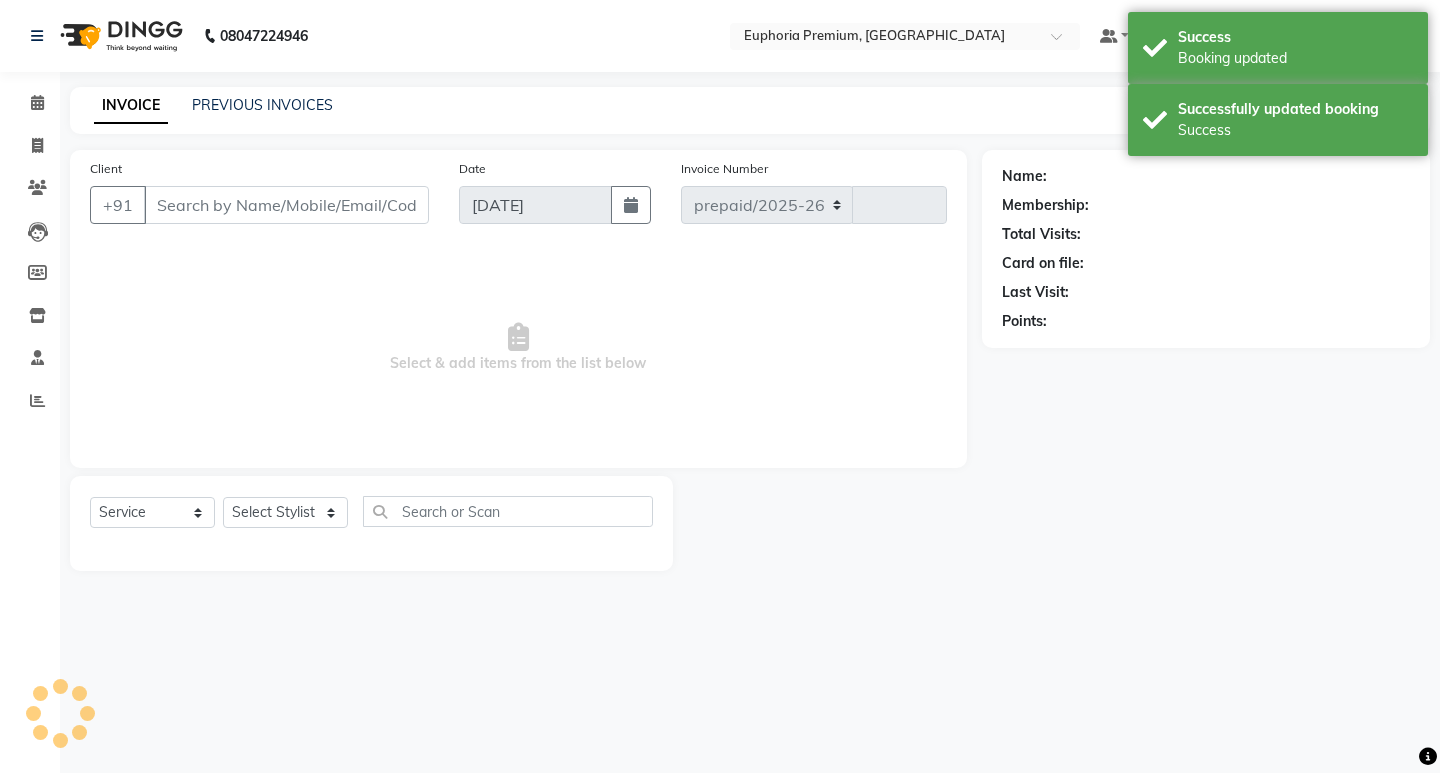 select on "7925" 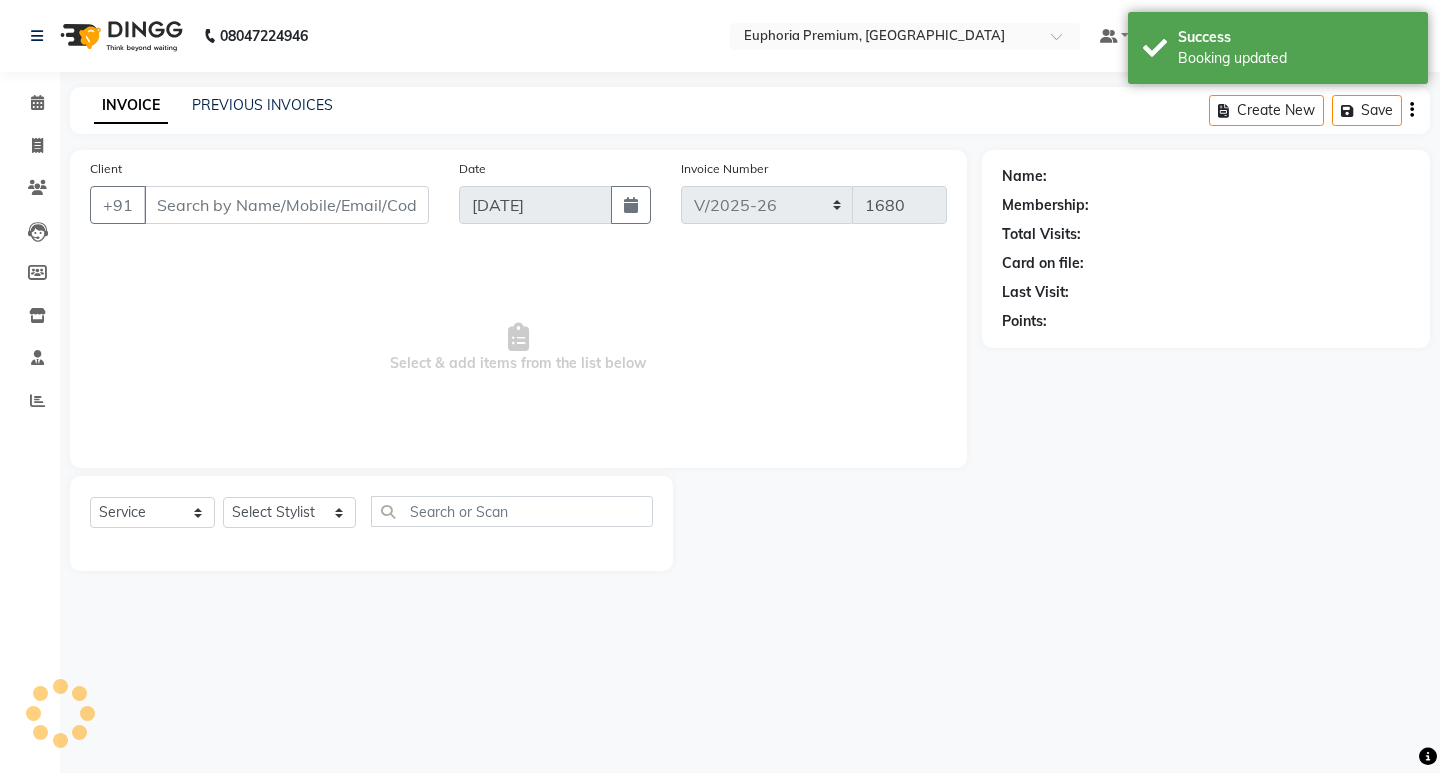 type on "98******42" 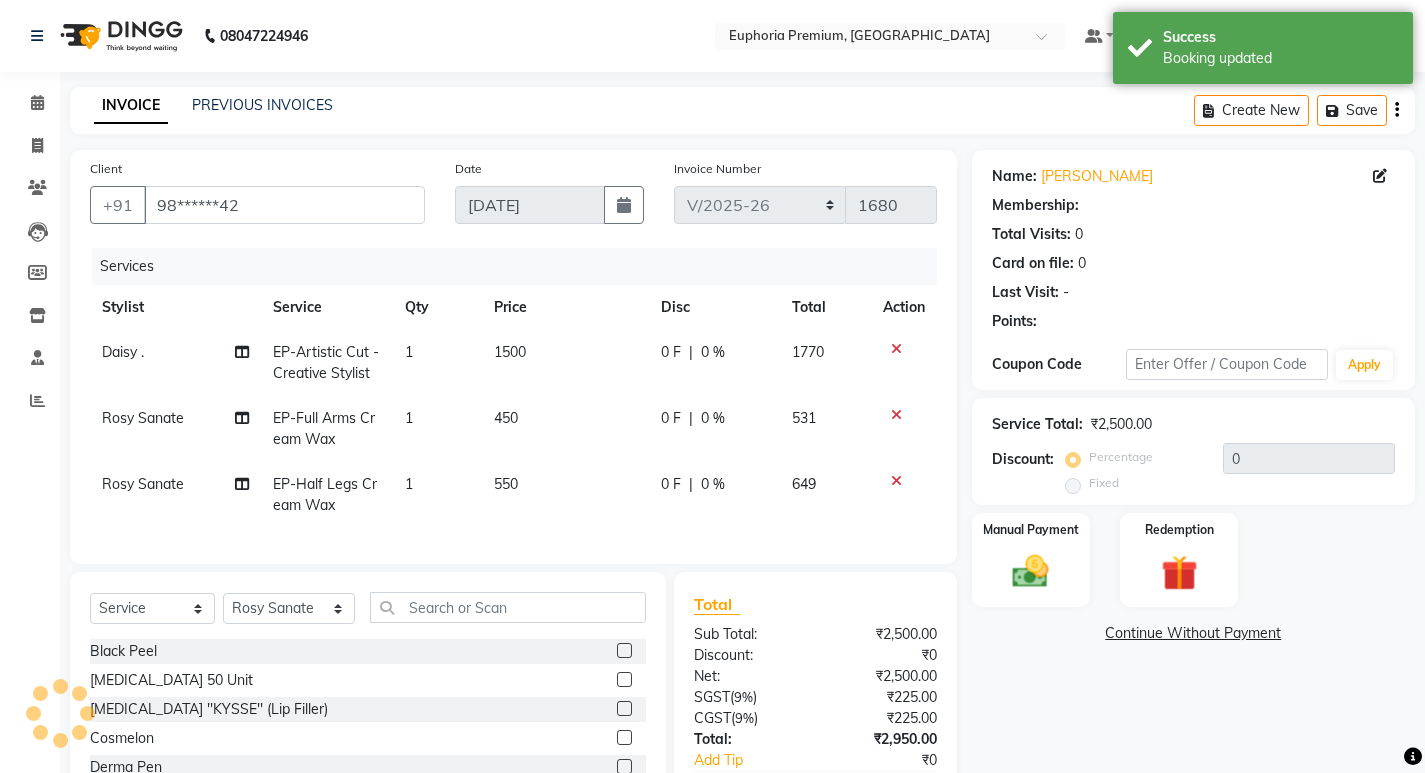 select on "1: Object" 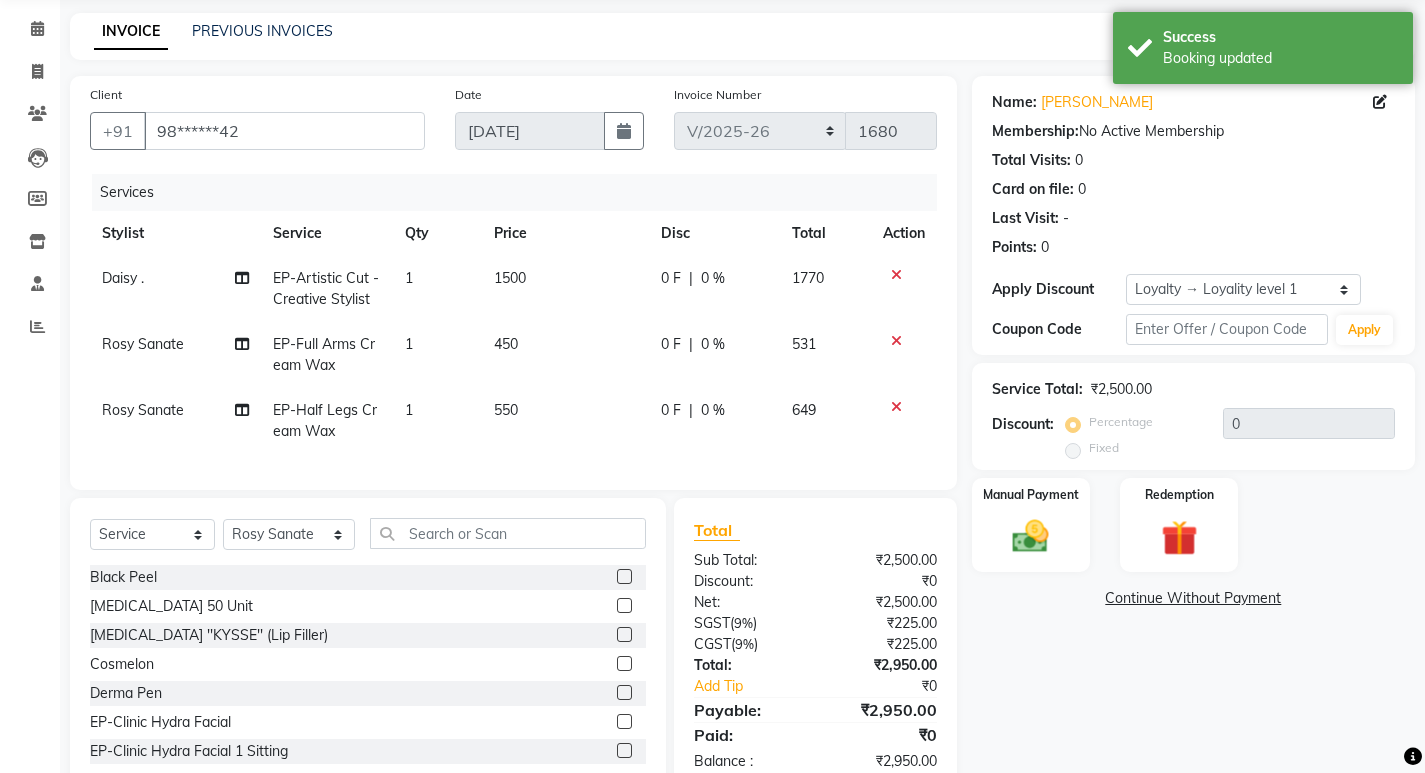 scroll, scrollTop: 139, scrollLeft: 0, axis: vertical 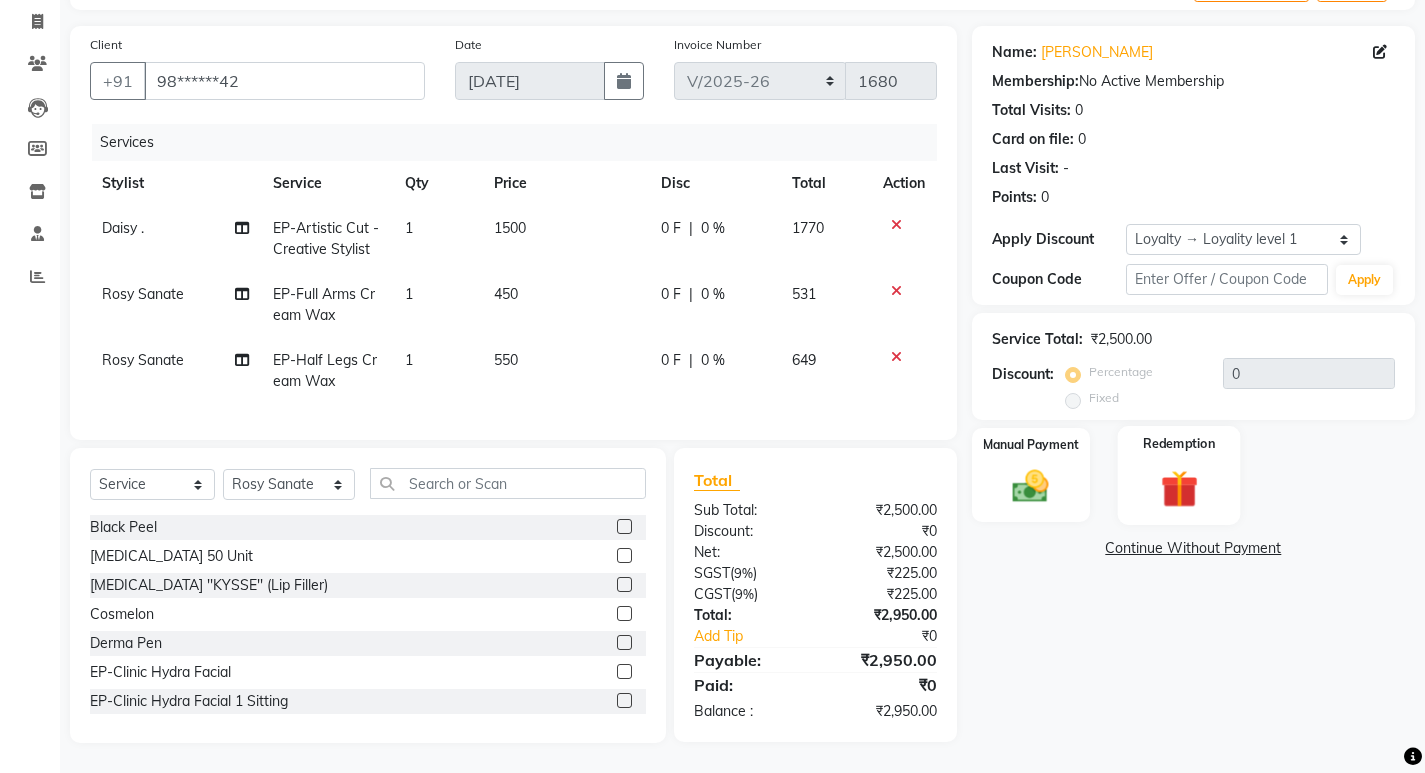 click 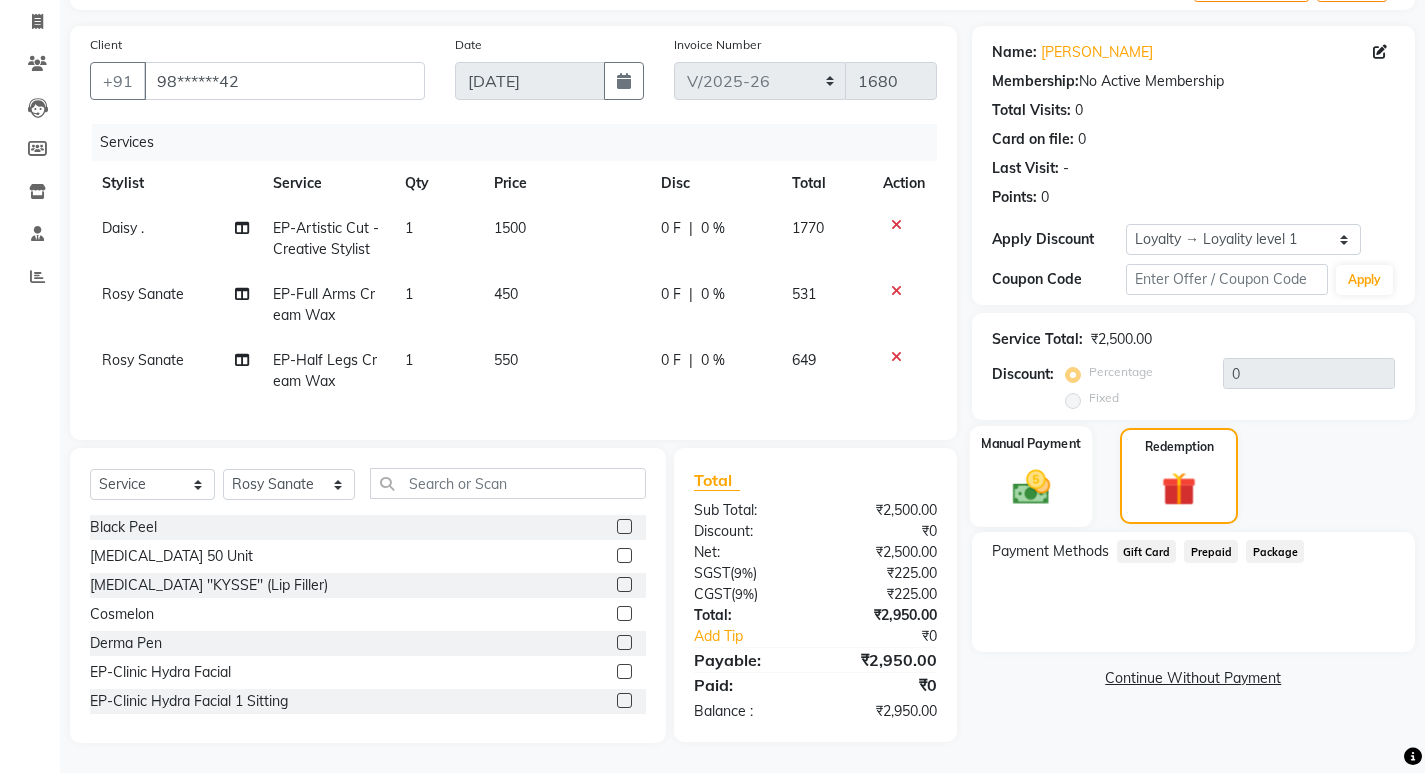 click 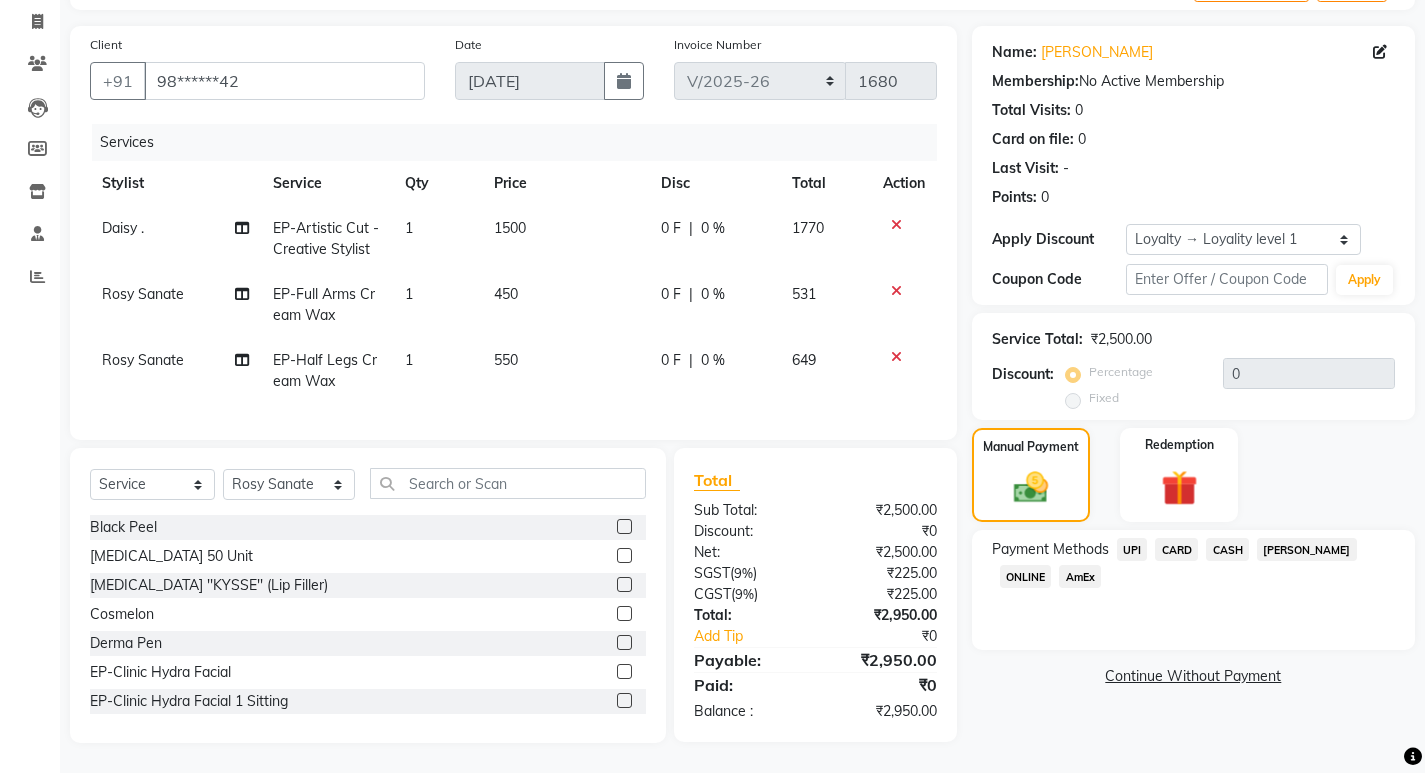click on "CARD" 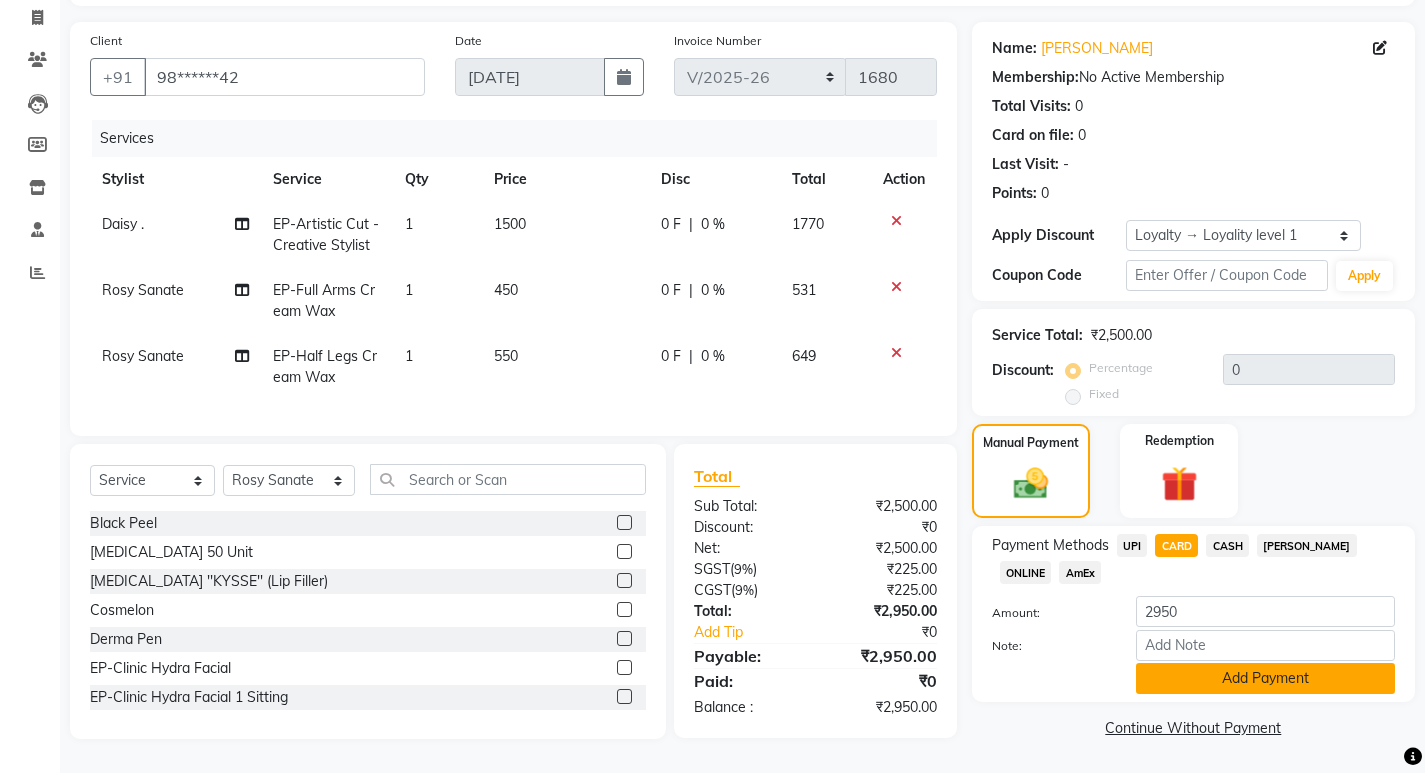 click on "Add Payment" 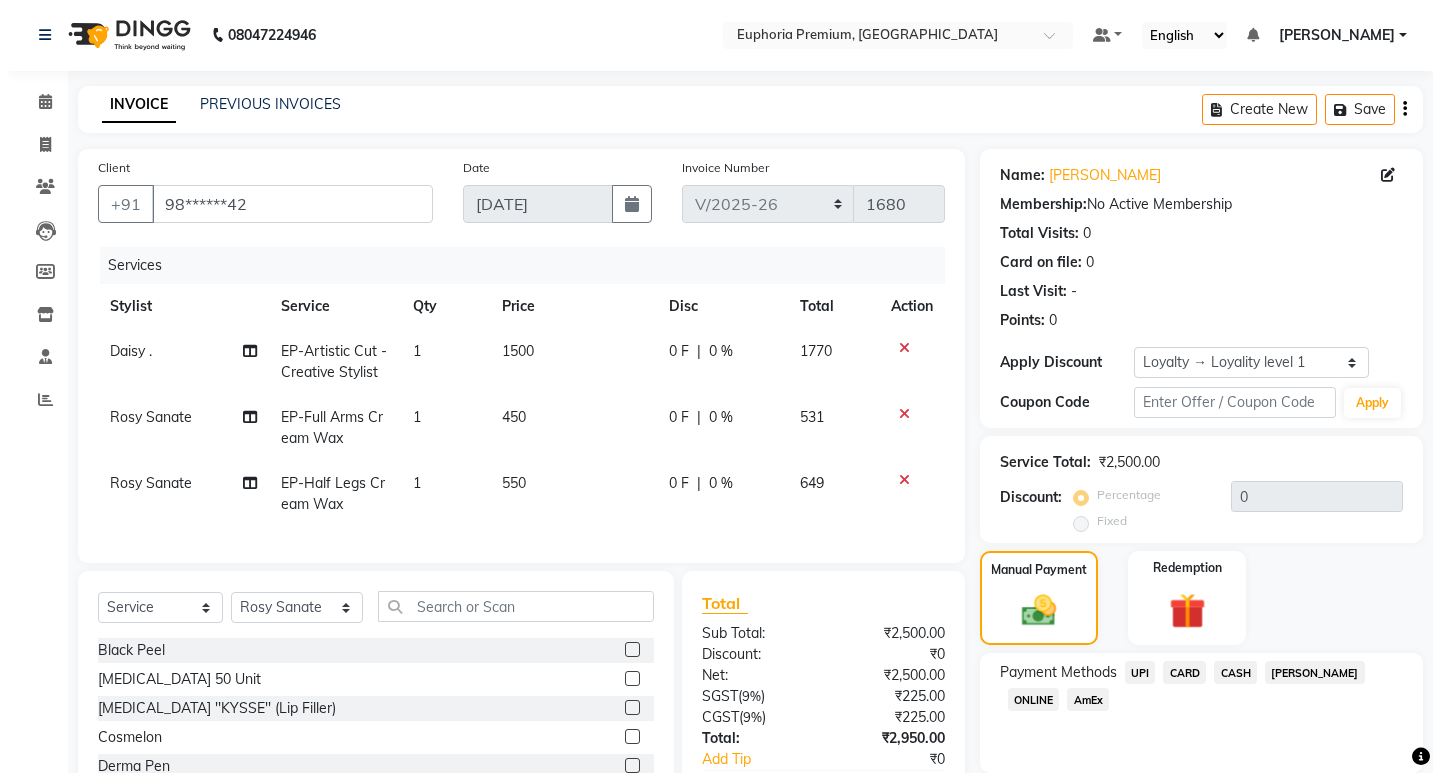 scroll, scrollTop: 0, scrollLeft: 0, axis: both 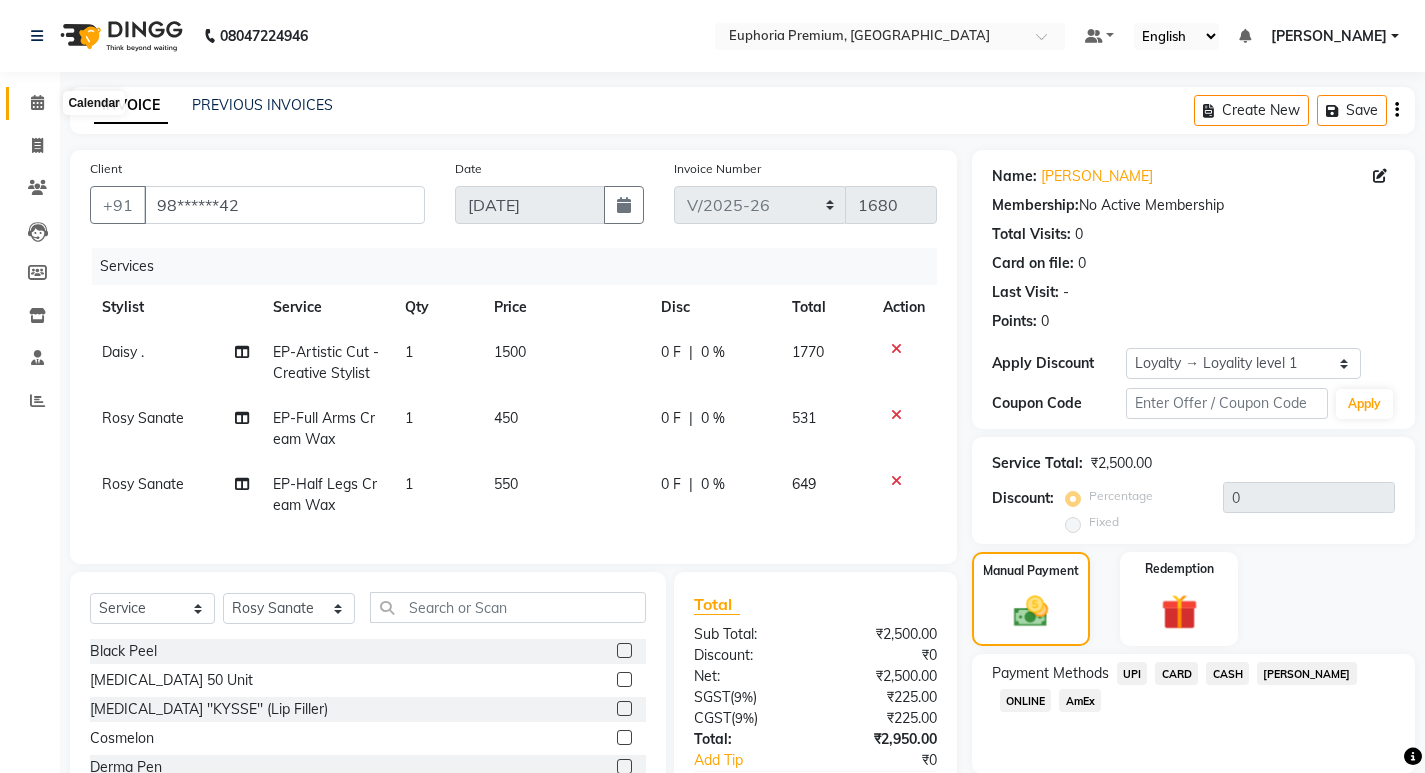 click 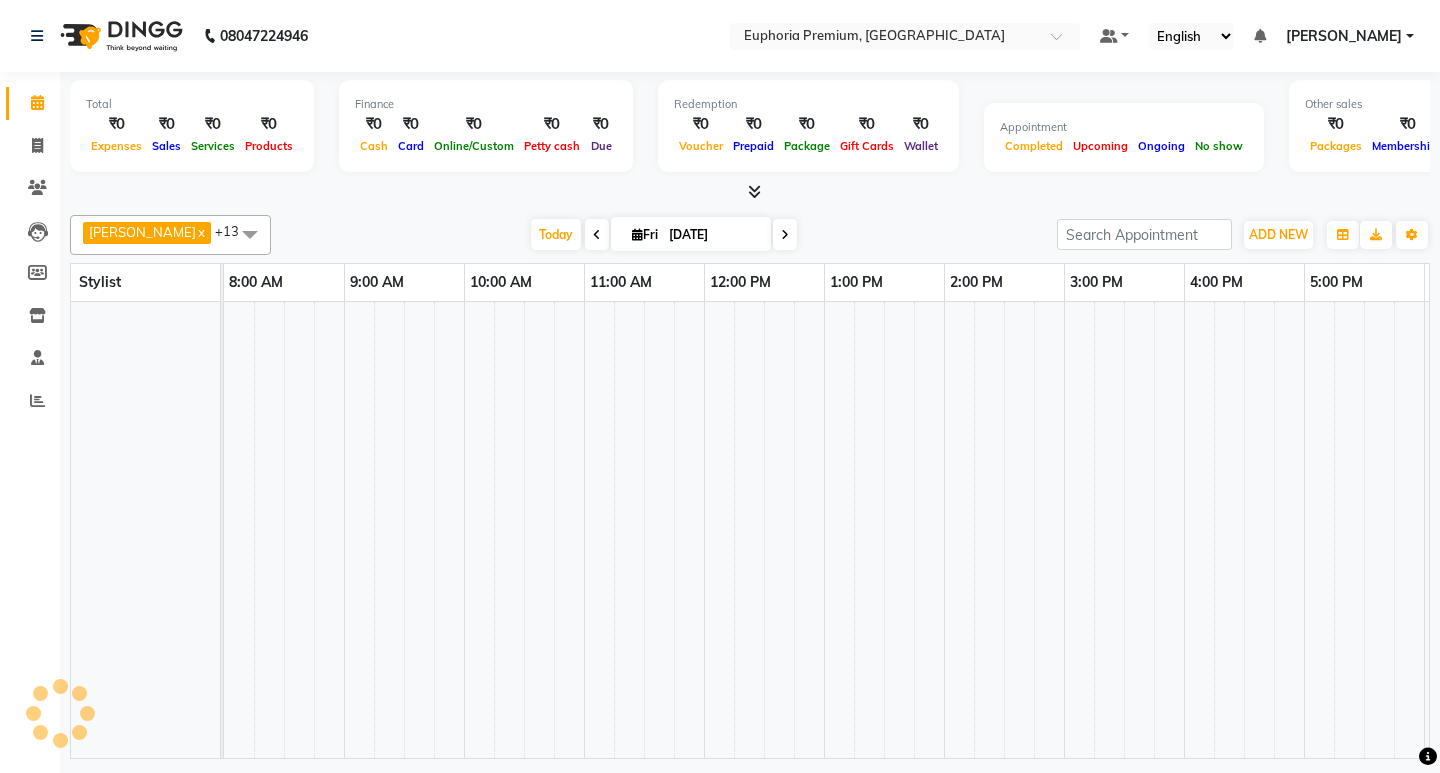 scroll, scrollTop: 0, scrollLeft: 0, axis: both 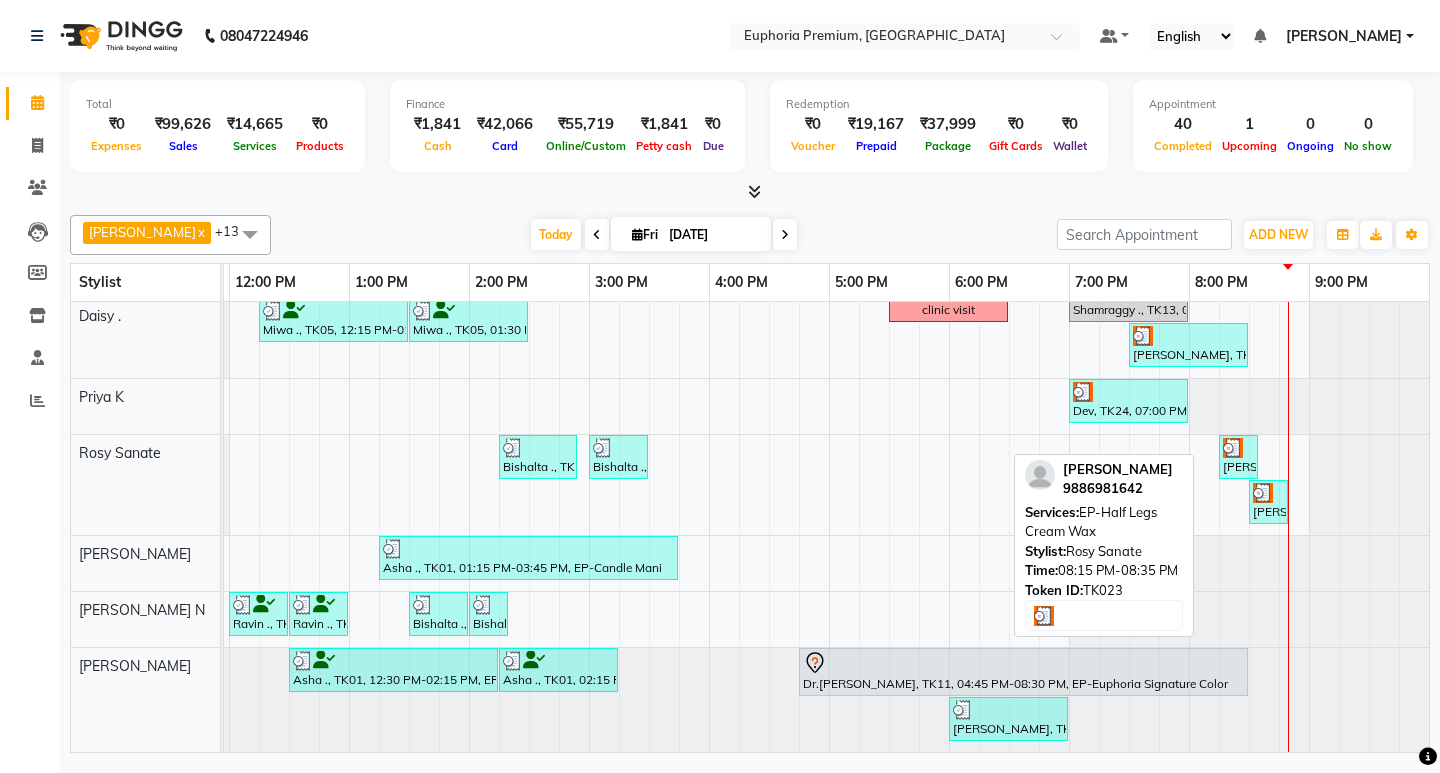 click on "Prathima, TK23, 08:15 PM-08:35 PM, EP-Half Legs Cream Wax" at bounding box center (1238, 457) 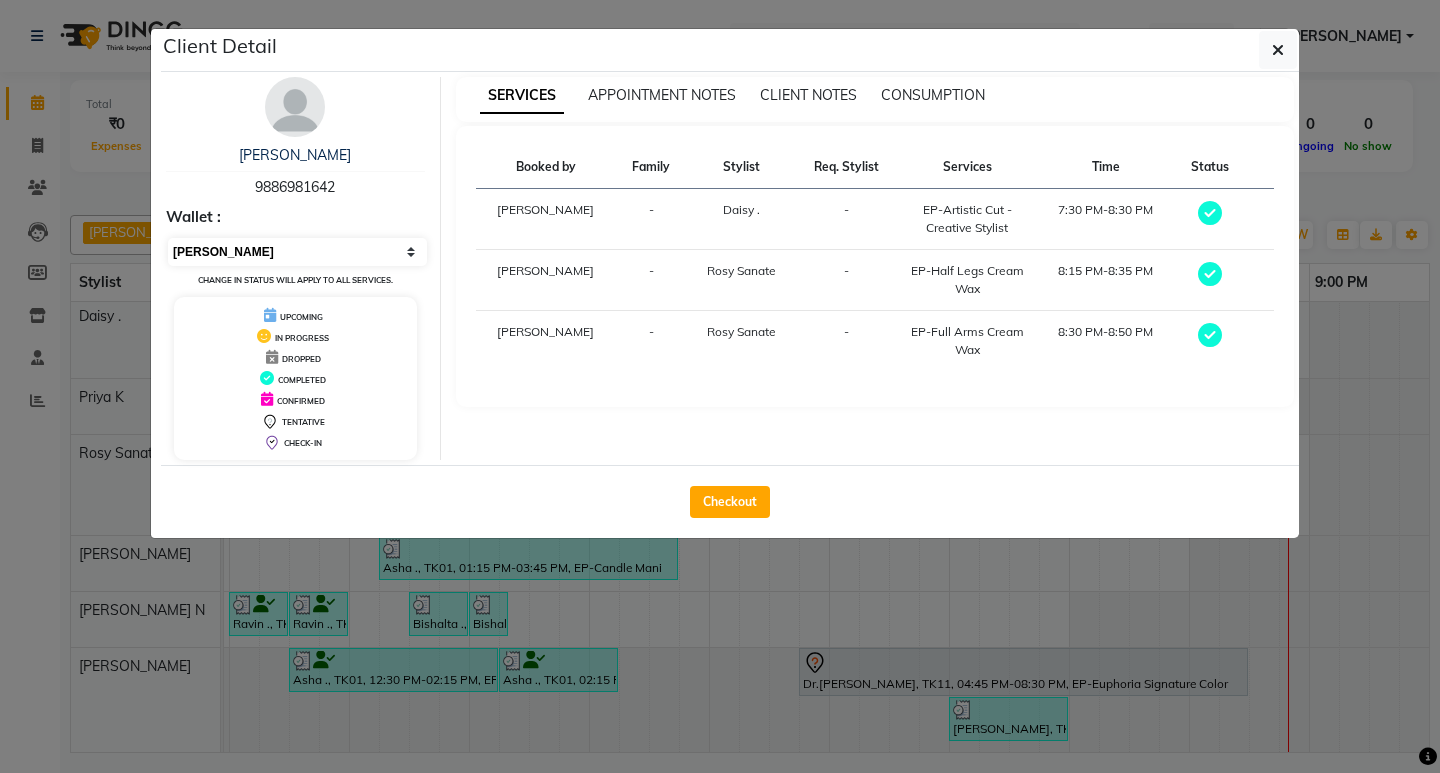 drag, startPoint x: 408, startPoint y: 248, endPoint x: 385, endPoint y: 262, distance: 26.925823 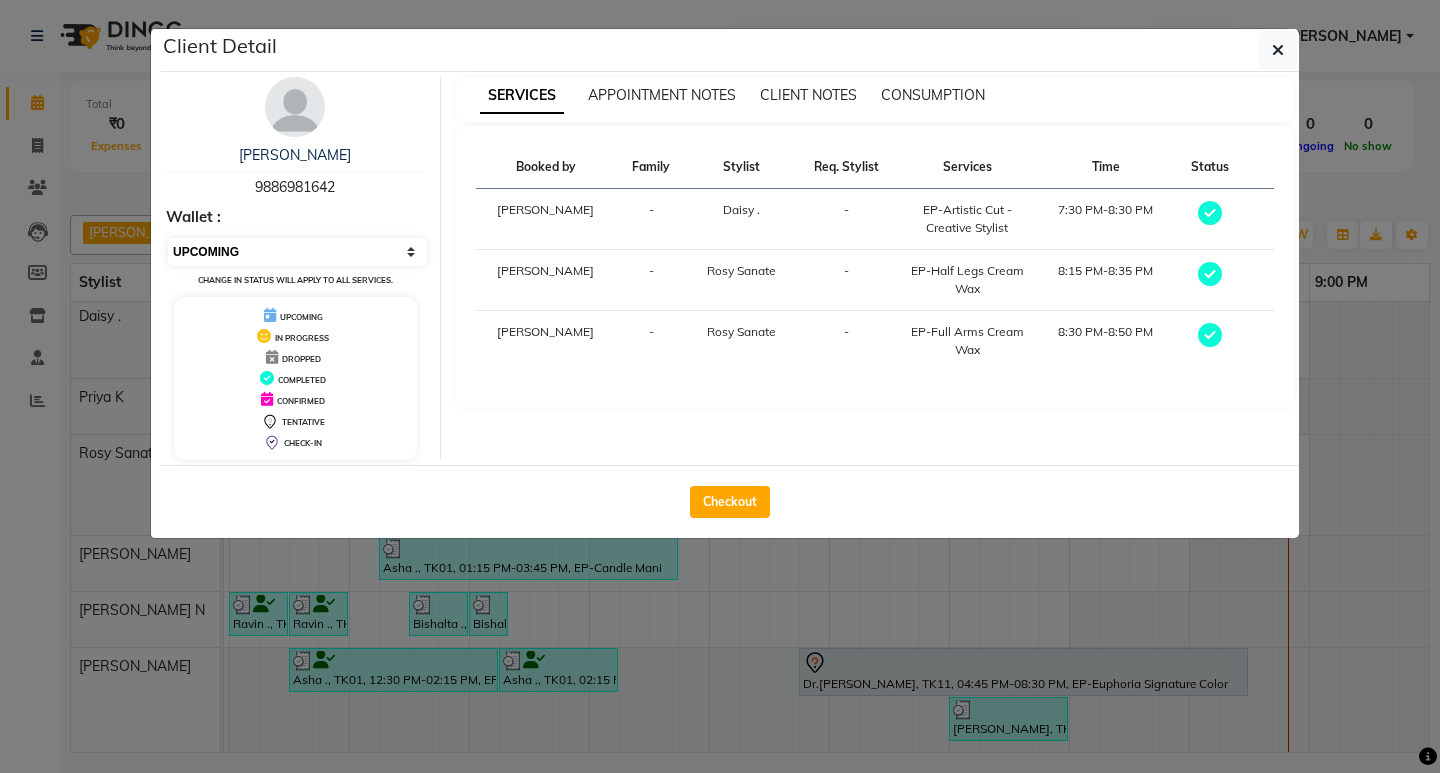 click on "Select MARK DONE UPCOMING" at bounding box center (297, 252) 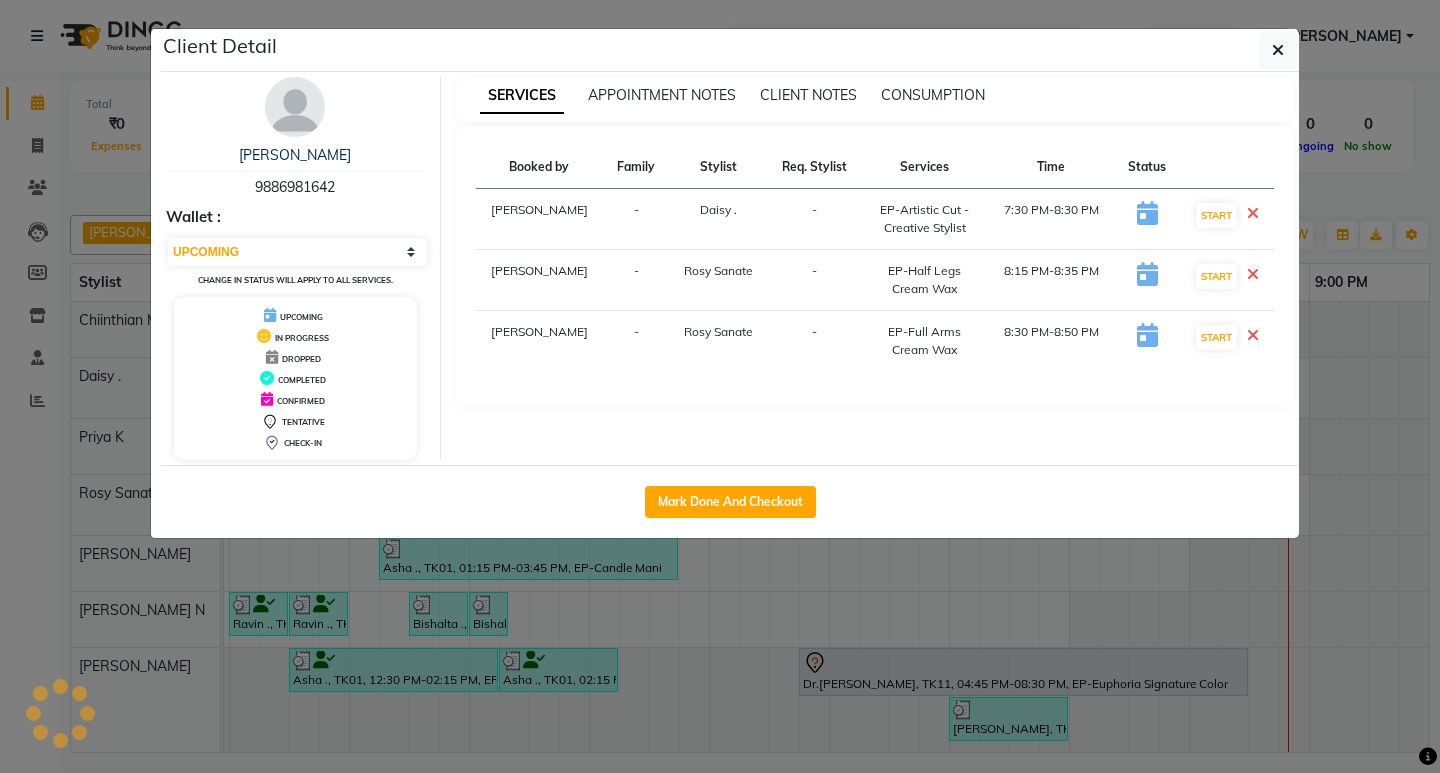 scroll, scrollTop: 432, scrollLeft: 0, axis: vertical 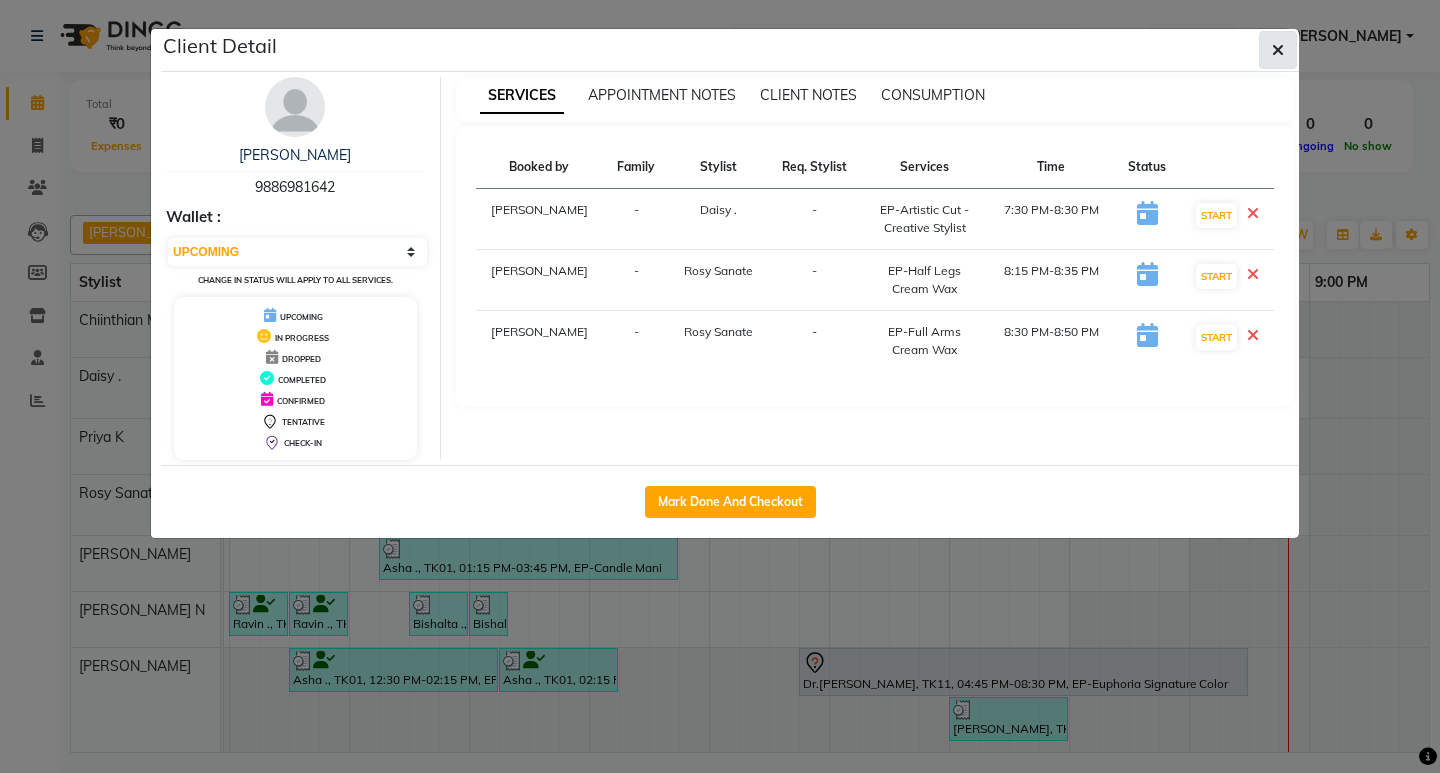 click 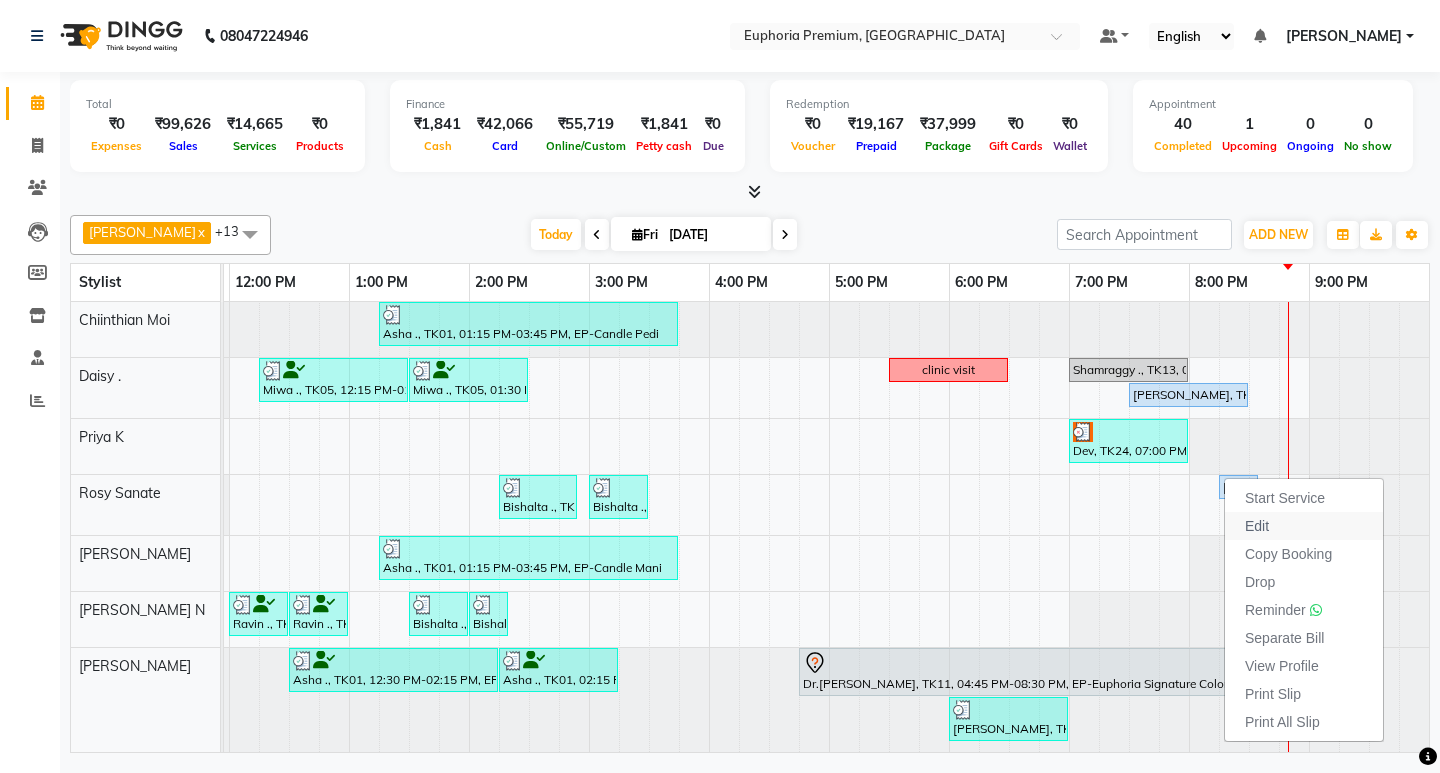 click on "Edit" at bounding box center [1257, 526] 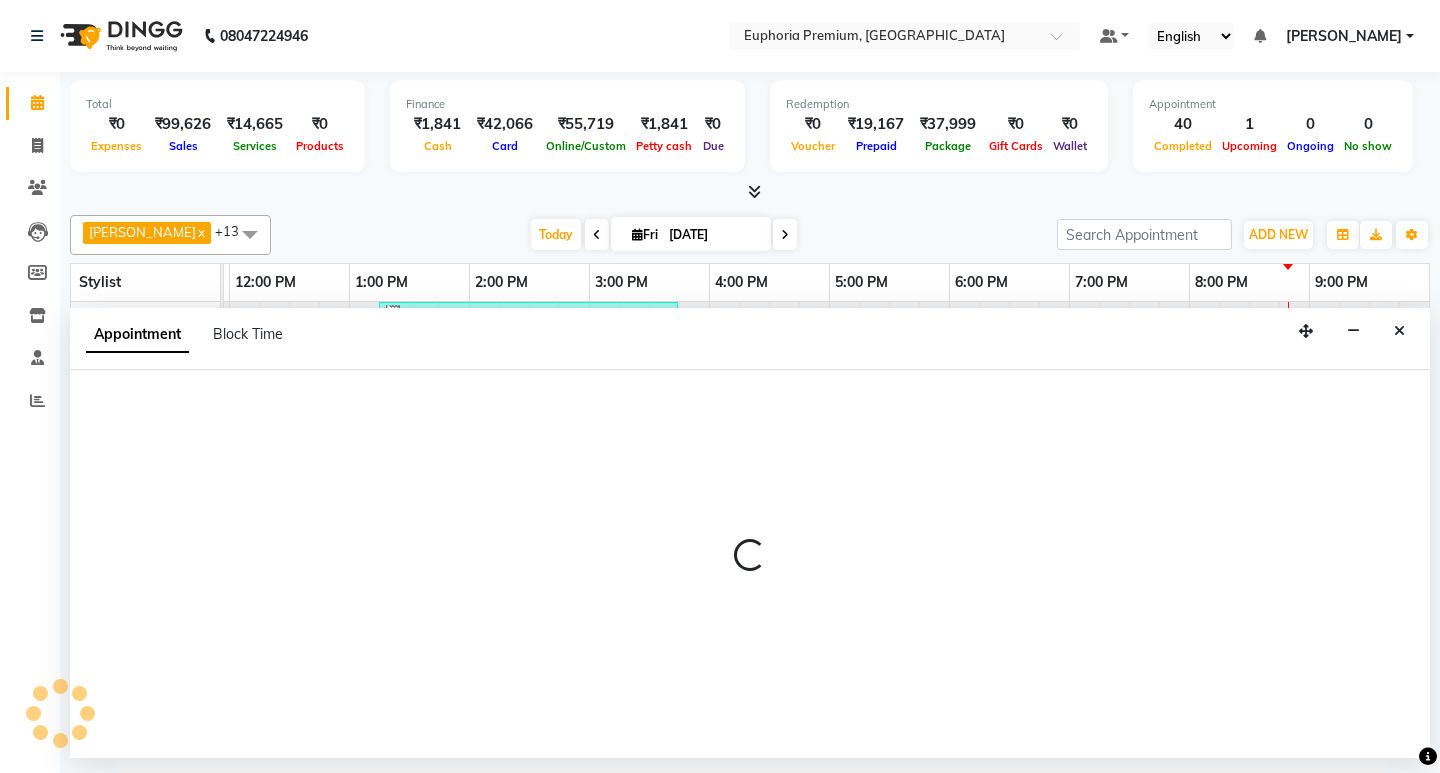 select on "tentative" 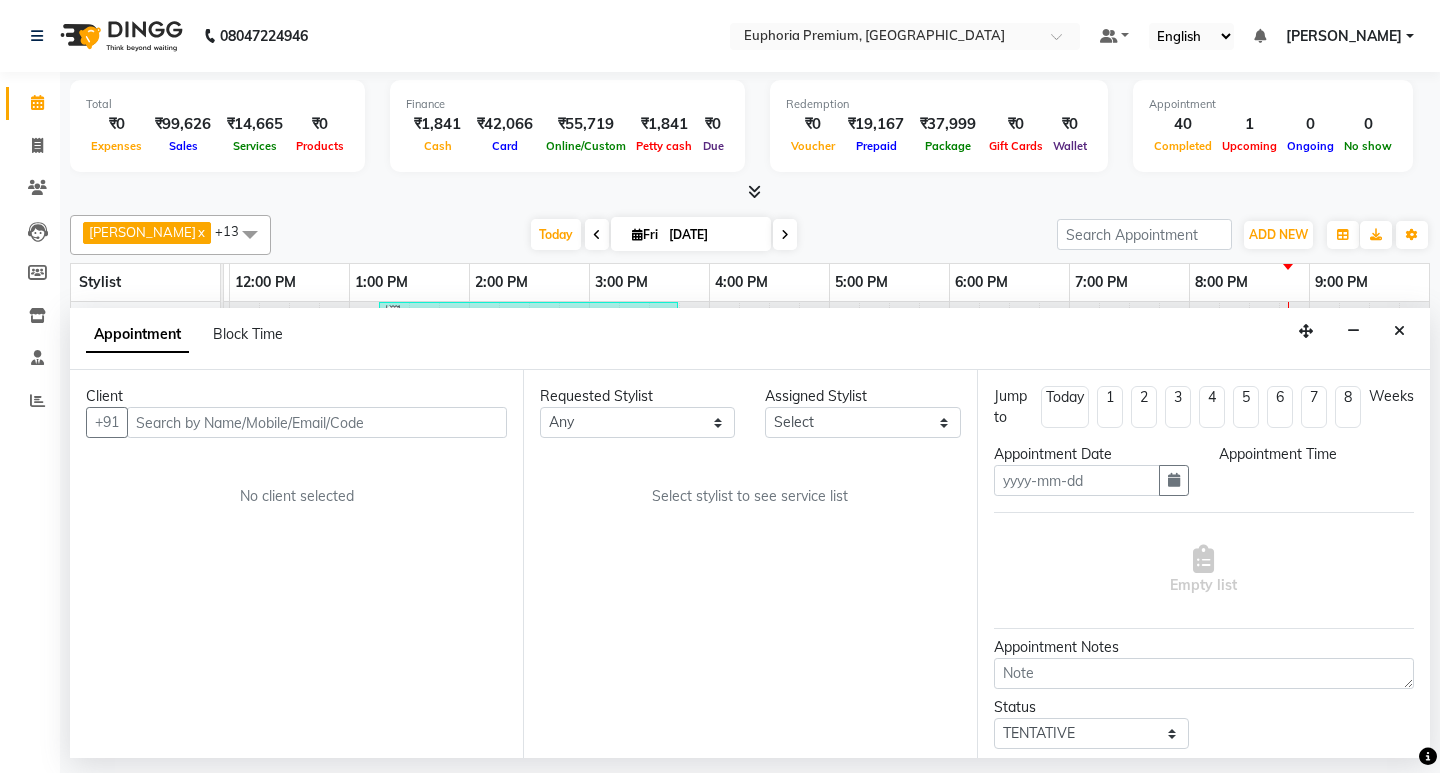 type on "11-07-2025" 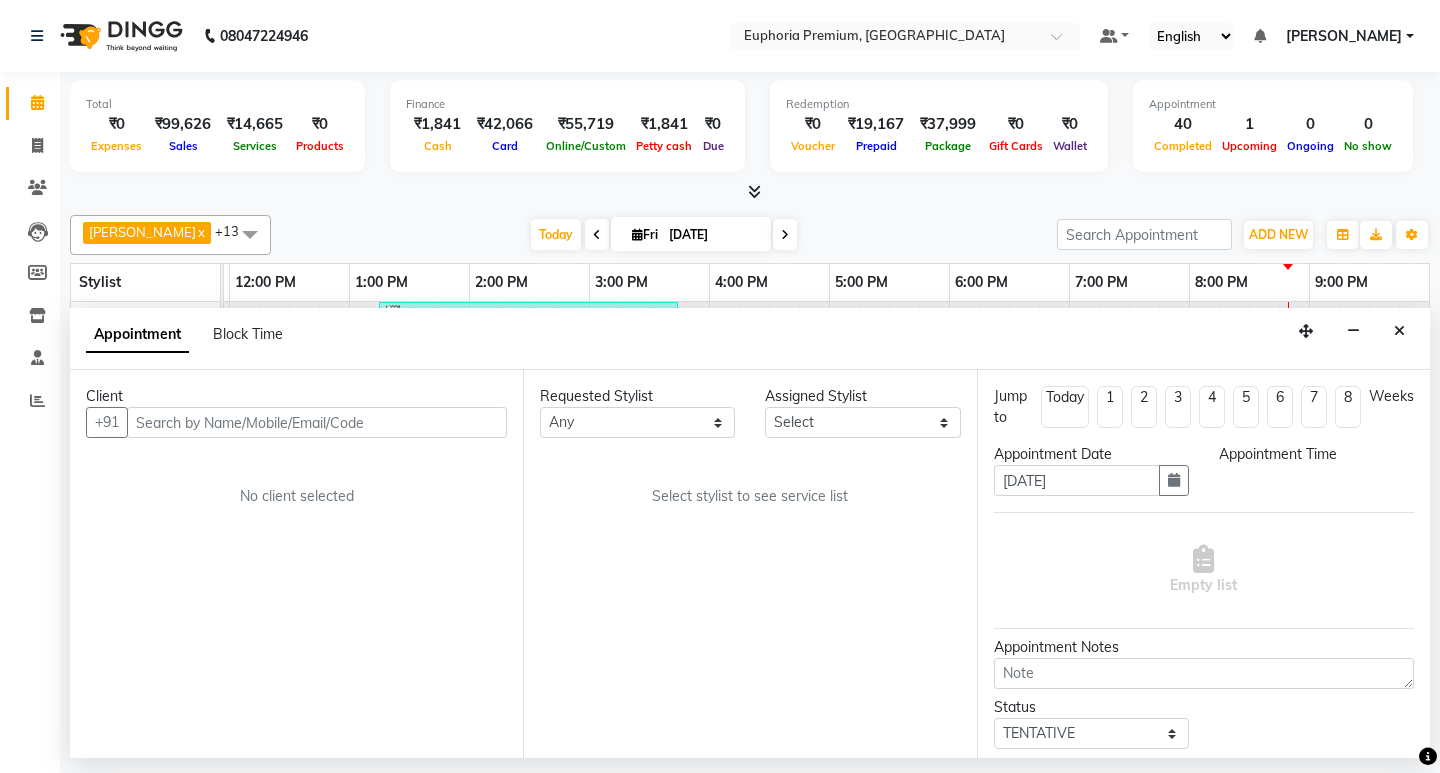 select on "upcoming" 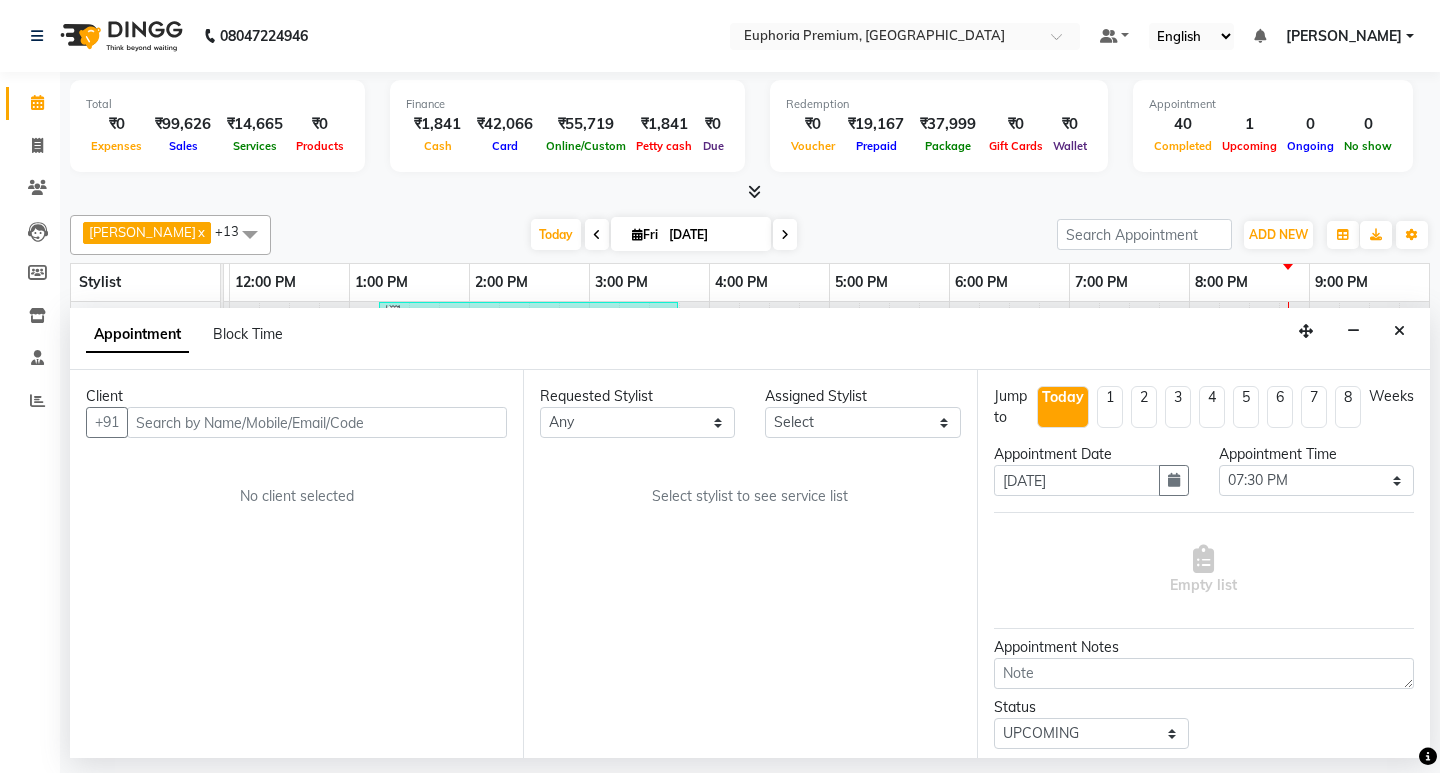 scroll, scrollTop: 0, scrollLeft: 0, axis: both 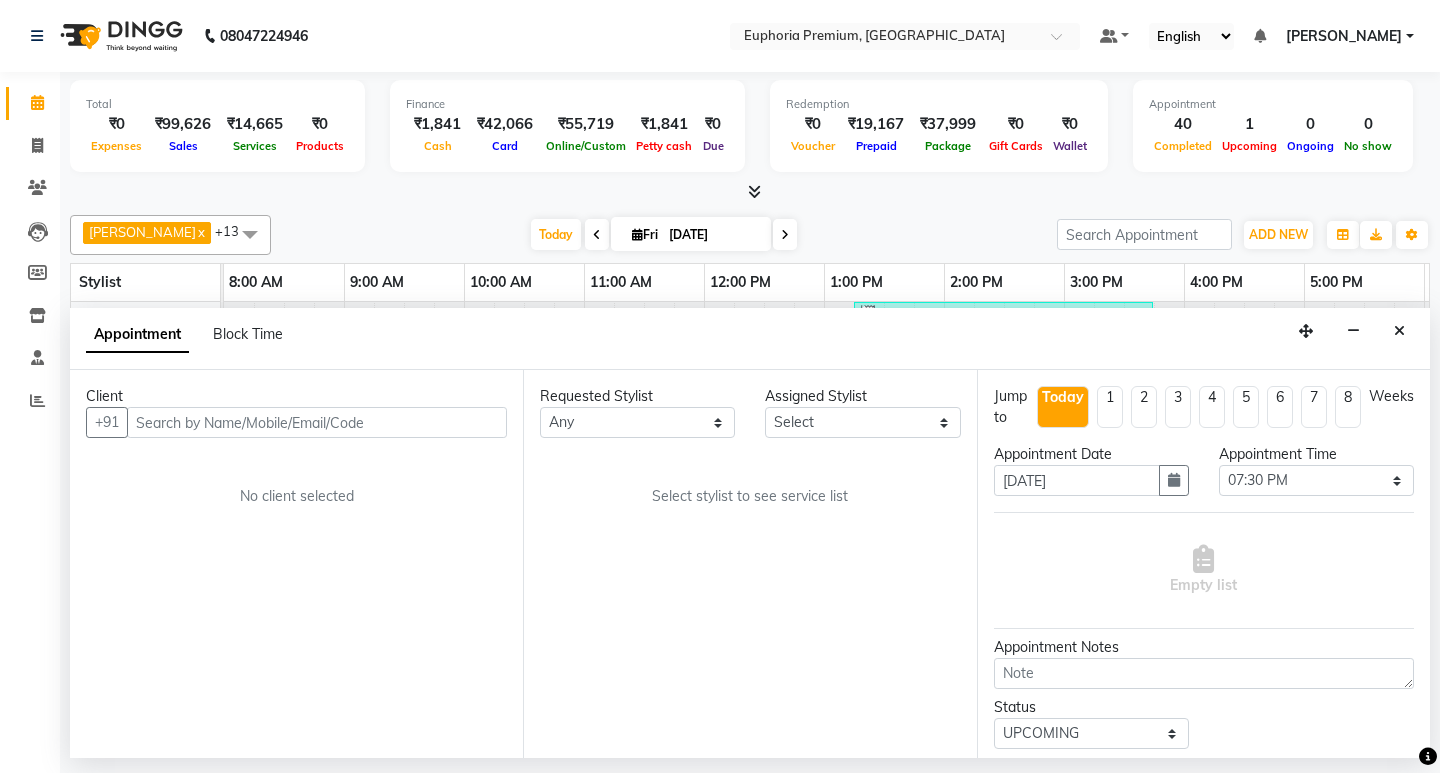 select on "71633" 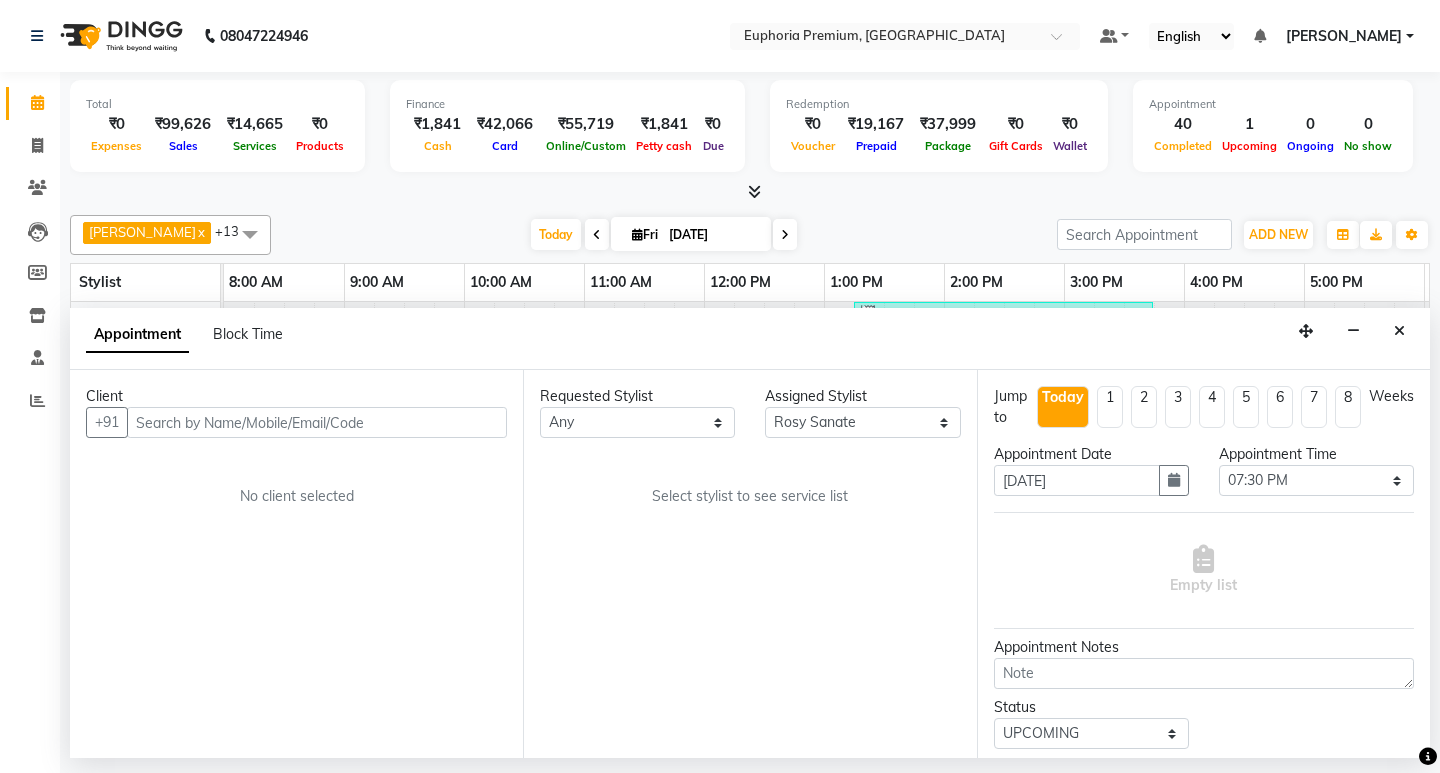 scroll, scrollTop: 0, scrollLeft: 475, axis: horizontal 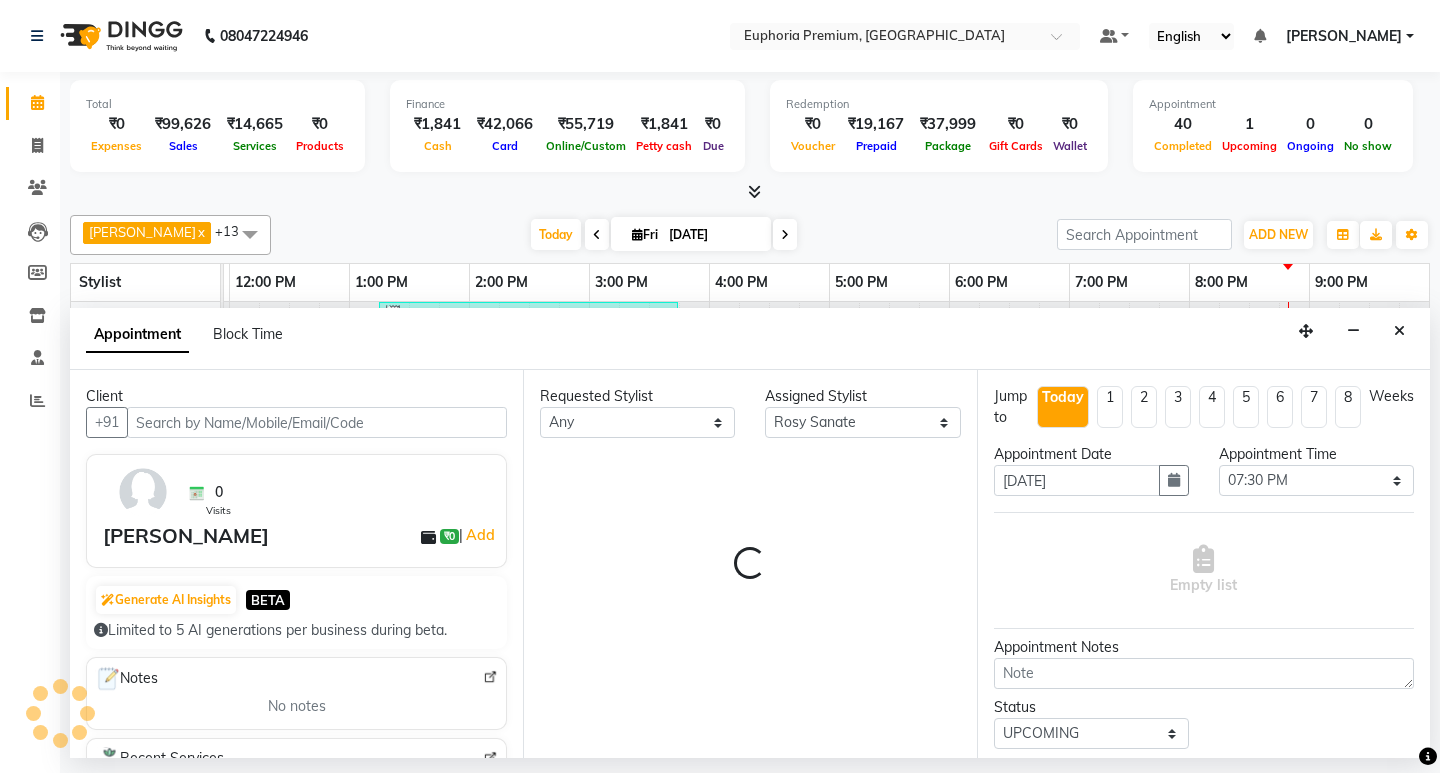 select on "4006" 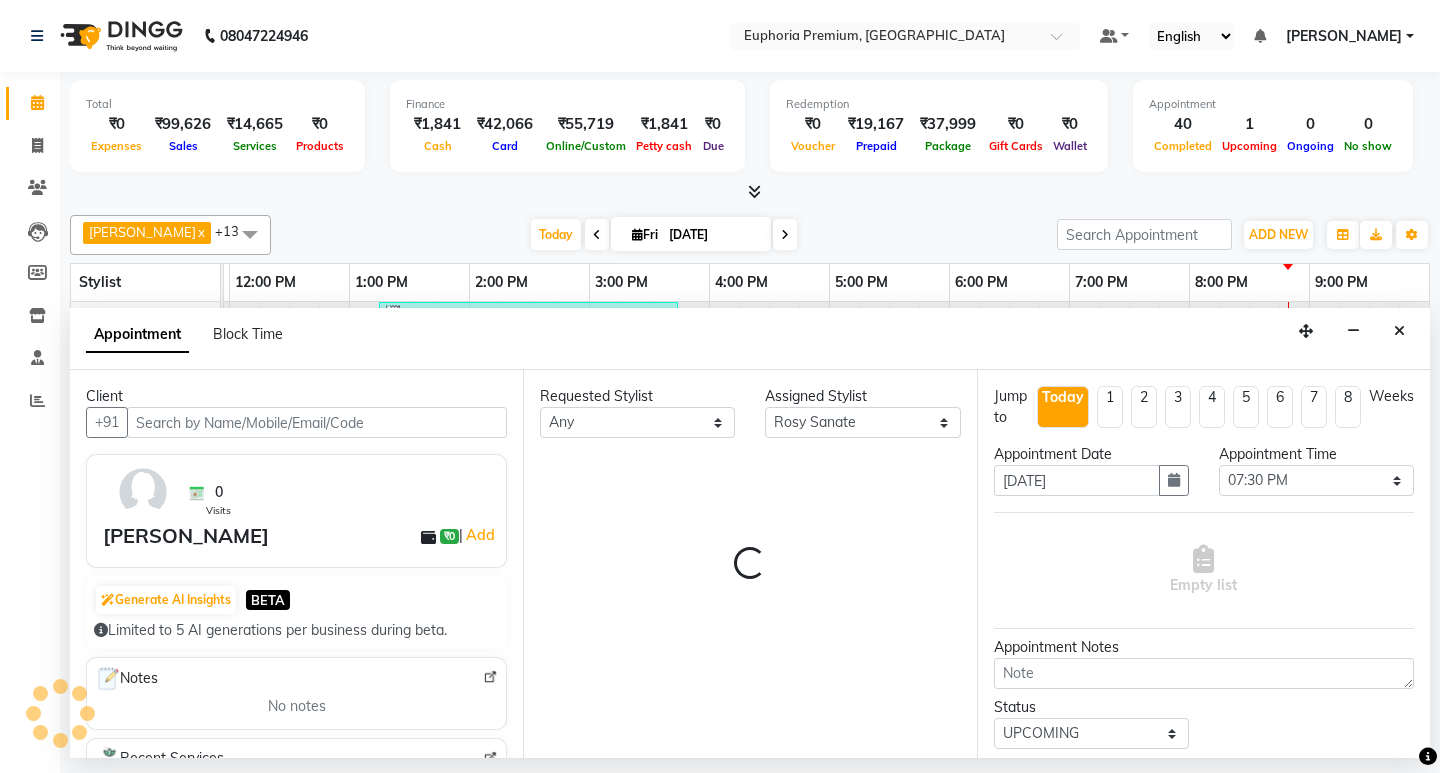 select on "4006" 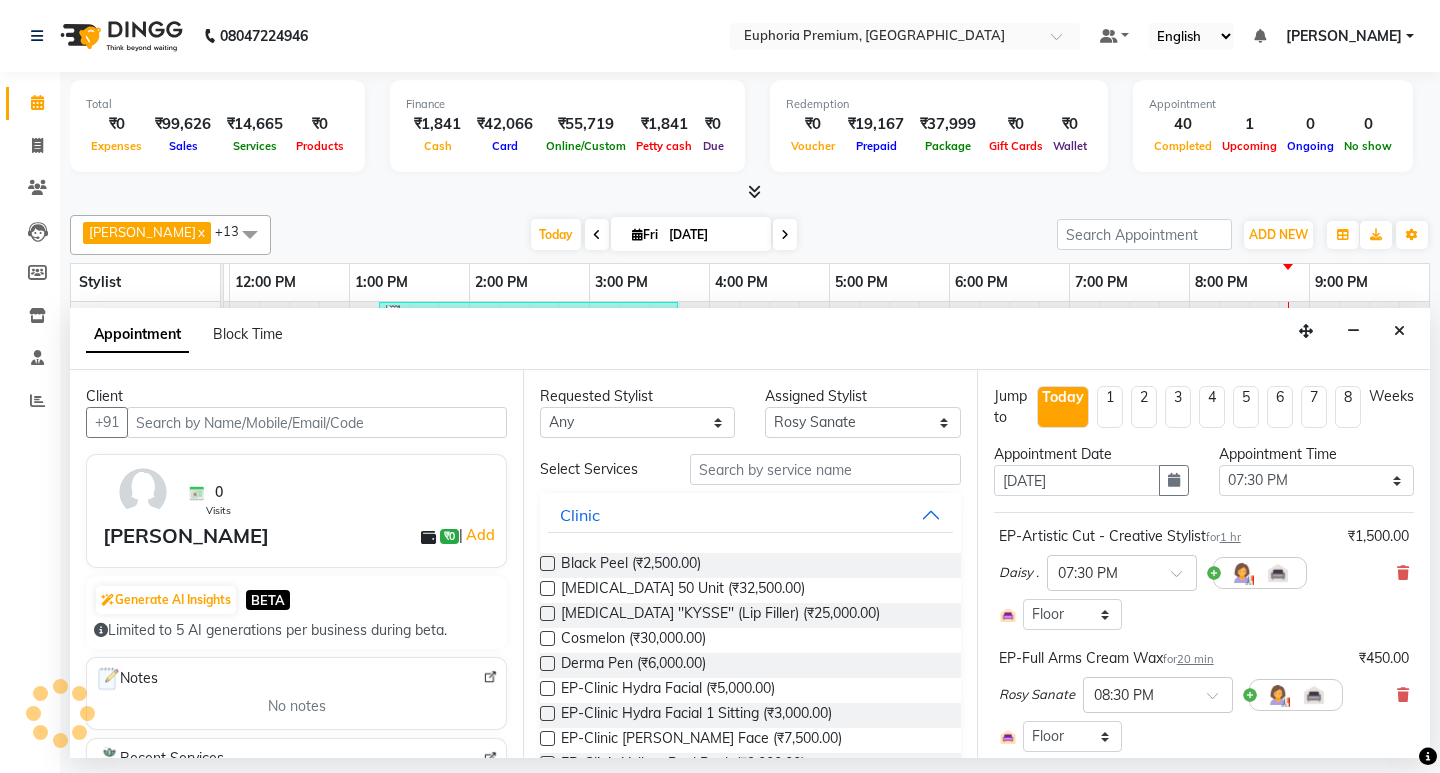 select on "4006" 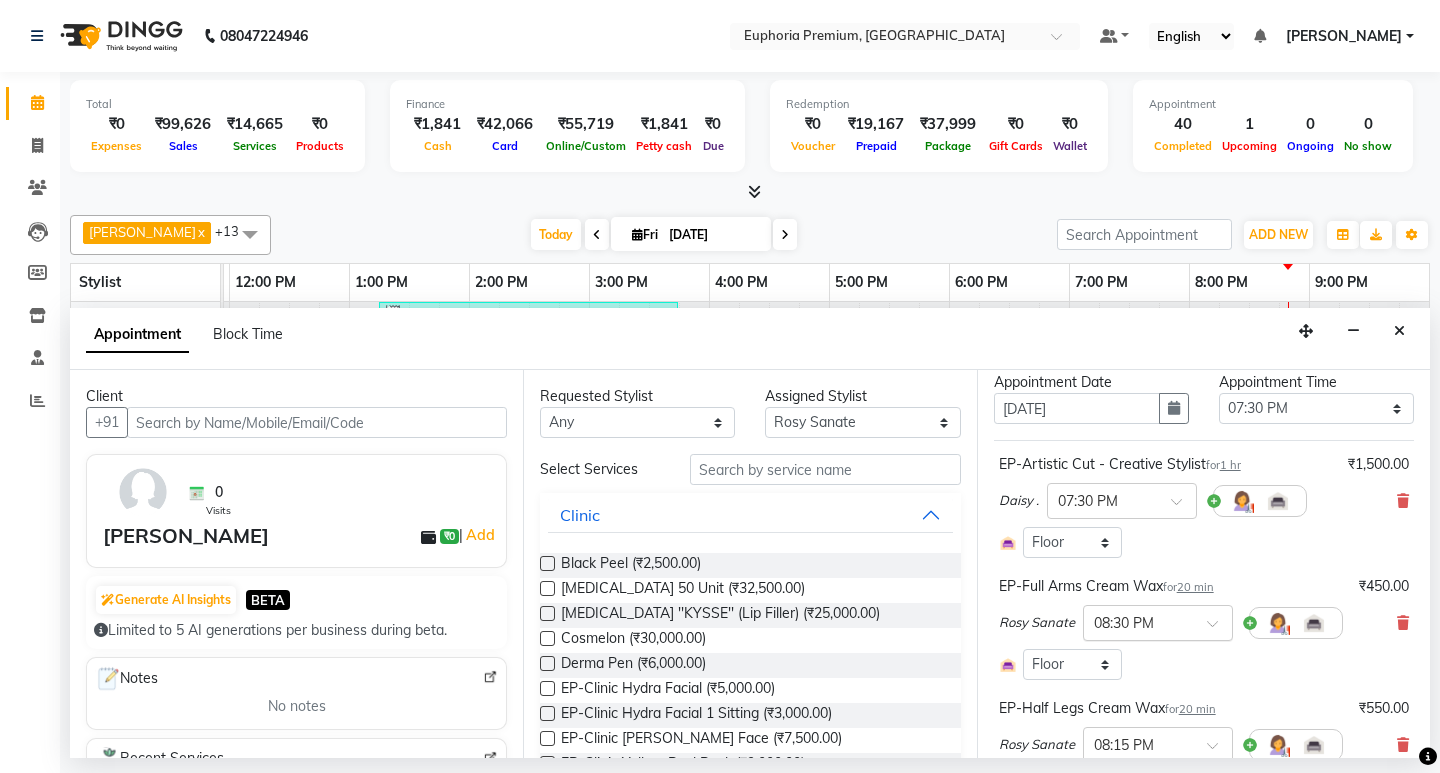 scroll, scrollTop: 100, scrollLeft: 0, axis: vertical 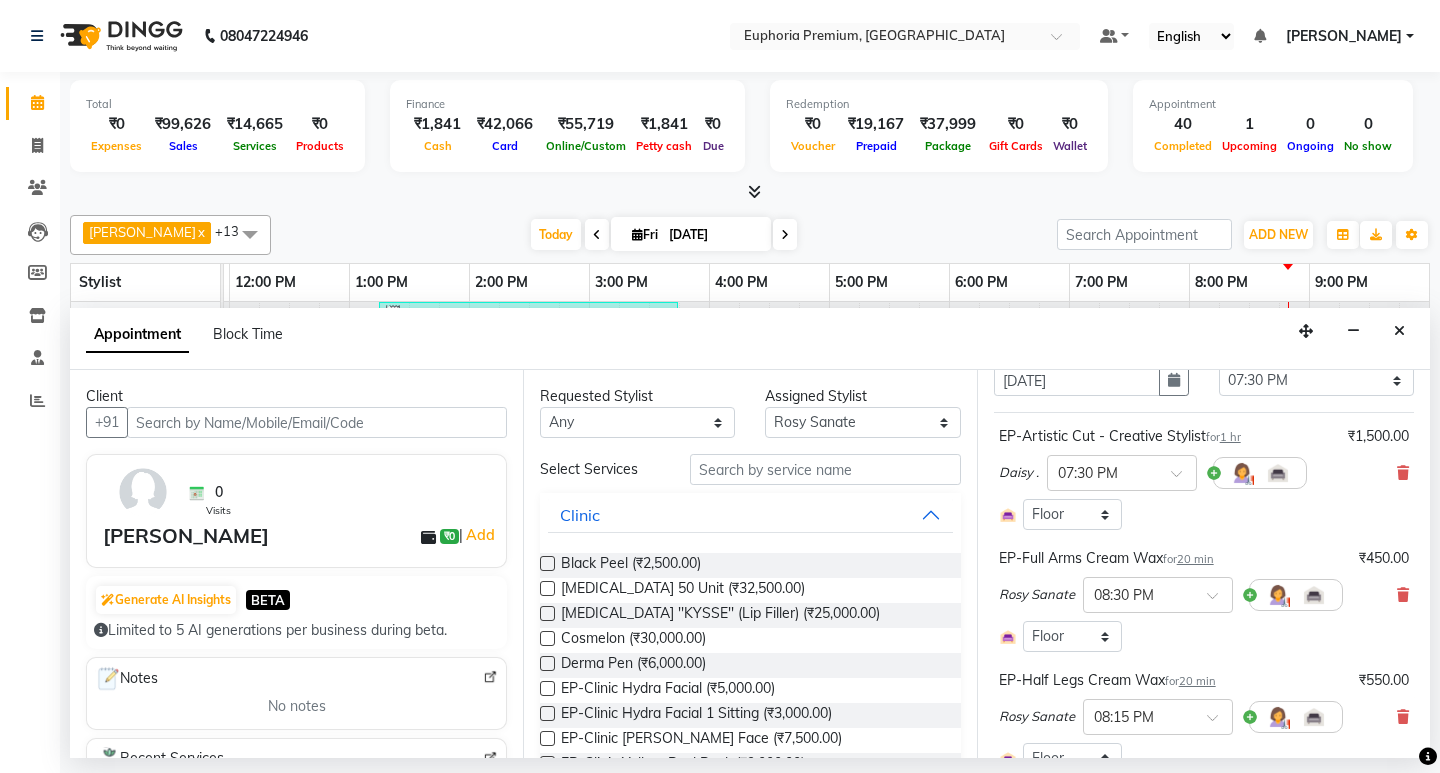 click on "20 min" at bounding box center [1195, 559] 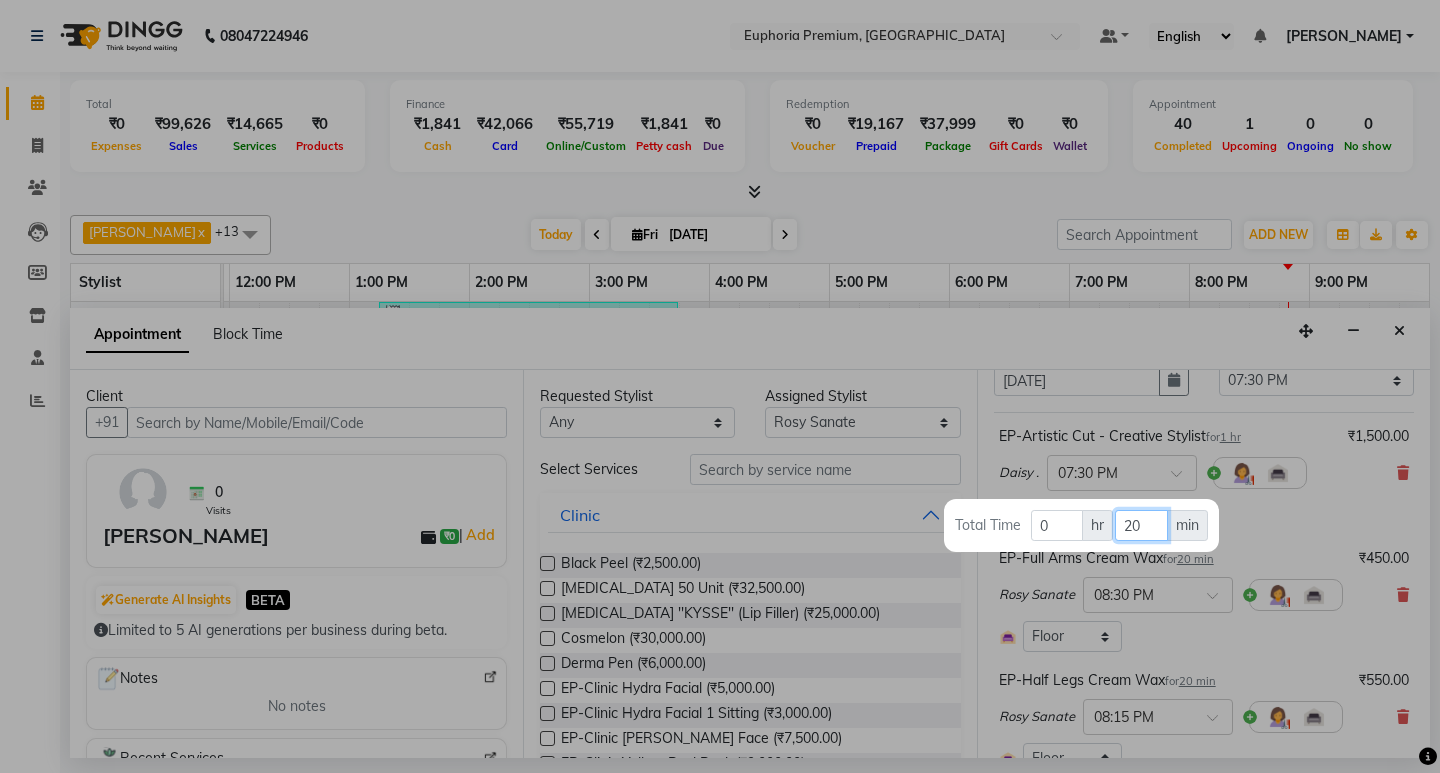 click on "20" at bounding box center [1141, 525] 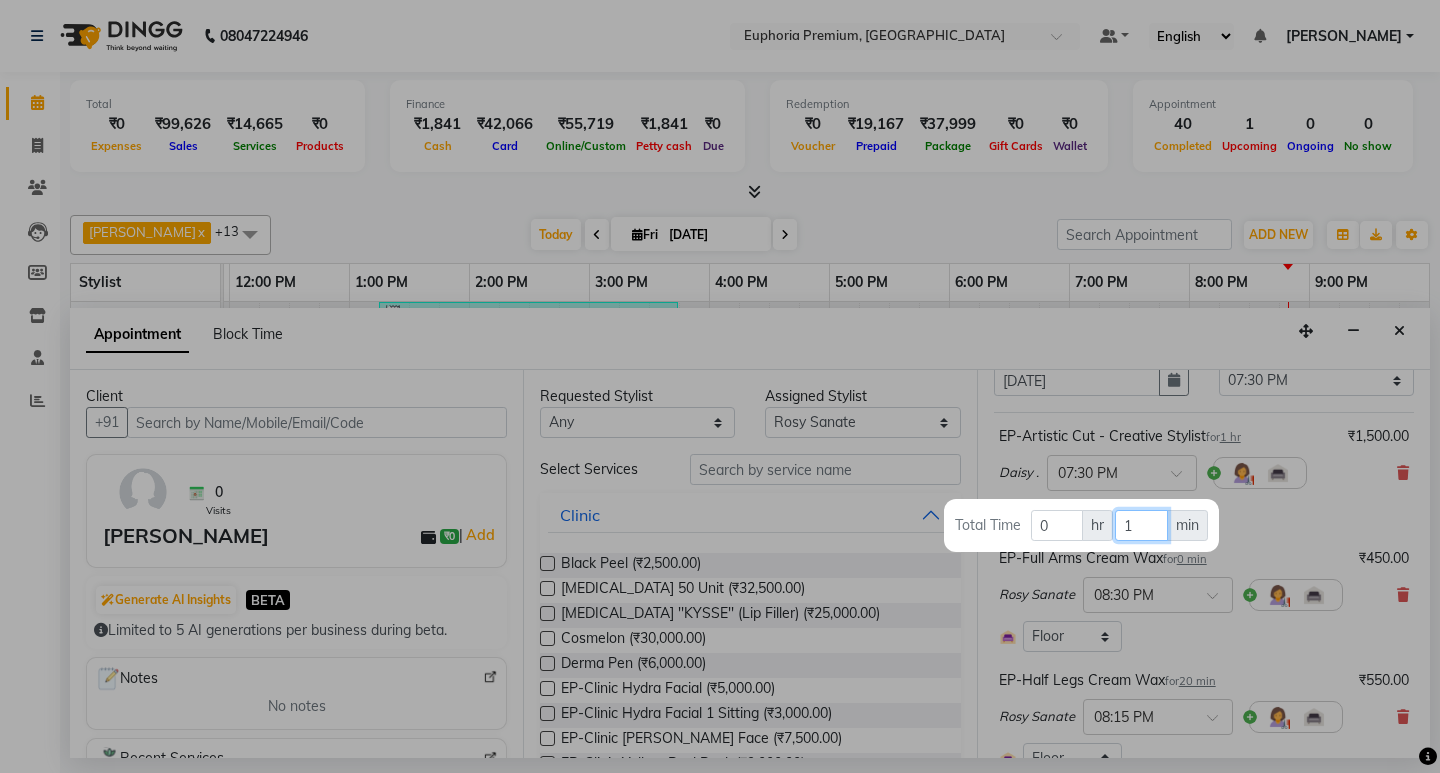 type on "15" 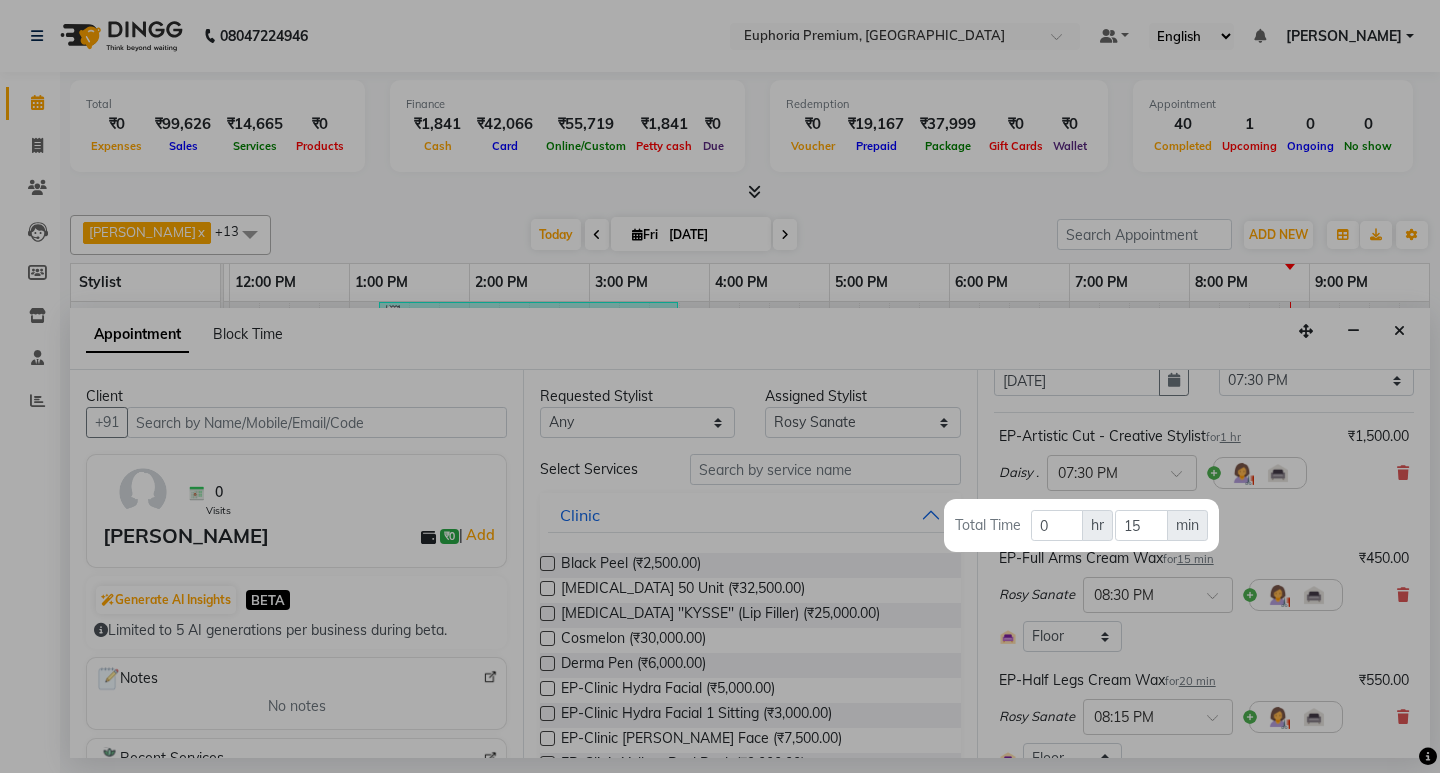 click at bounding box center [720, 386] 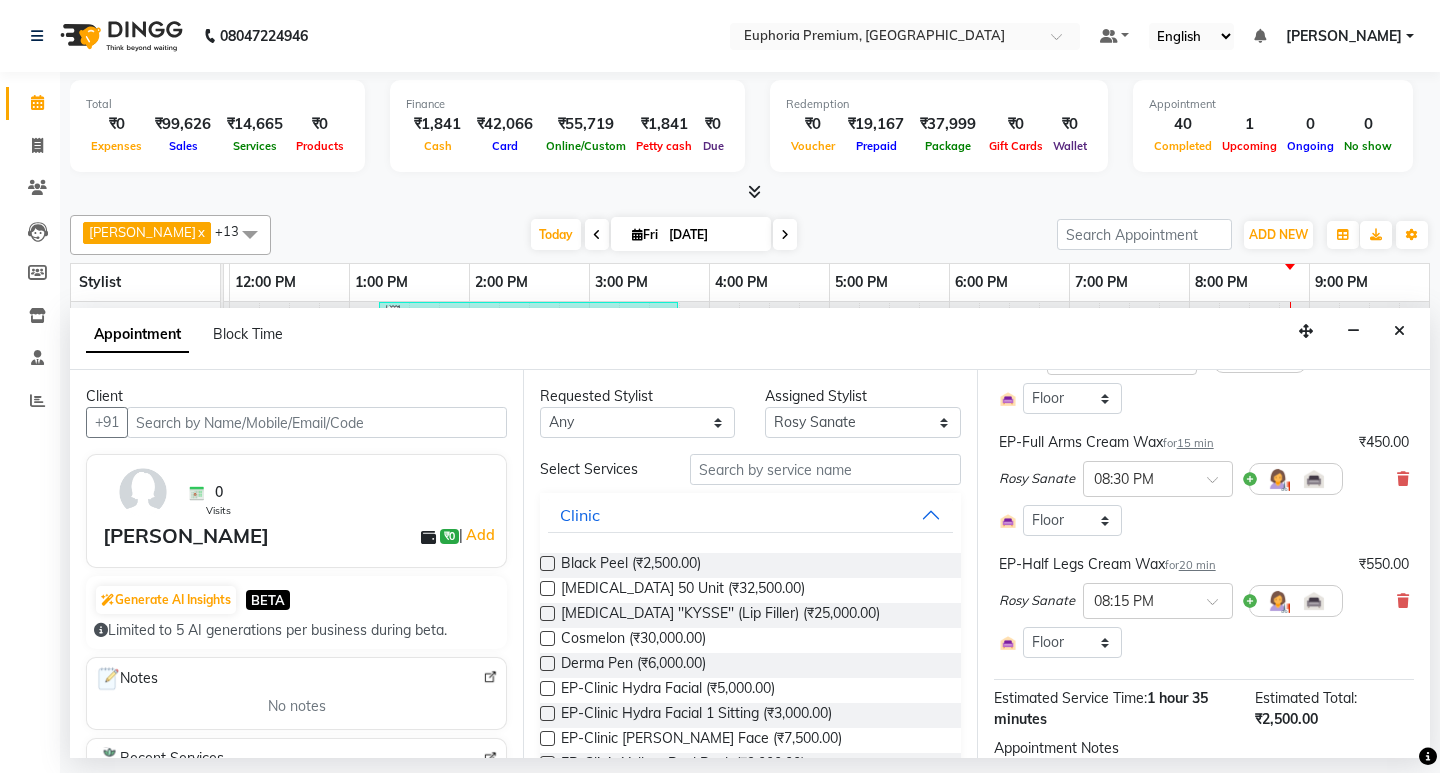 scroll, scrollTop: 300, scrollLeft: 0, axis: vertical 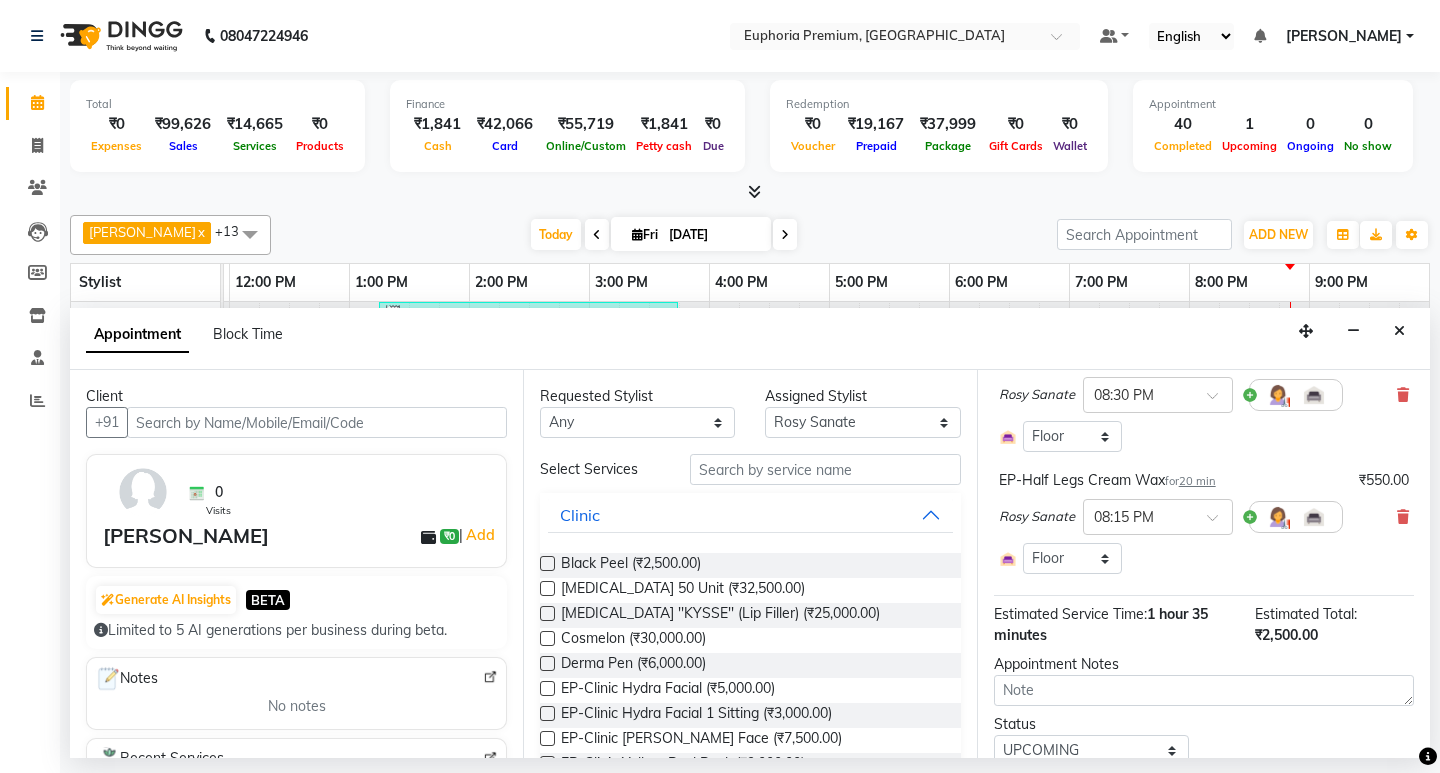click on "20 min" at bounding box center (1197, 481) 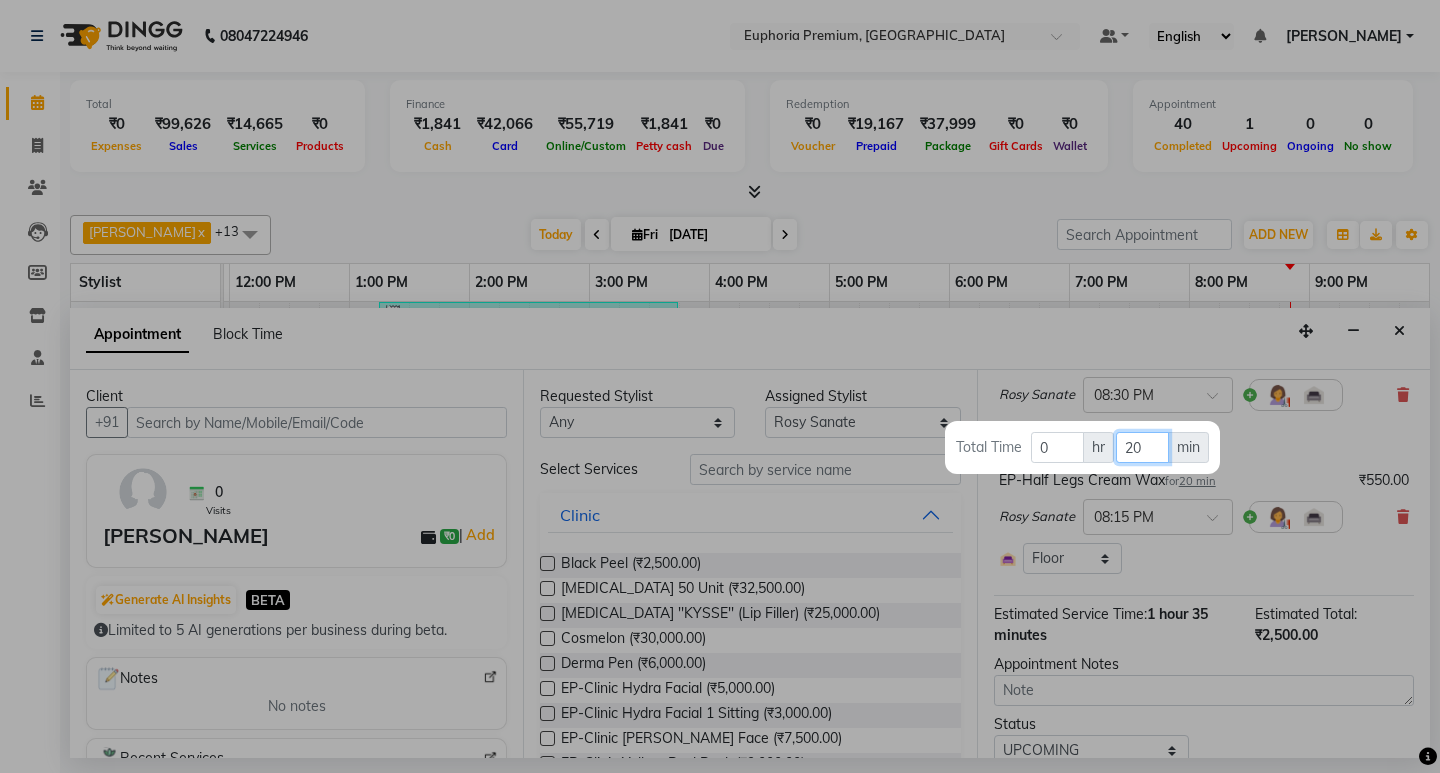 click on "20" at bounding box center [1142, 447] 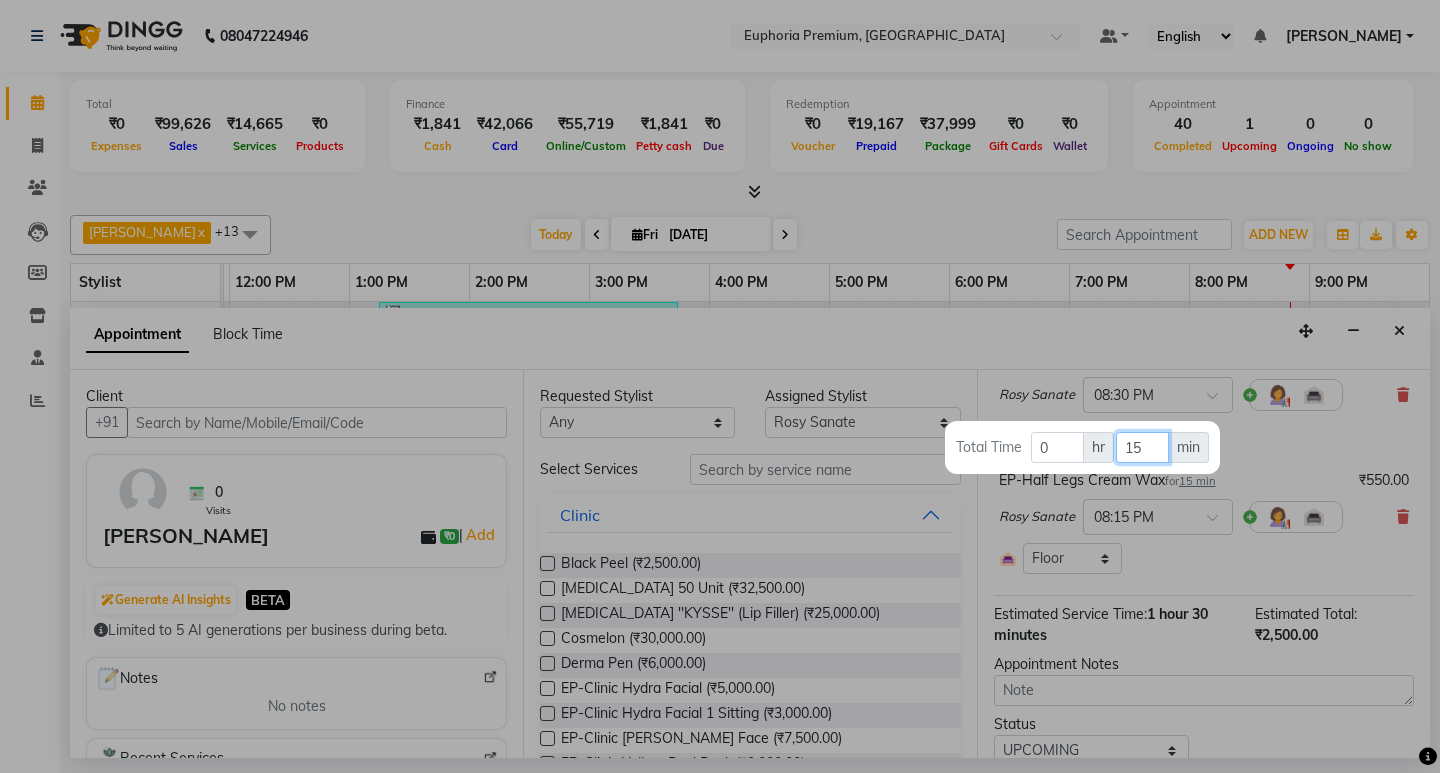 type on "15" 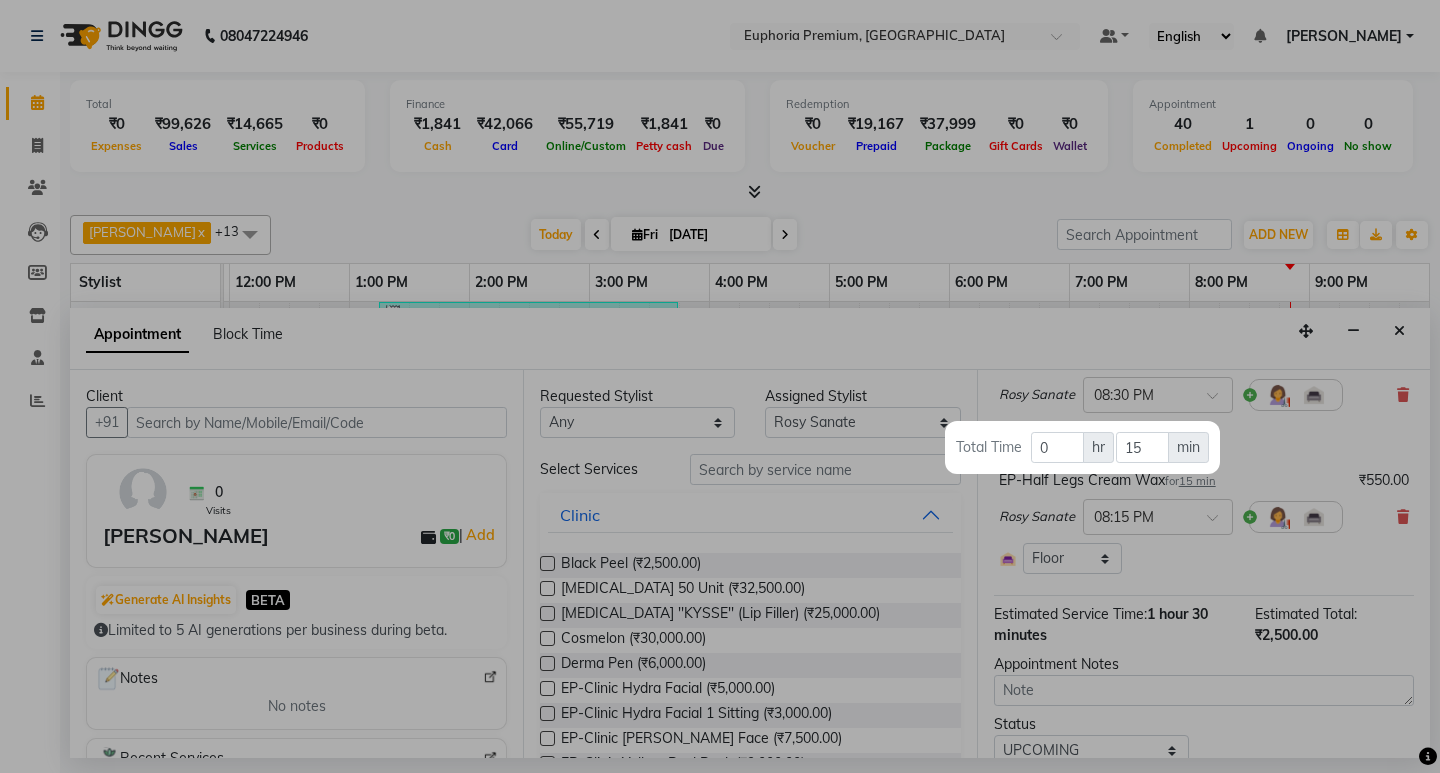 click at bounding box center (720, 386) 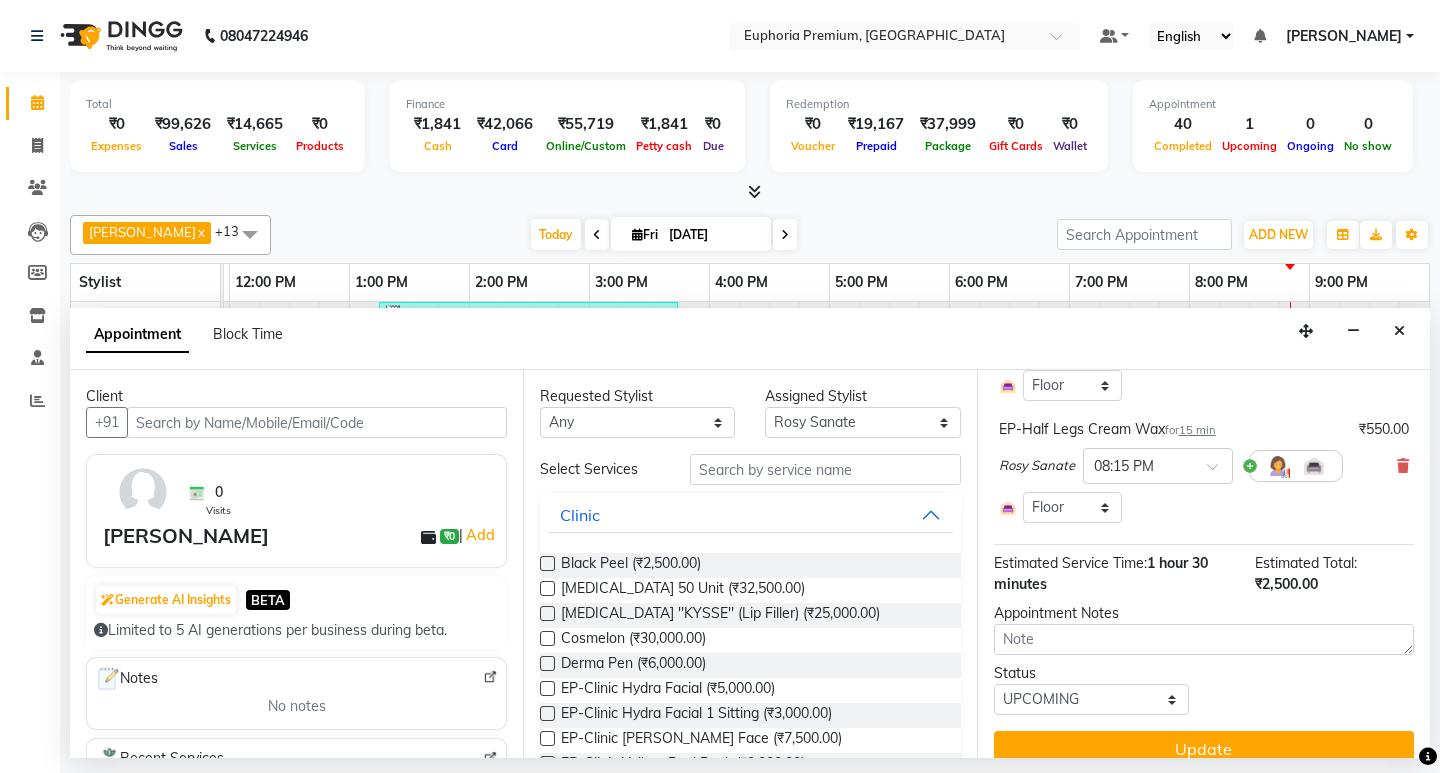 scroll, scrollTop: 376, scrollLeft: 0, axis: vertical 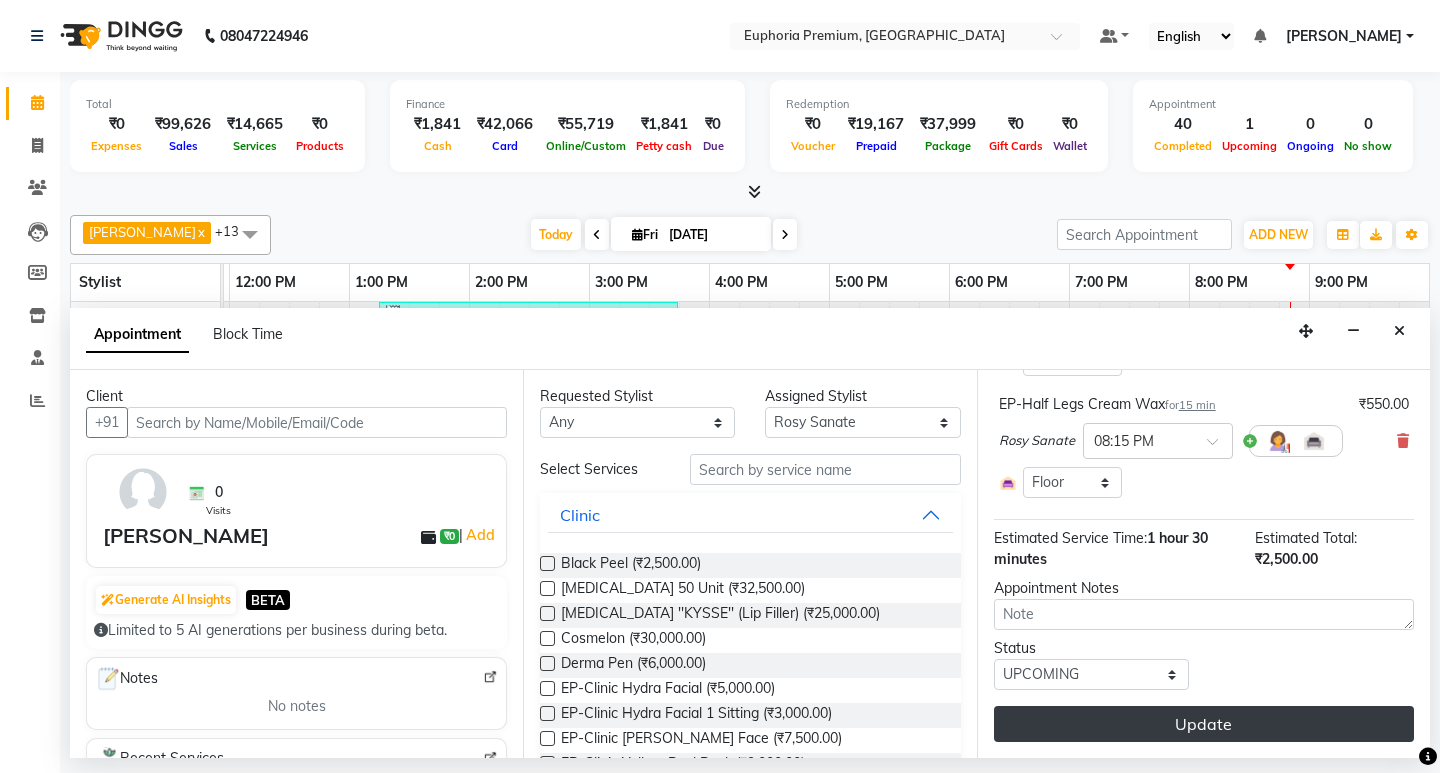 click on "Update" at bounding box center (1204, 724) 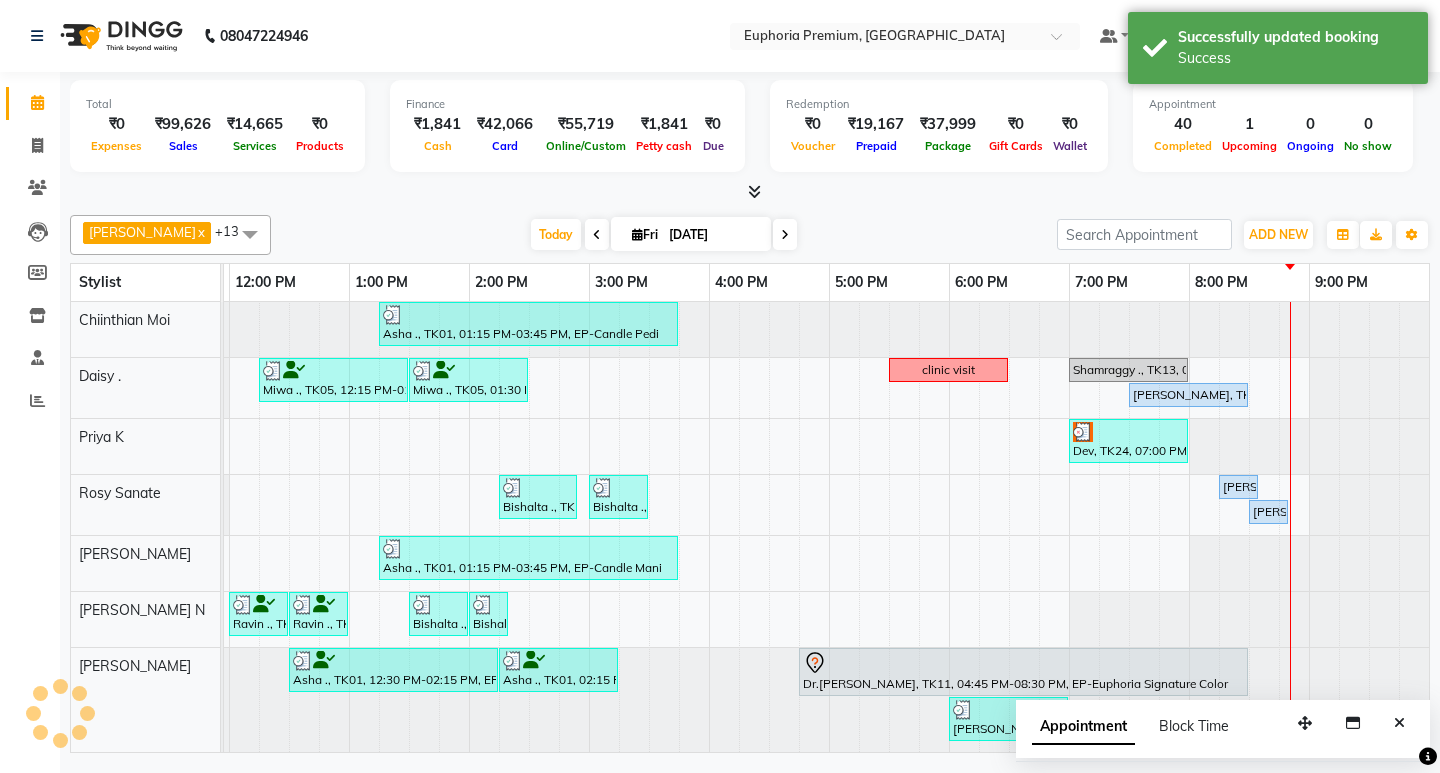 scroll, scrollTop: 427, scrollLeft: 0, axis: vertical 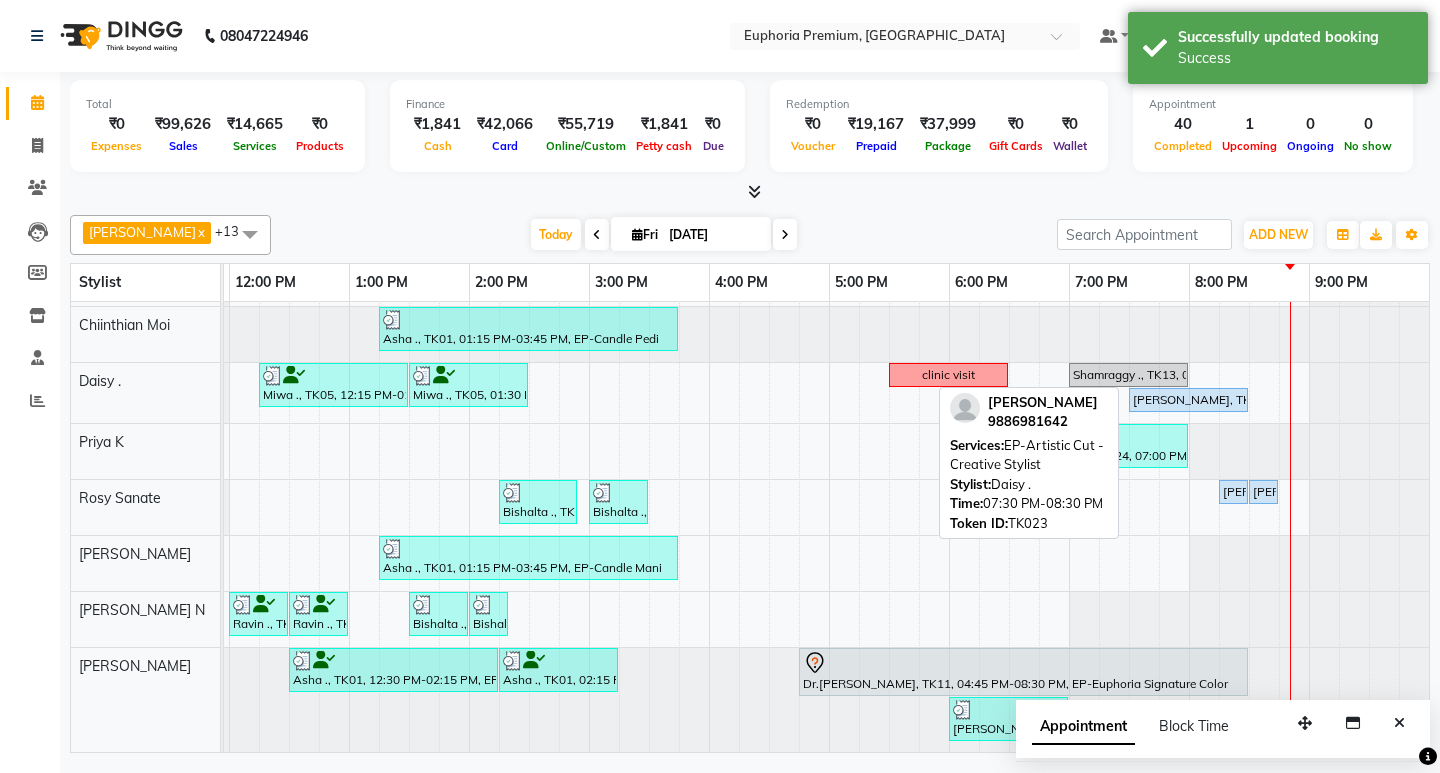 click on "Prathima, TK23, 07:30 PM-08:30 PM, EP-Artistic Cut - Creative Stylist" at bounding box center (1188, 400) 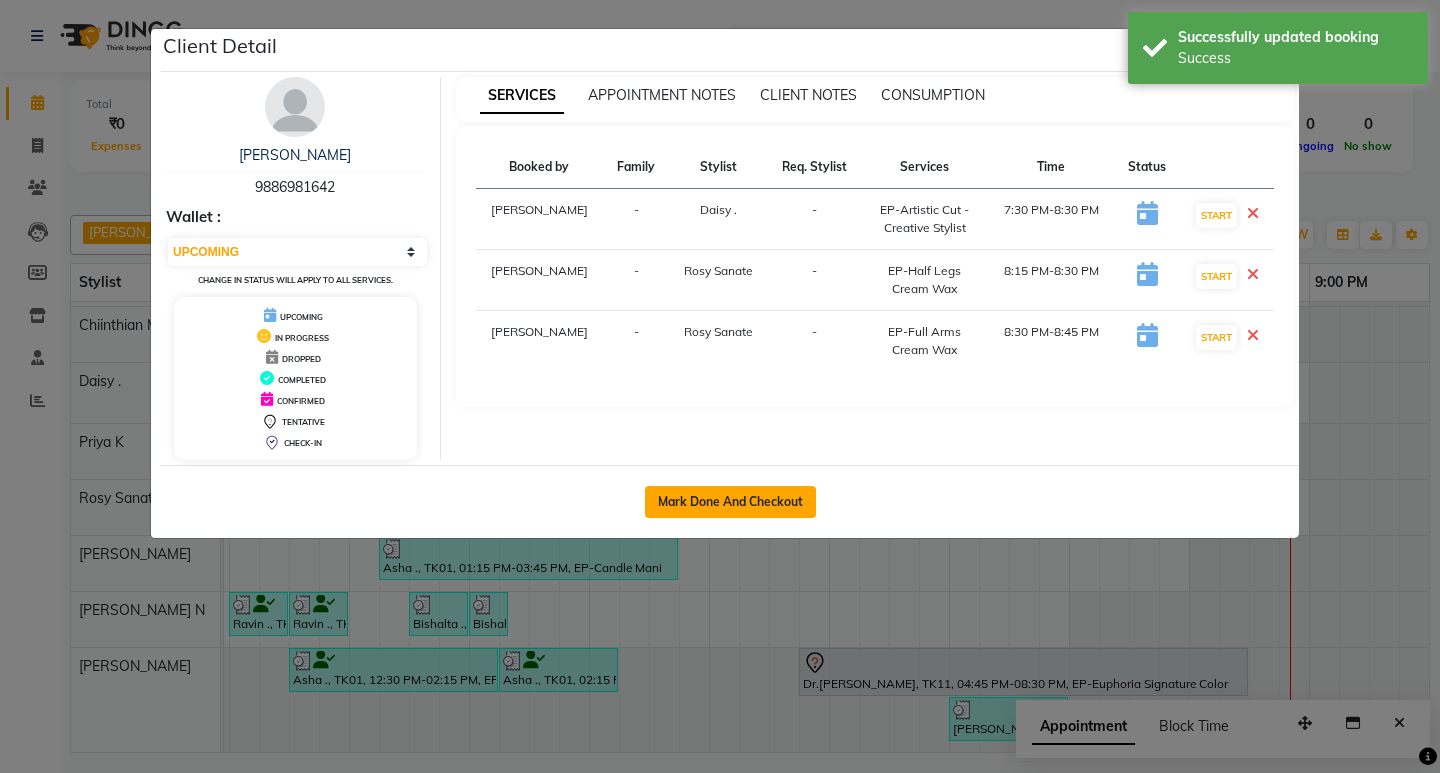 click on "Mark Done And Checkout" 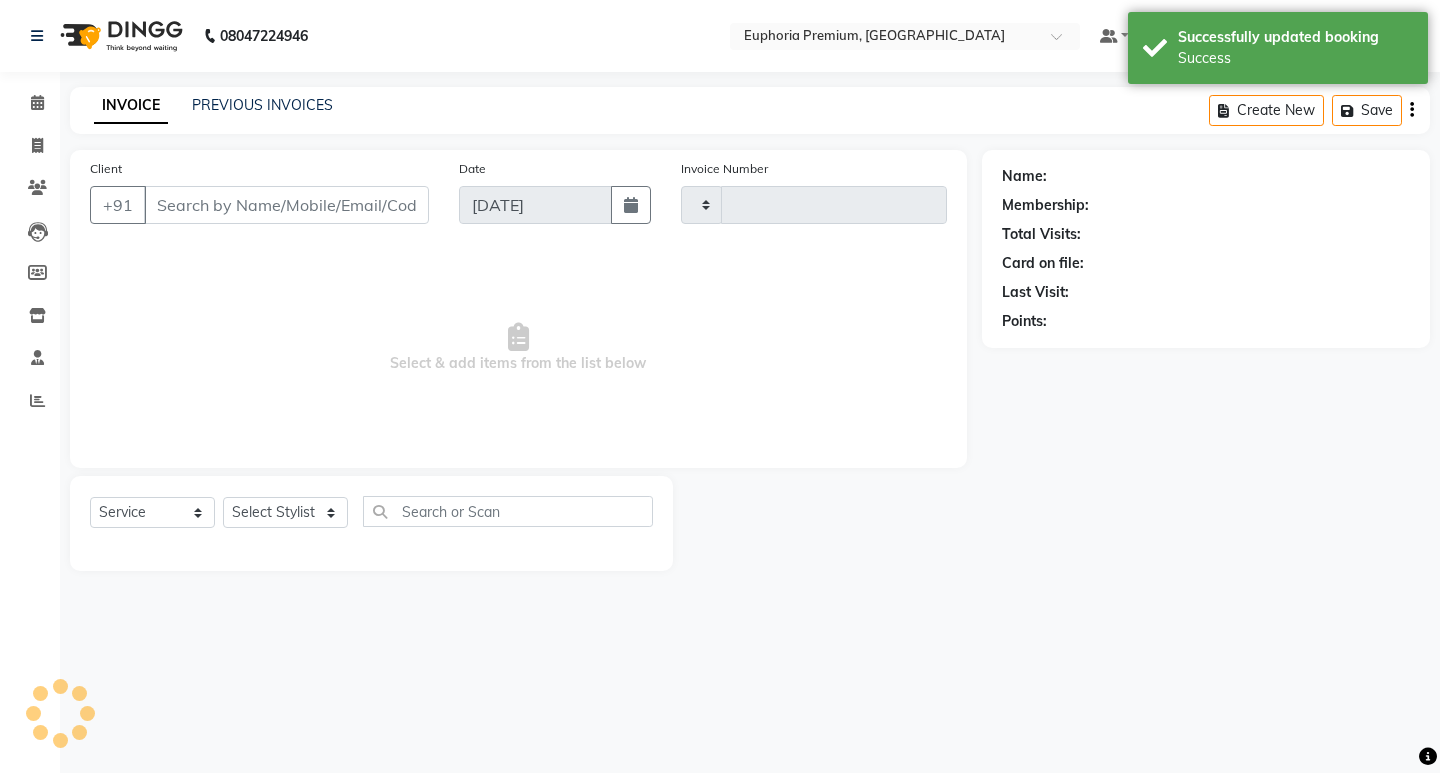 type on "1680" 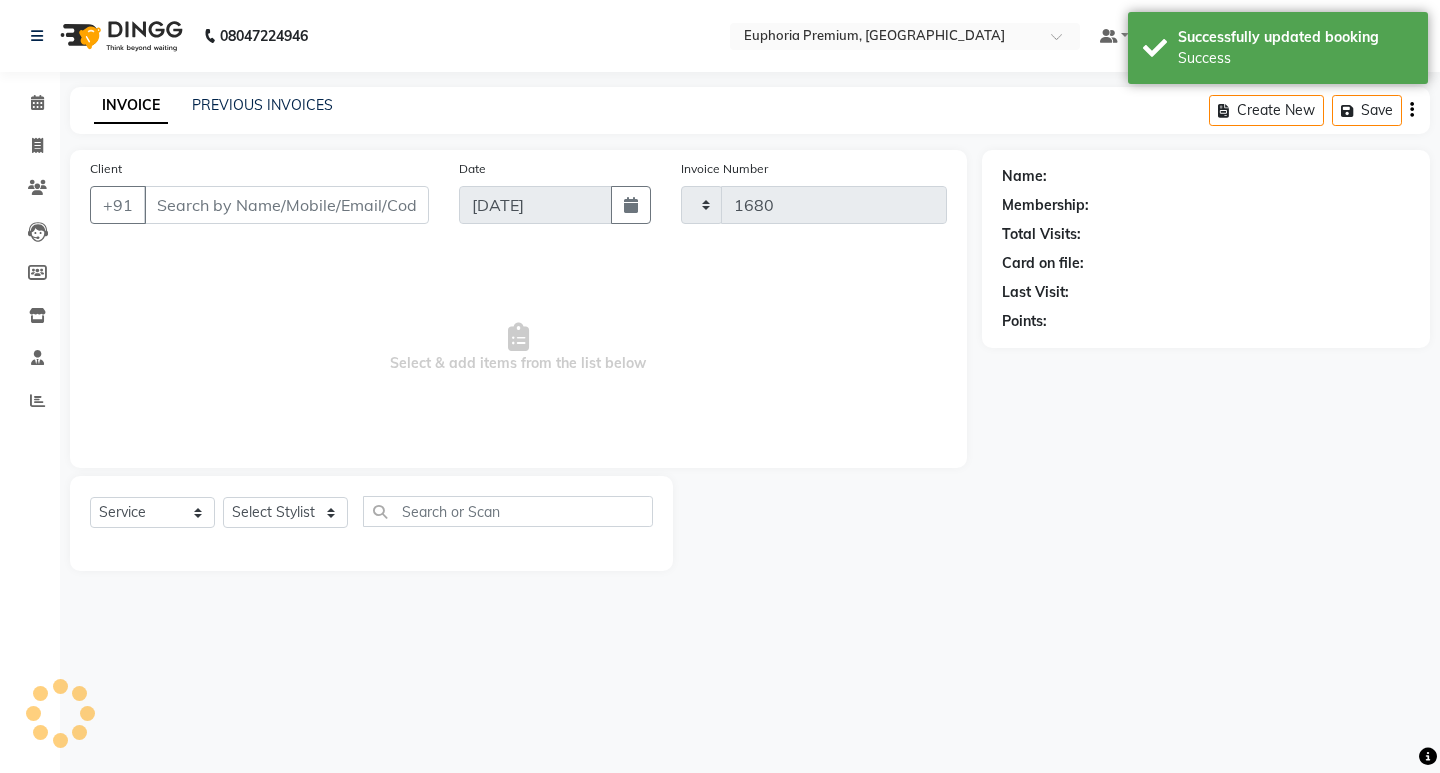 select on "7925" 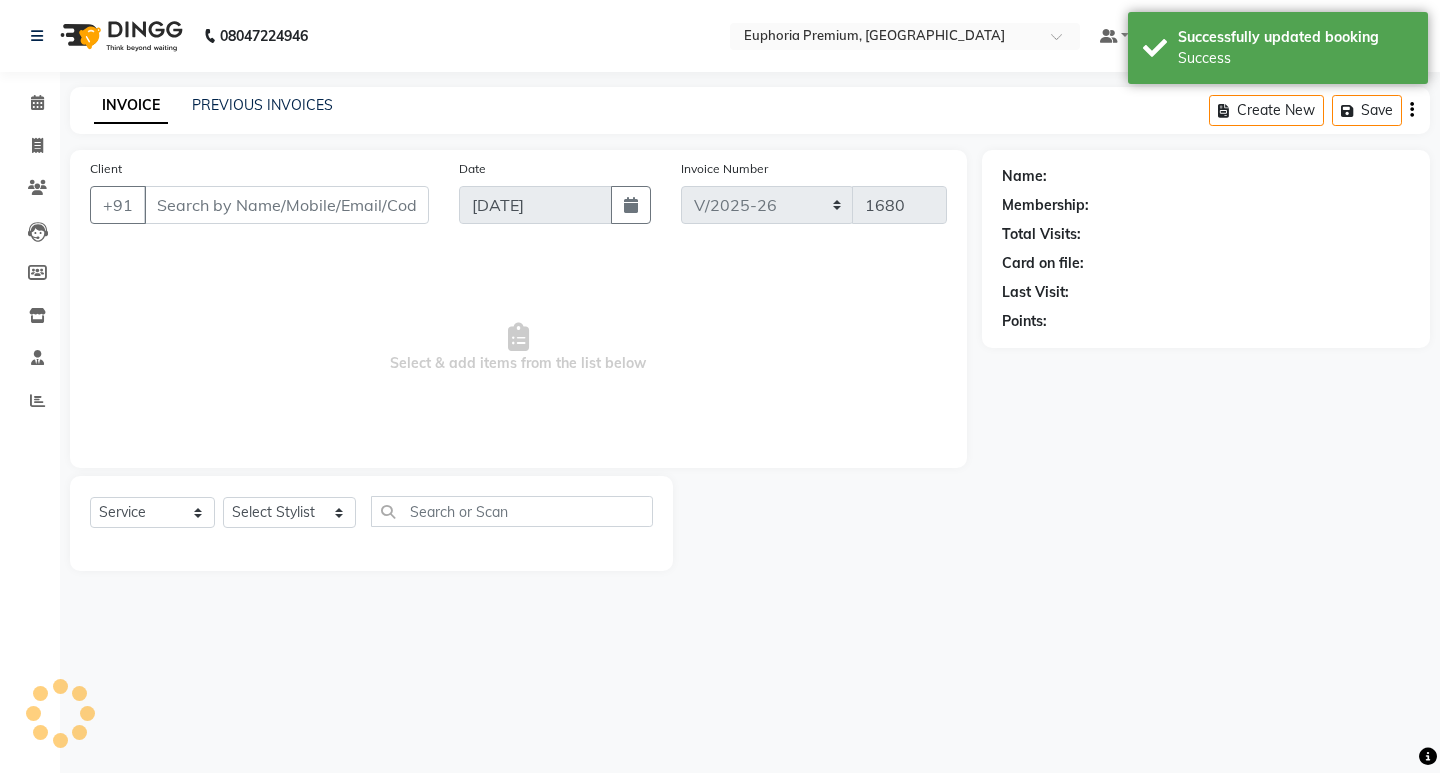 type on "98******42" 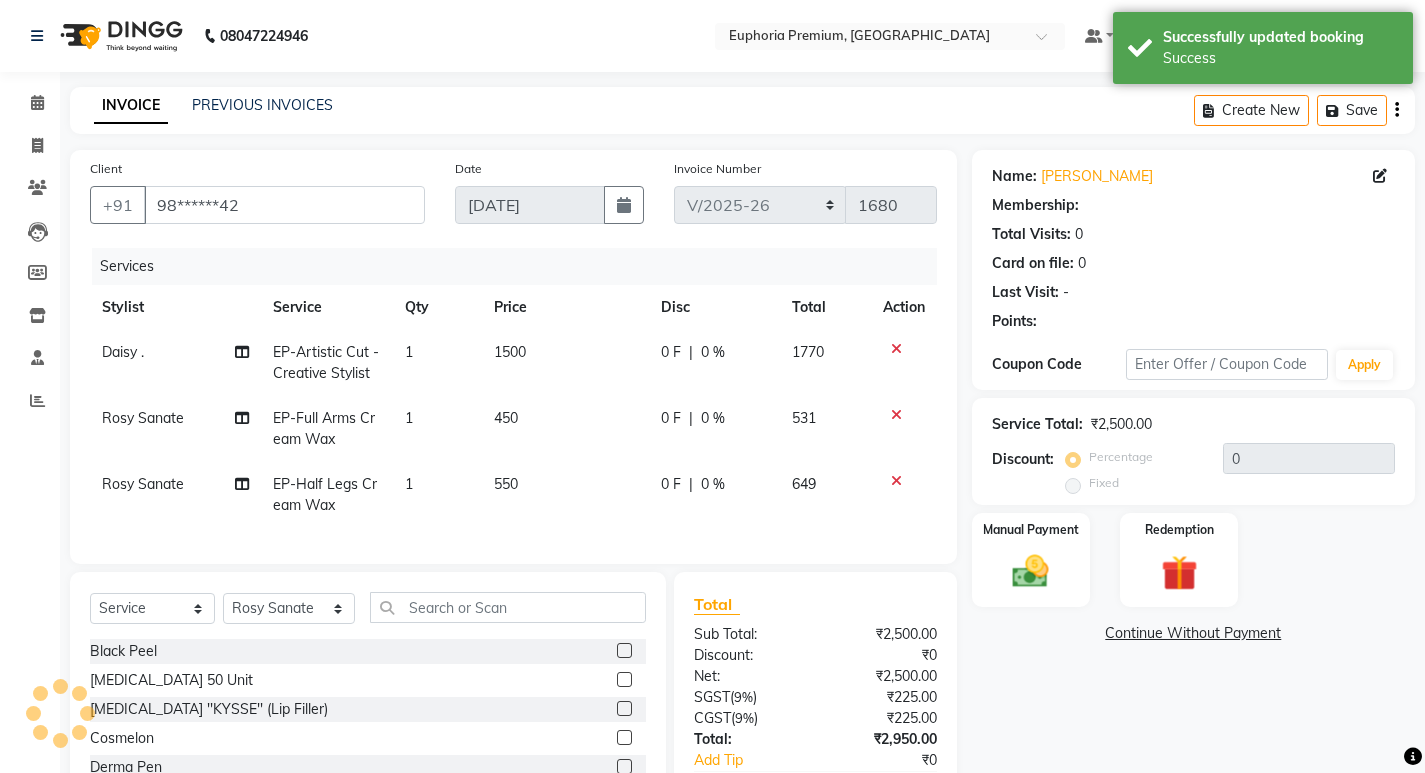 select on "1: Object" 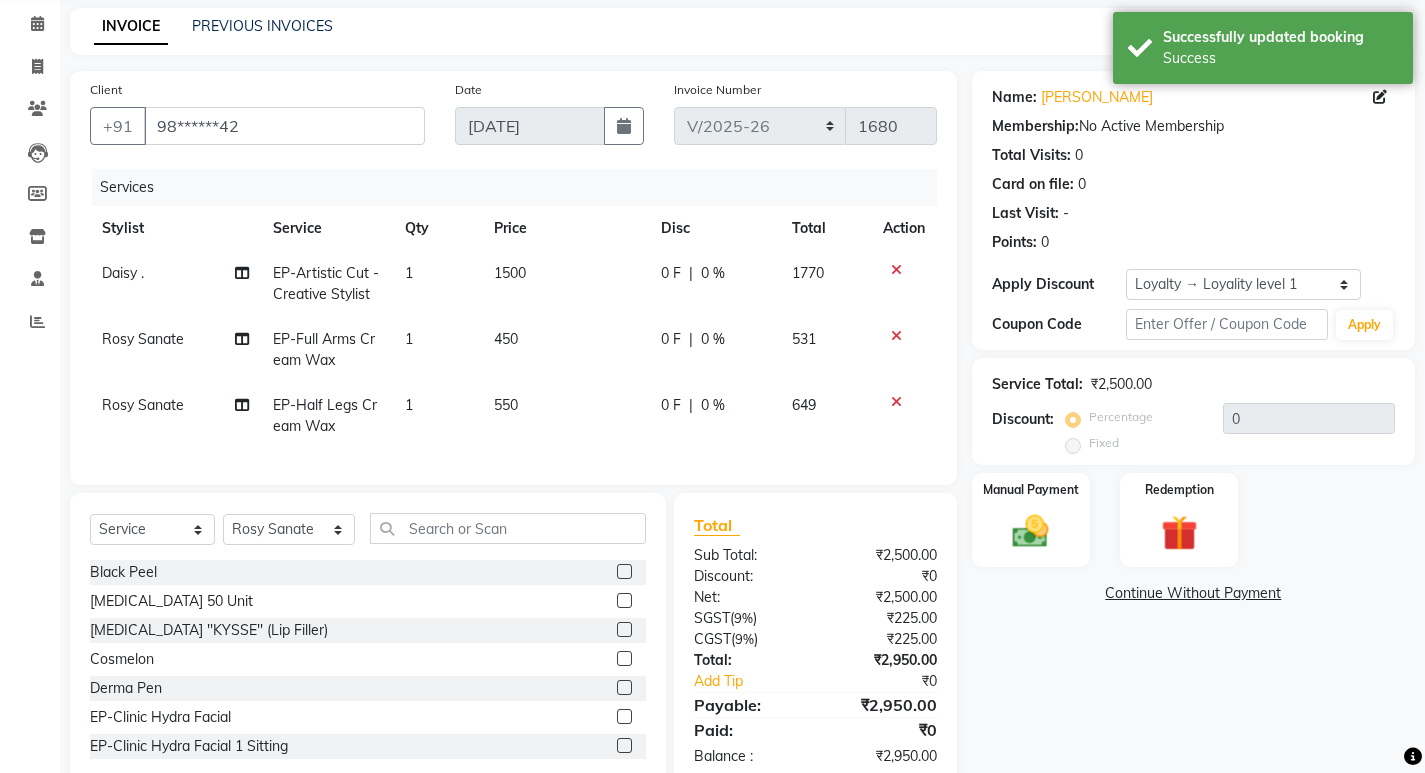 scroll, scrollTop: 139, scrollLeft: 0, axis: vertical 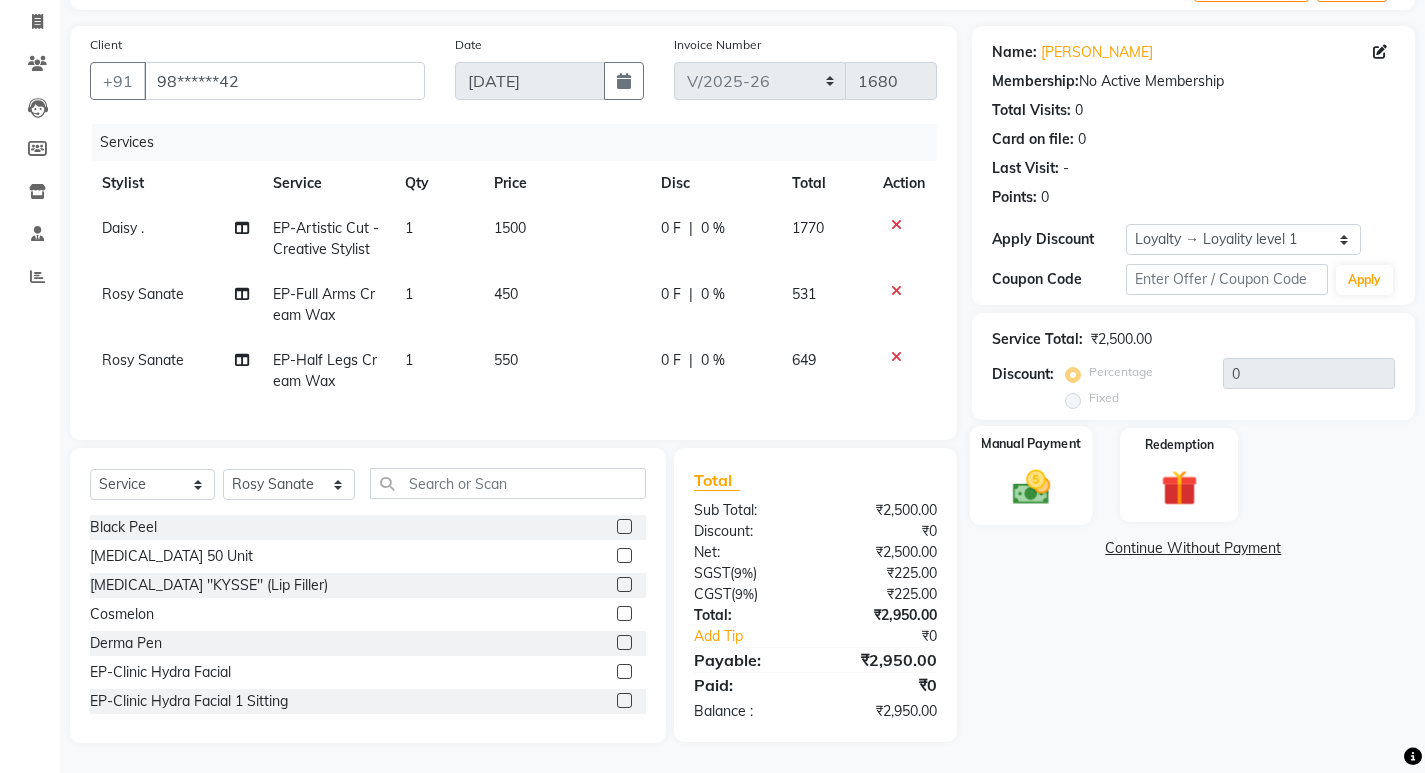 click 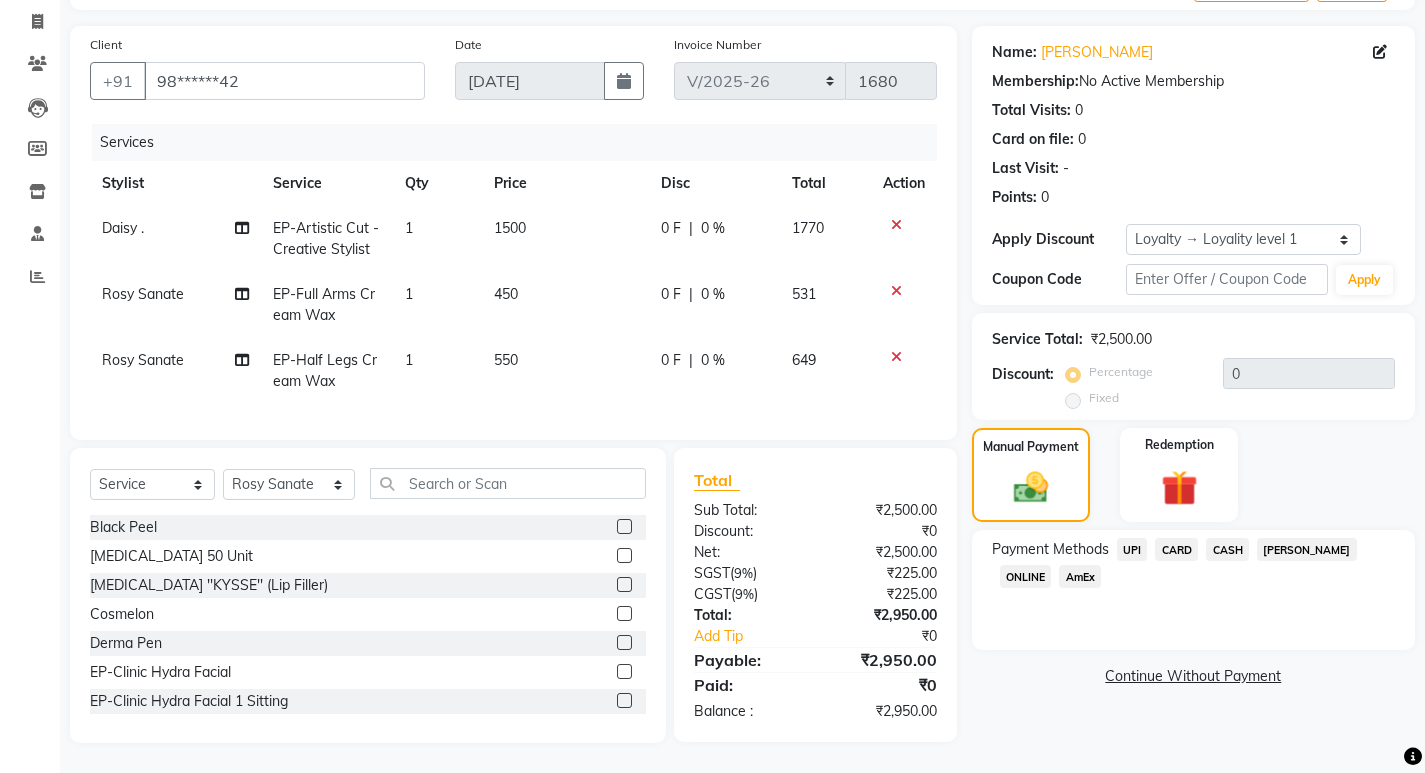 click on "CARD" 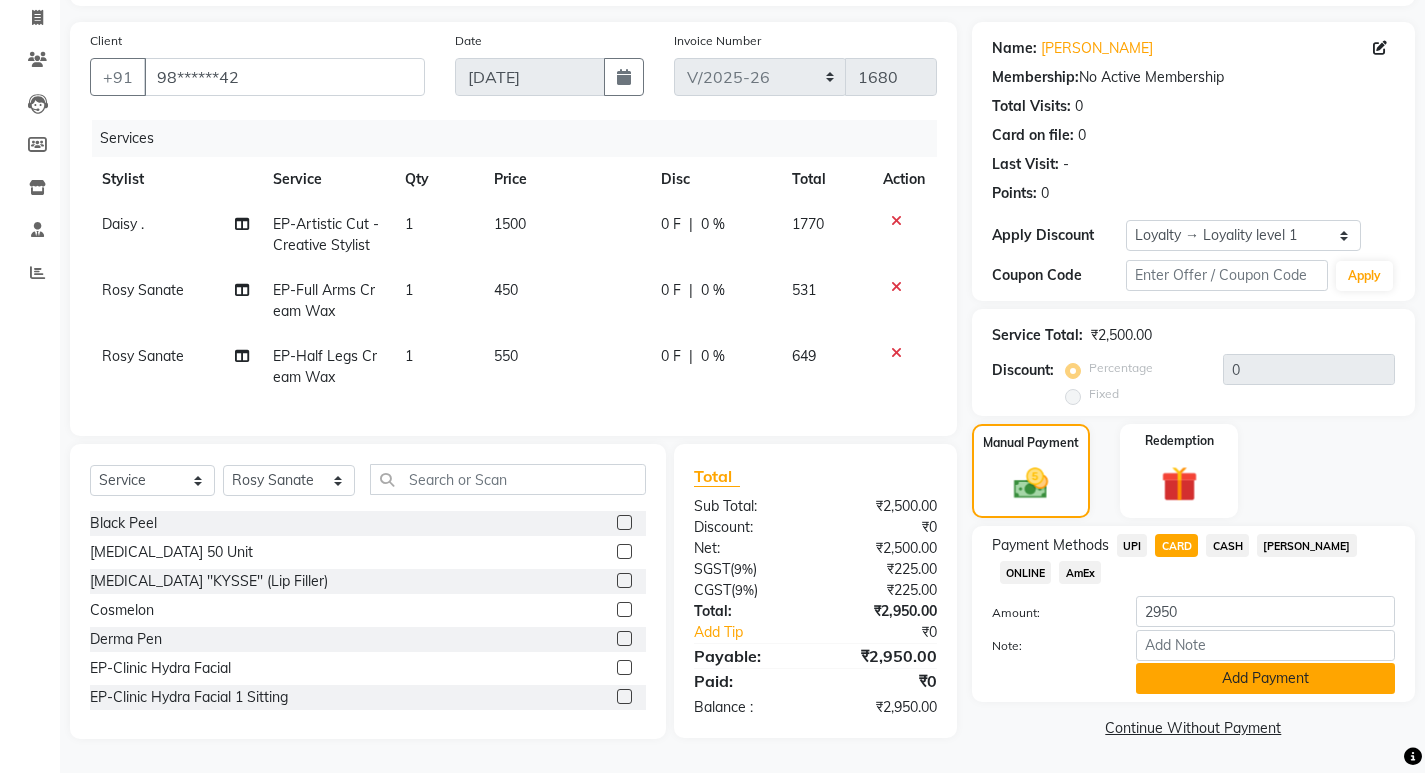 click on "Add Payment" 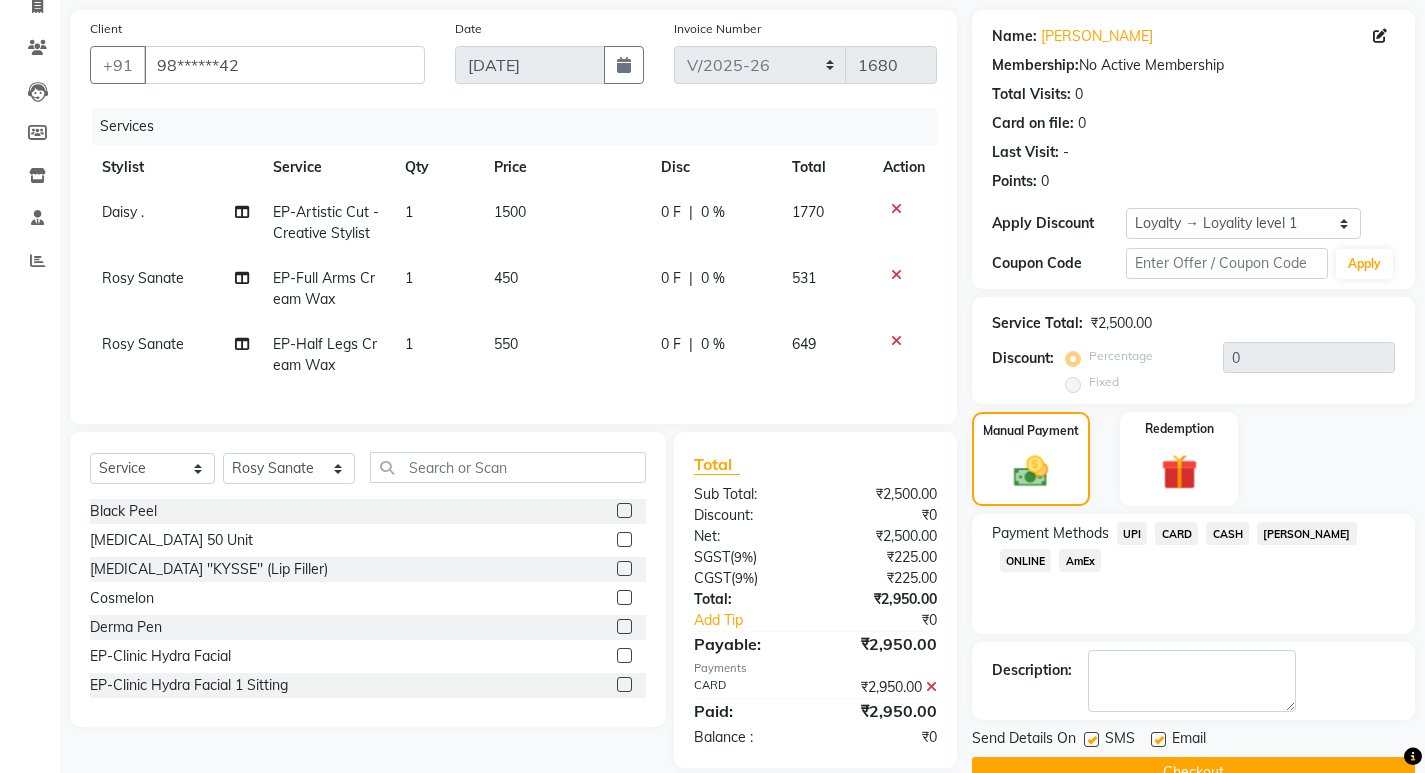 scroll, scrollTop: 279, scrollLeft: 0, axis: vertical 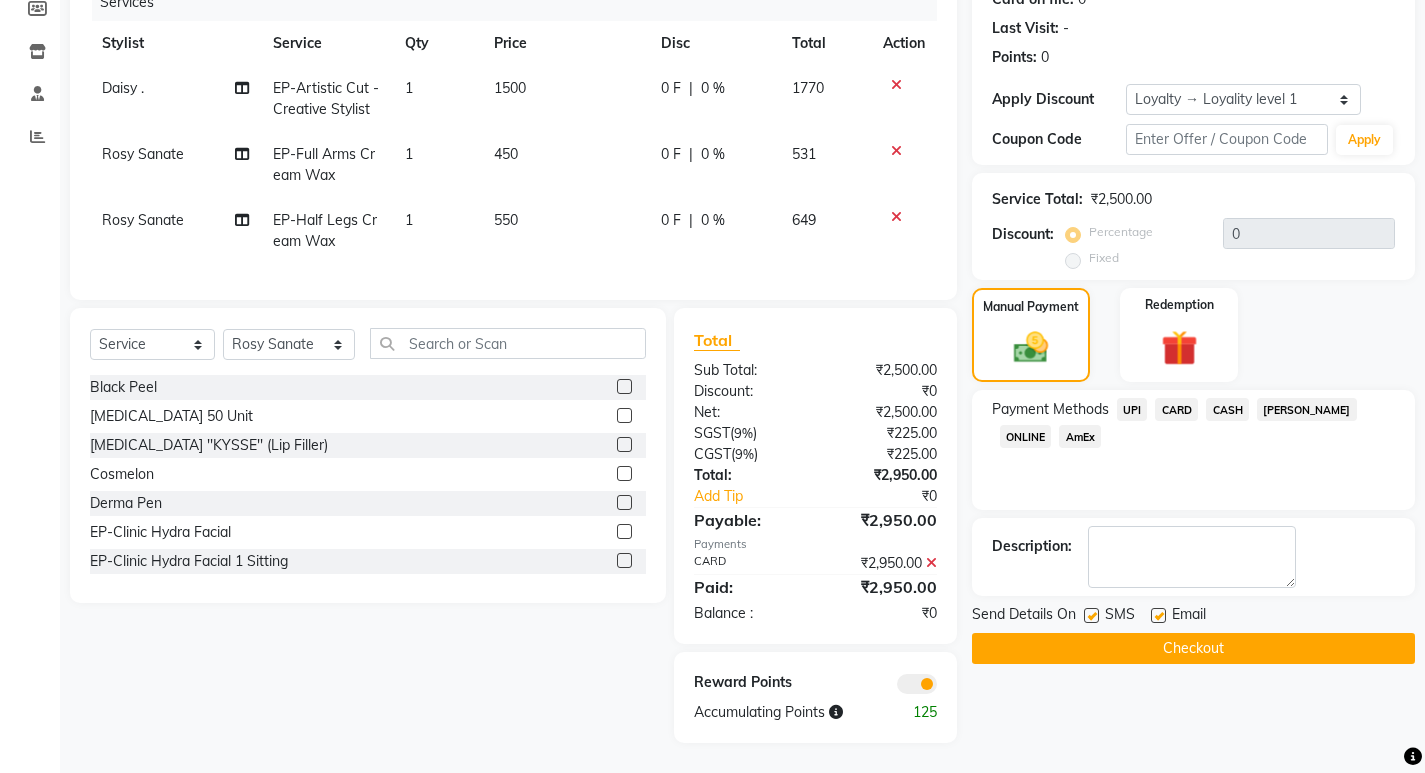 click on "Checkout" 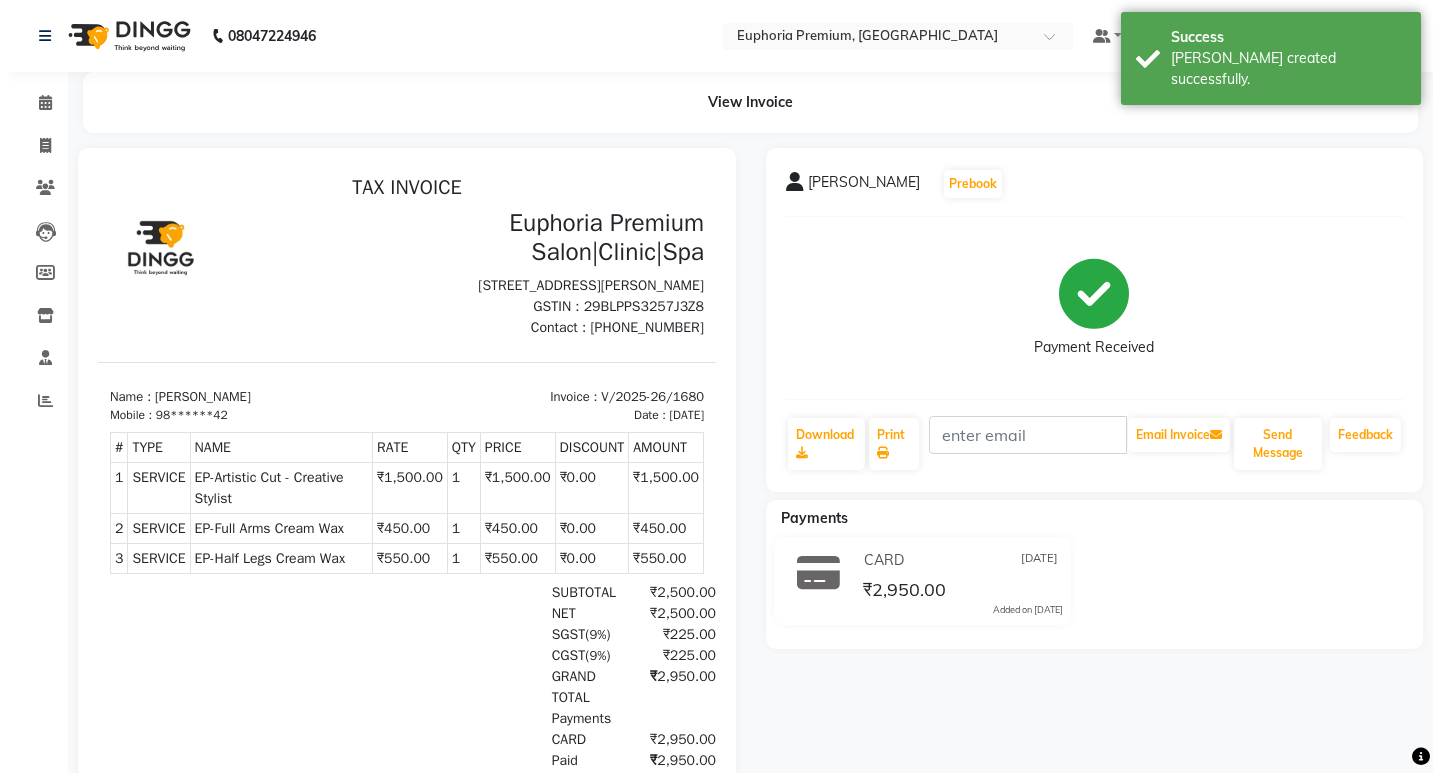 scroll, scrollTop: 0, scrollLeft: 0, axis: both 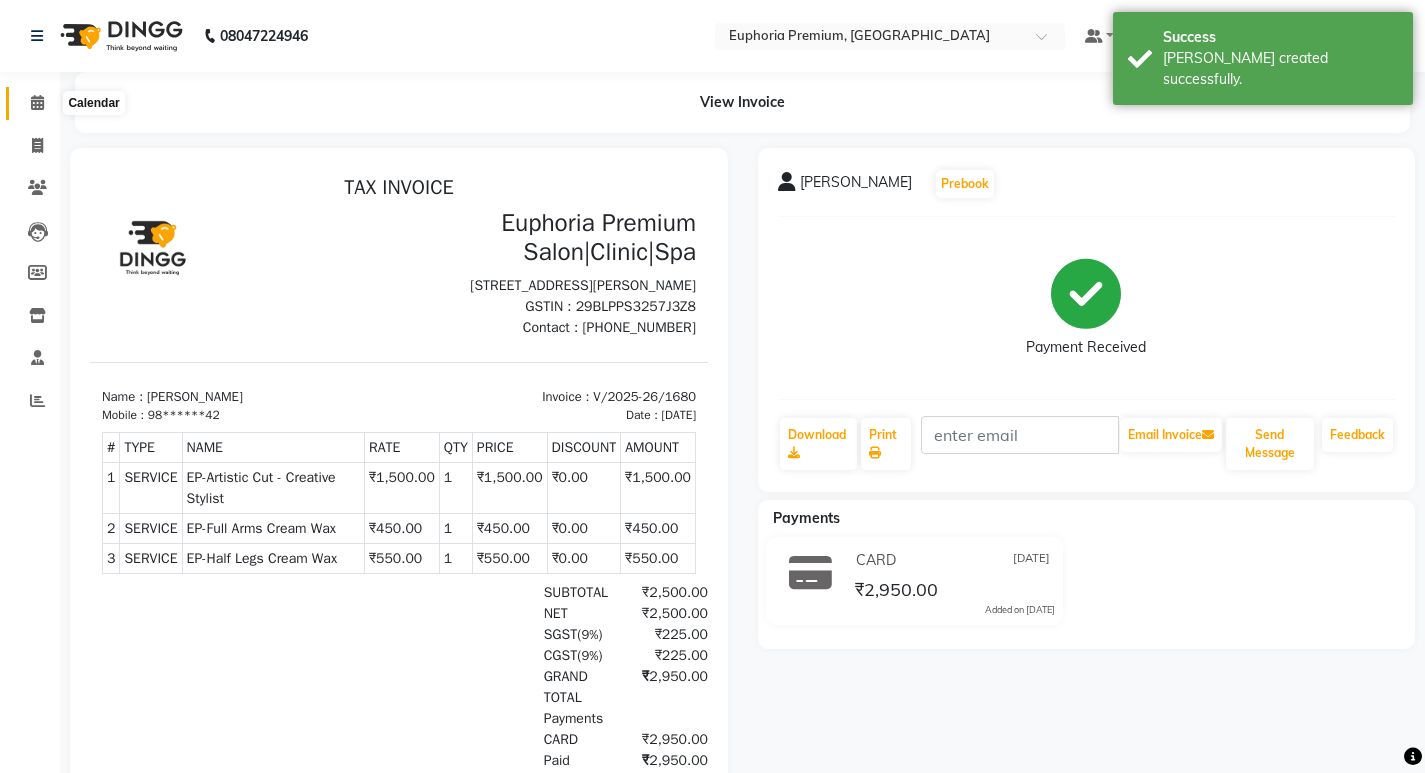 click 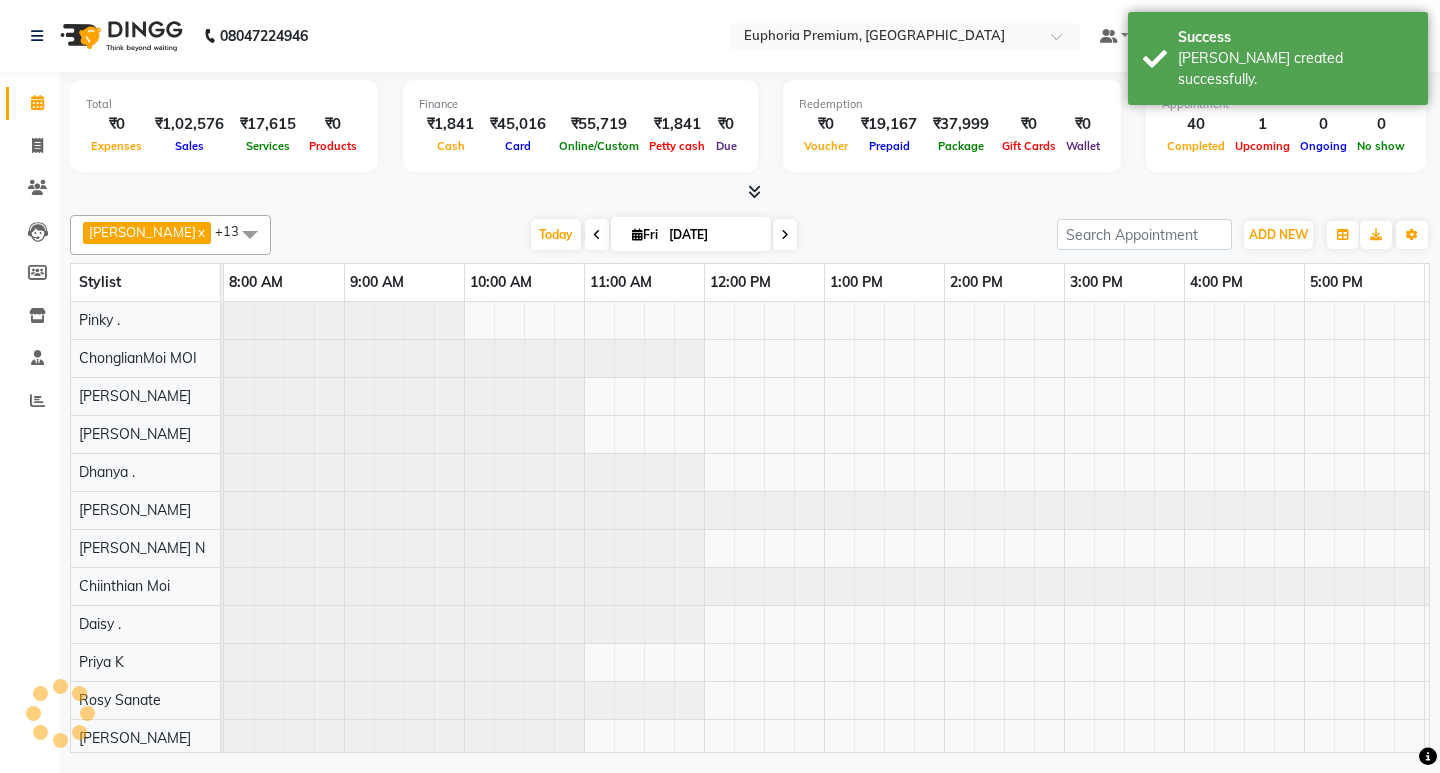 scroll, scrollTop: 0, scrollLeft: 0, axis: both 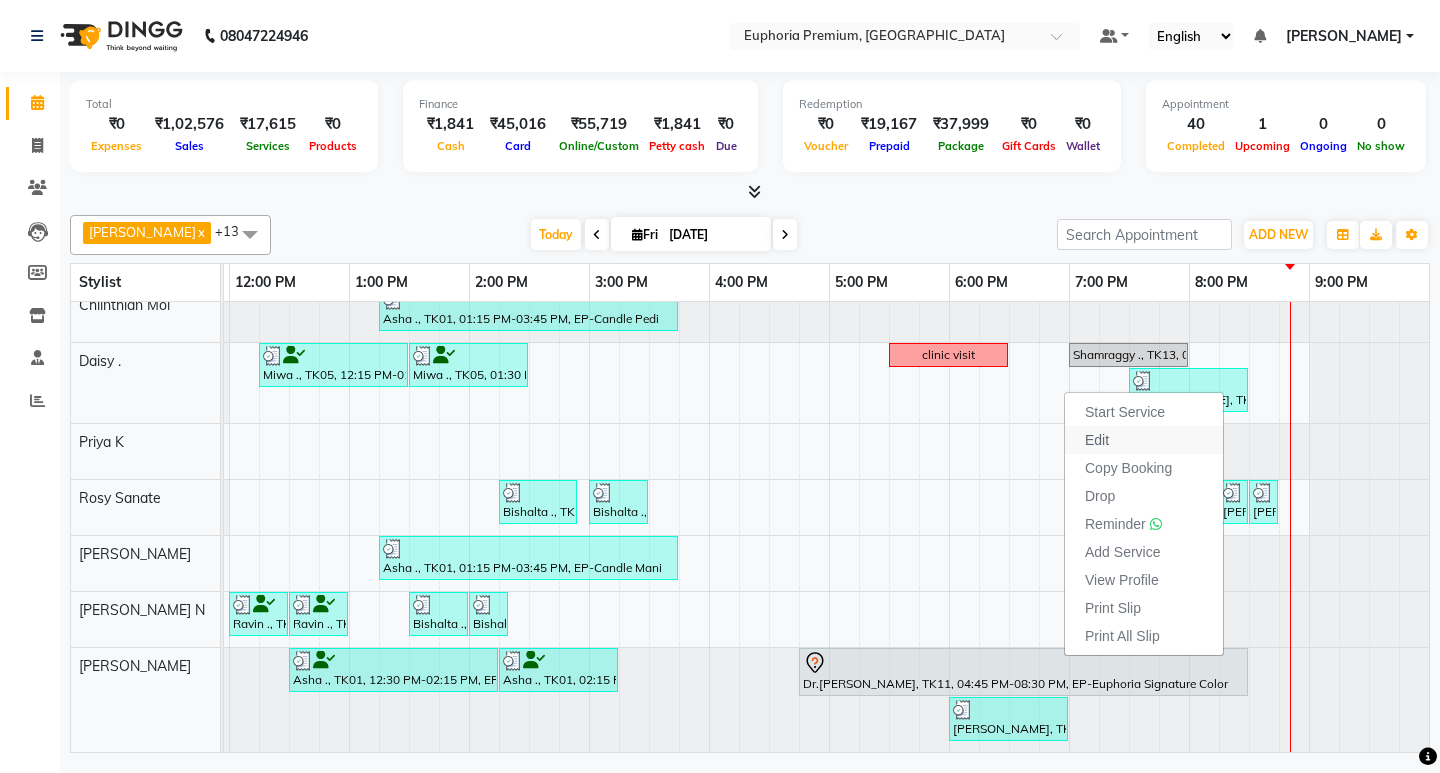 click on "Edit" at bounding box center [1097, 440] 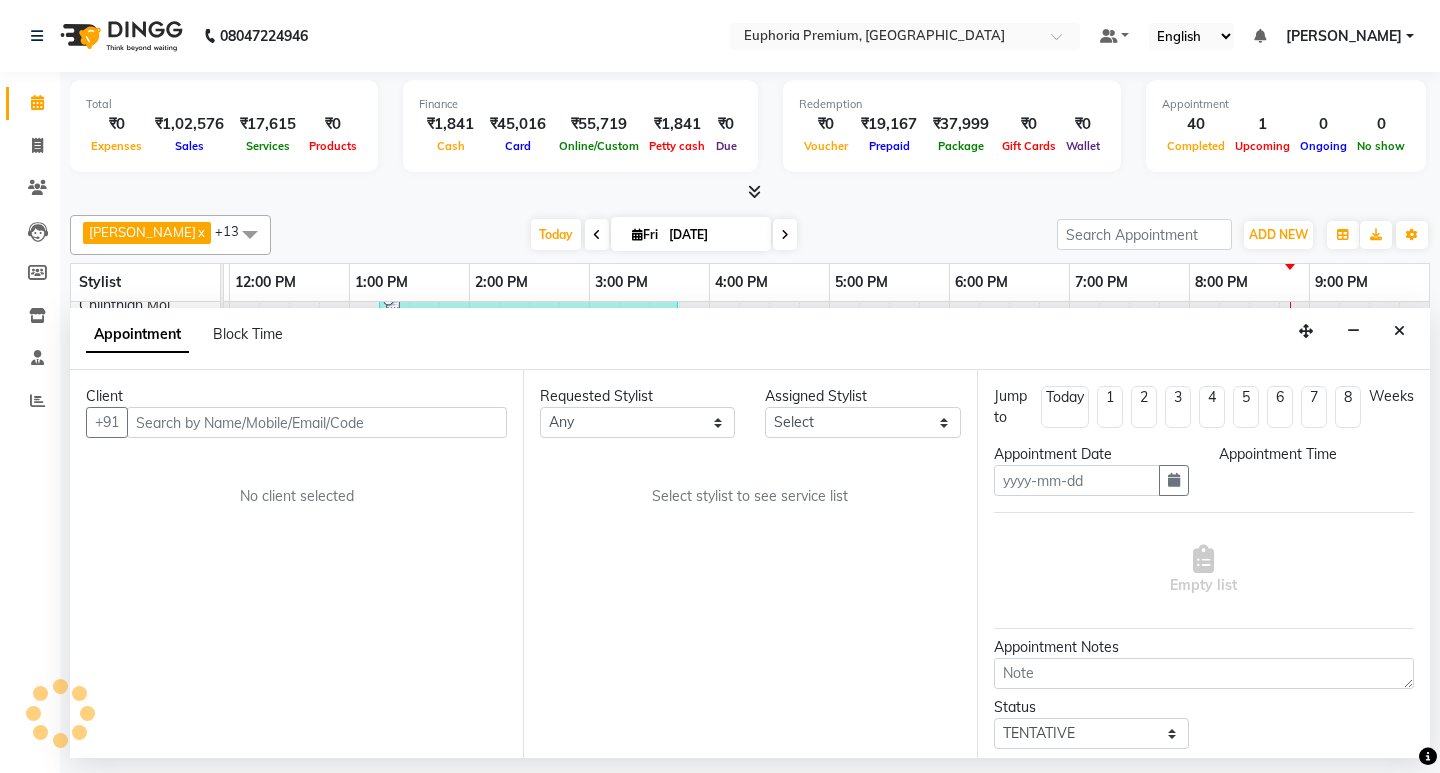 type on "11-07-2025" 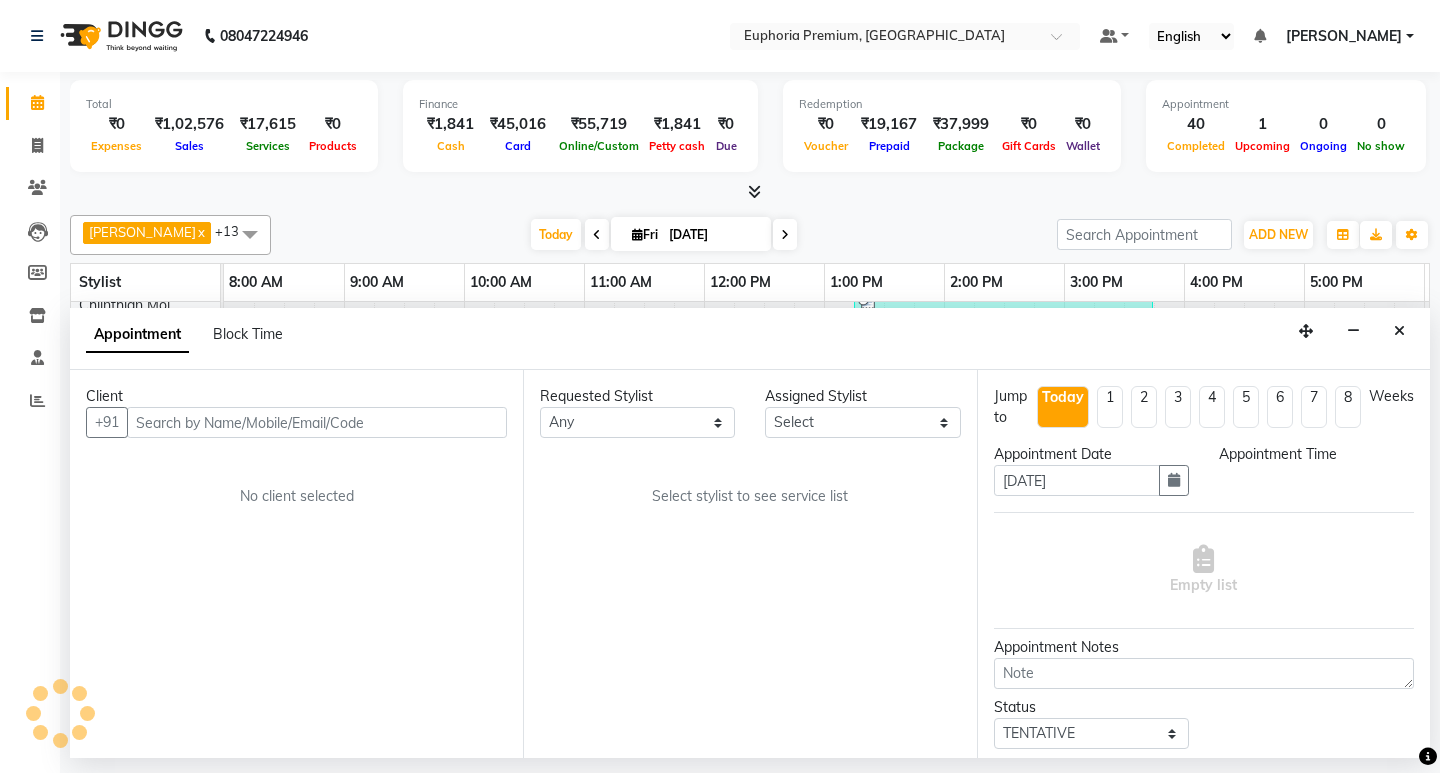 select on "1005" 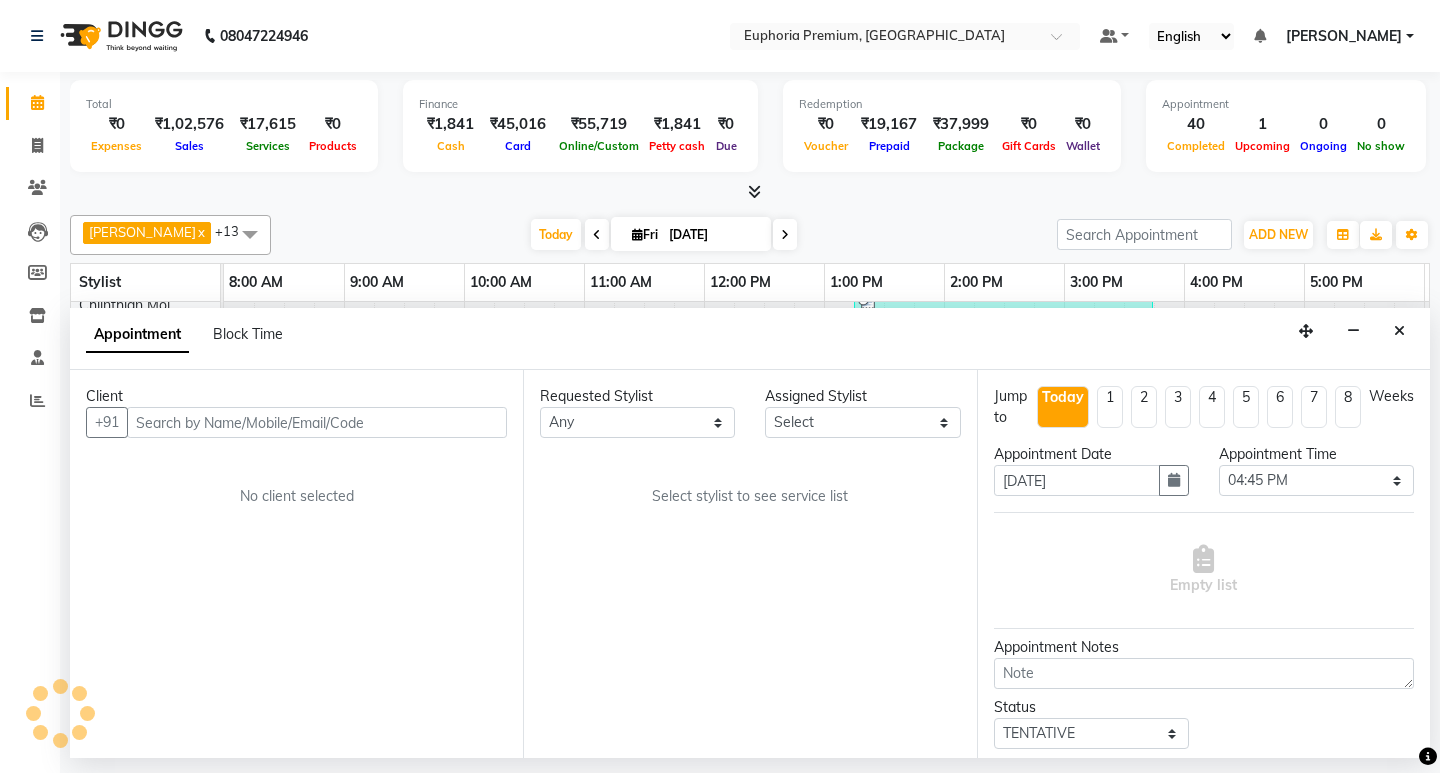 select on "75141" 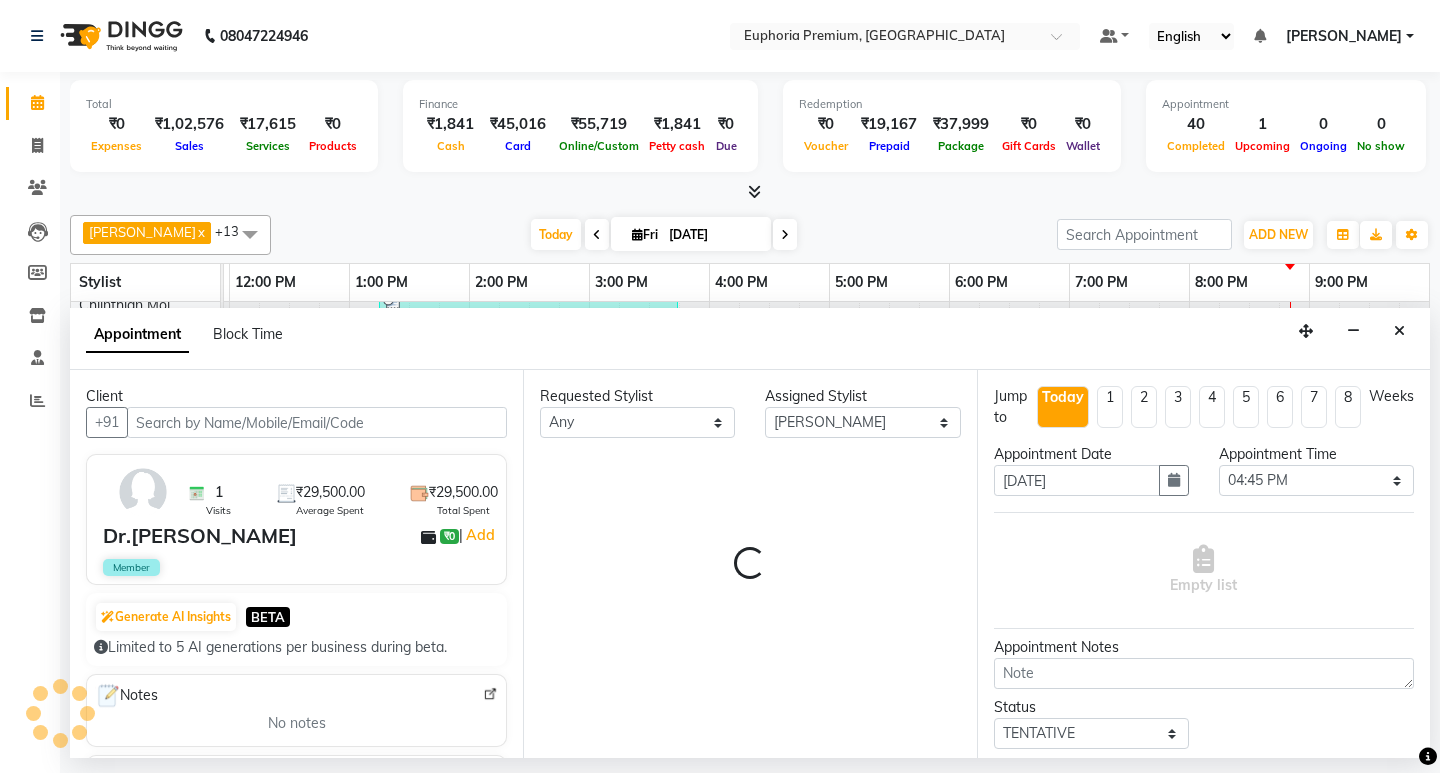 select on "4006" 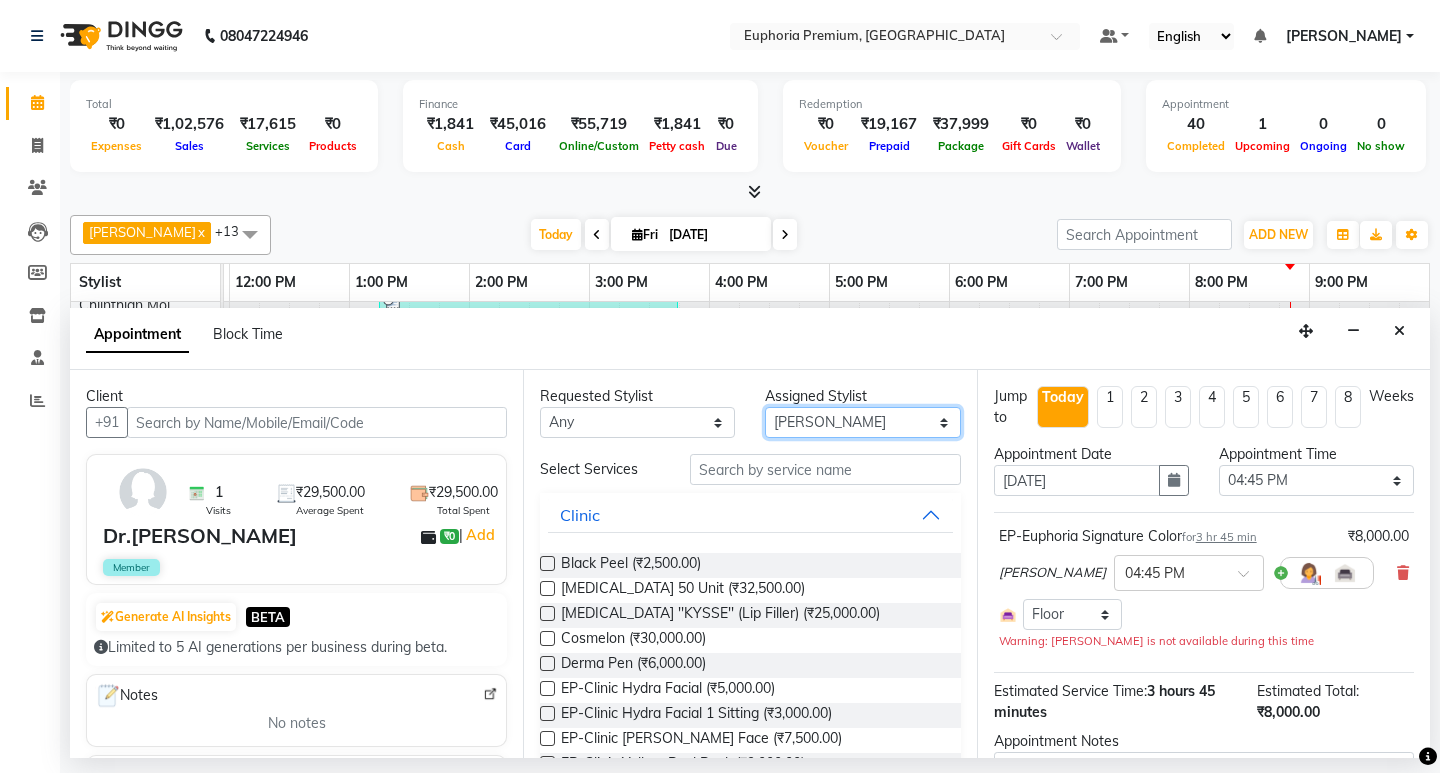 drag, startPoint x: 865, startPoint y: 427, endPoint x: 852, endPoint y: 409, distance: 22.203604 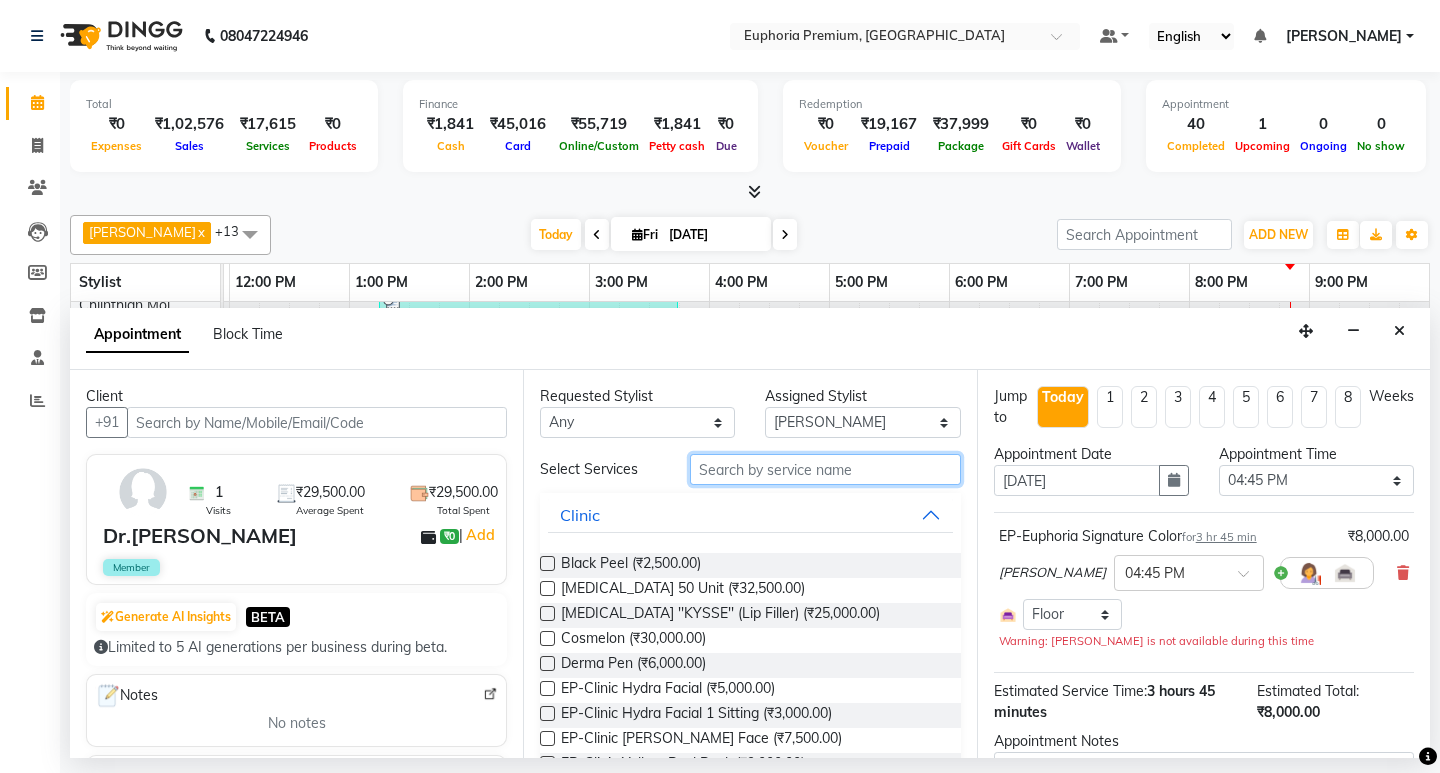 click at bounding box center [825, 469] 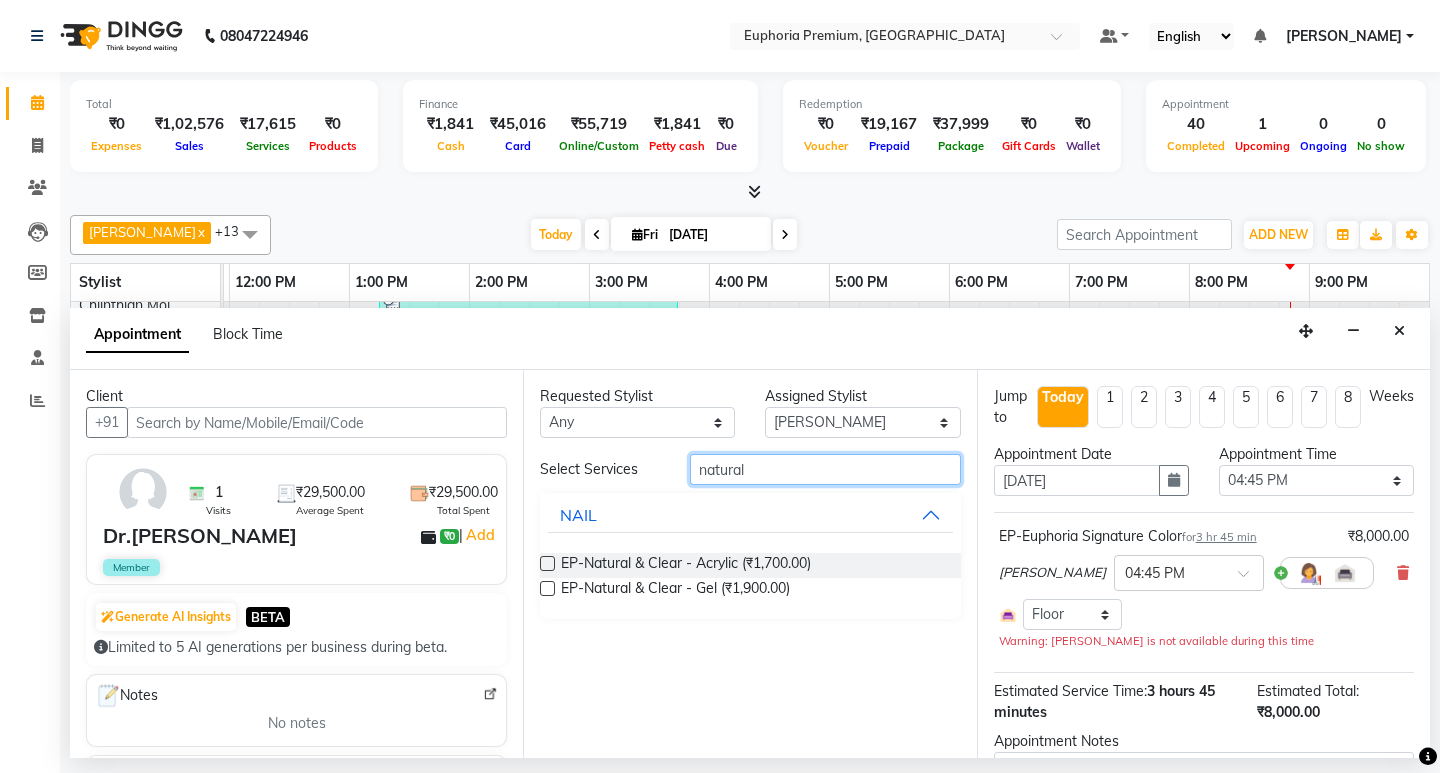 type on "natural" 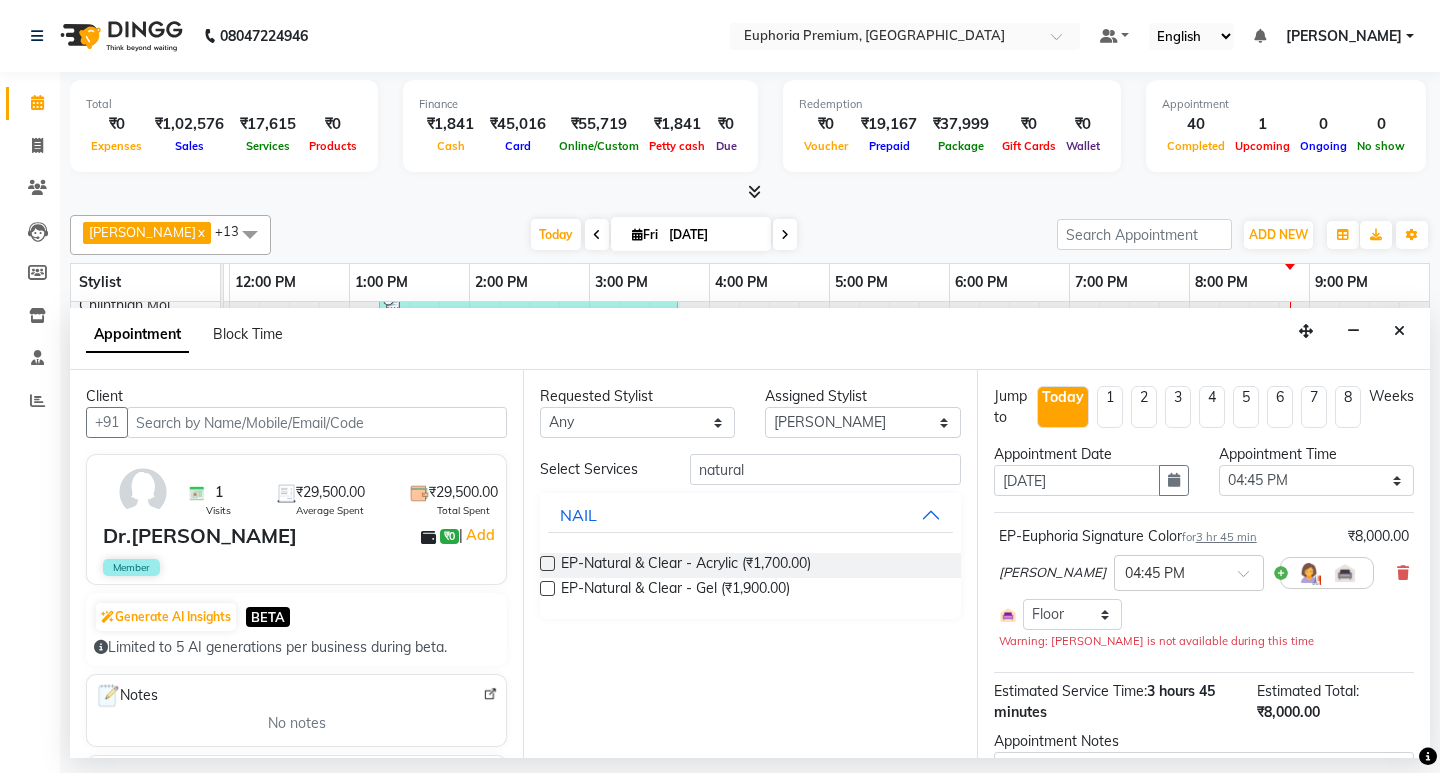 click at bounding box center [547, 563] 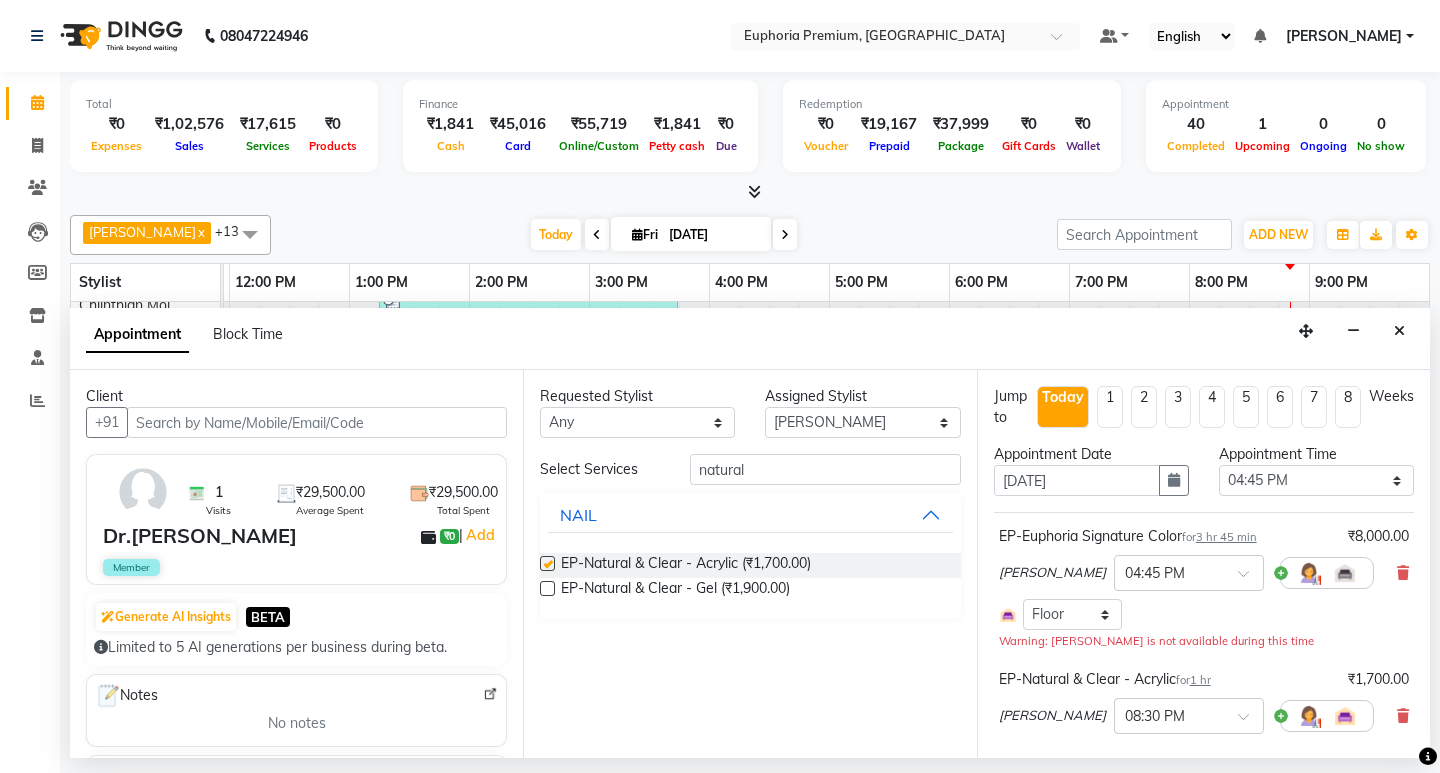 checkbox on "false" 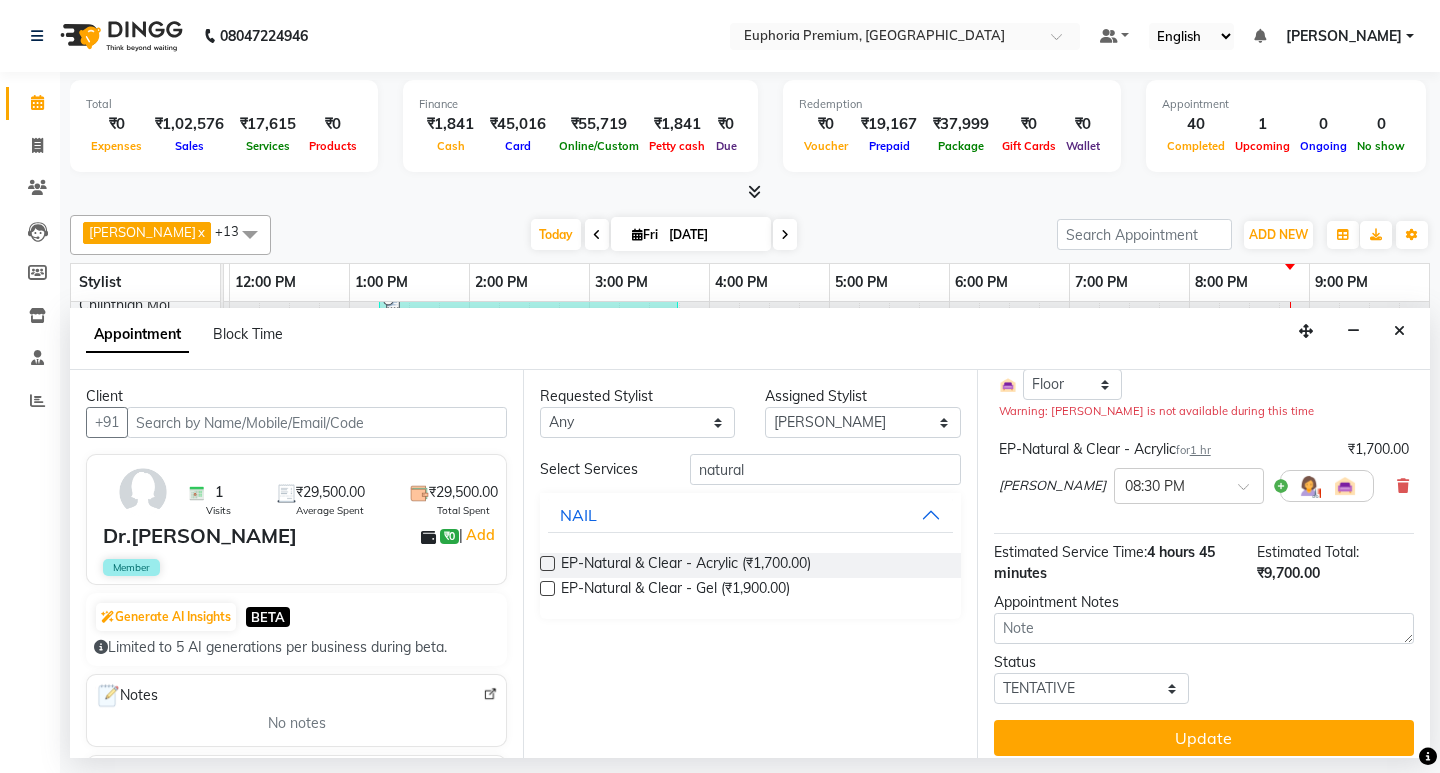 scroll, scrollTop: 244, scrollLeft: 0, axis: vertical 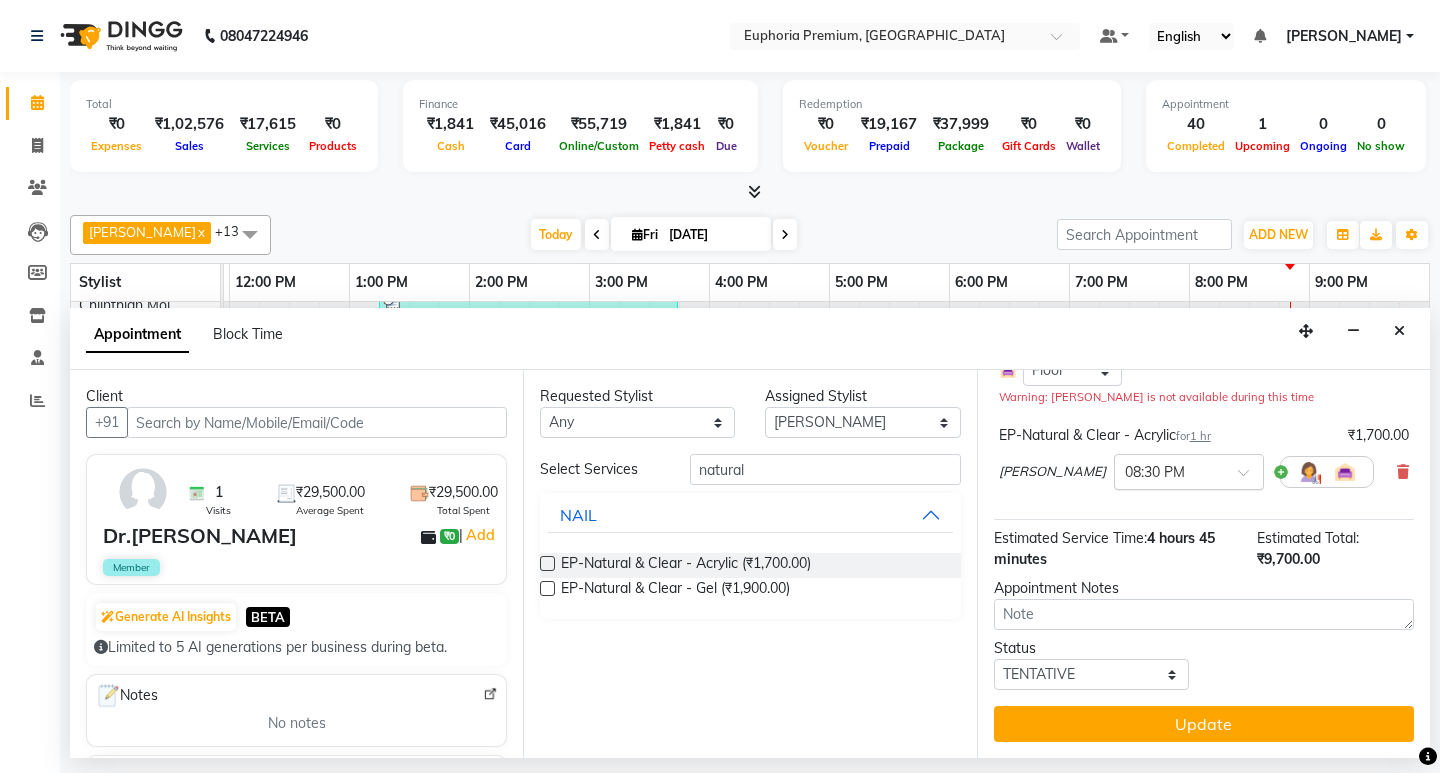click at bounding box center [1250, 478] 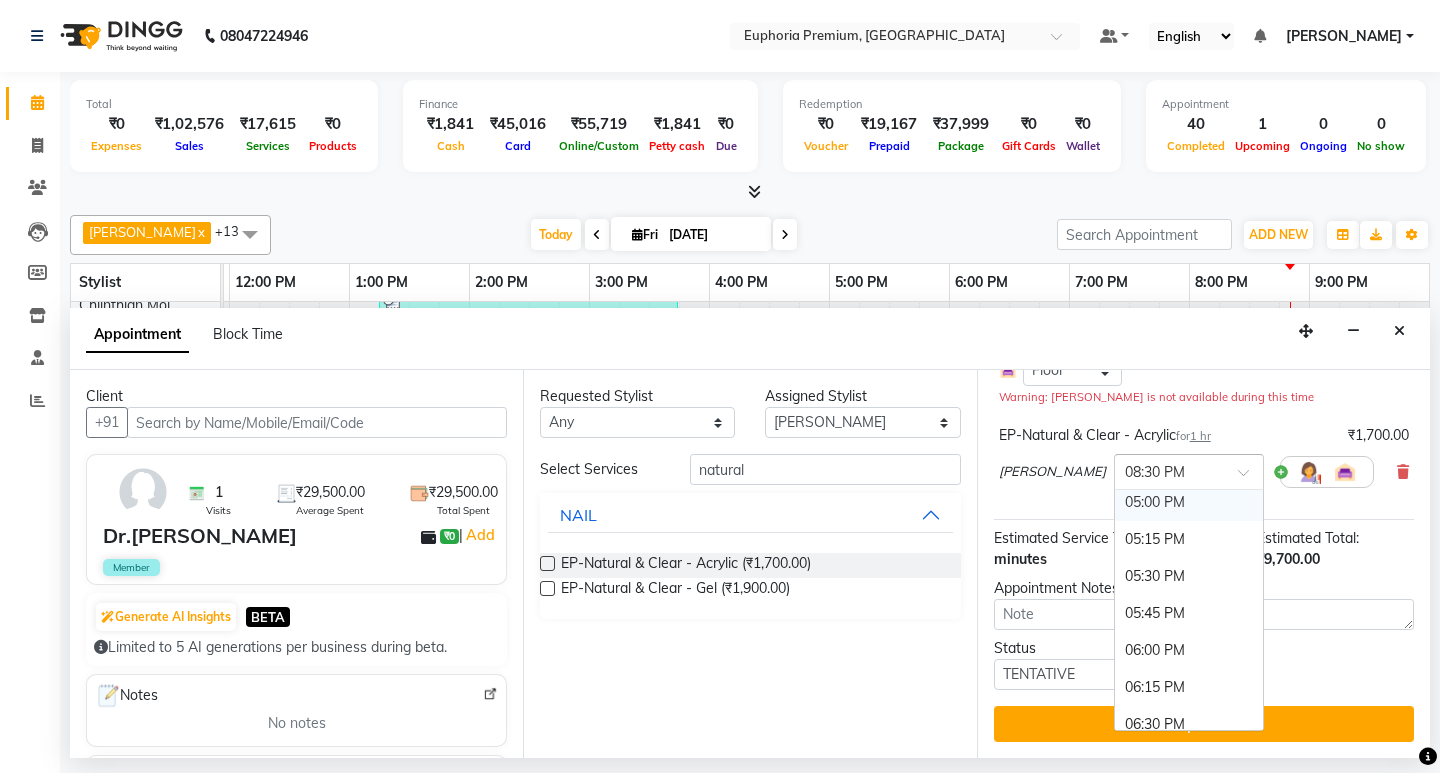 scroll, scrollTop: 1205, scrollLeft: 0, axis: vertical 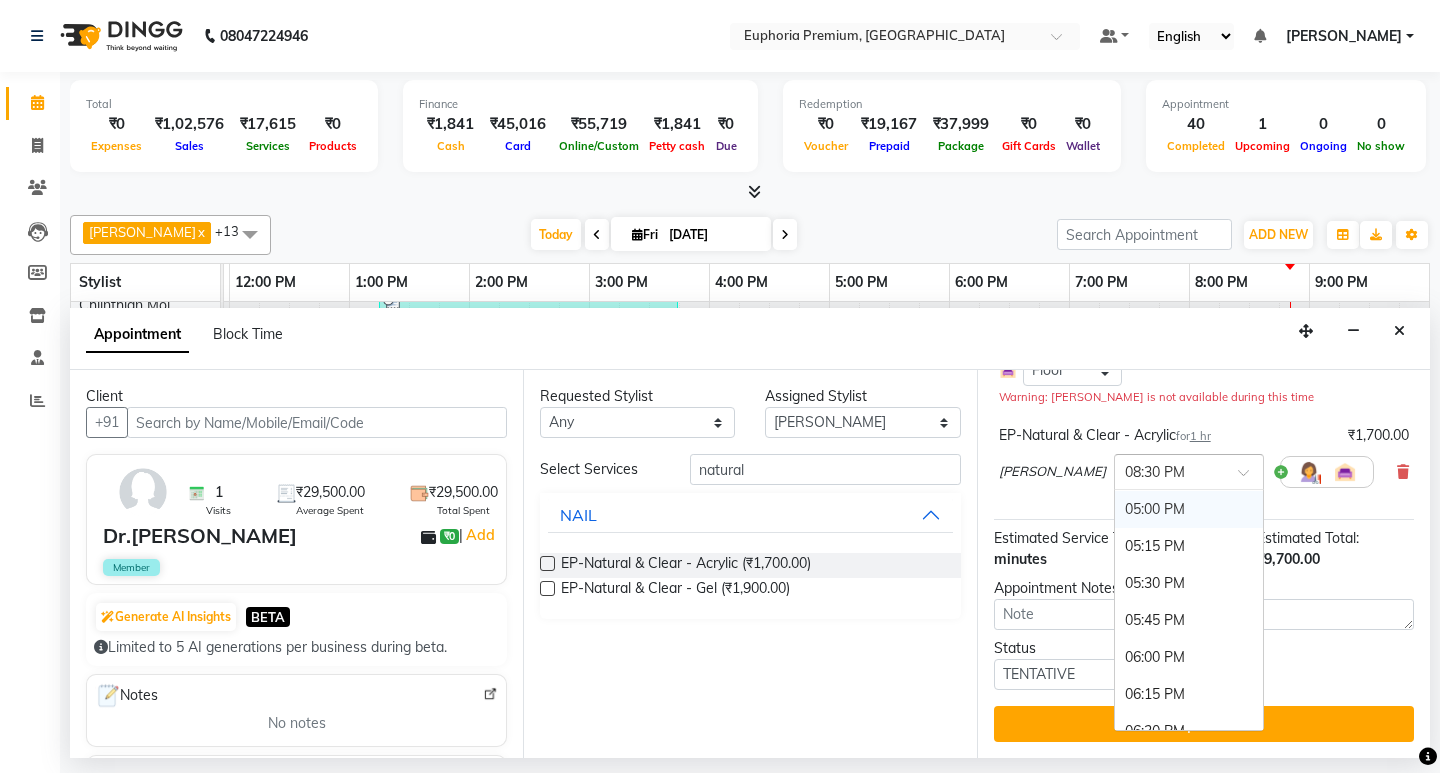 click on "05:00 PM" at bounding box center [1189, 509] 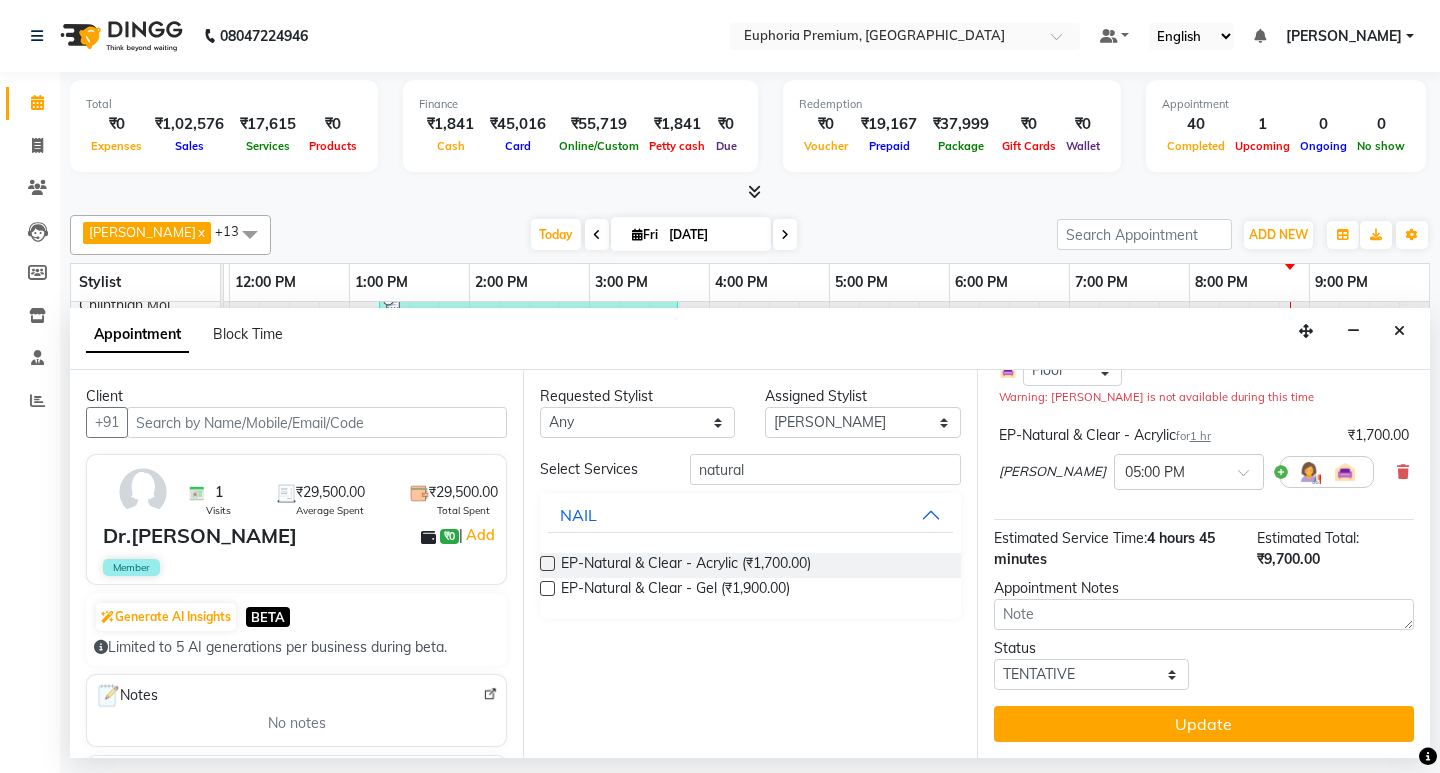 click on "VISHON BAIDYA × 05:00 PM" at bounding box center (1186, 472) 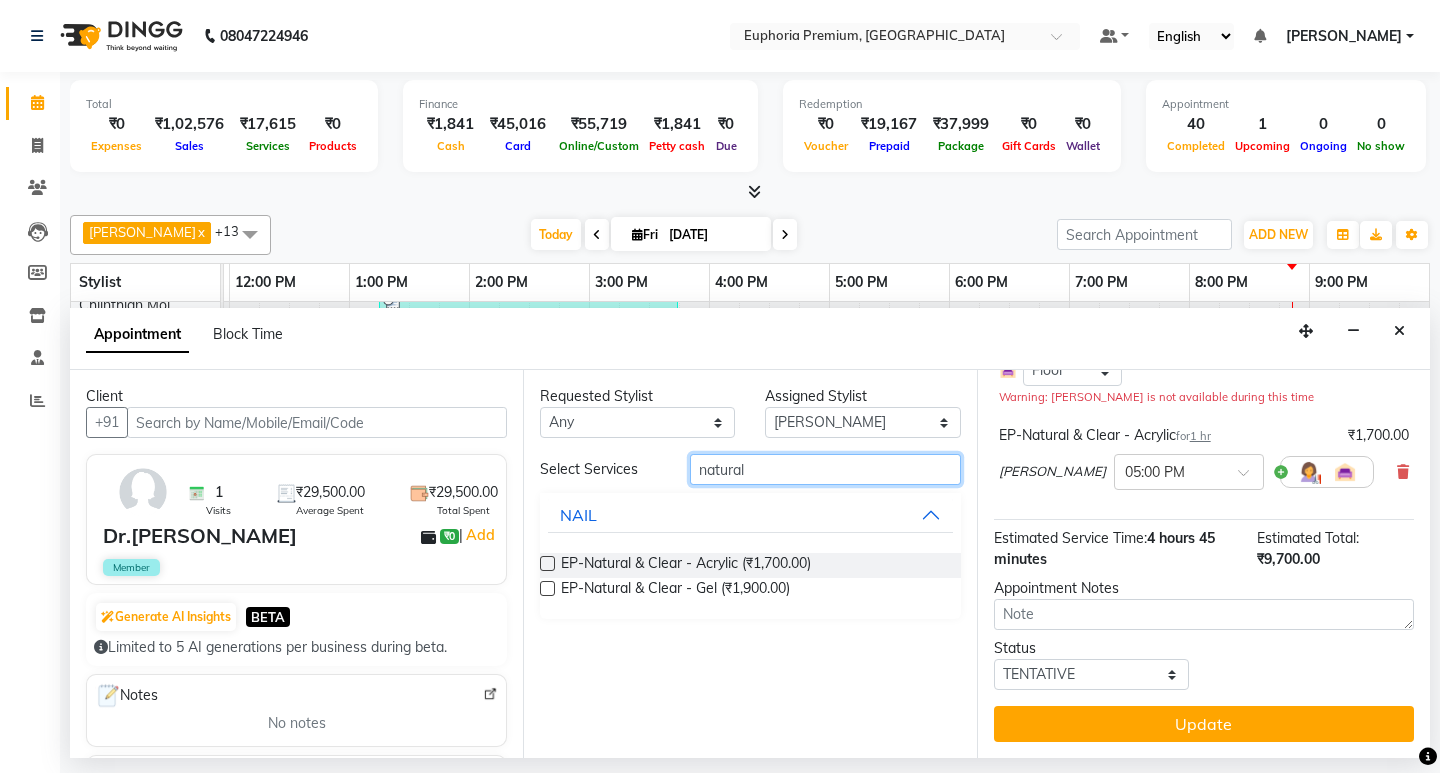 click on "natural" at bounding box center [825, 469] 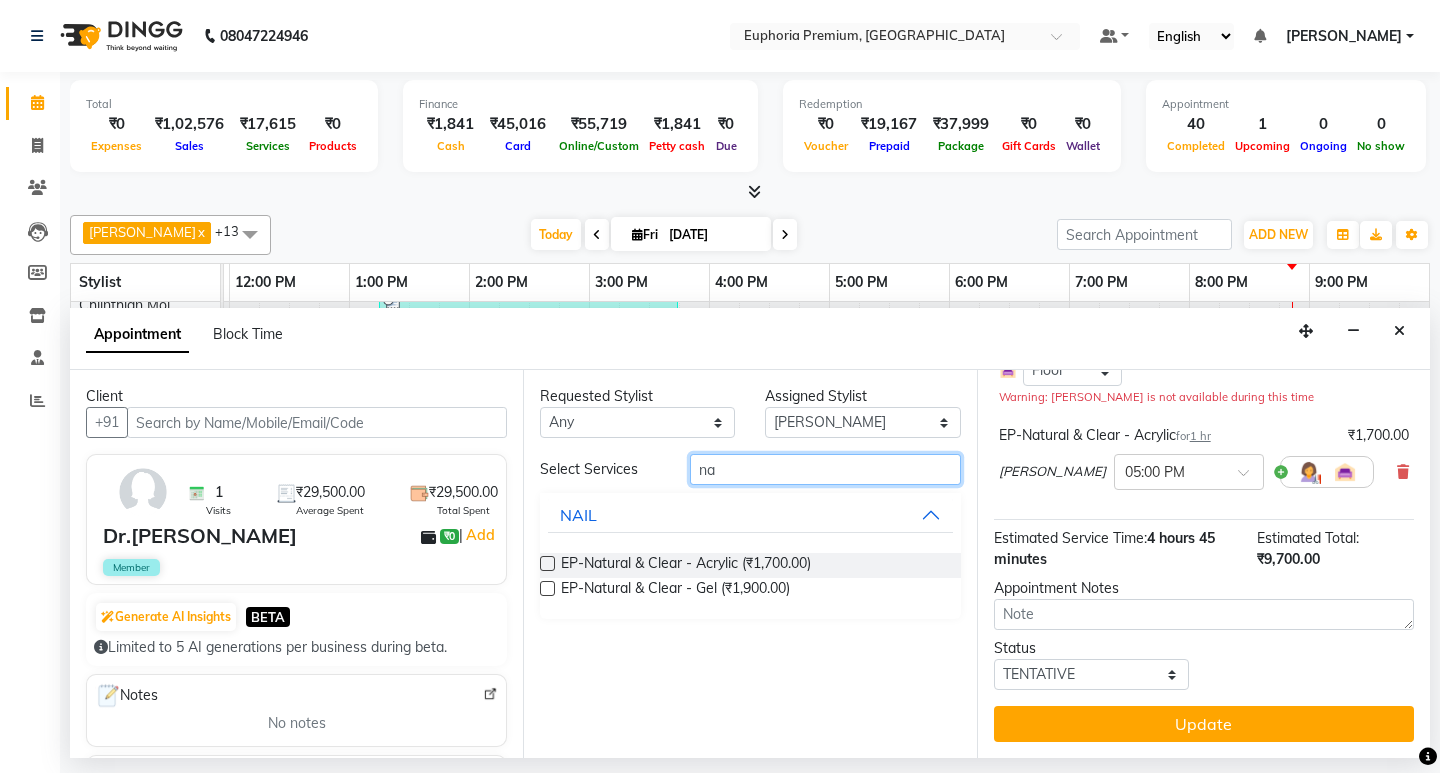 type on "n" 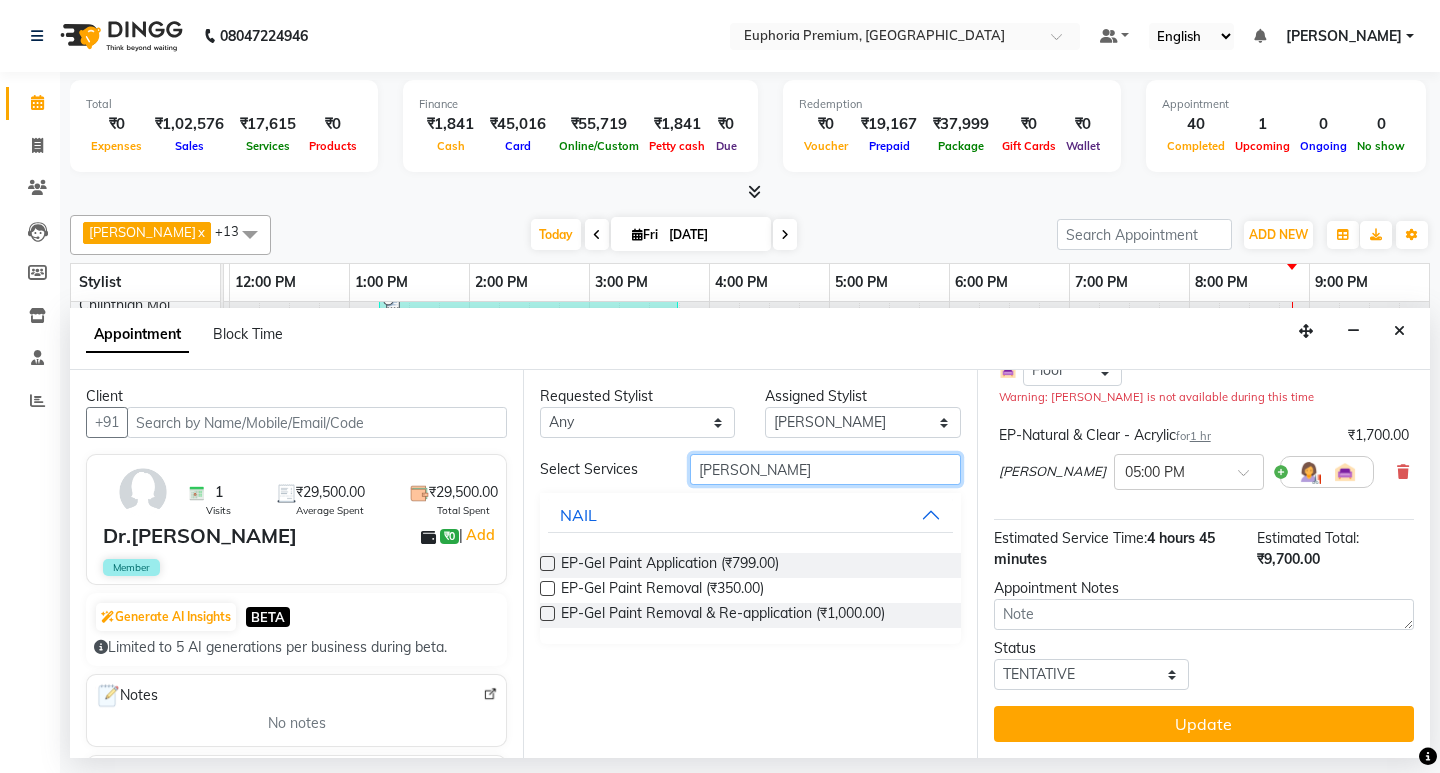 type on "gel pai" 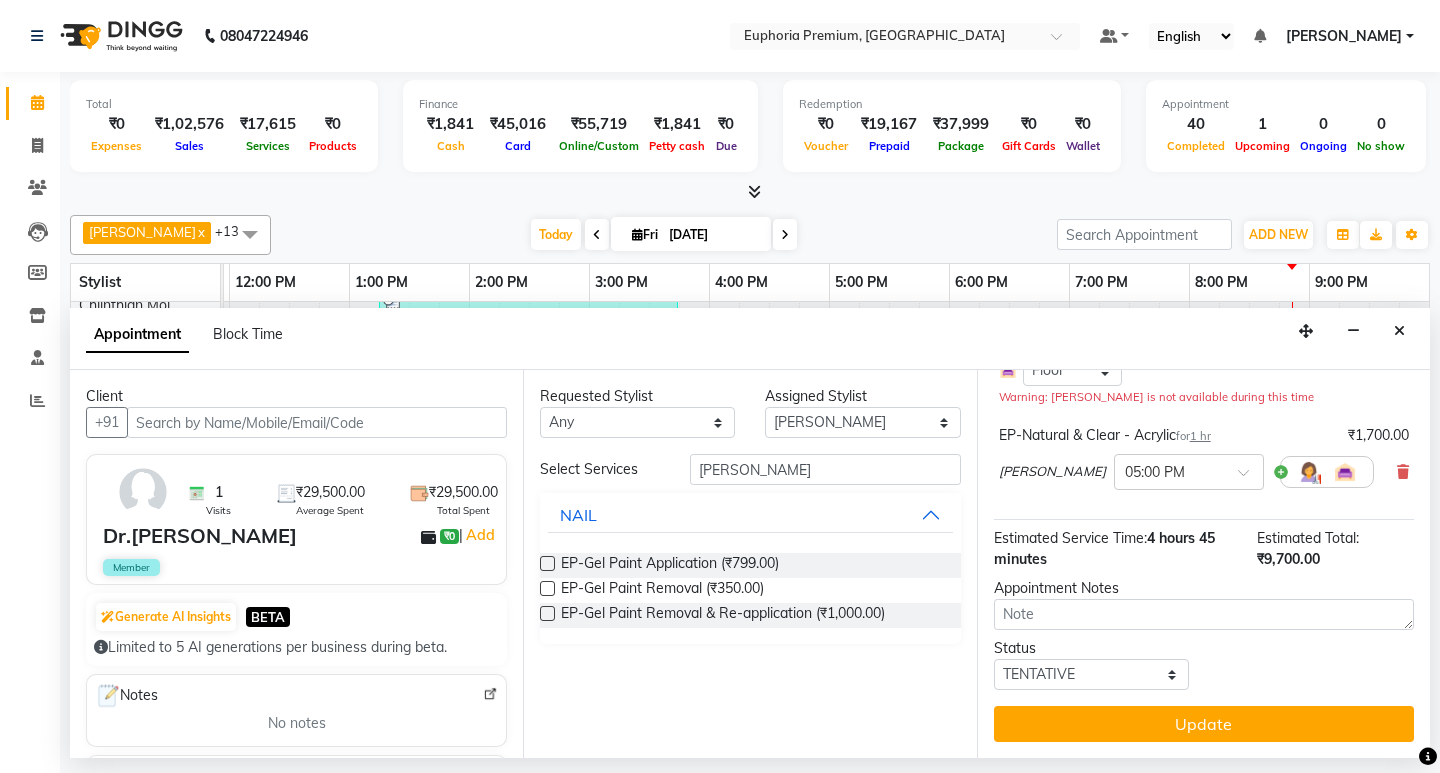 click at bounding box center [547, 563] 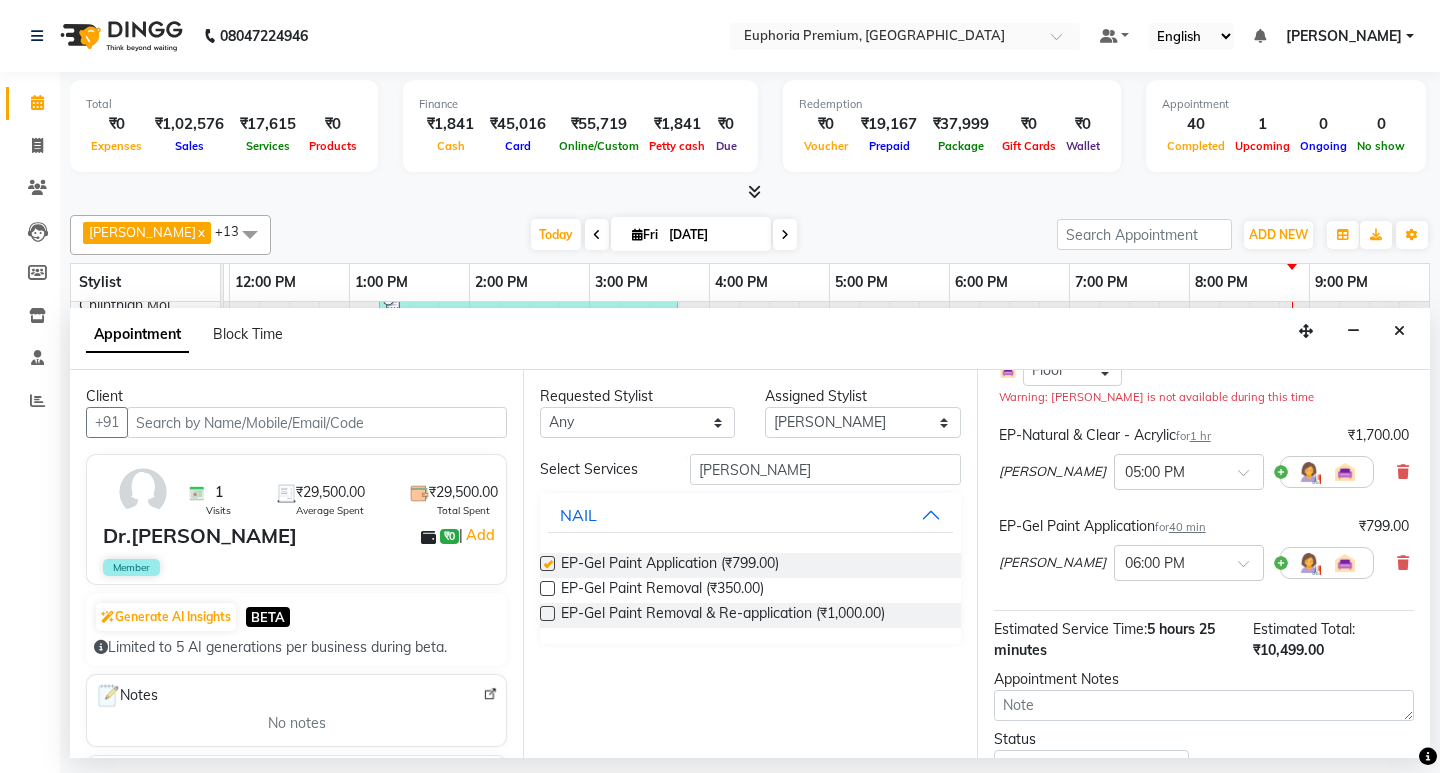 checkbox on "false" 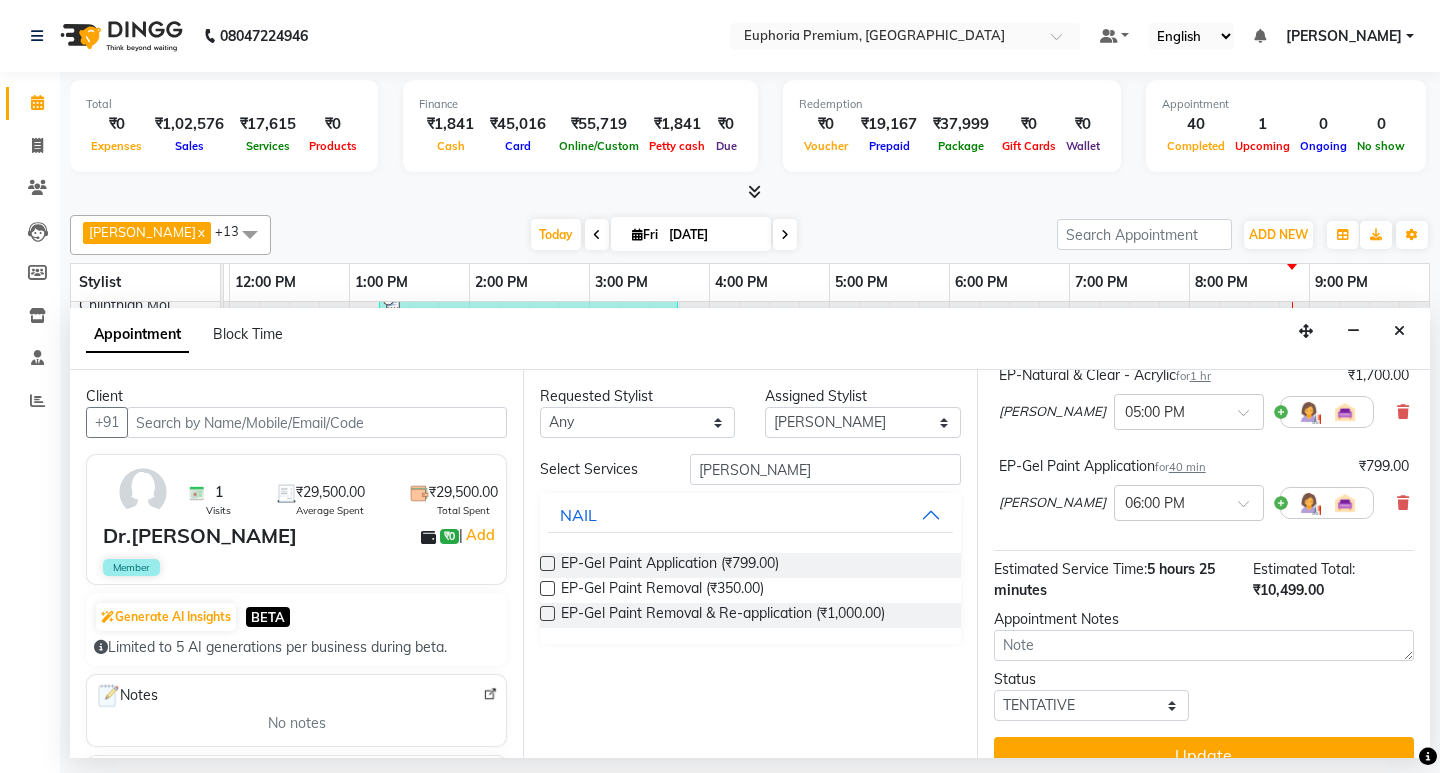 scroll, scrollTop: 335, scrollLeft: 0, axis: vertical 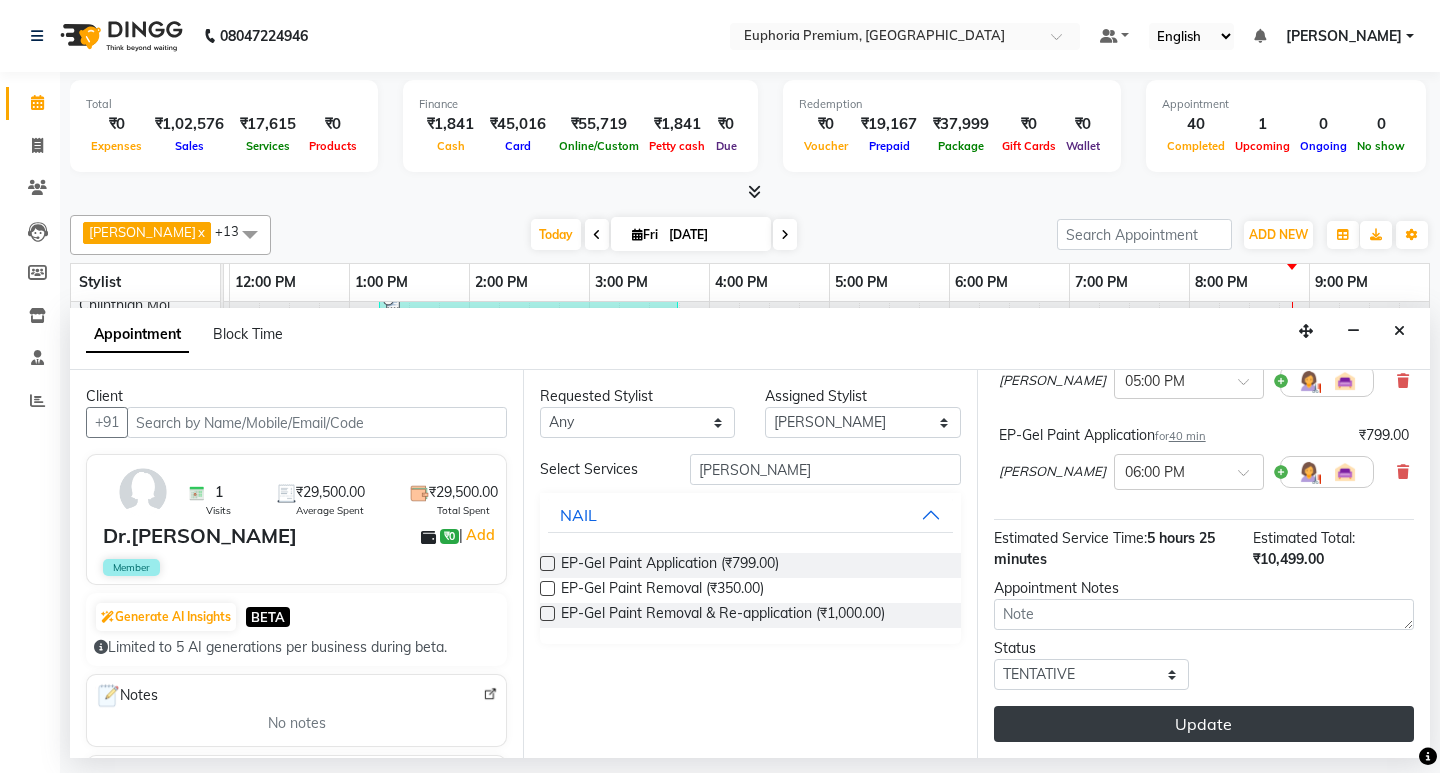 click on "Update" at bounding box center [1204, 724] 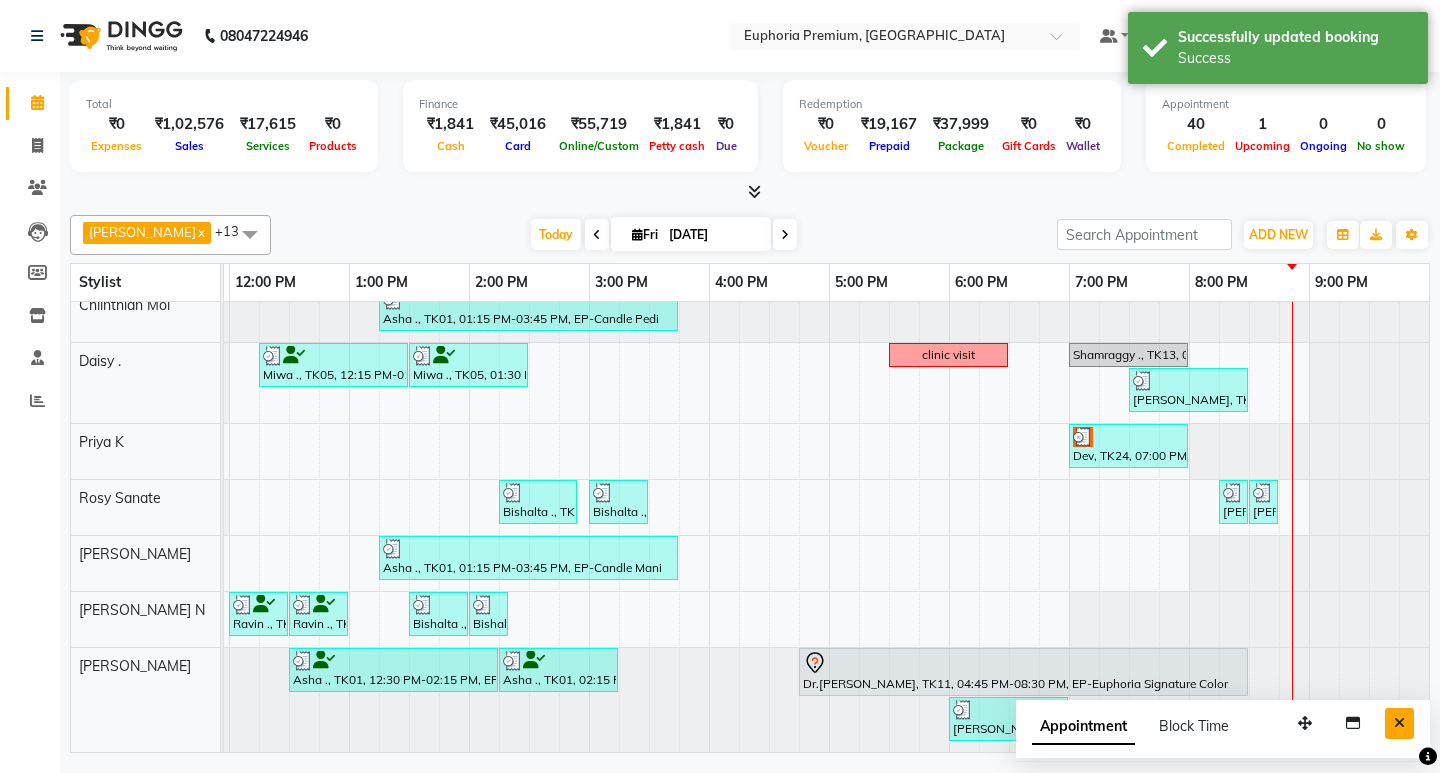 click at bounding box center [1399, 723] 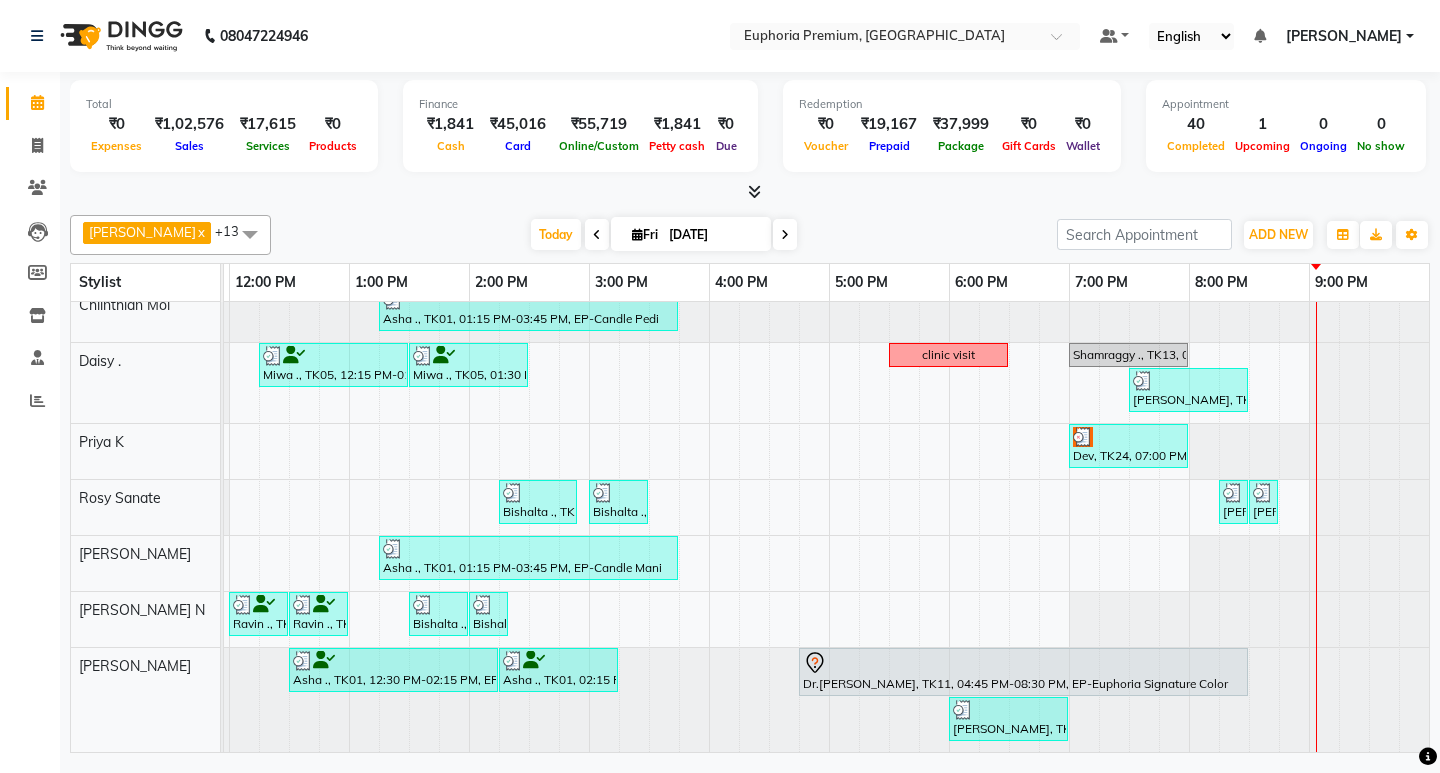 scroll, scrollTop: 451, scrollLeft: 475, axis: both 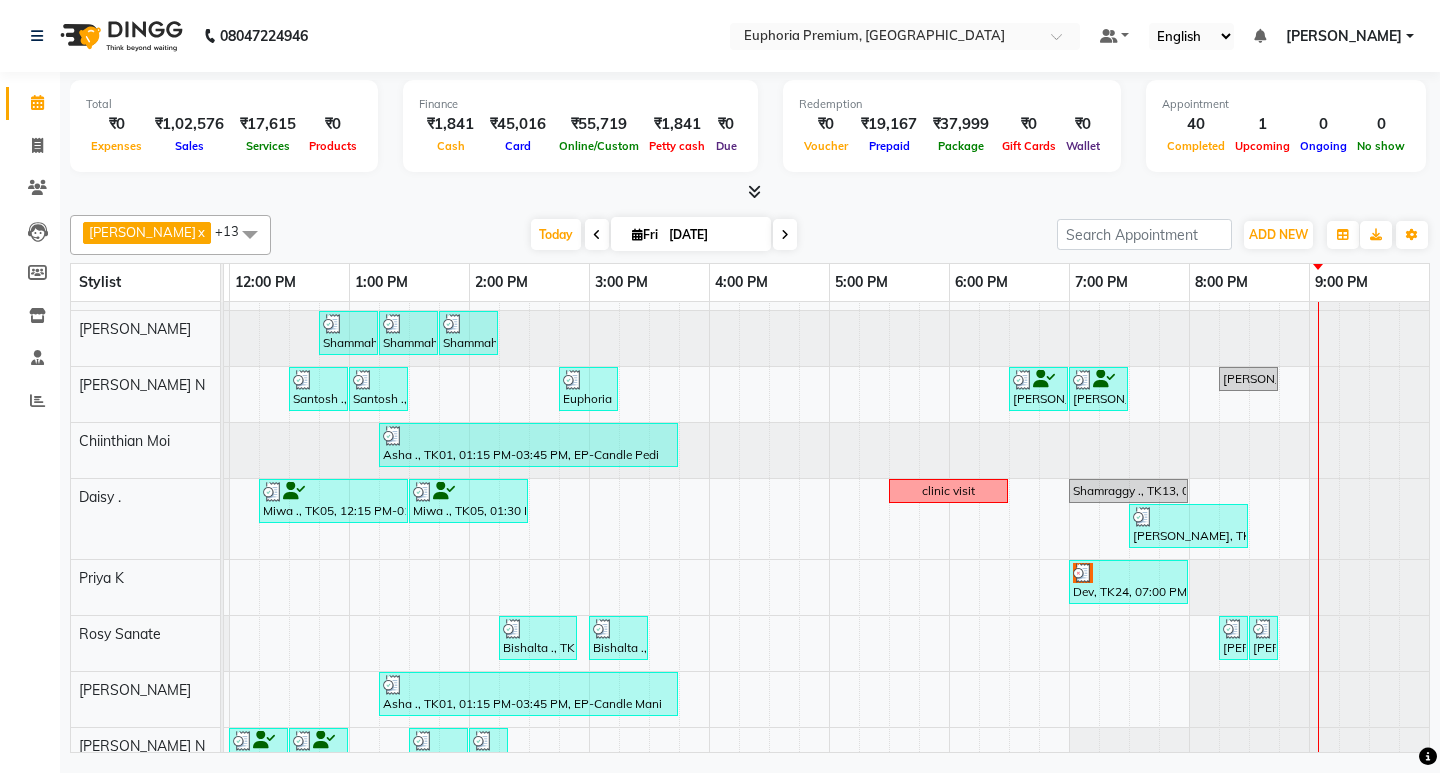 click at bounding box center [785, 234] 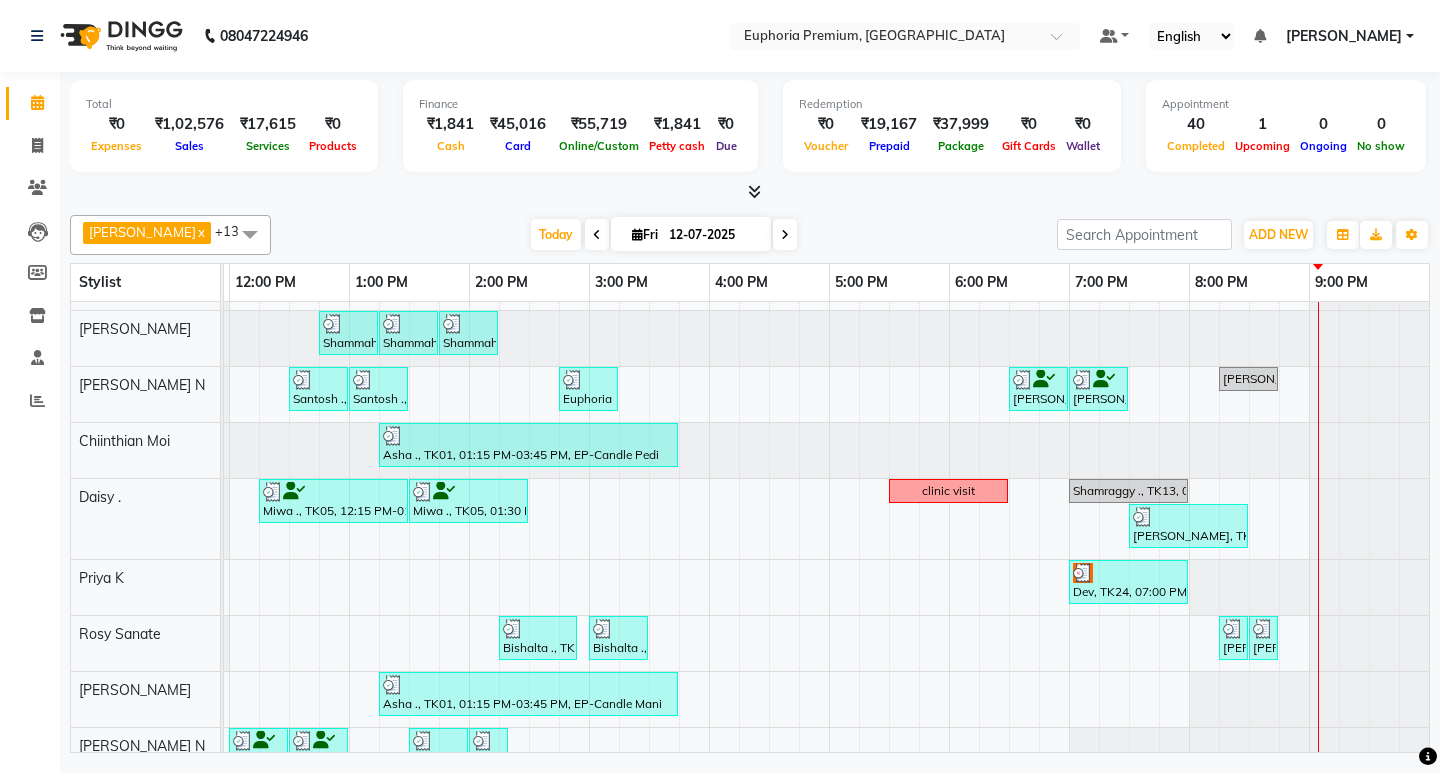 scroll, scrollTop: 0, scrollLeft: 0, axis: both 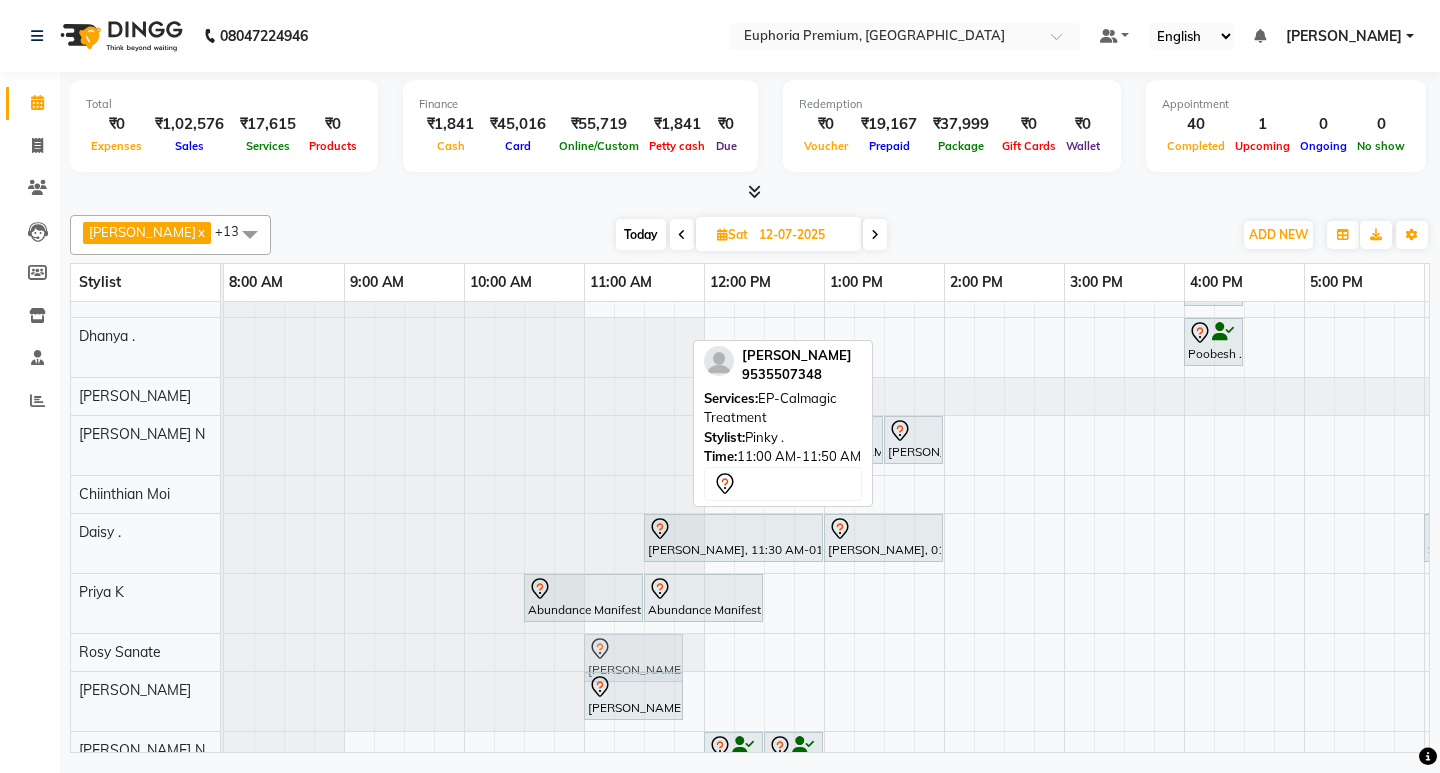 drag, startPoint x: 624, startPoint y: 321, endPoint x: 631, endPoint y: 665, distance: 344.07123 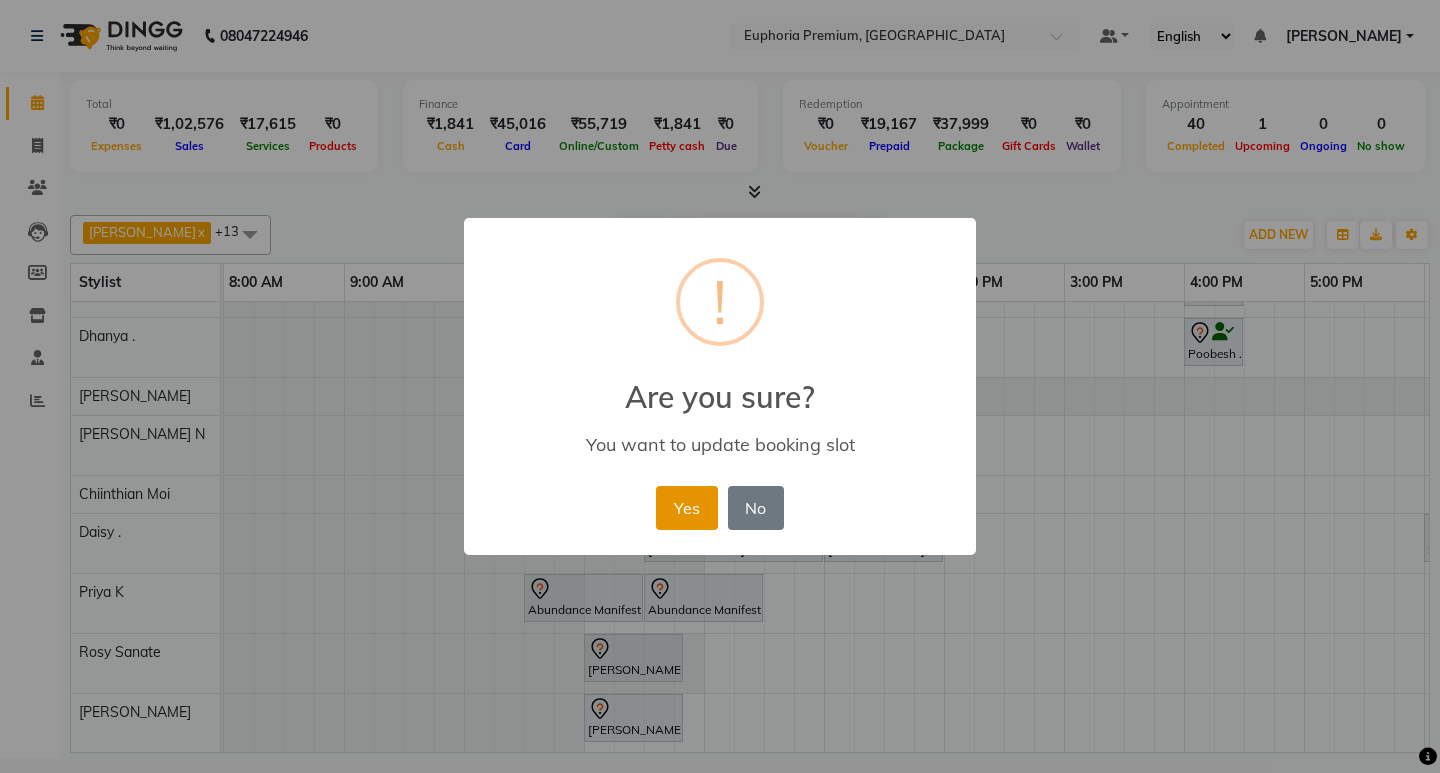 click on "Yes" at bounding box center (686, 508) 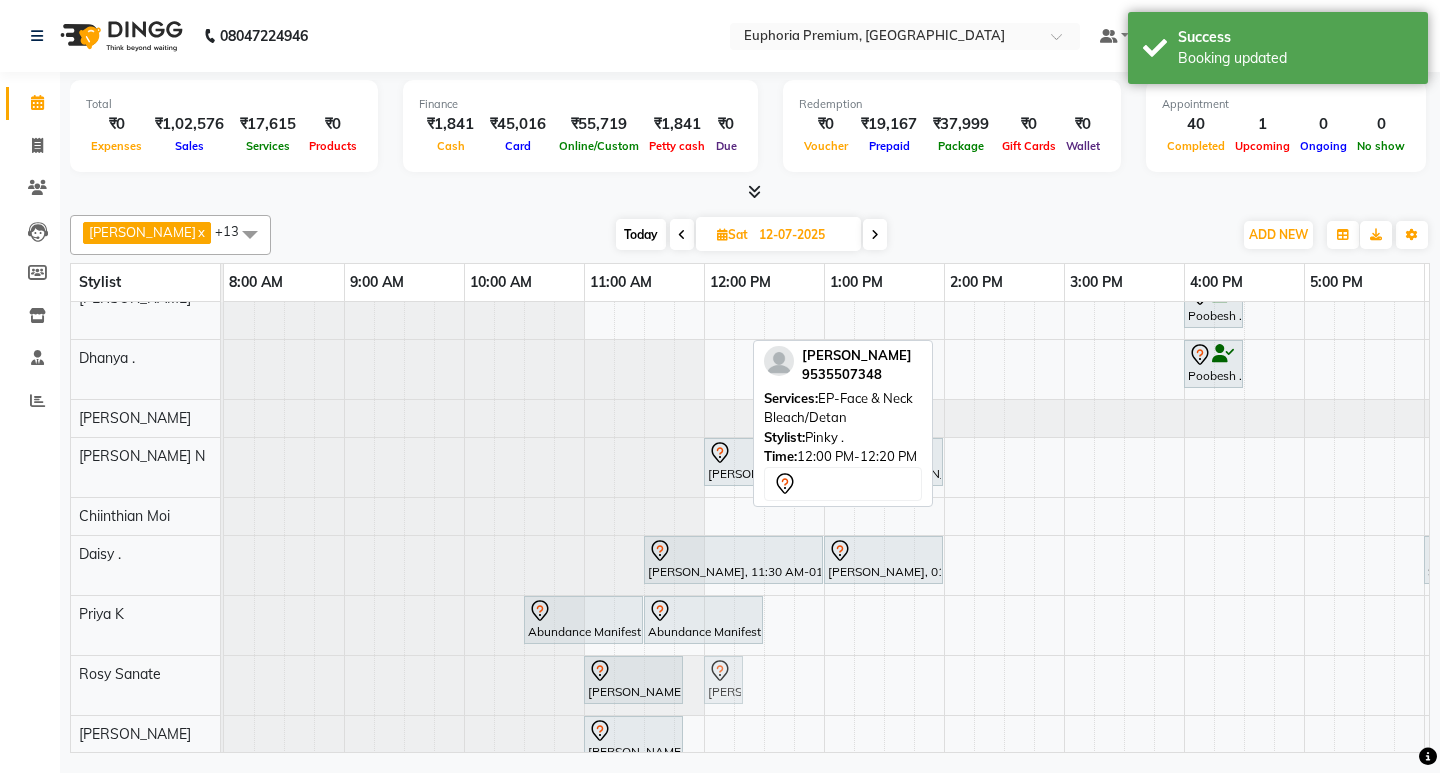 drag, startPoint x: 720, startPoint y: 324, endPoint x: 722, endPoint y: 657, distance: 333.006 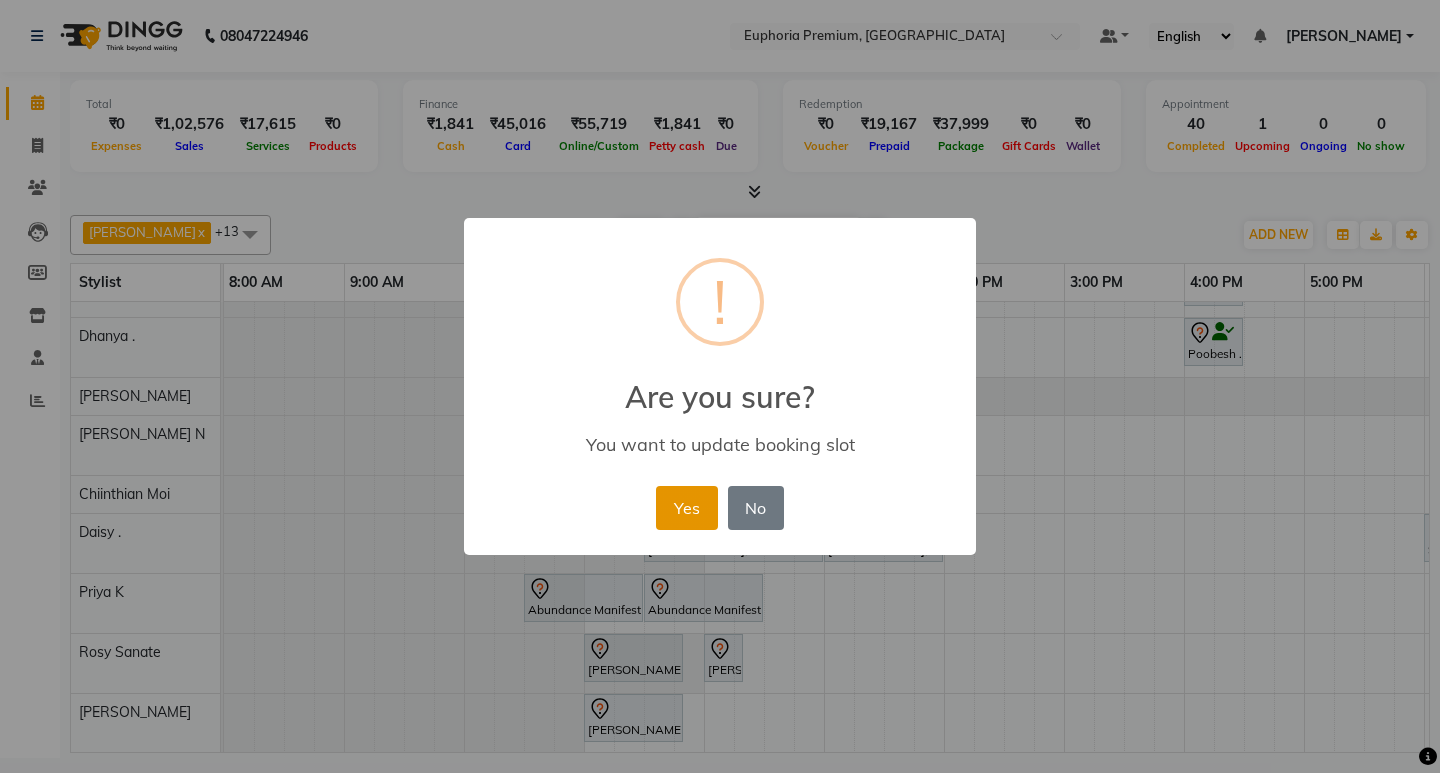 click on "Yes" at bounding box center (686, 508) 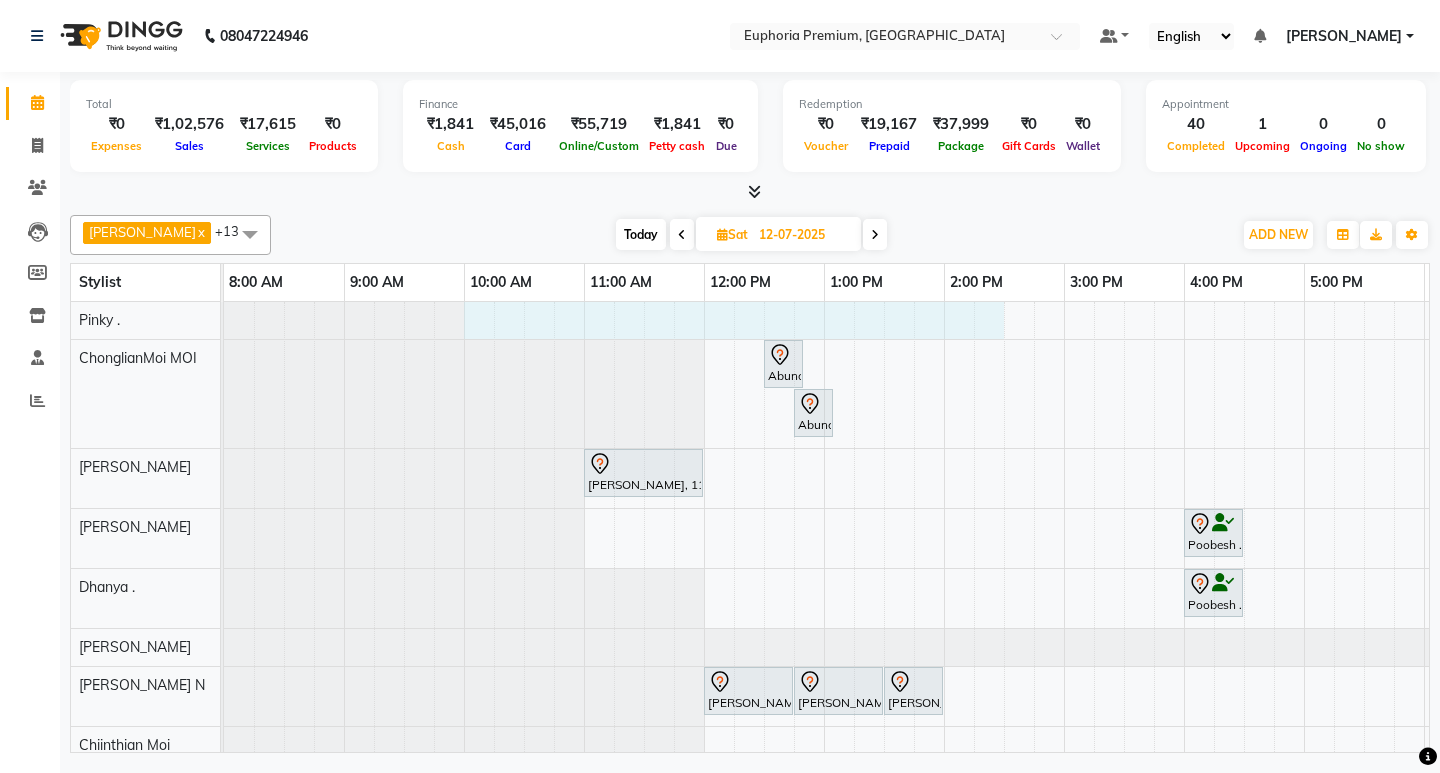 drag, startPoint x: 467, startPoint y: 319, endPoint x: 988, endPoint y: 335, distance: 521.2456 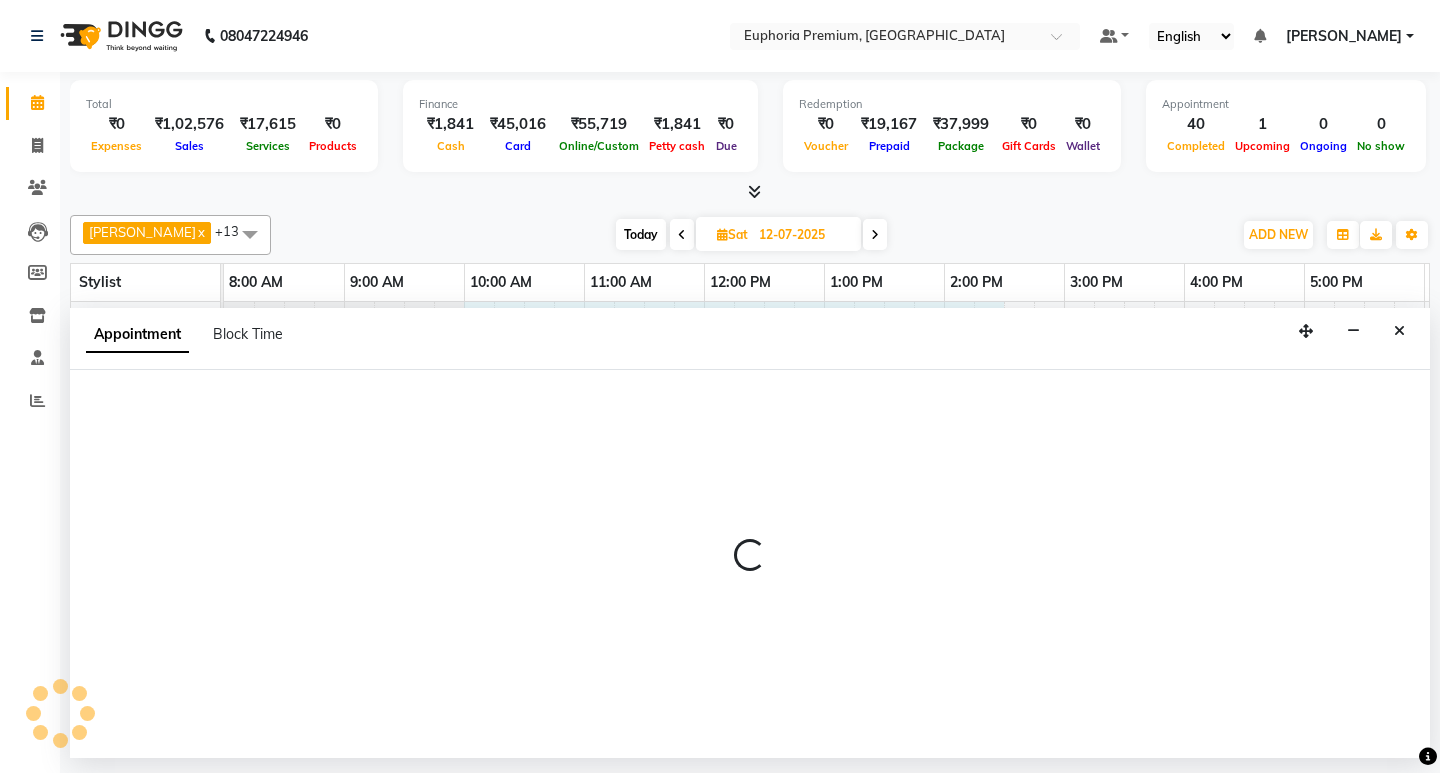 select on "71596" 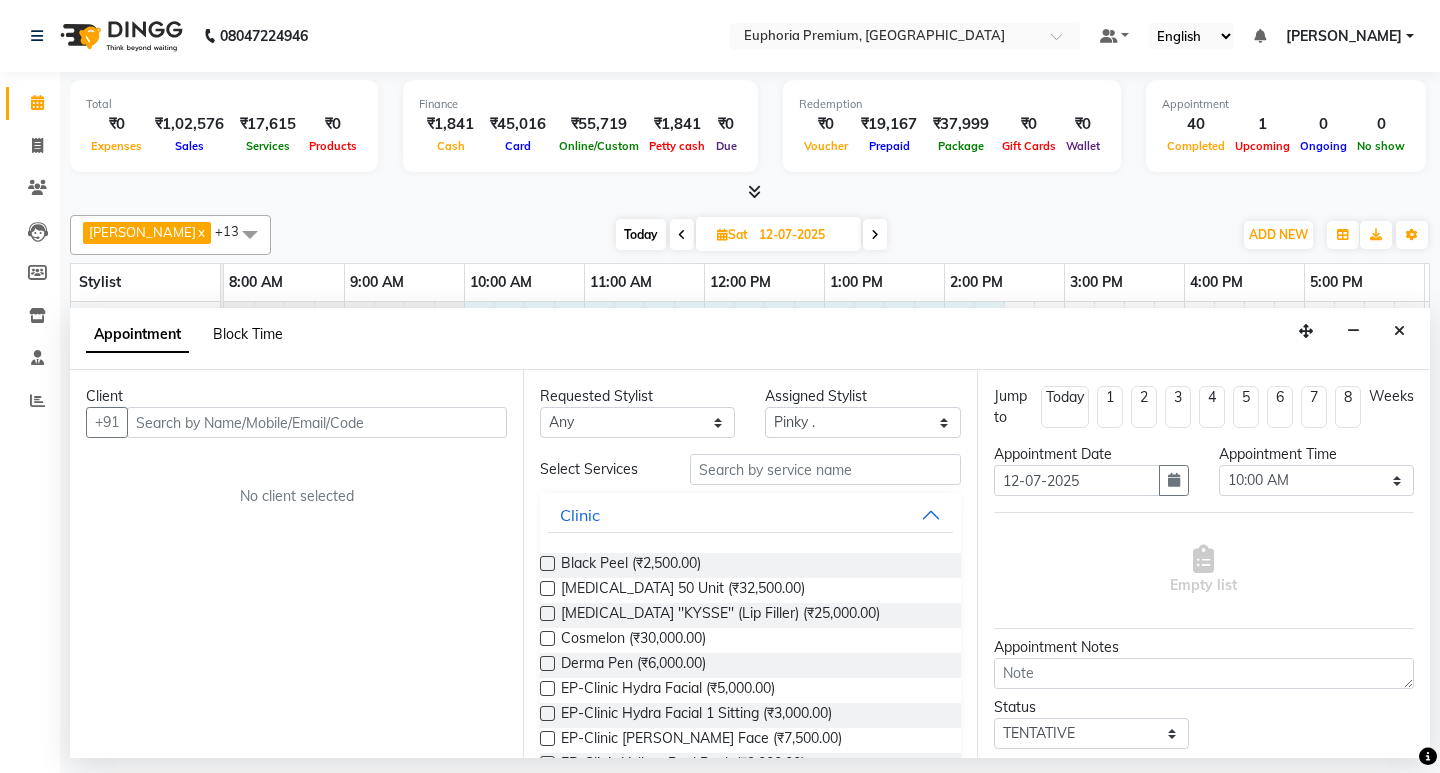 click on "Block Time" at bounding box center (248, 334) 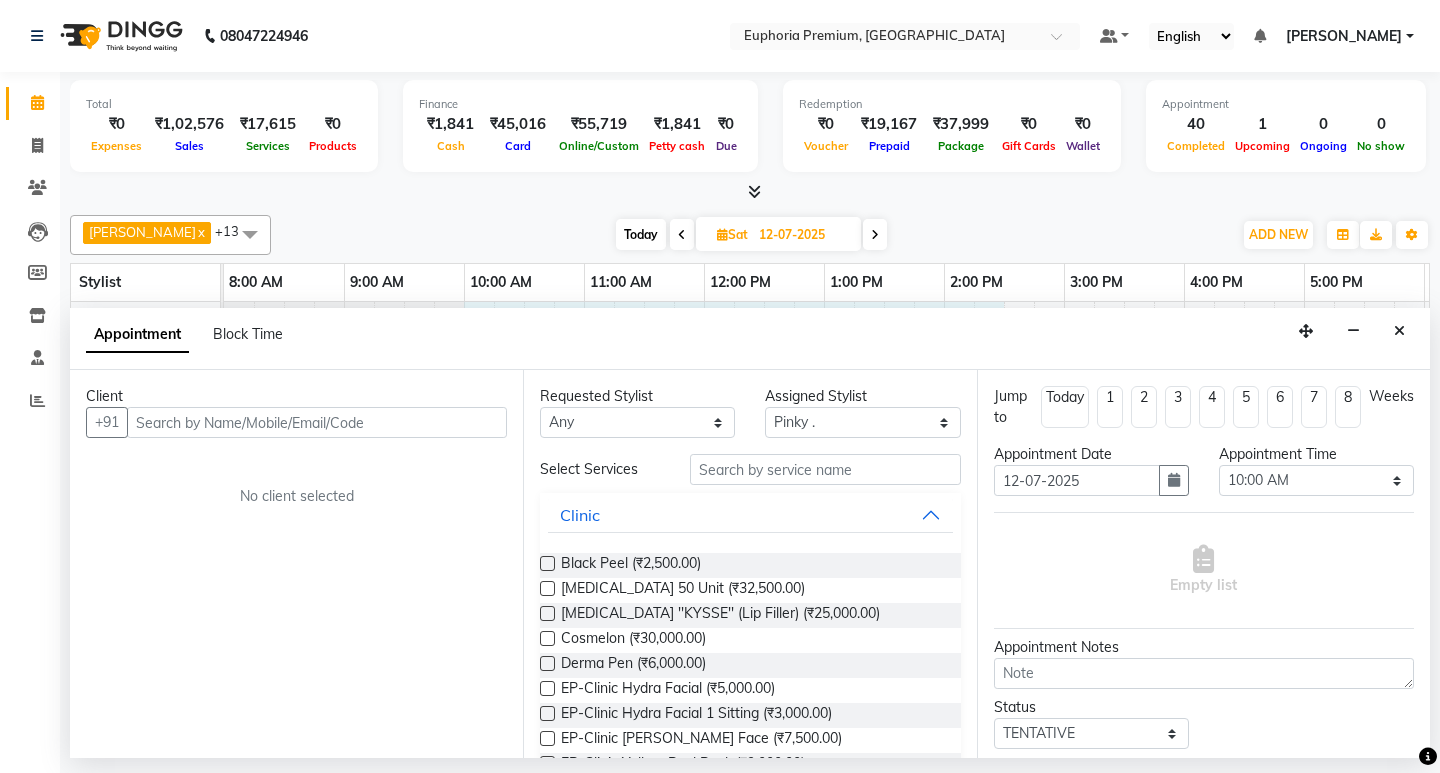 select on "71596" 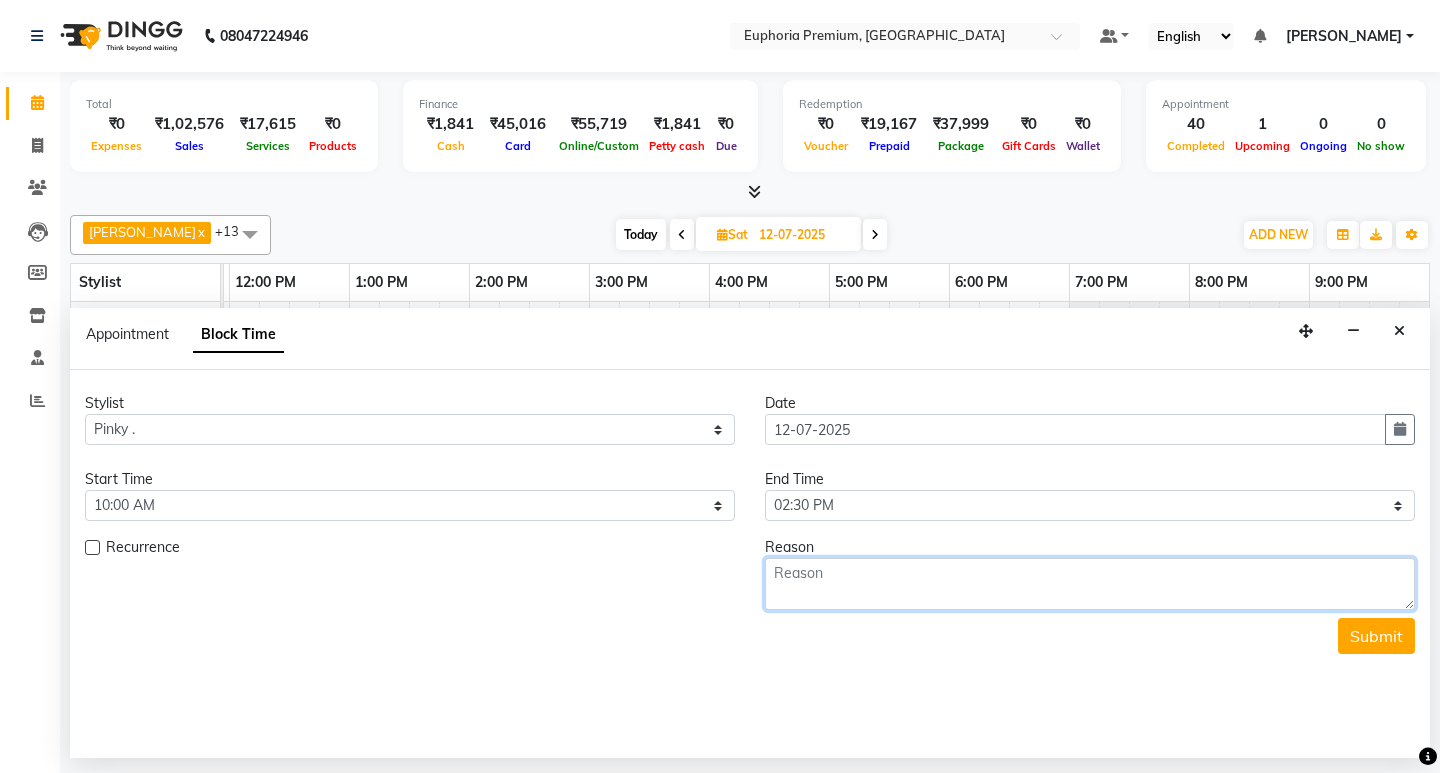click at bounding box center (1090, 584) 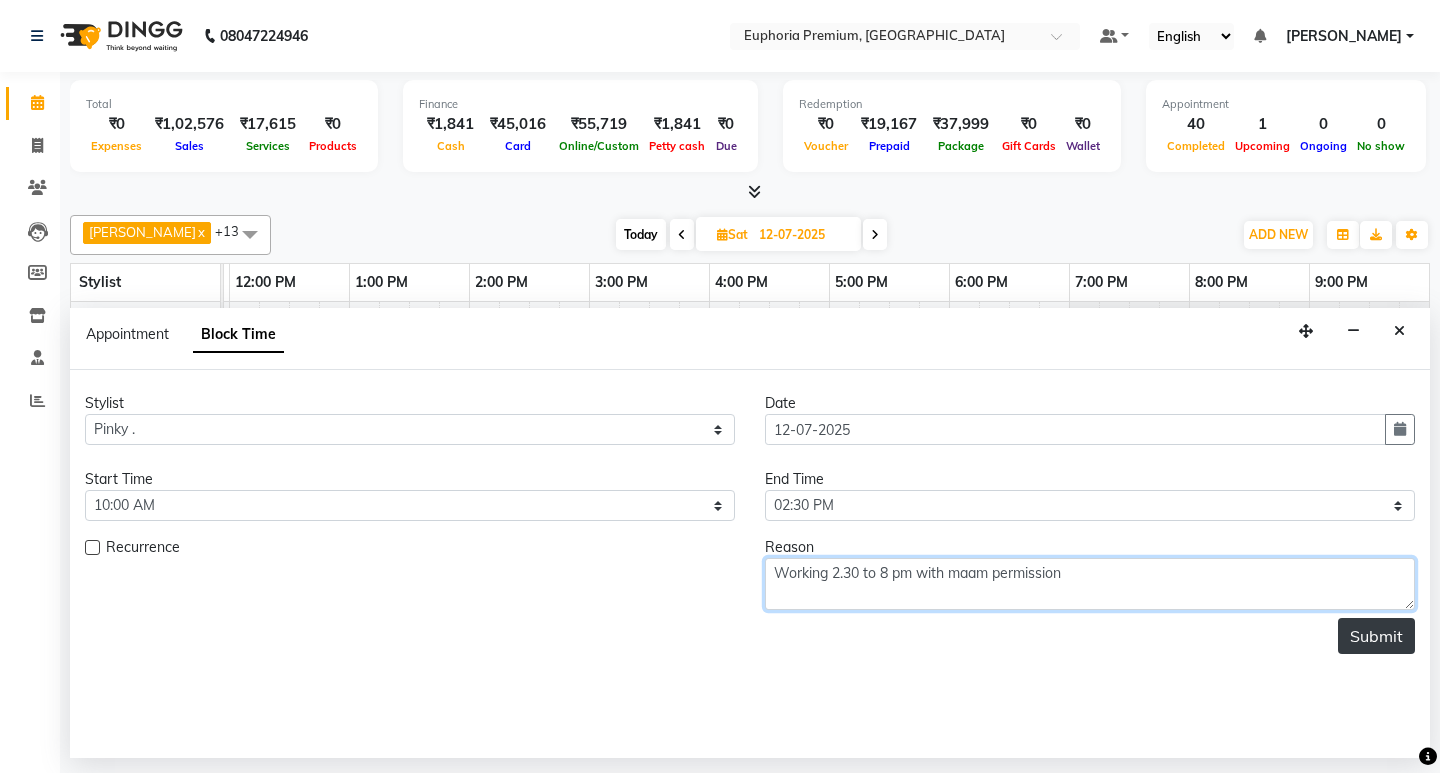 type on "Working 2.30 to 8 pm with maam permission" 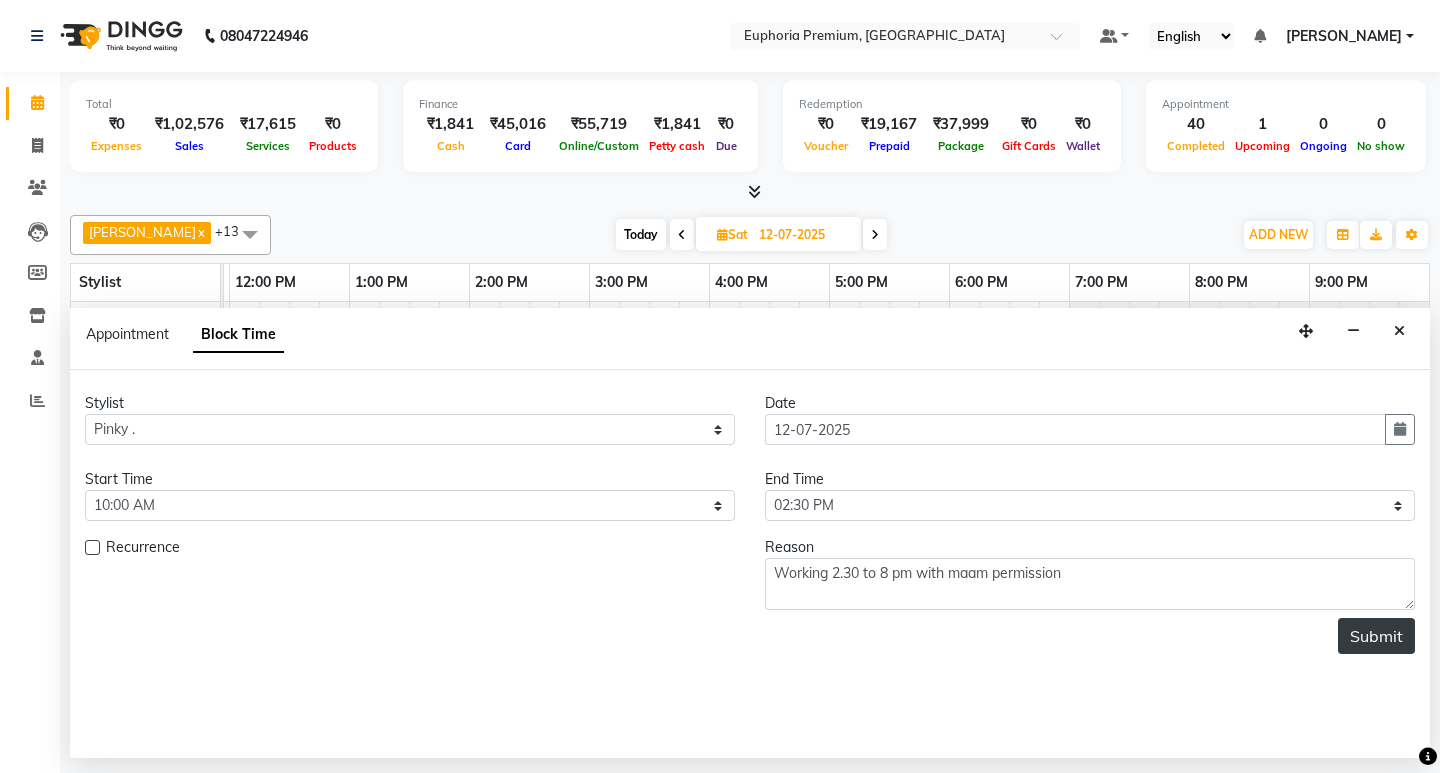 click on "Submit" at bounding box center [1376, 636] 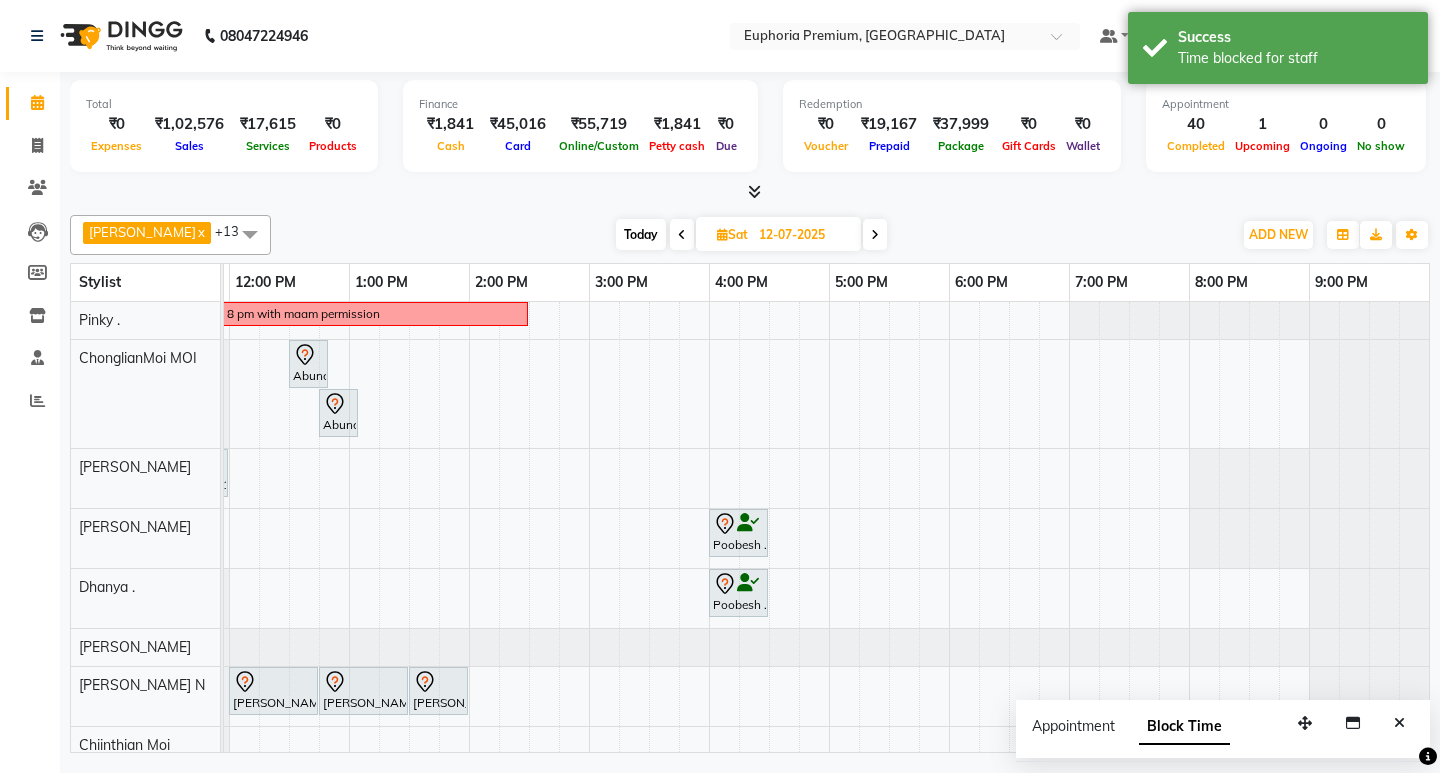 click at bounding box center [1399, 723] 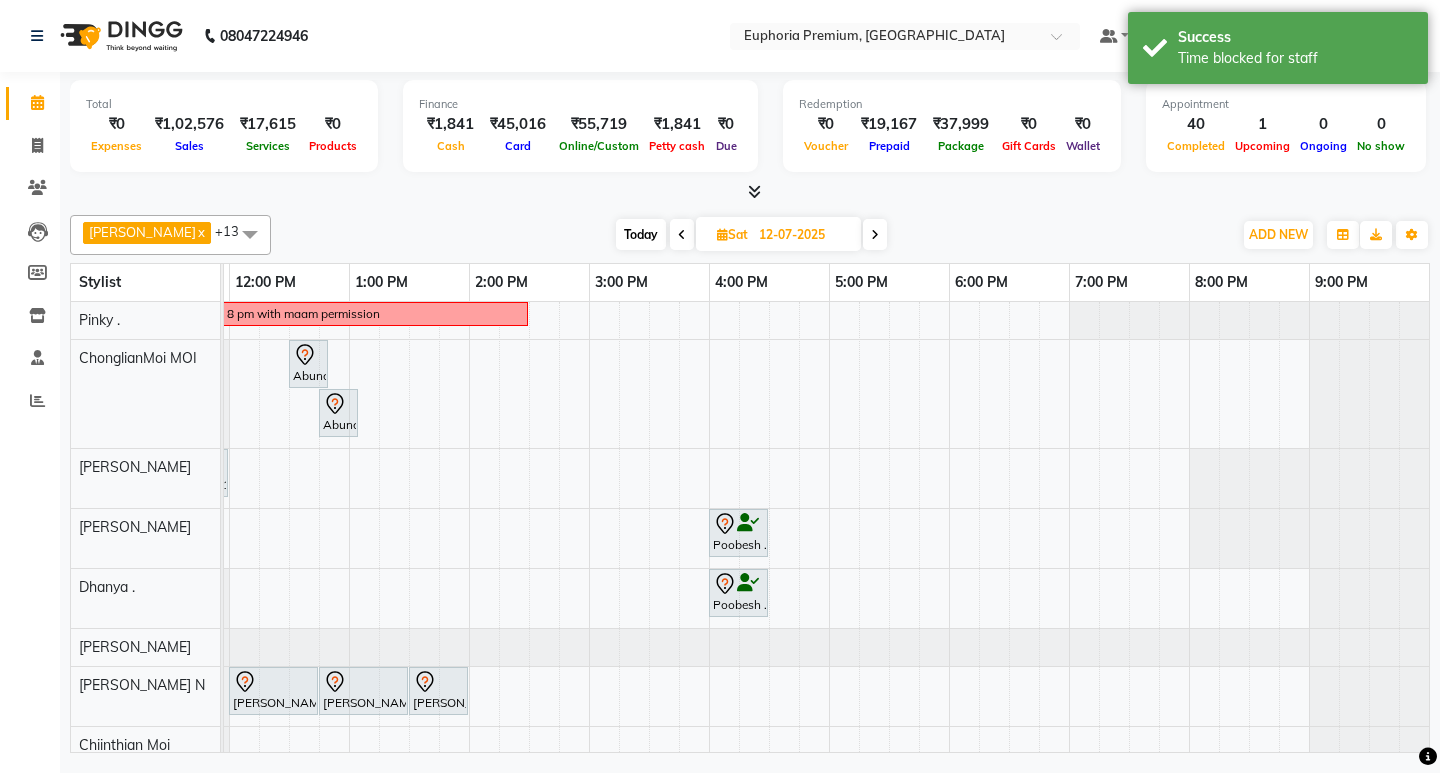 scroll, scrollTop: 0, scrollLeft: 142, axis: horizontal 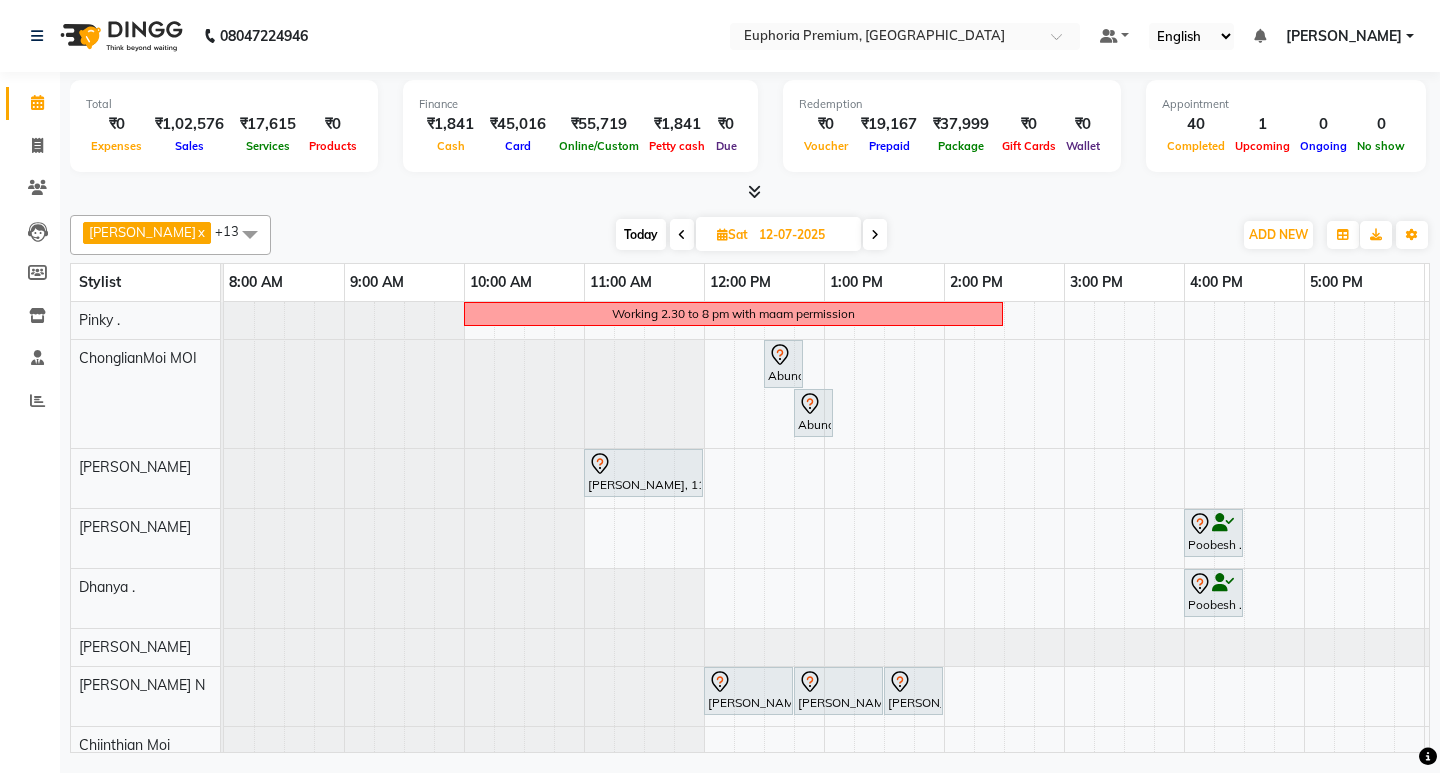 click on "Today" at bounding box center [641, 234] 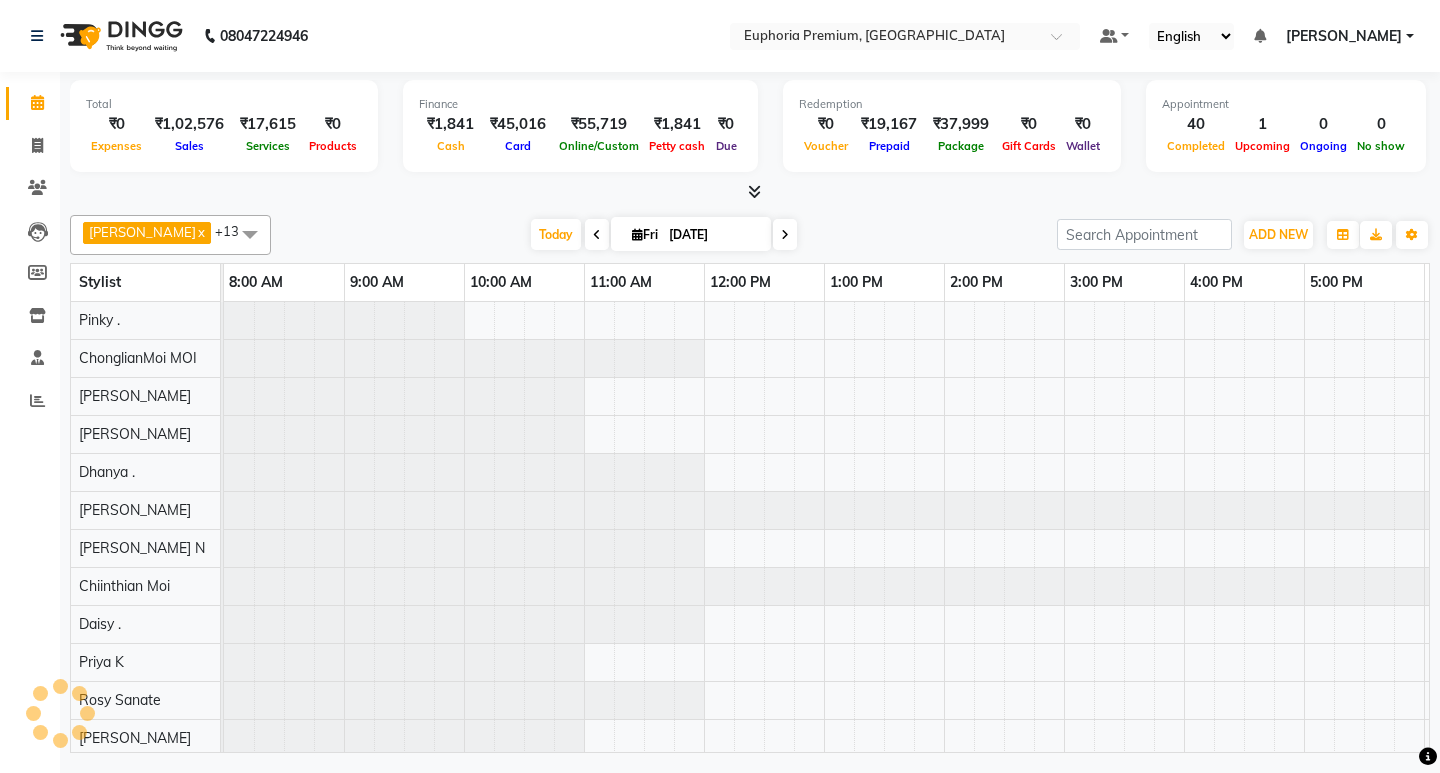 scroll, scrollTop: 0, scrollLeft: 475, axis: horizontal 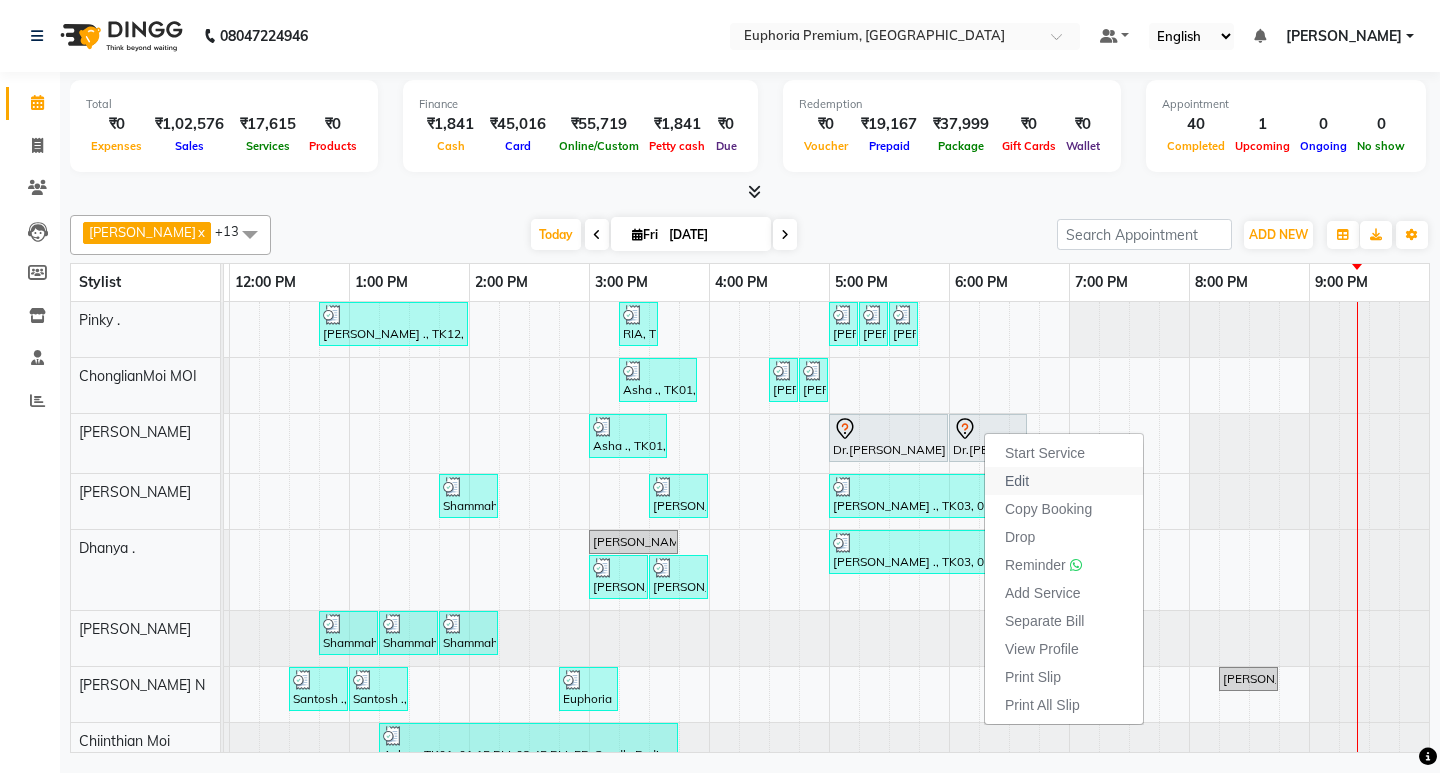 click on "Edit" at bounding box center (1017, 481) 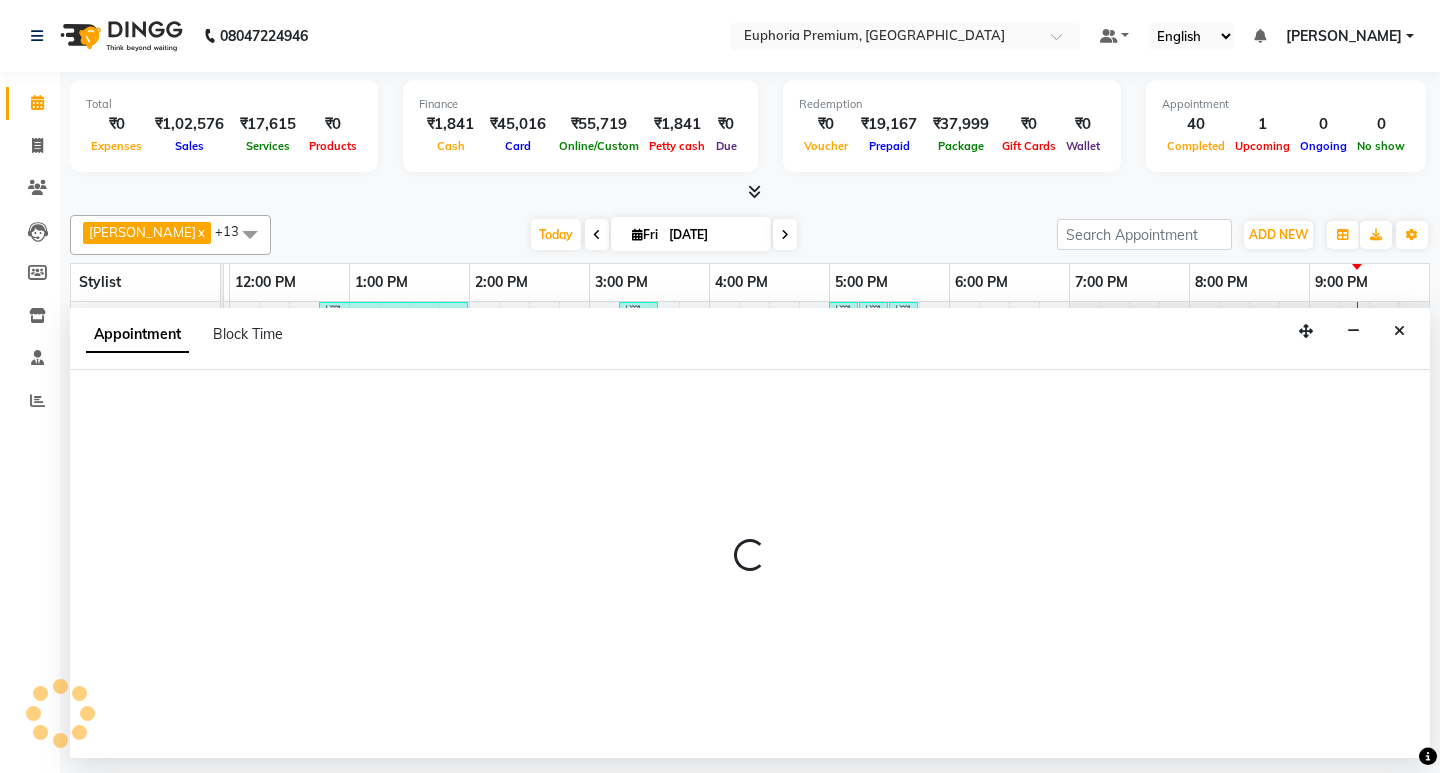 select on "tentative" 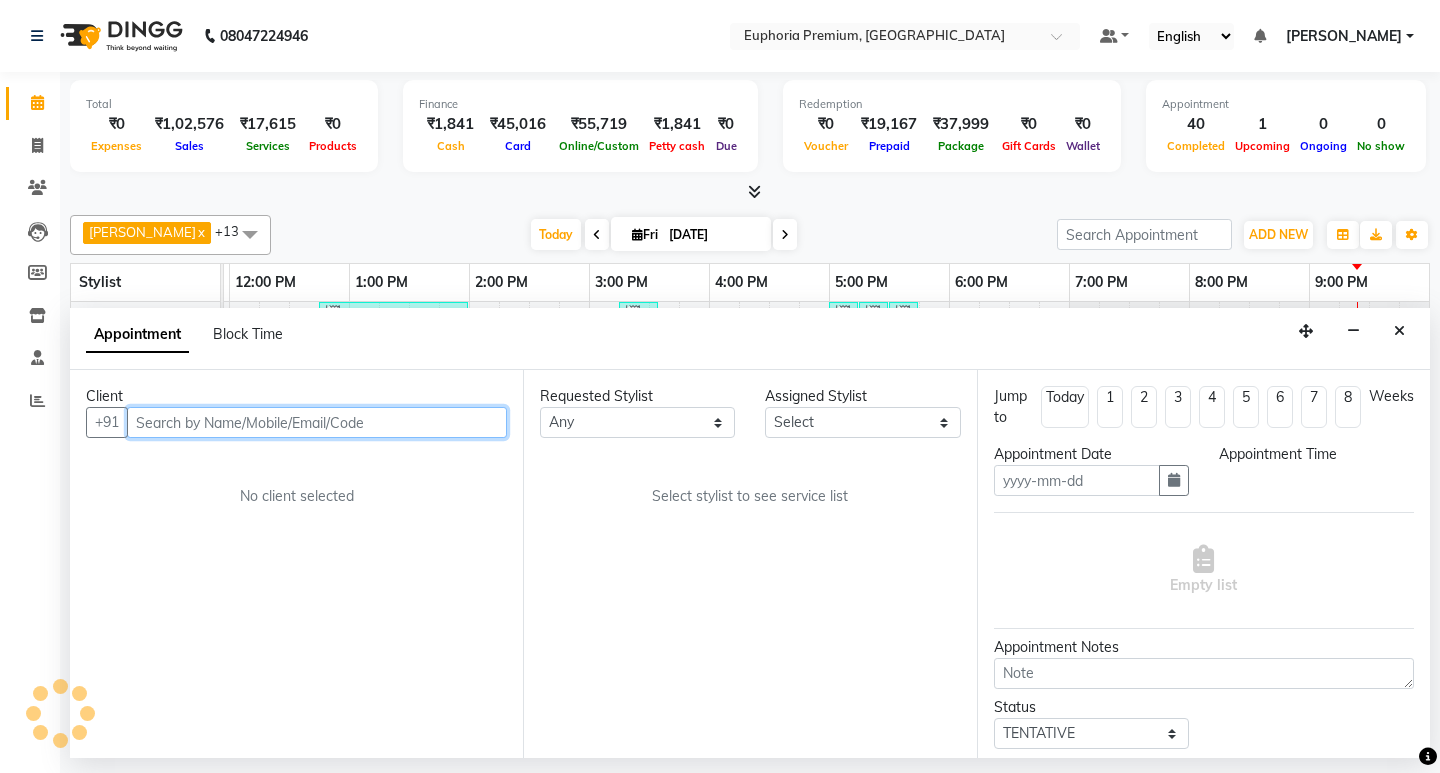 type on "11-07-2025" 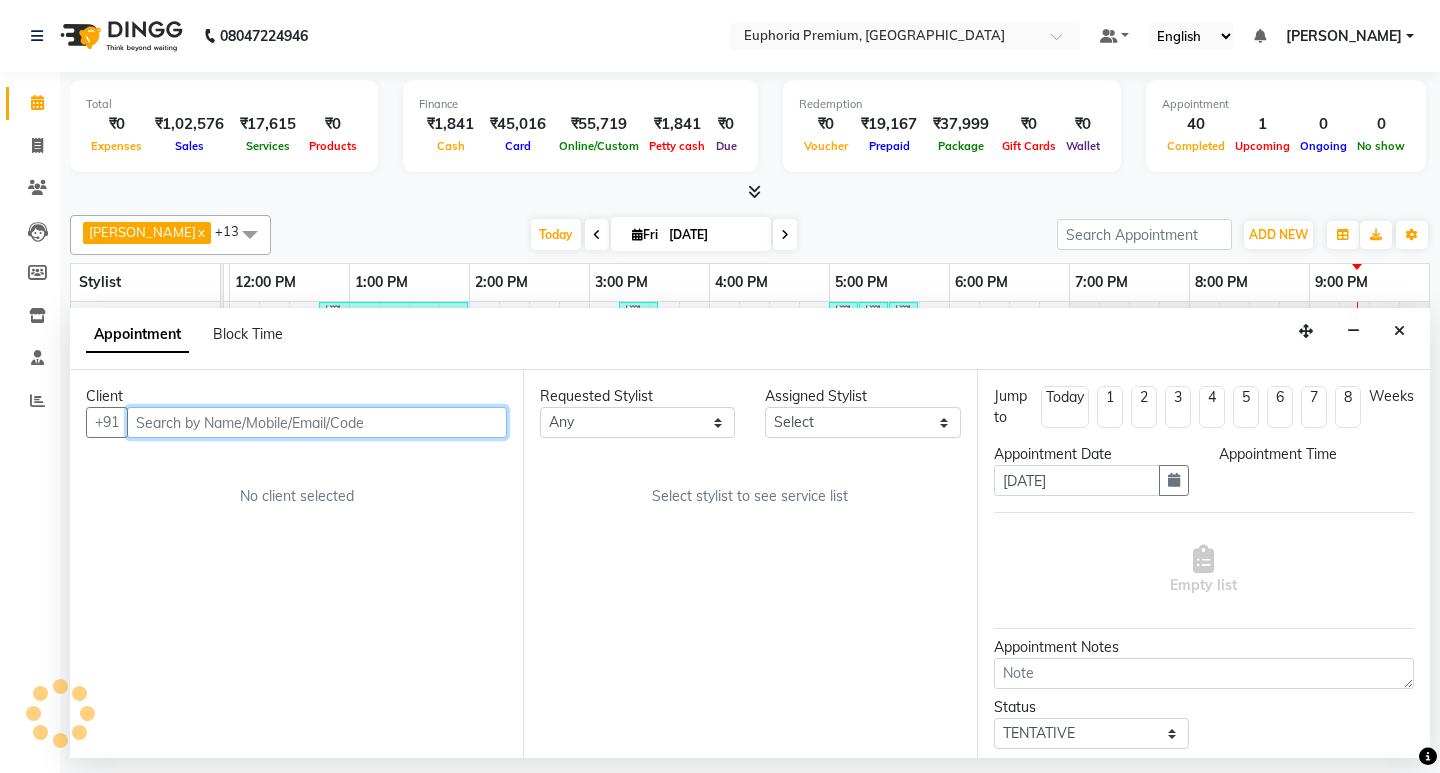 select on "1005" 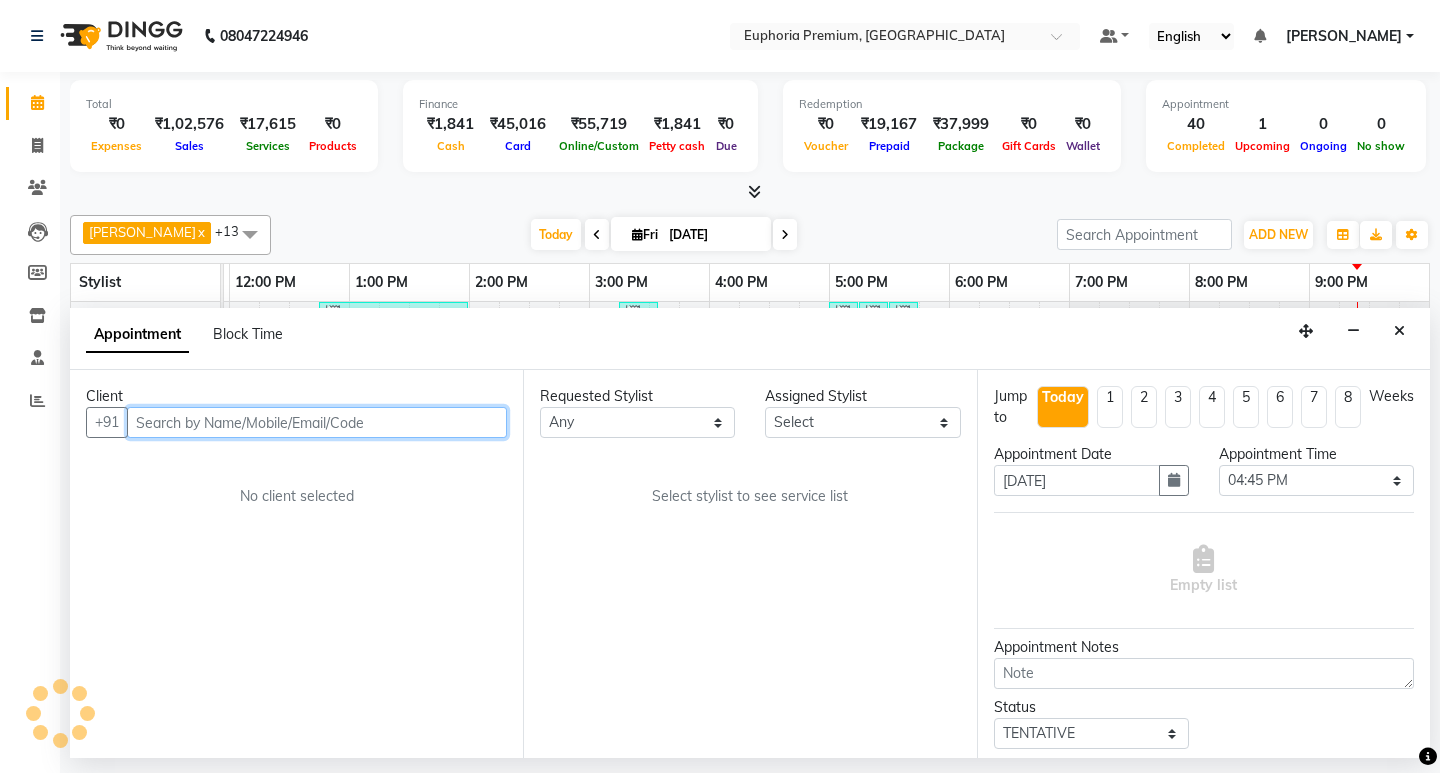 scroll, scrollTop: 0, scrollLeft: 0, axis: both 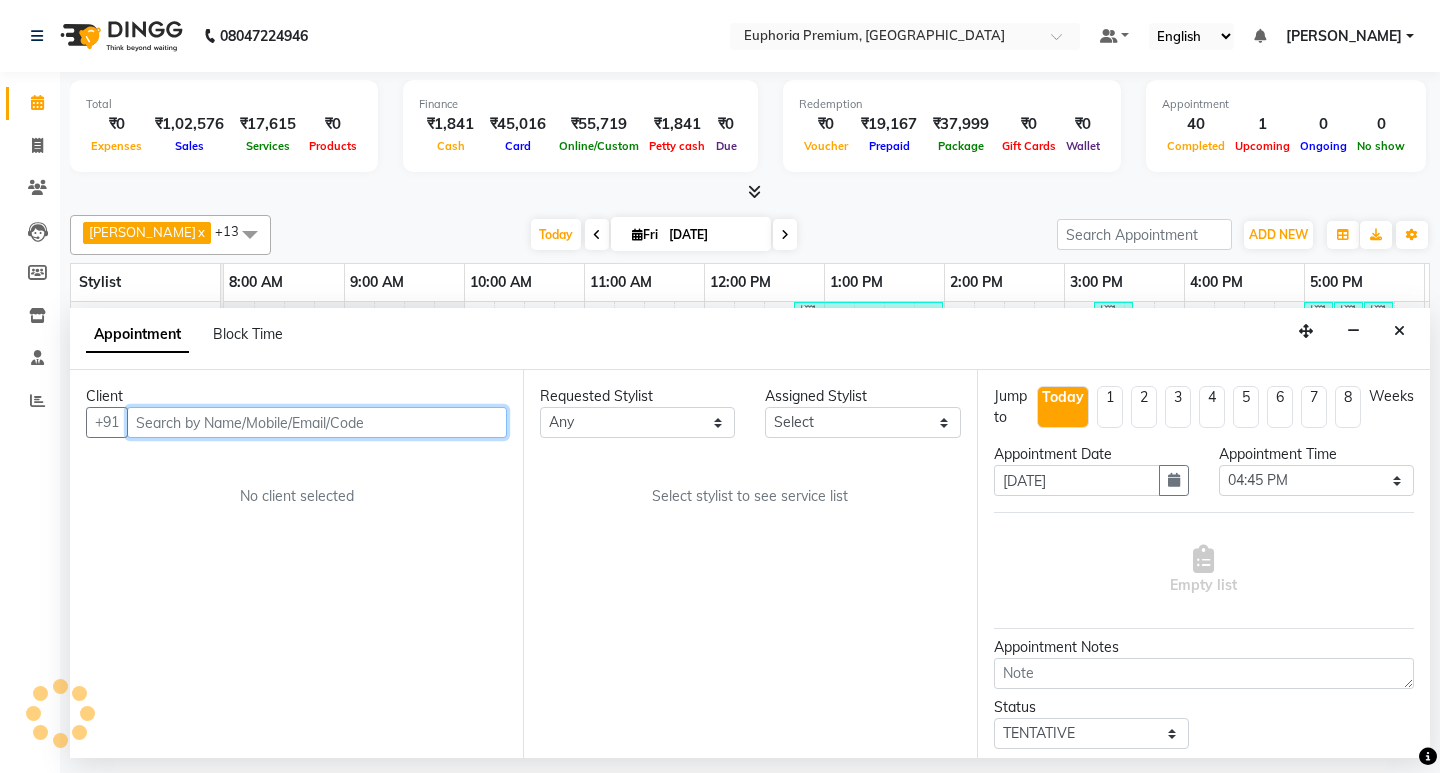 select on "71598" 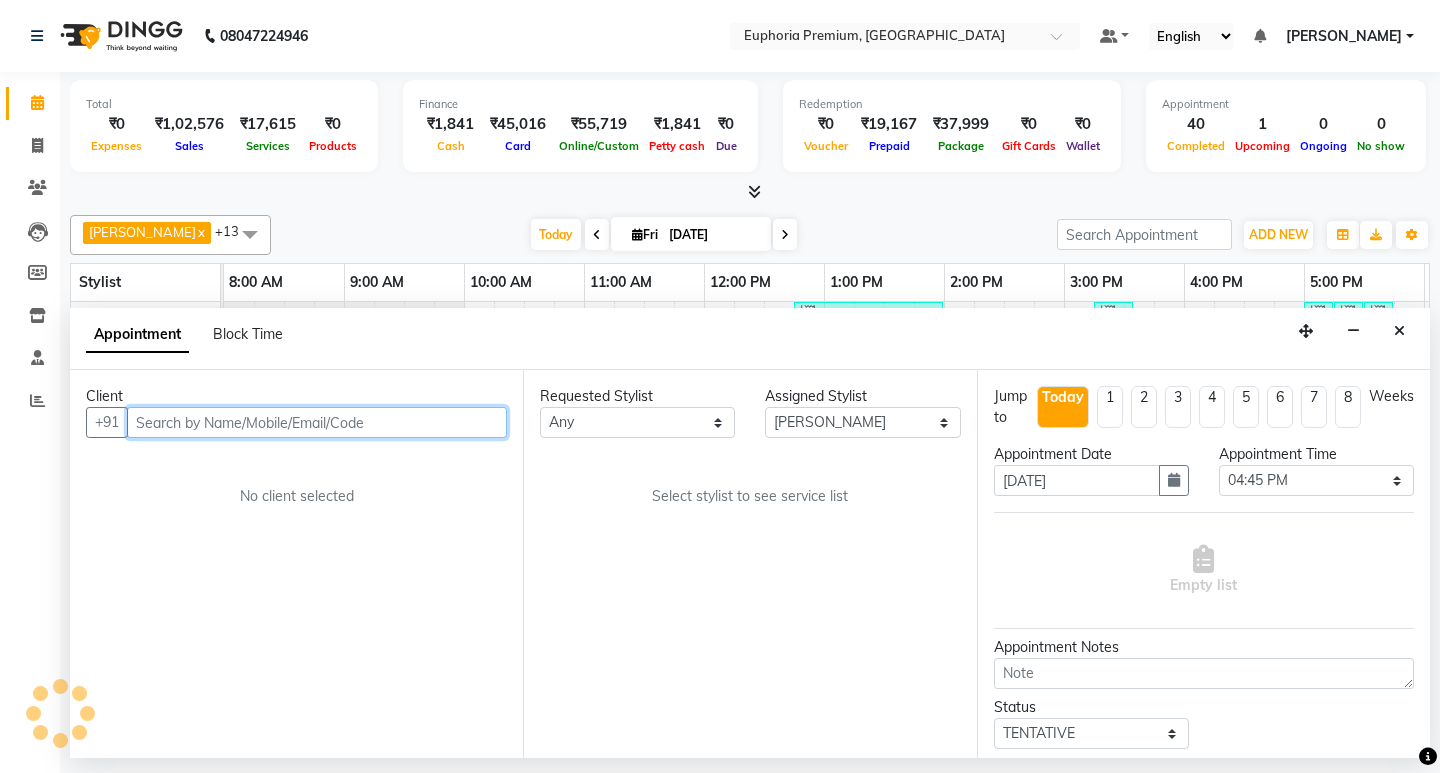 scroll, scrollTop: 0, scrollLeft: 475, axis: horizontal 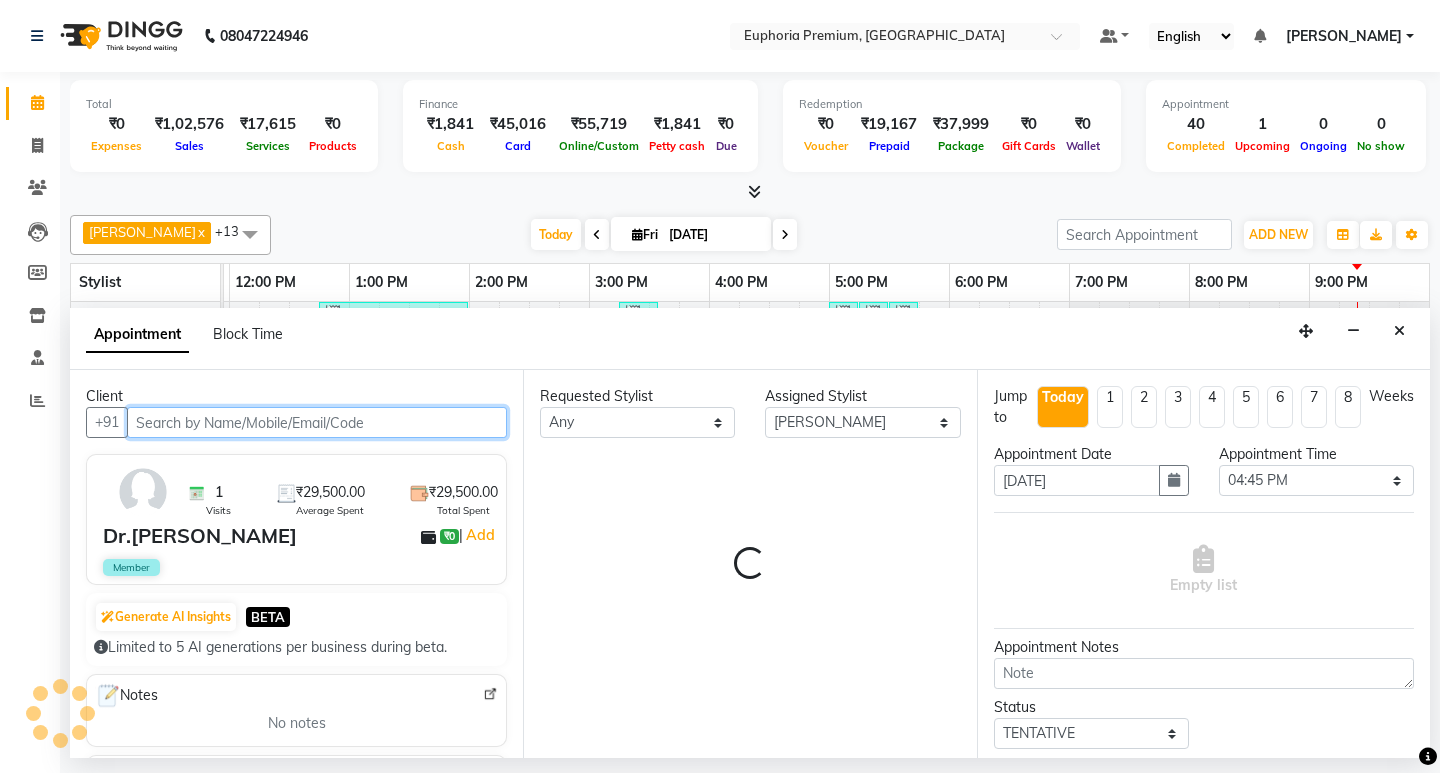select on "4006" 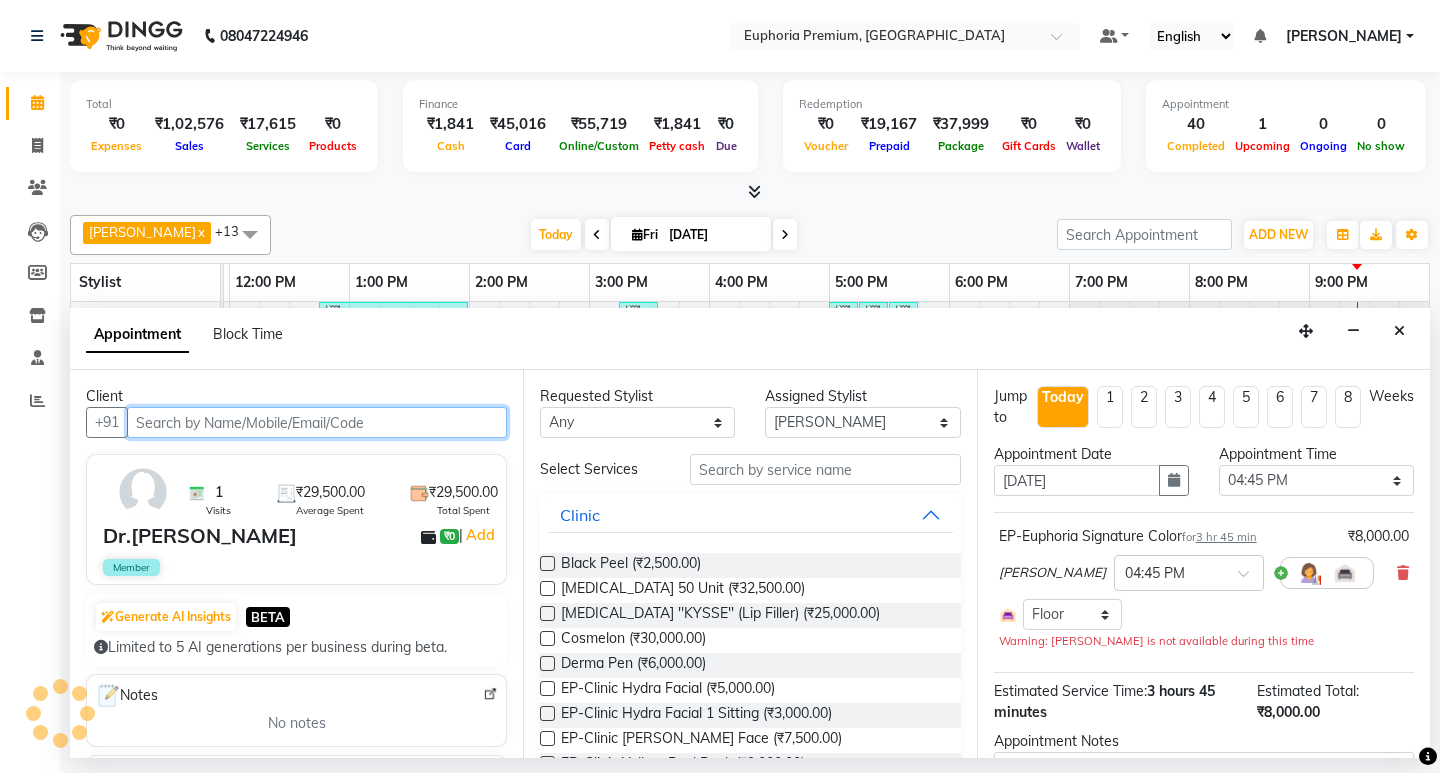 select on "4006" 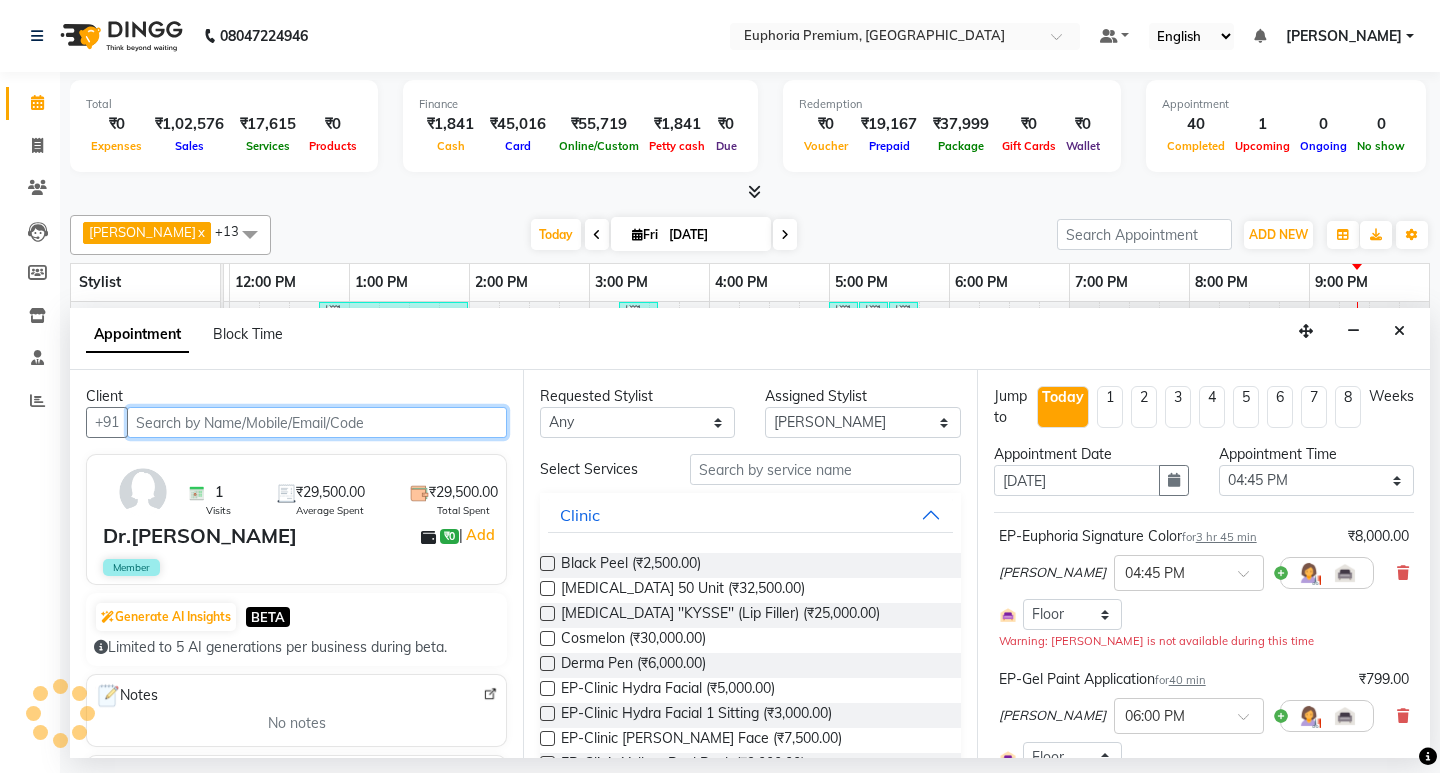 select on "4006" 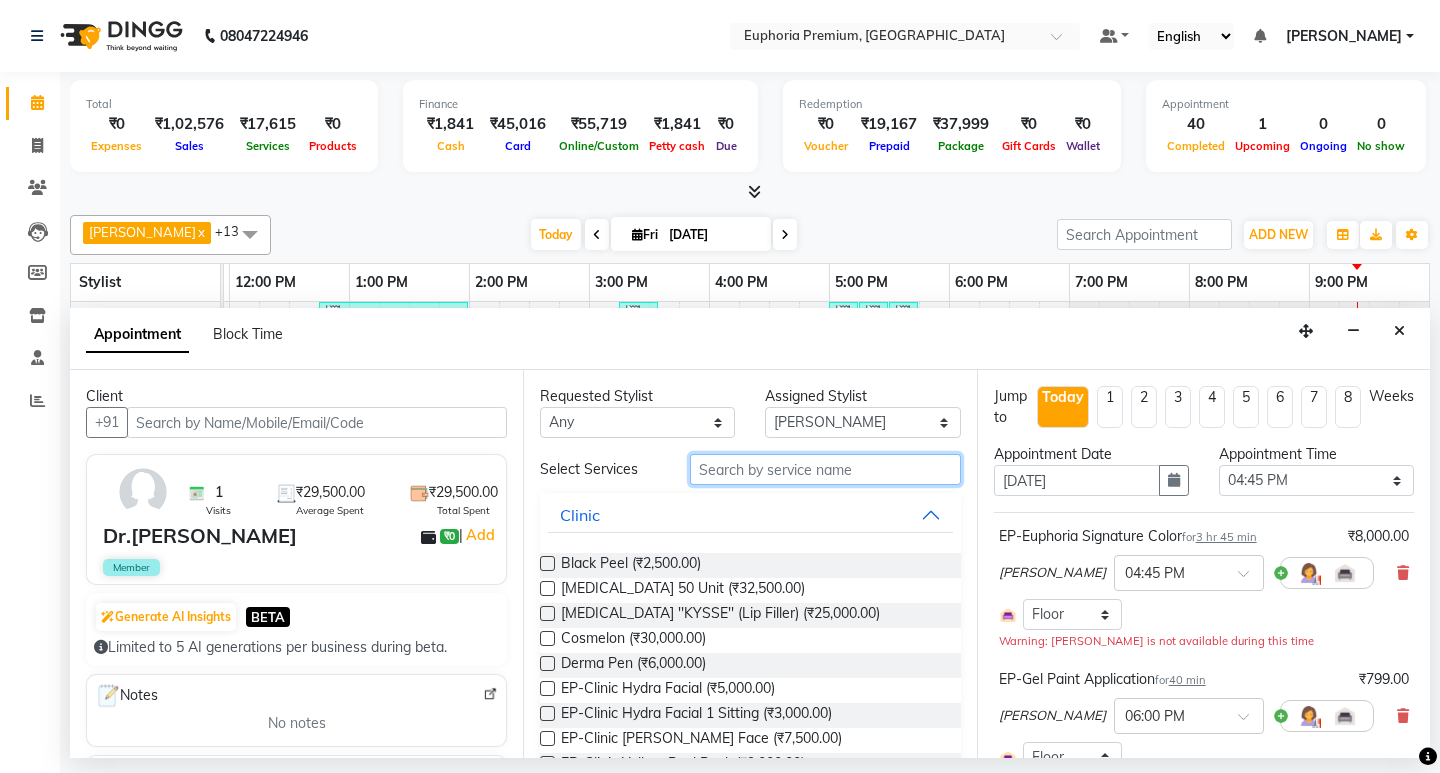click at bounding box center [825, 469] 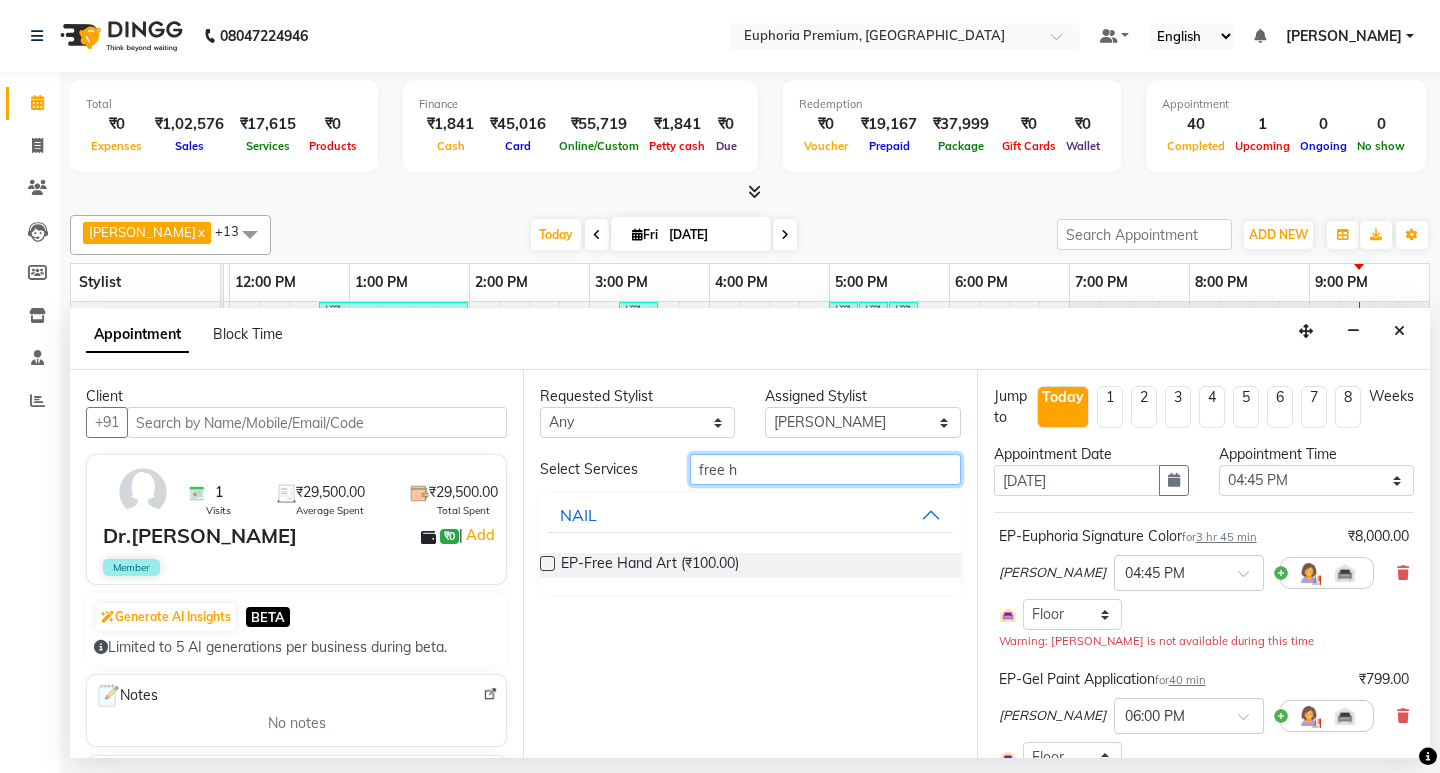 type on "free h" 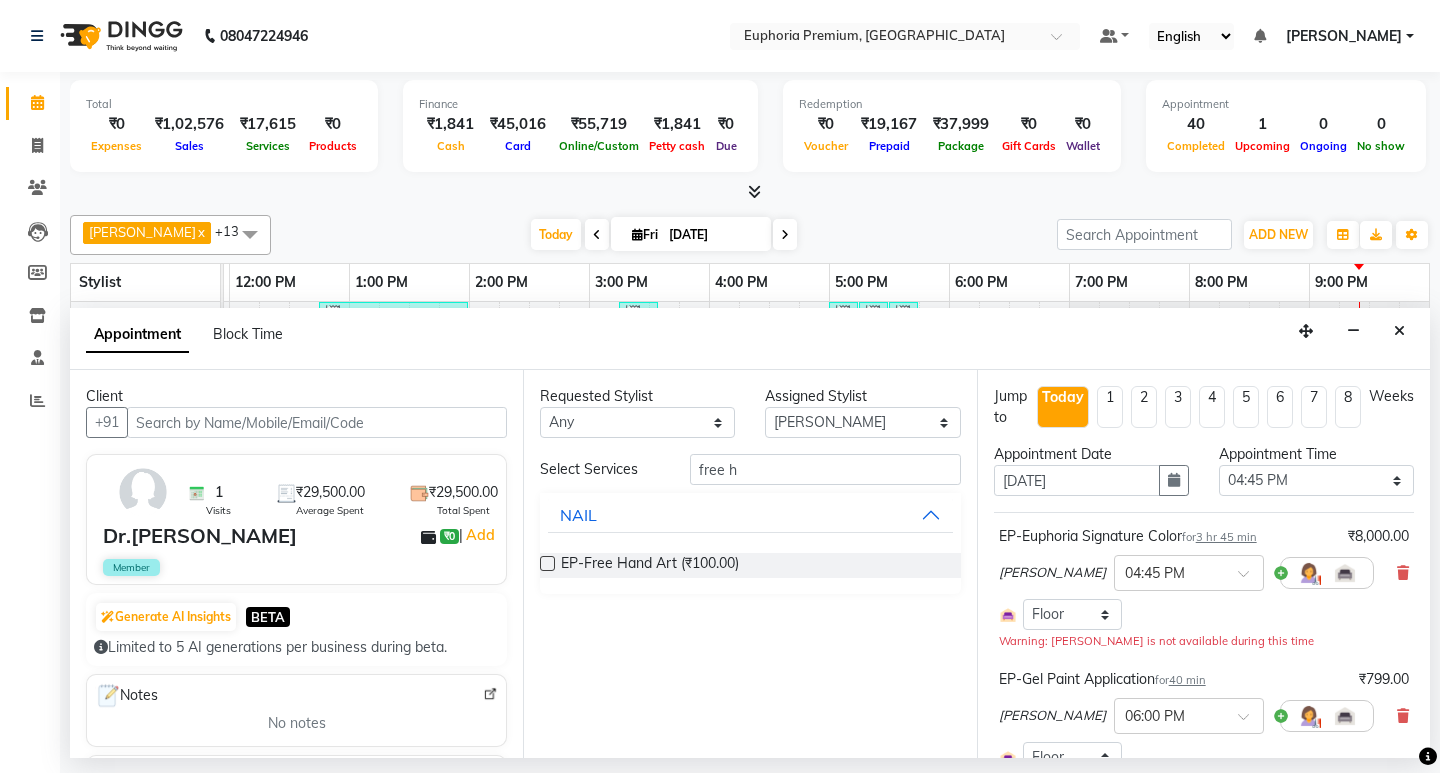 click at bounding box center (547, 563) 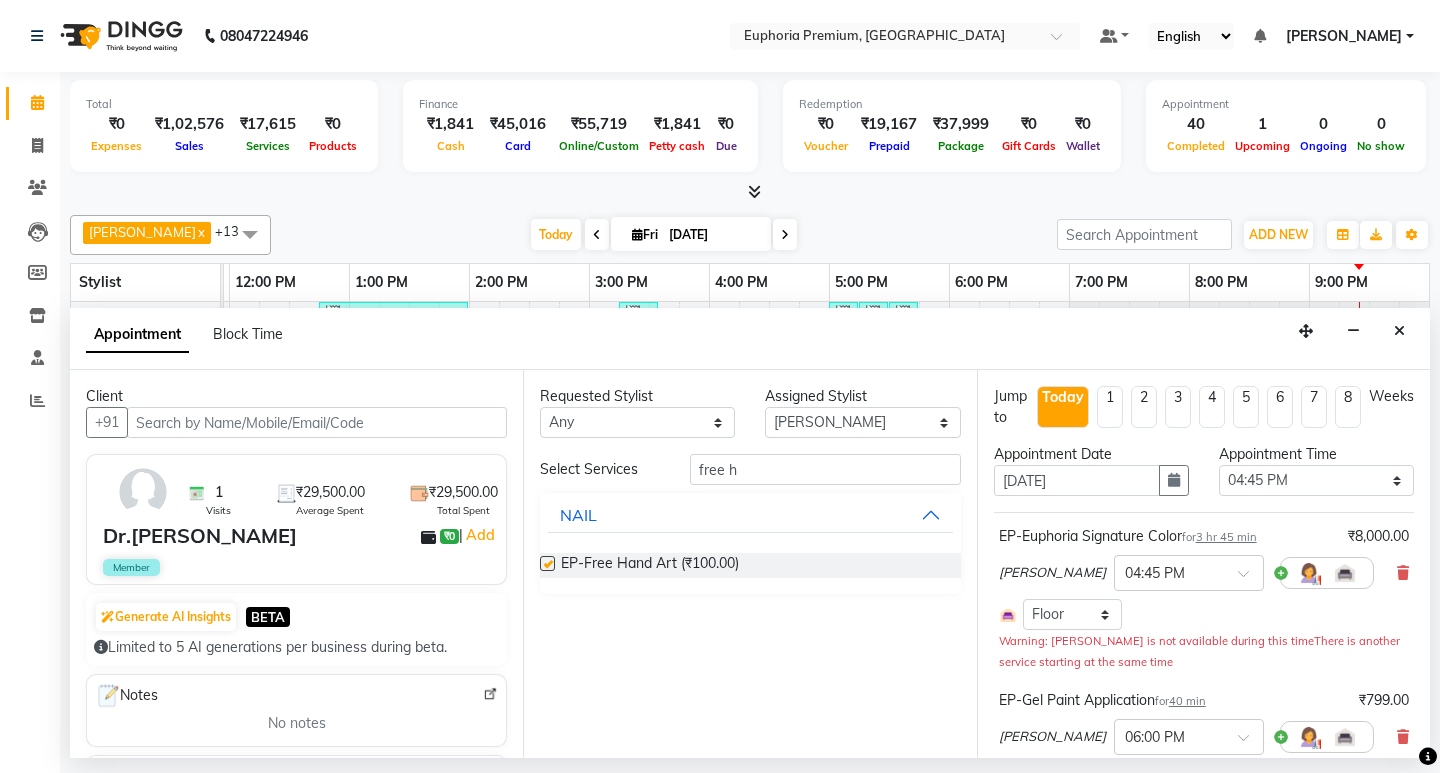 checkbox on "false" 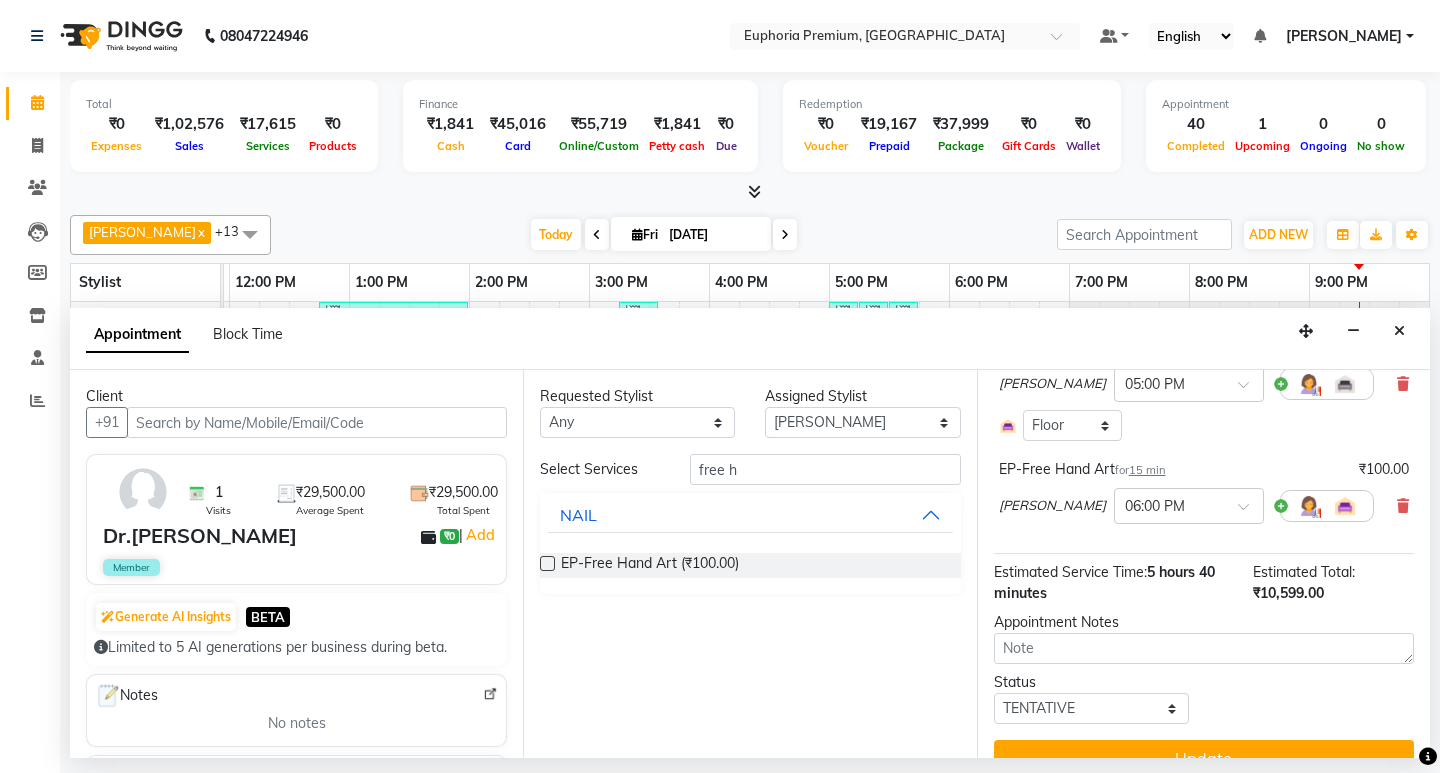scroll, scrollTop: 509, scrollLeft: 0, axis: vertical 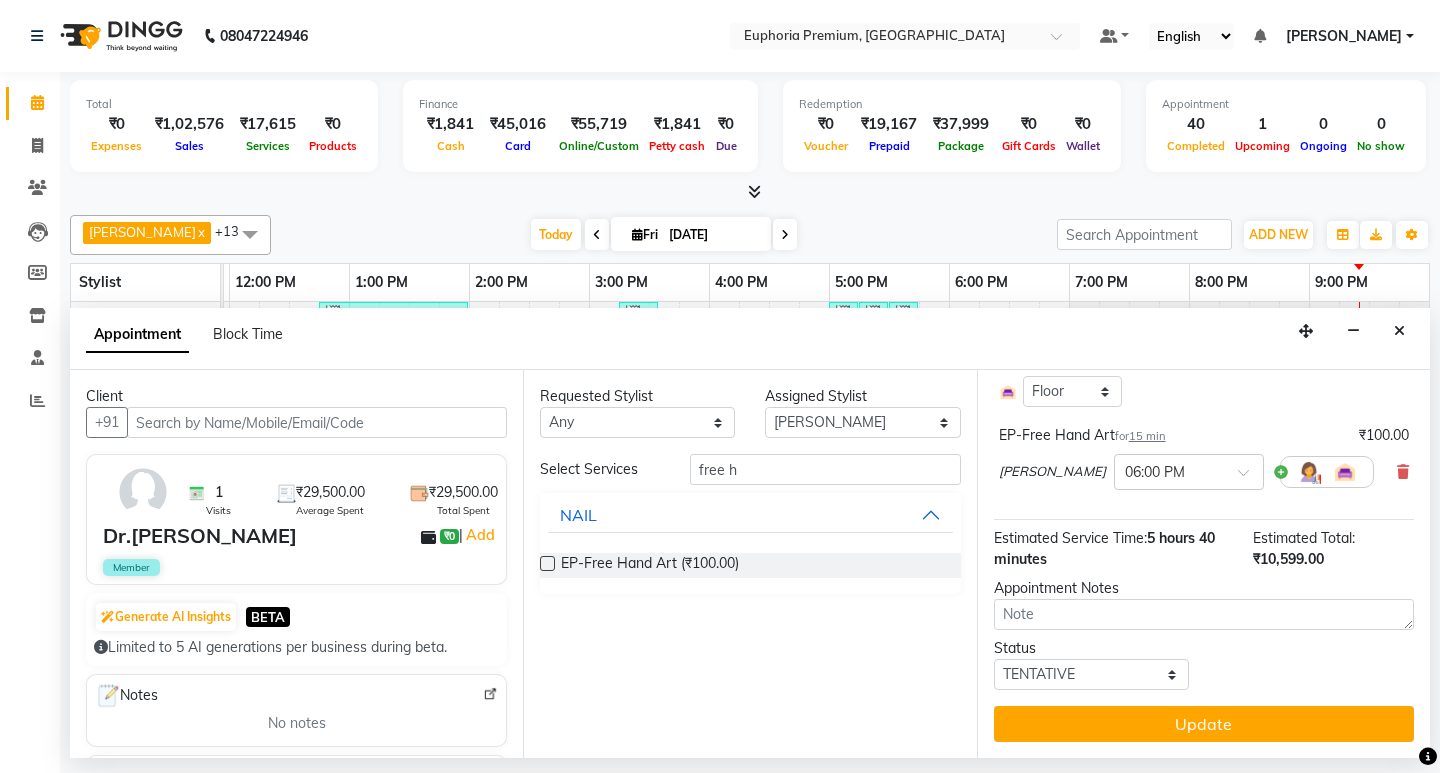 click on "15 min" at bounding box center [1147, 436] 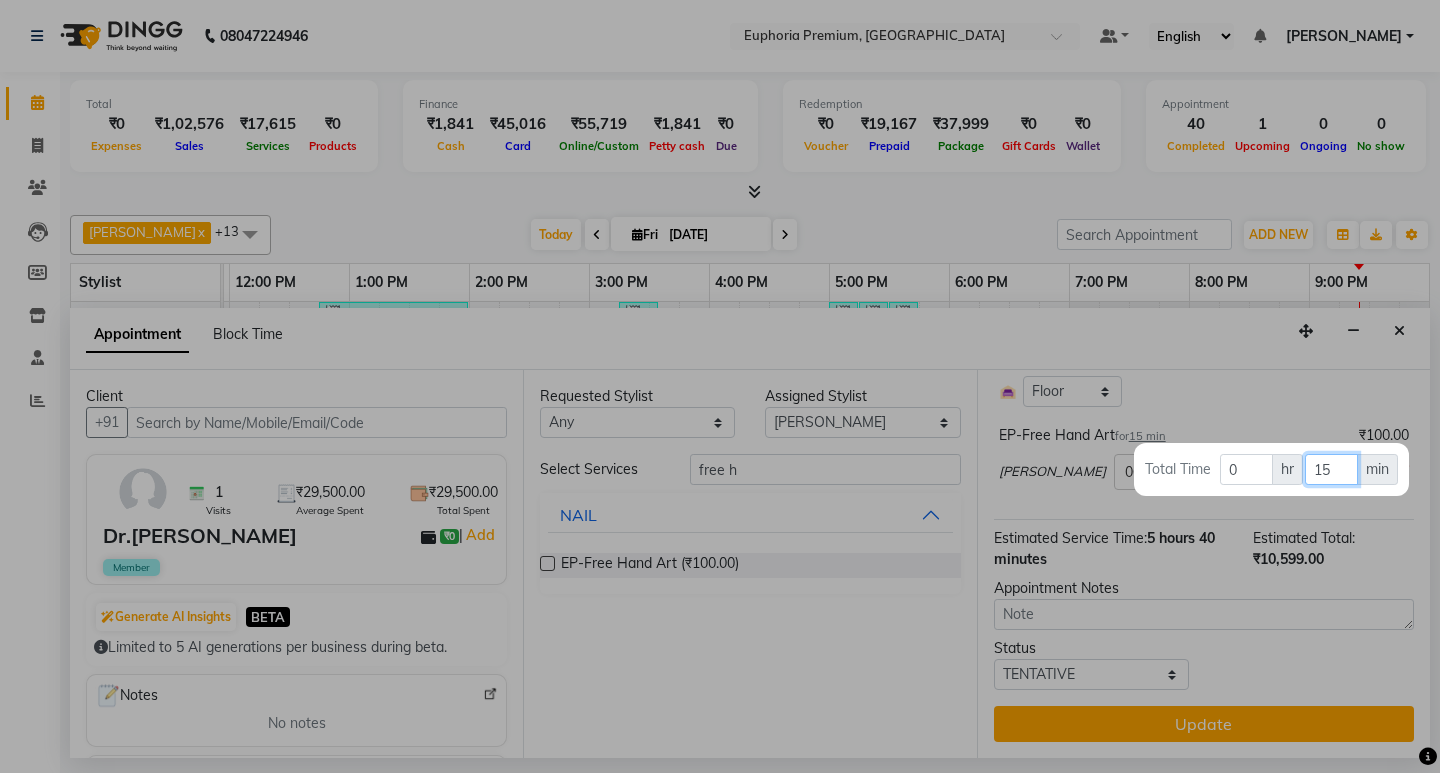 click on "15" at bounding box center (1331, 469) 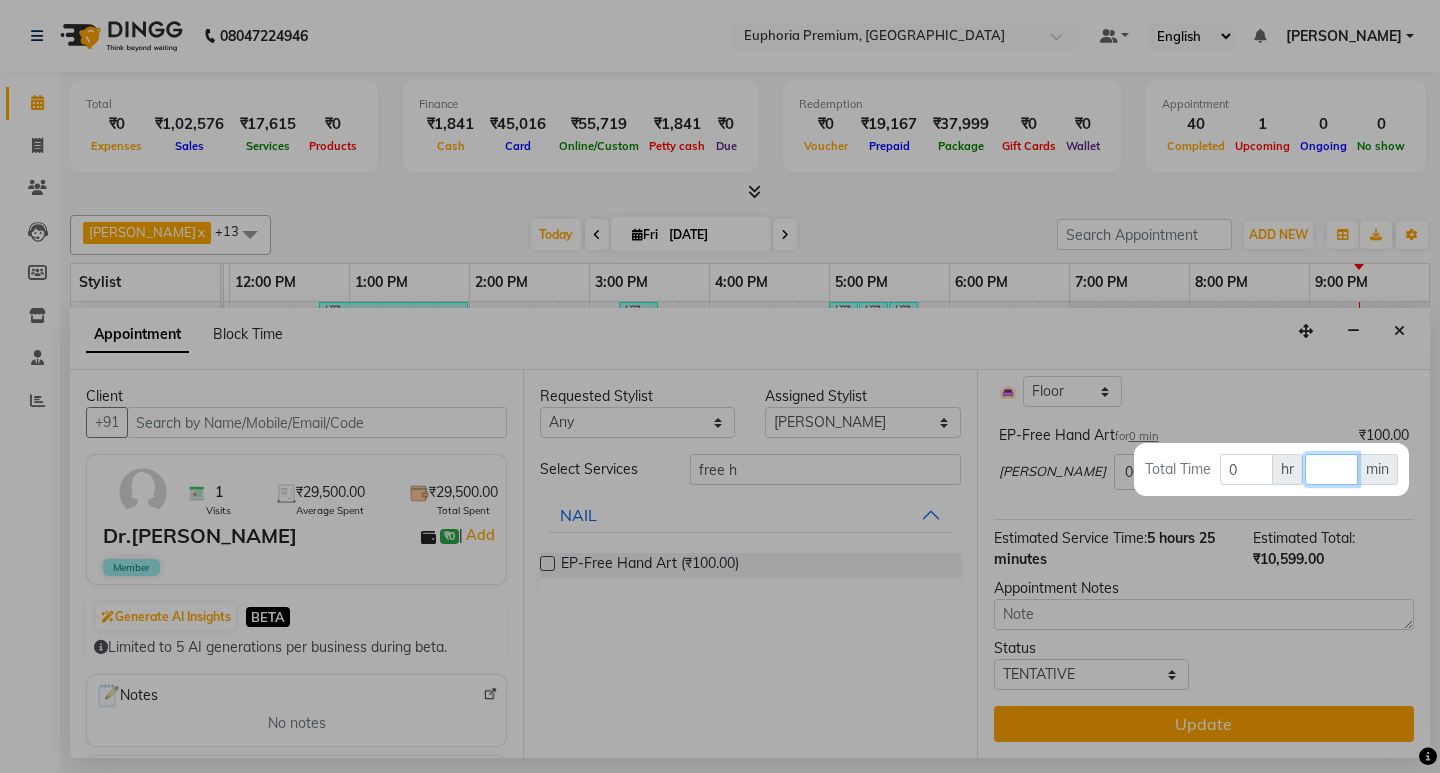 type 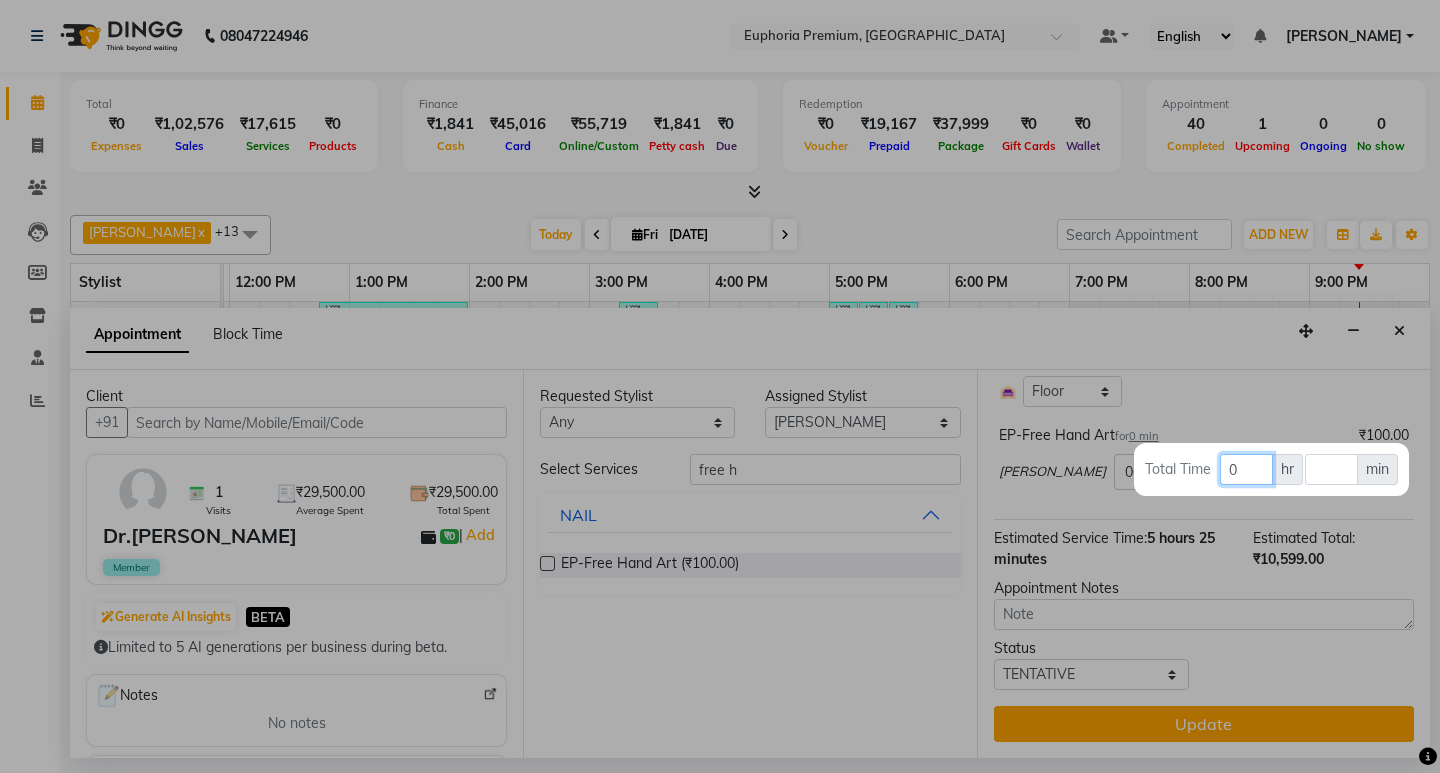 click on "0" at bounding box center [1246, 469] 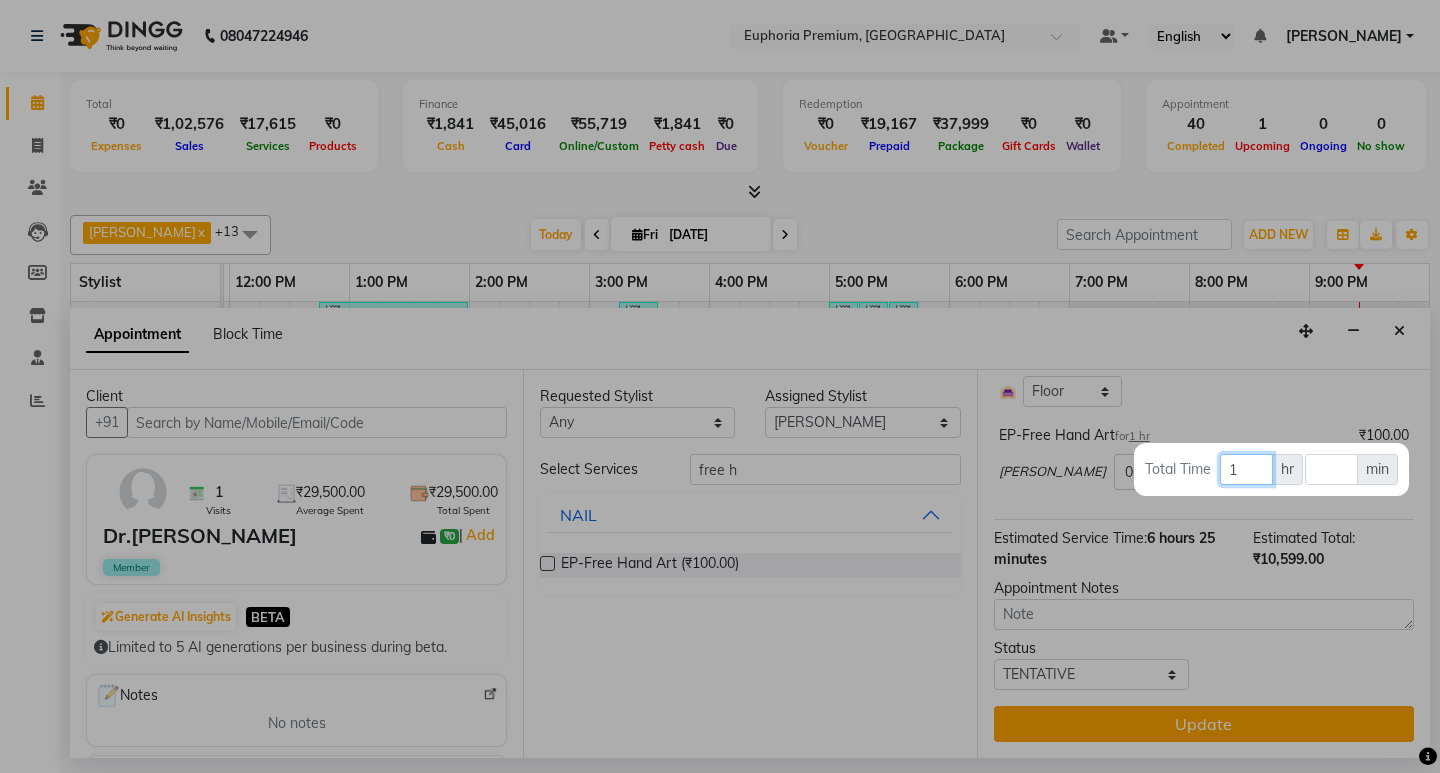 type on "1" 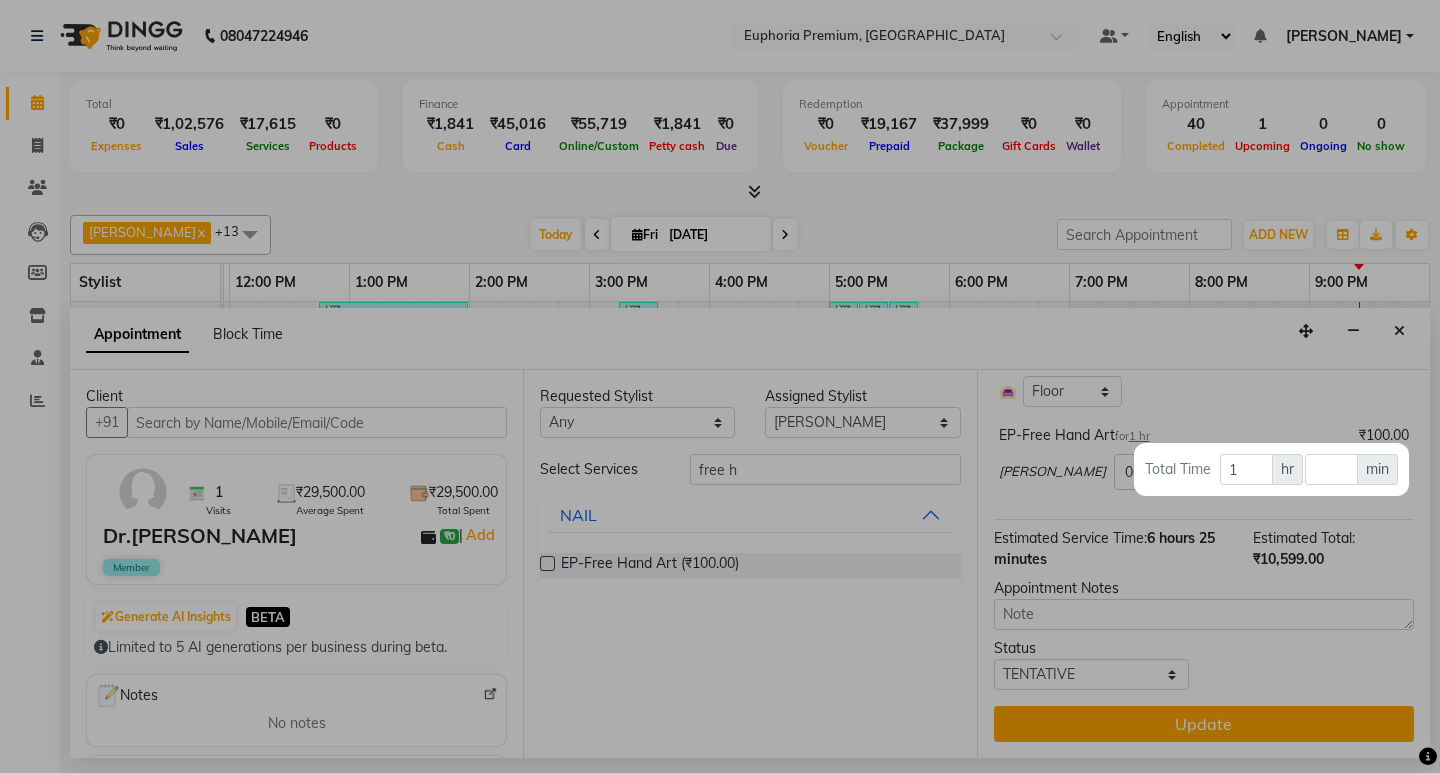 click at bounding box center (720, 386) 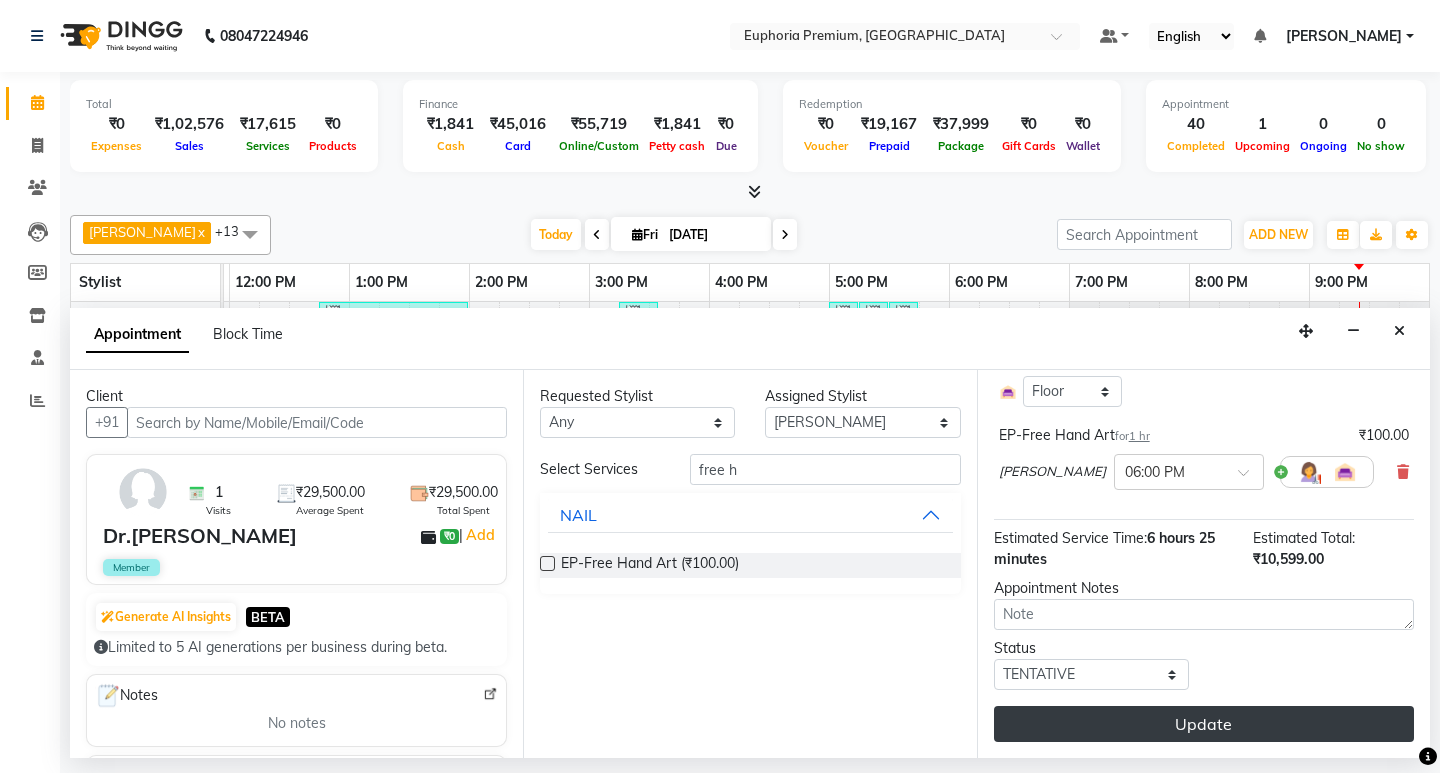 click on "Update" at bounding box center [1204, 724] 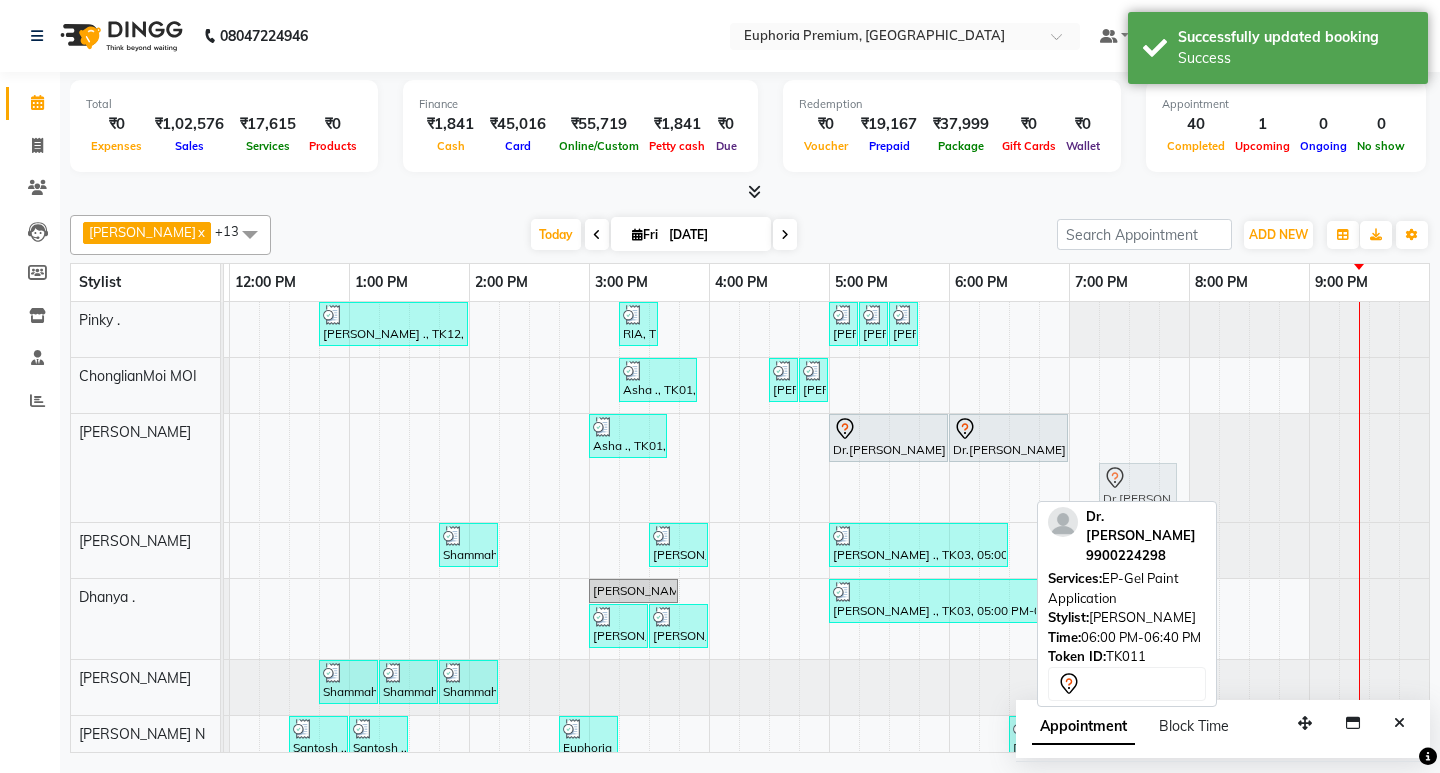 drag, startPoint x: 994, startPoint y: 481, endPoint x: 1128, endPoint y: 456, distance: 136.31215 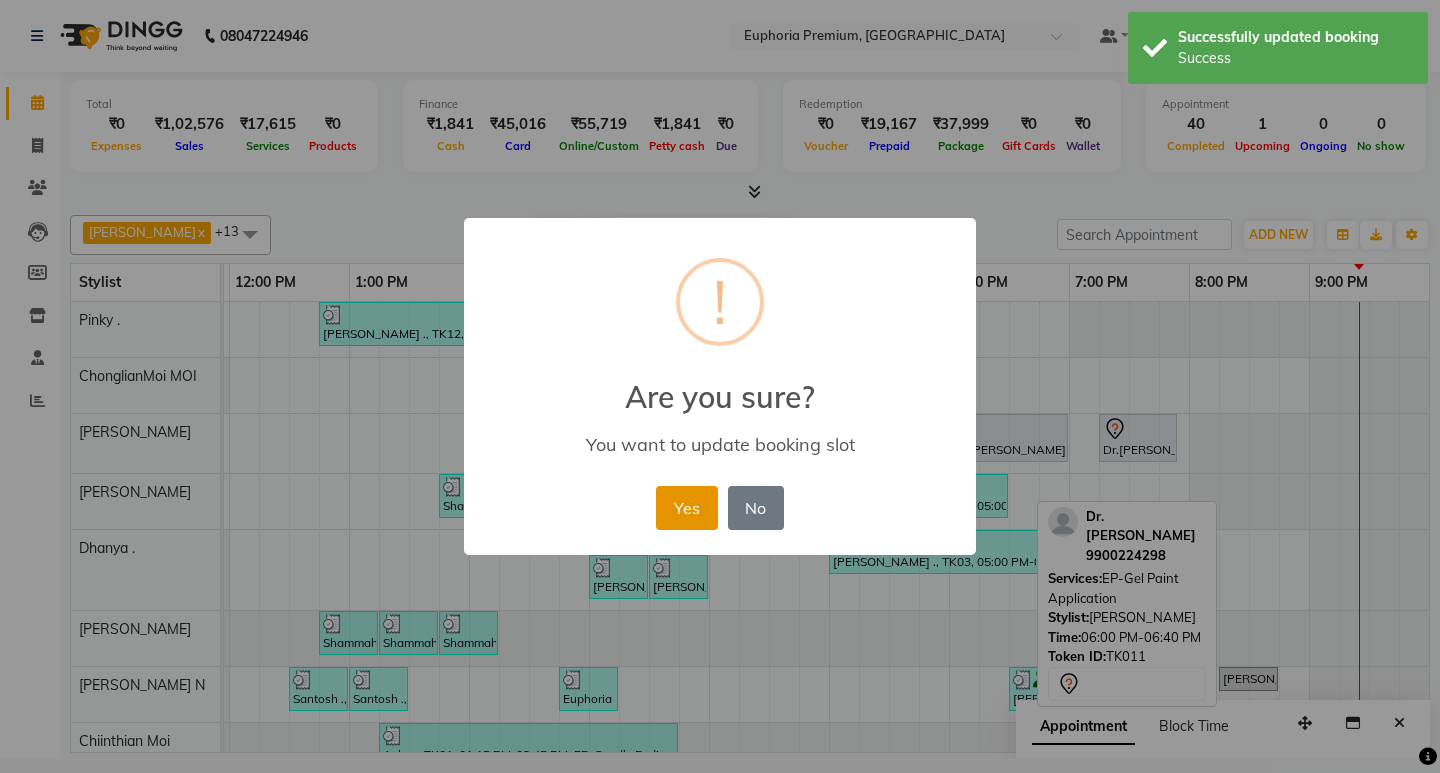 click on "Yes" at bounding box center (686, 508) 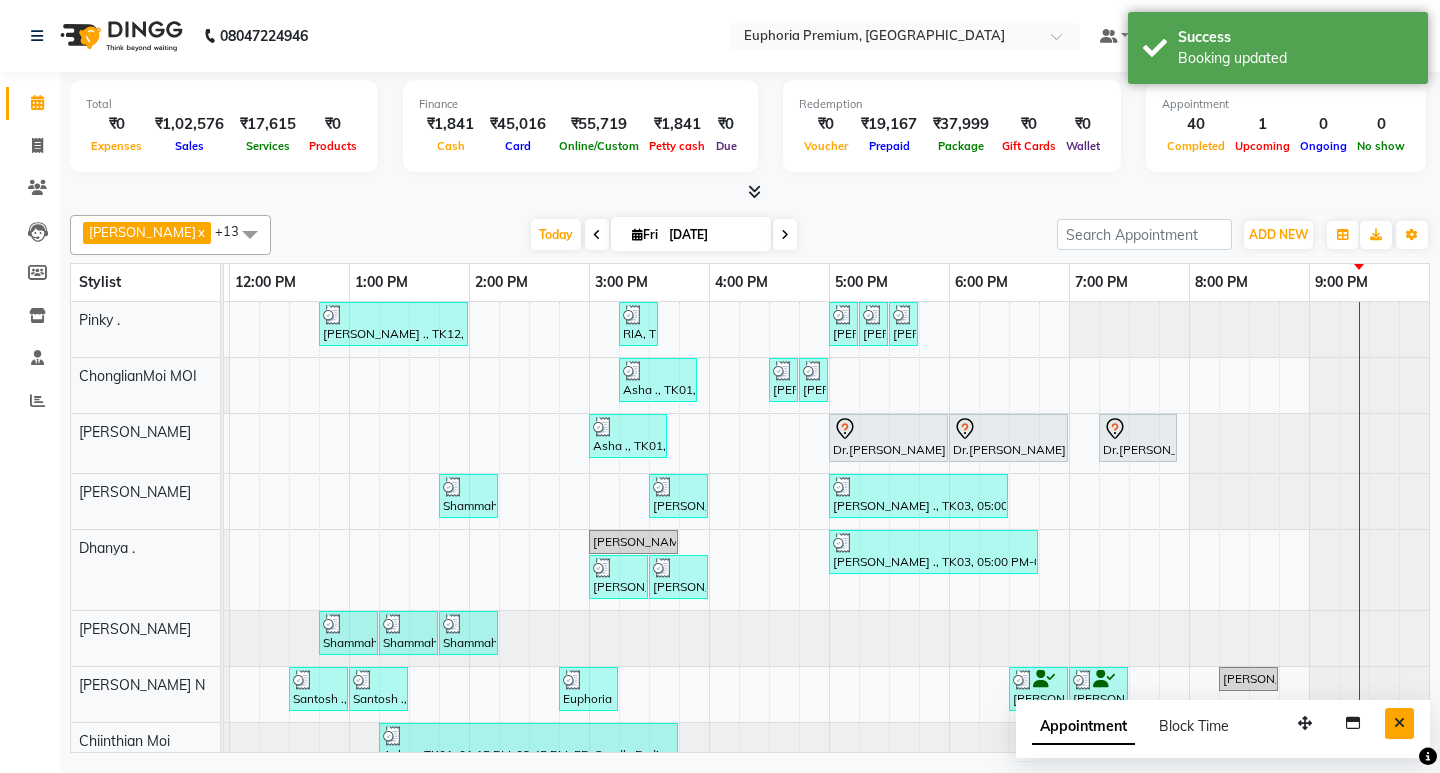 click at bounding box center (1399, 723) 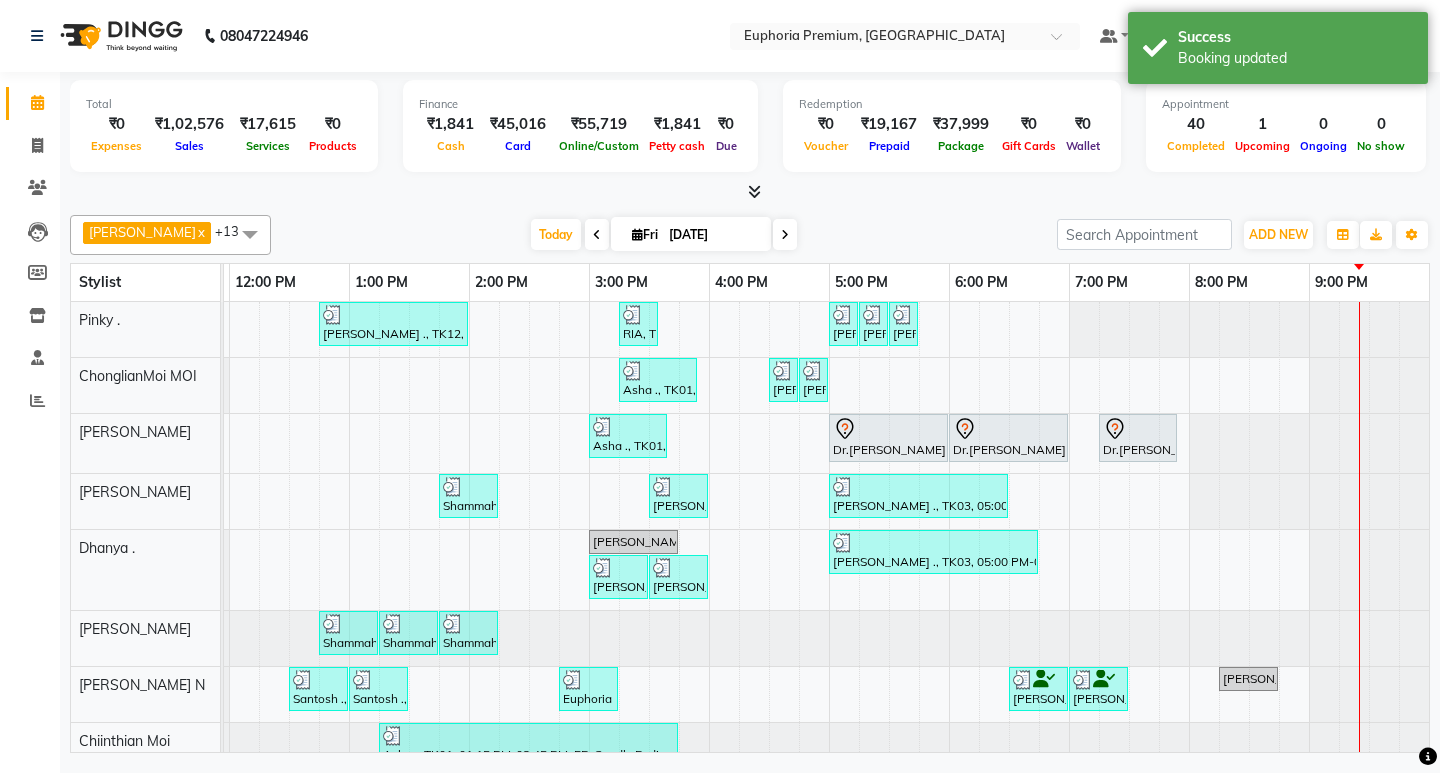 scroll, scrollTop: 451, scrollLeft: 475, axis: both 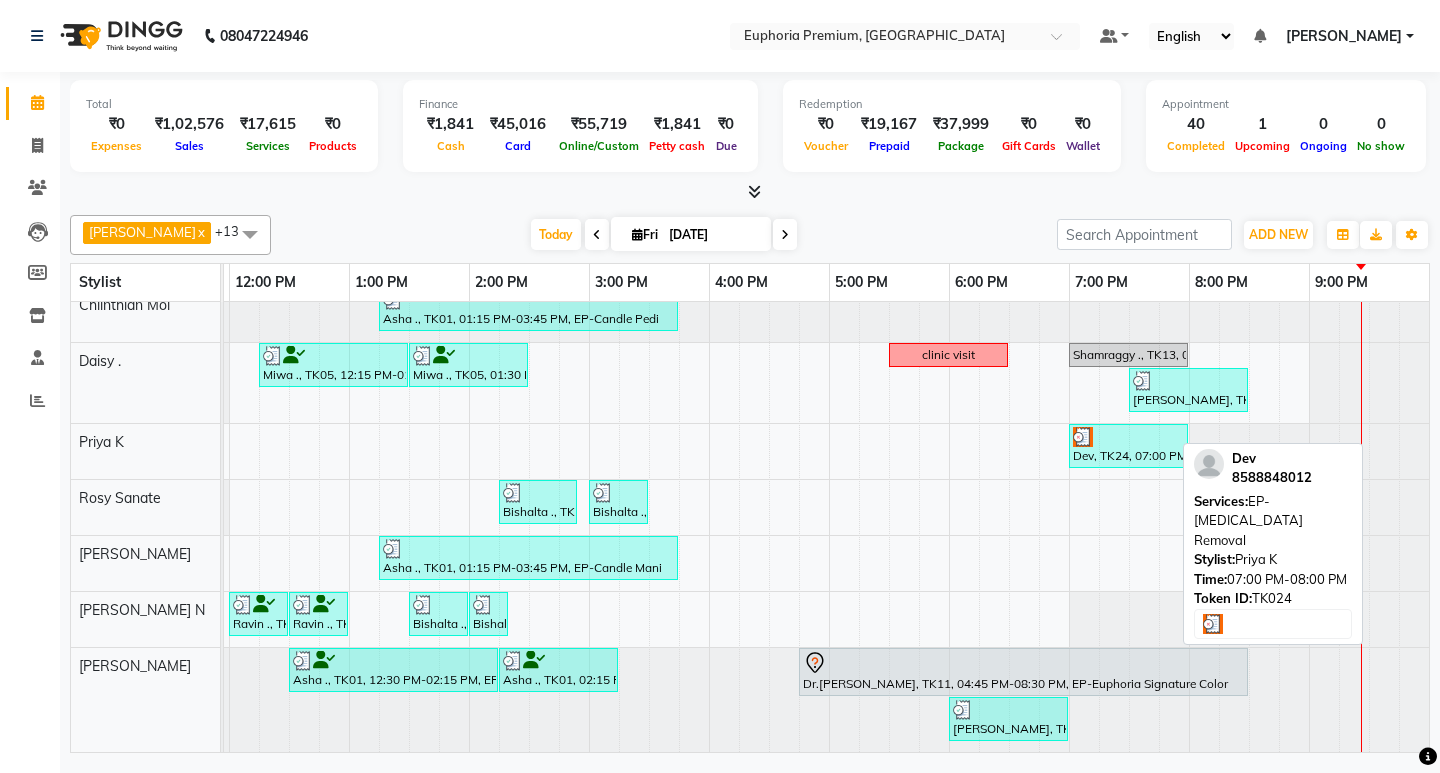 click at bounding box center [1128, 437] 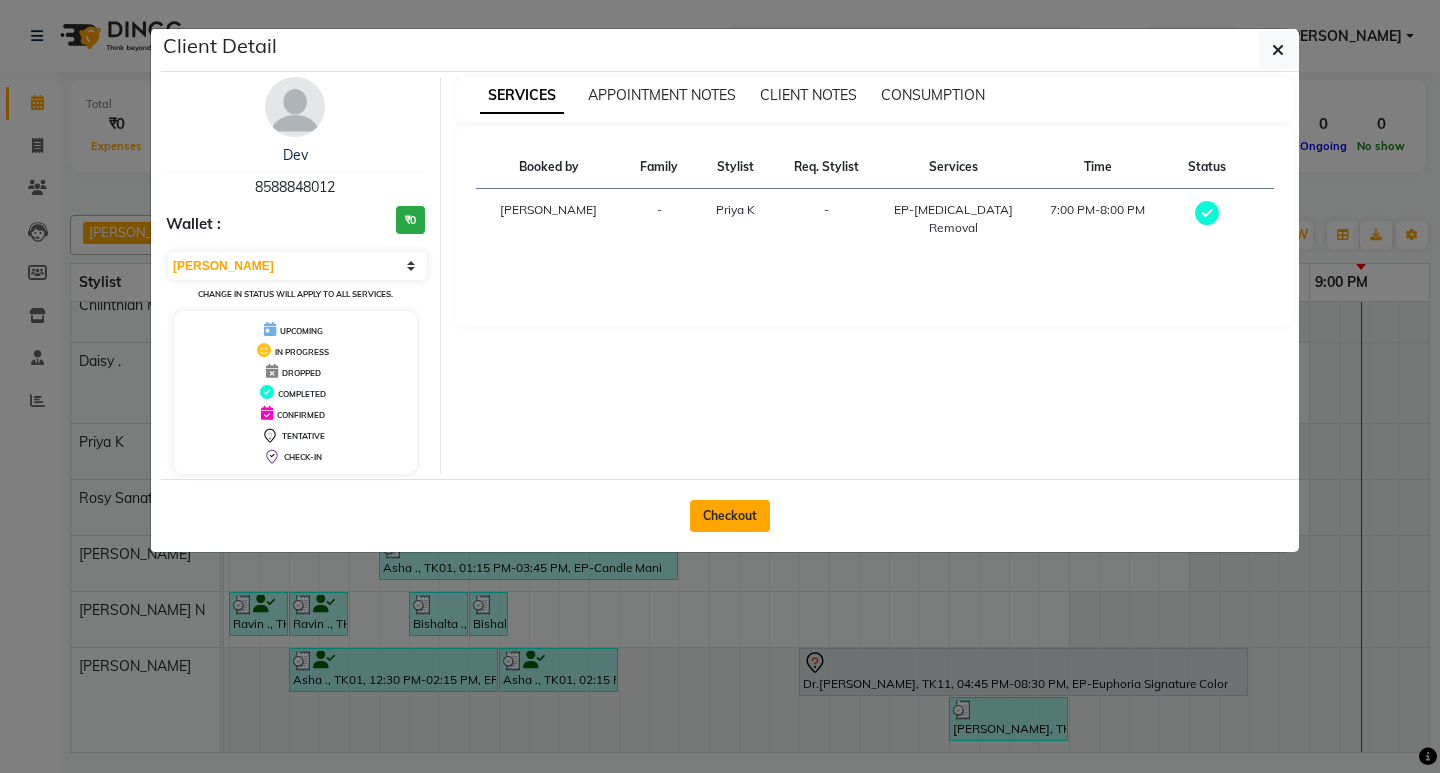 click on "Checkout" 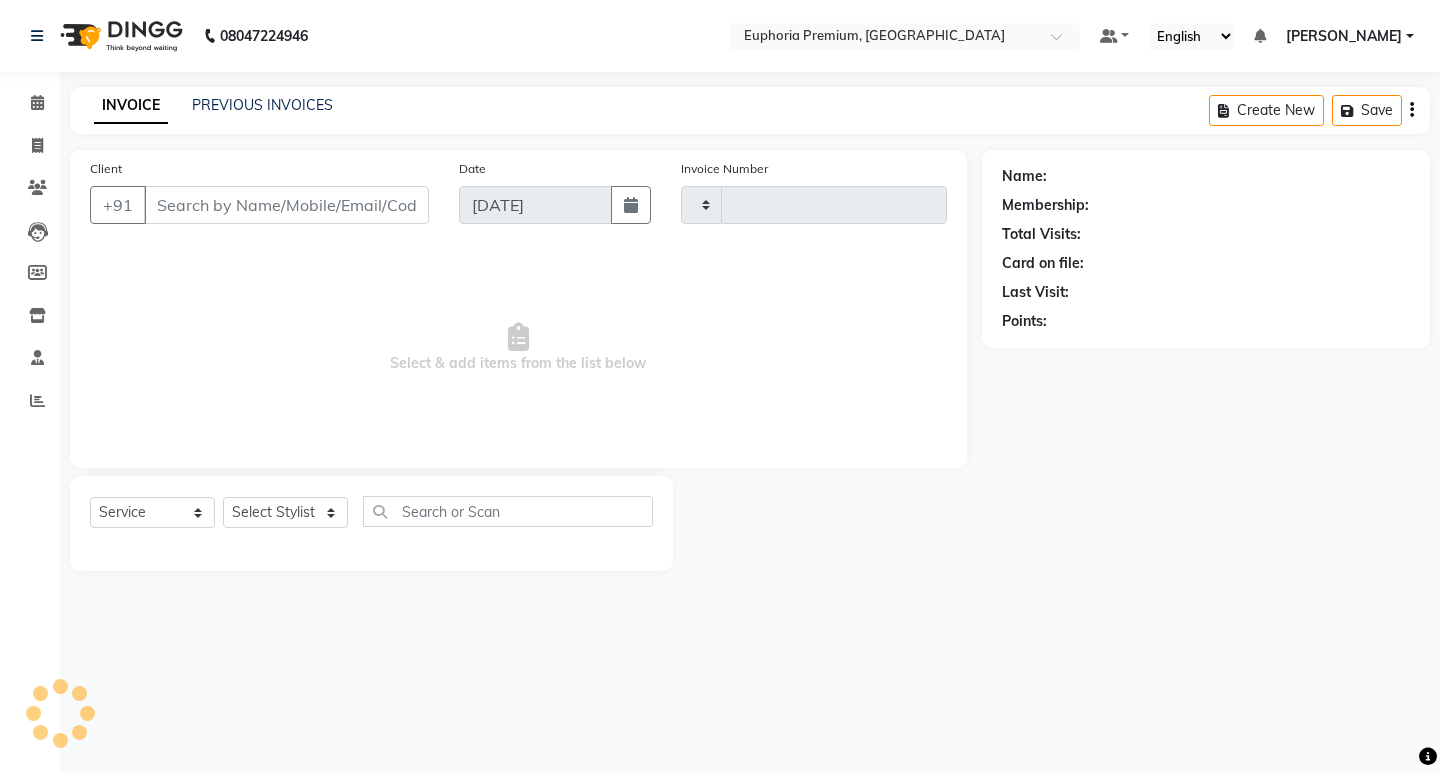 type on "1681" 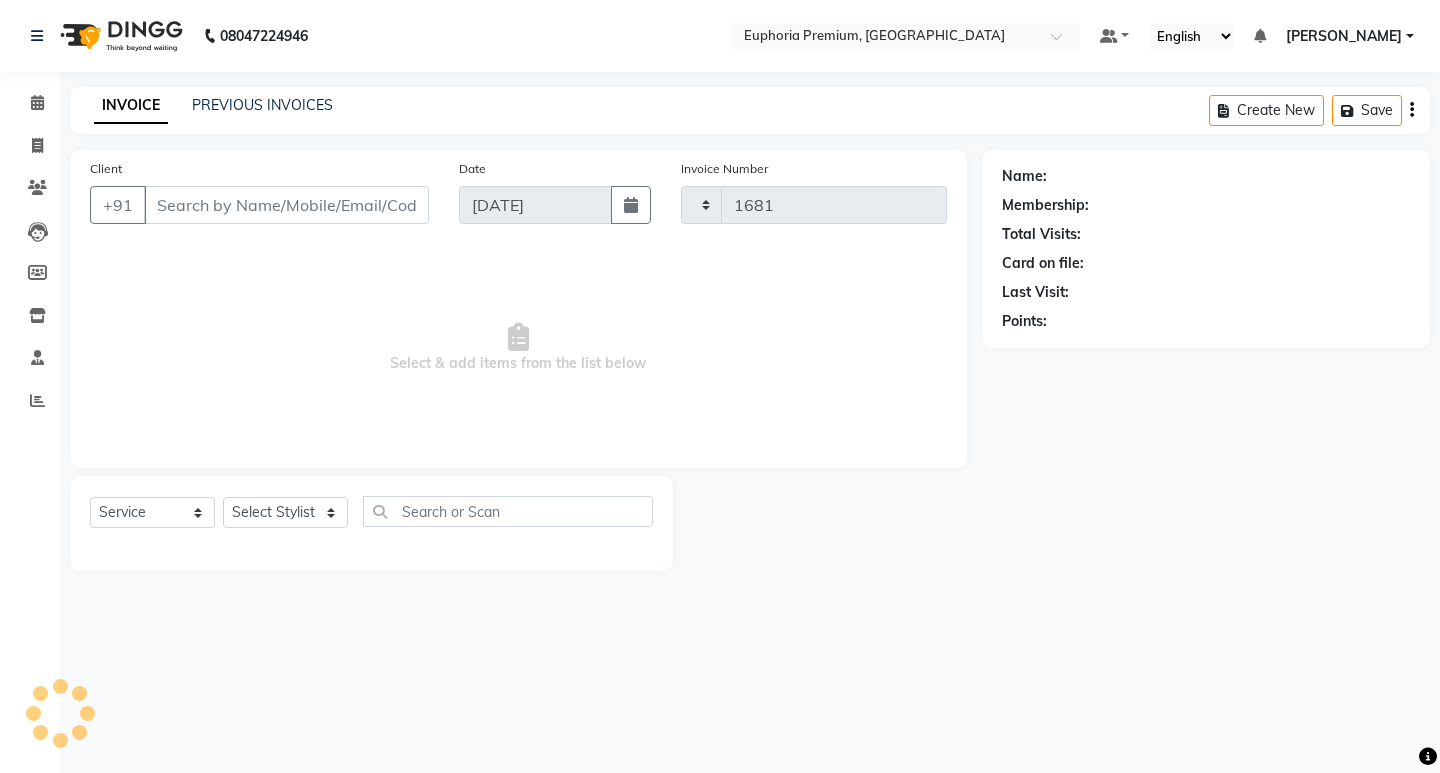 select on "7925" 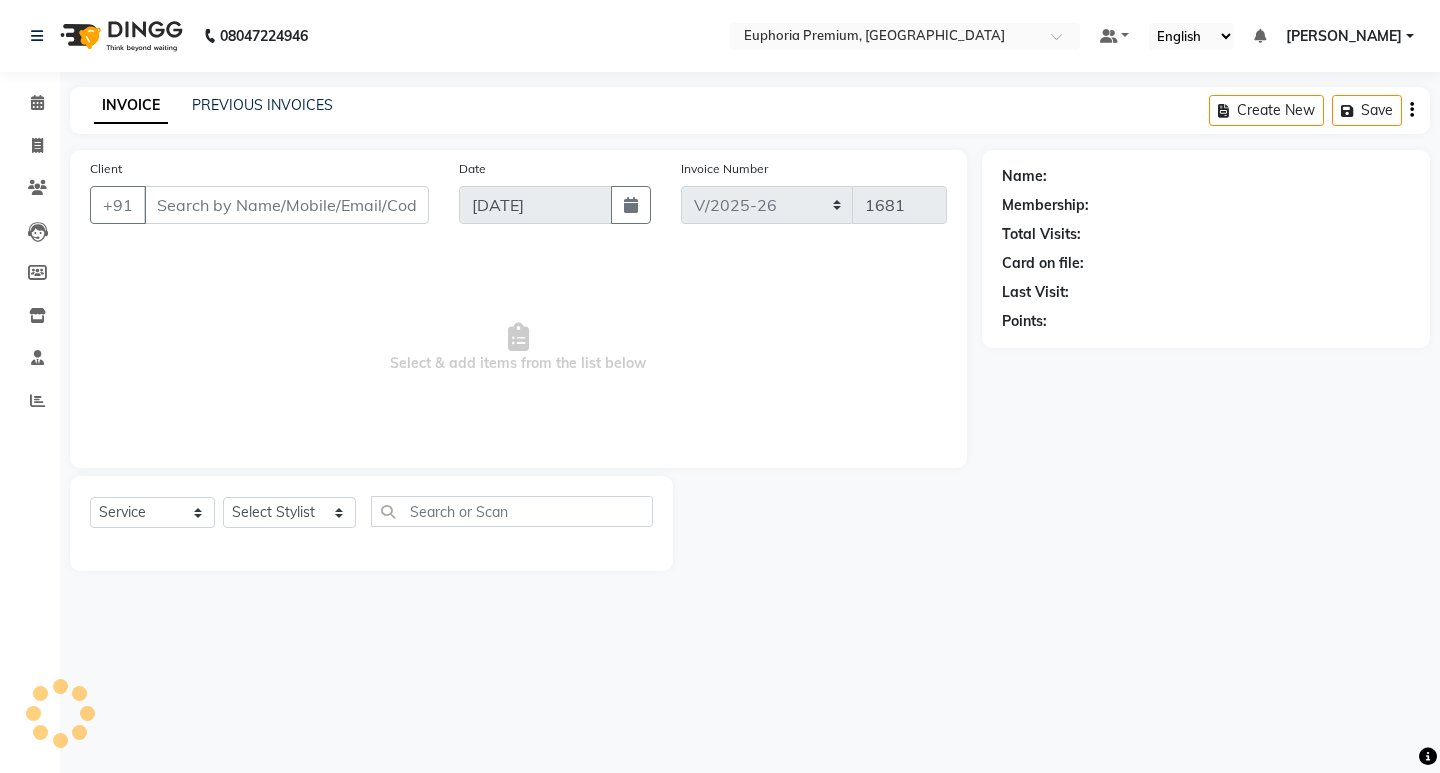 type on "85******12" 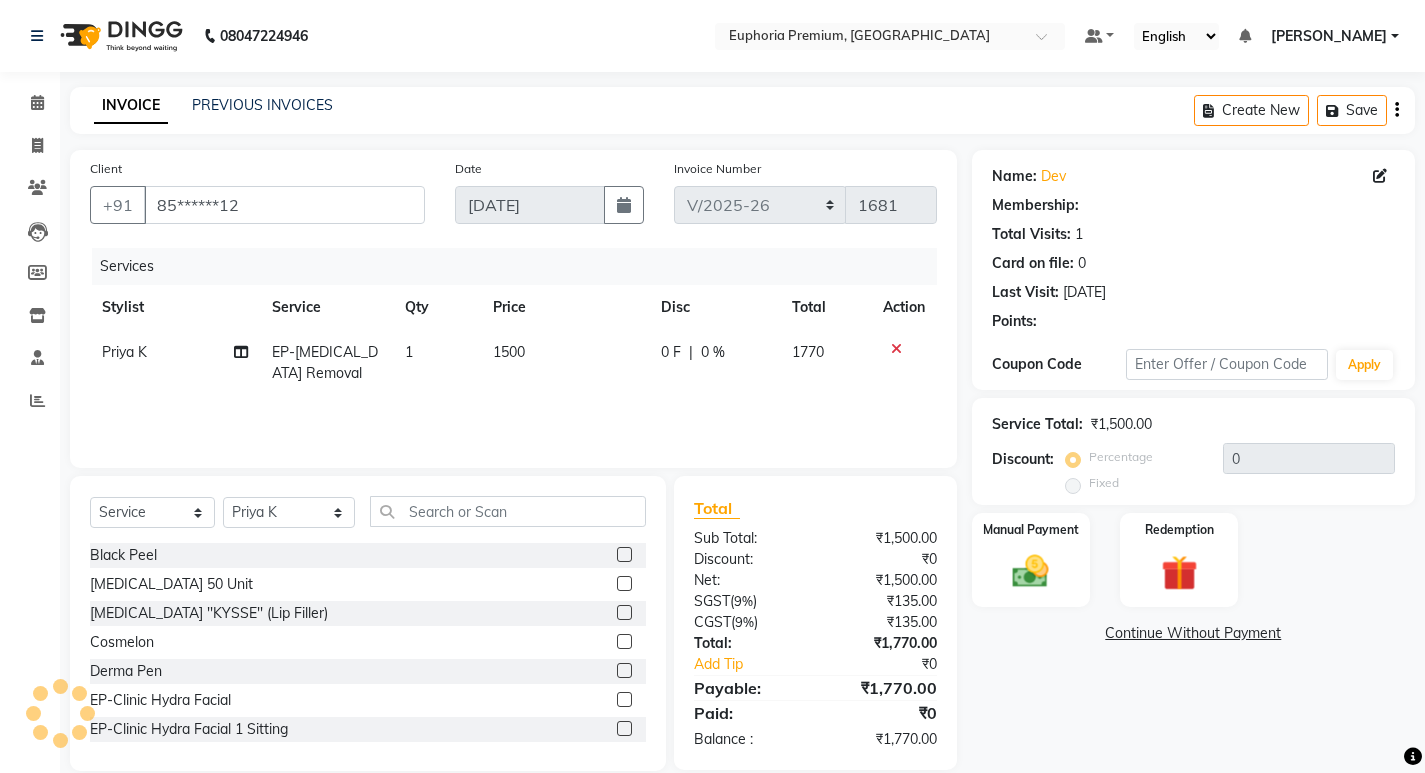 select on "1: Object" 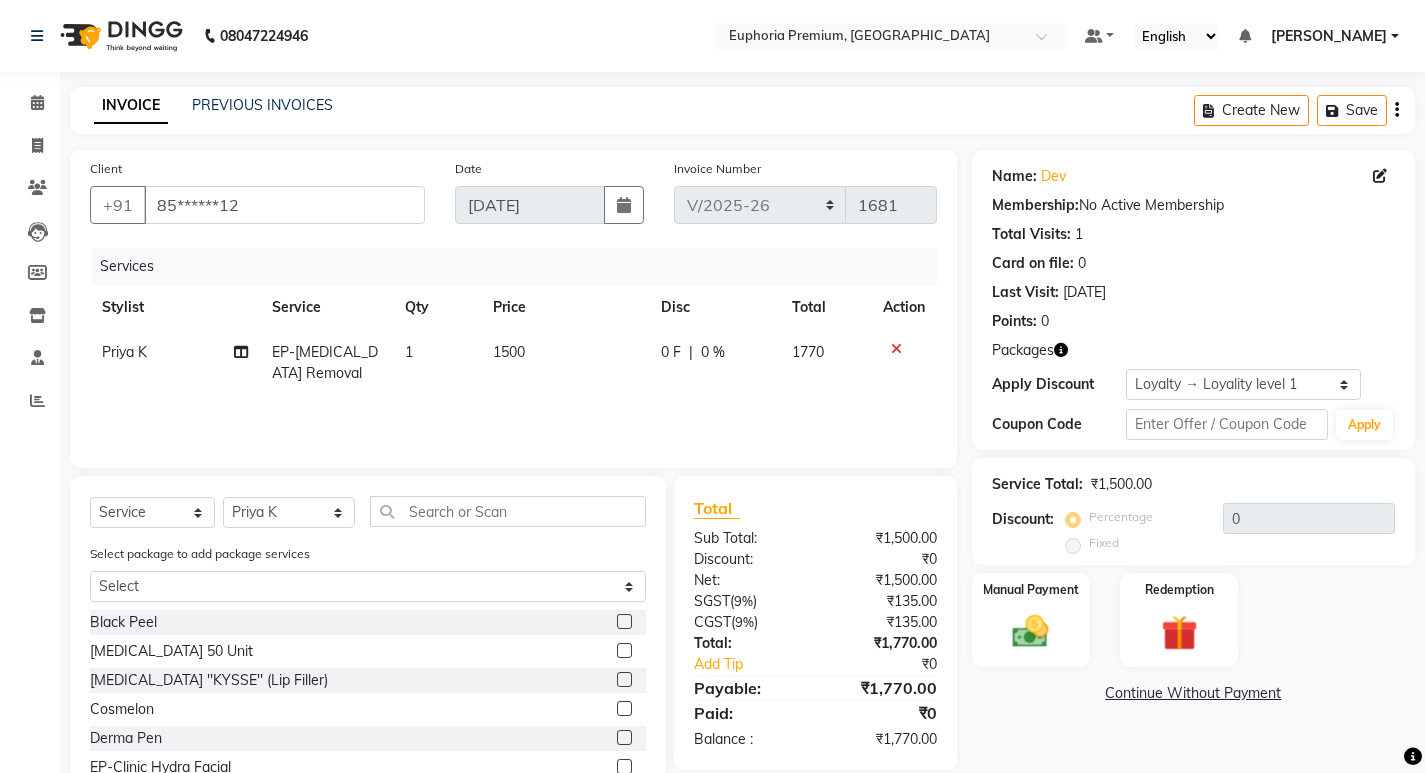 click on "1500" 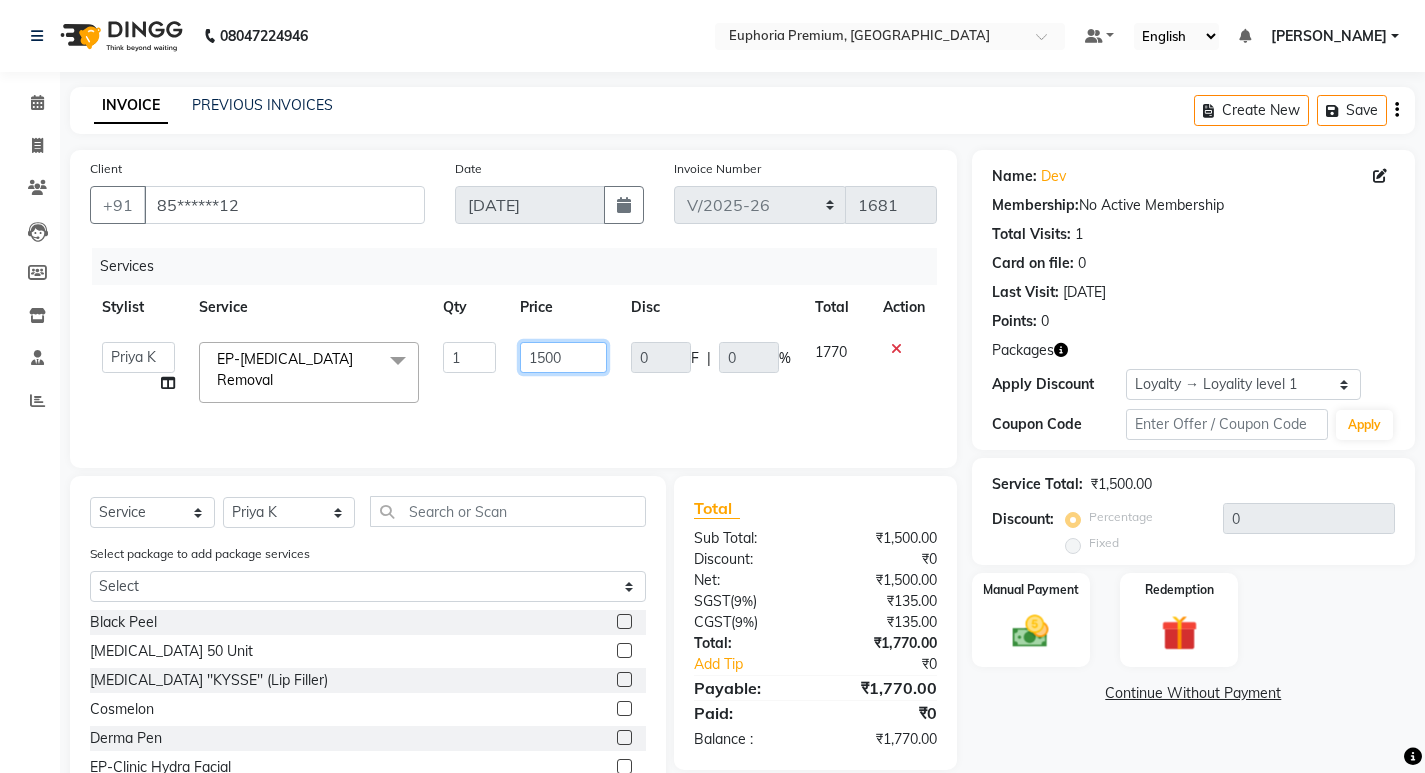click on "1500" 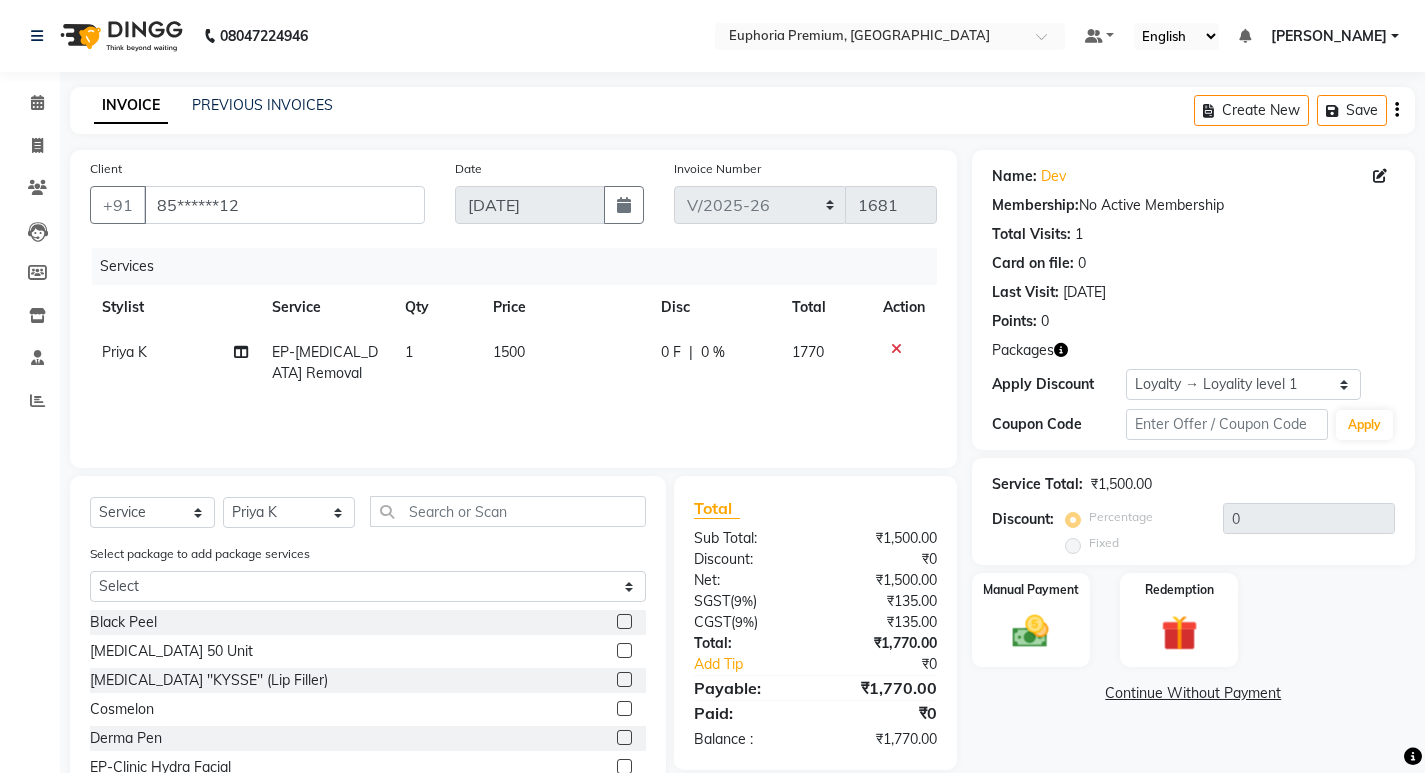 click on "Services Stylist Service Qty Price Disc Total Action Priya  K EP-Wart Removal 1 1500 0 F | 0 % 1770" 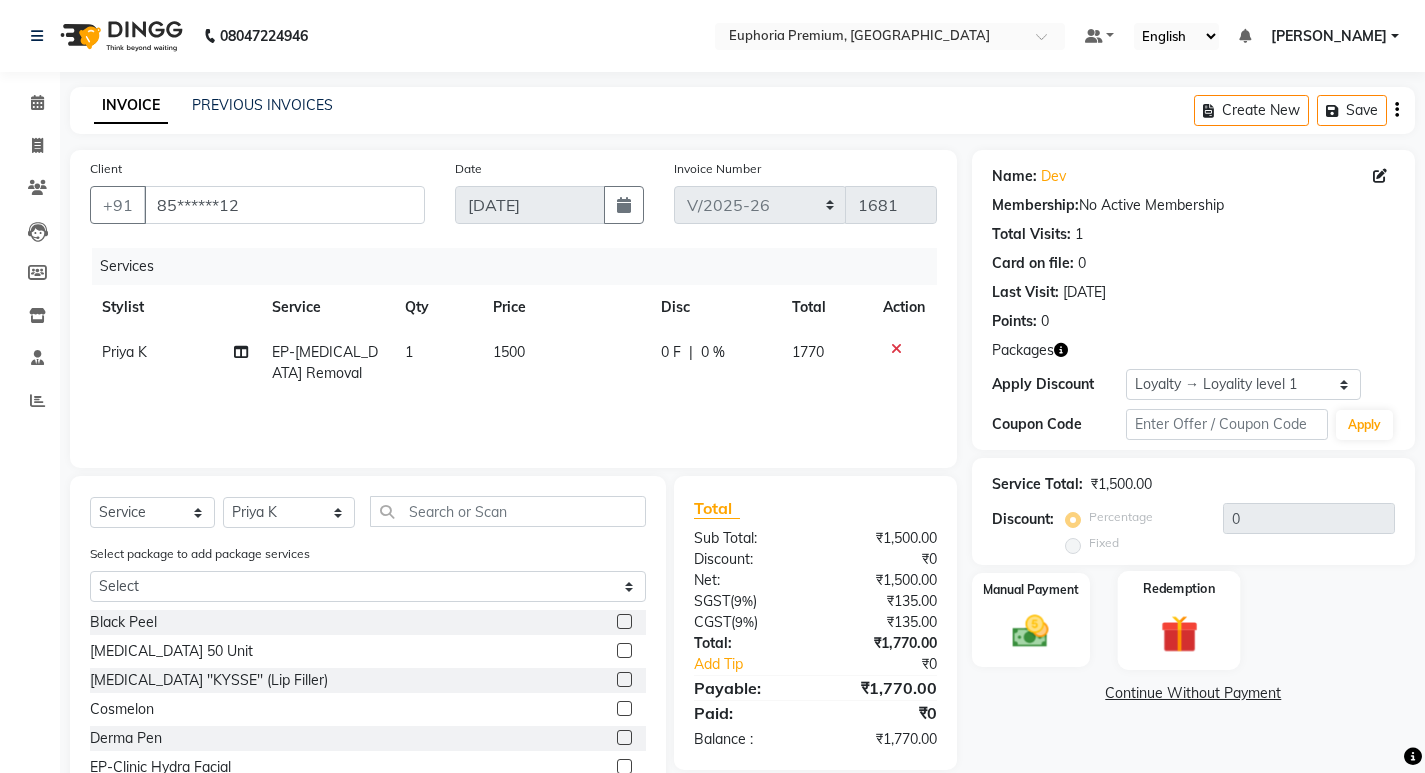 click on "Redemption" 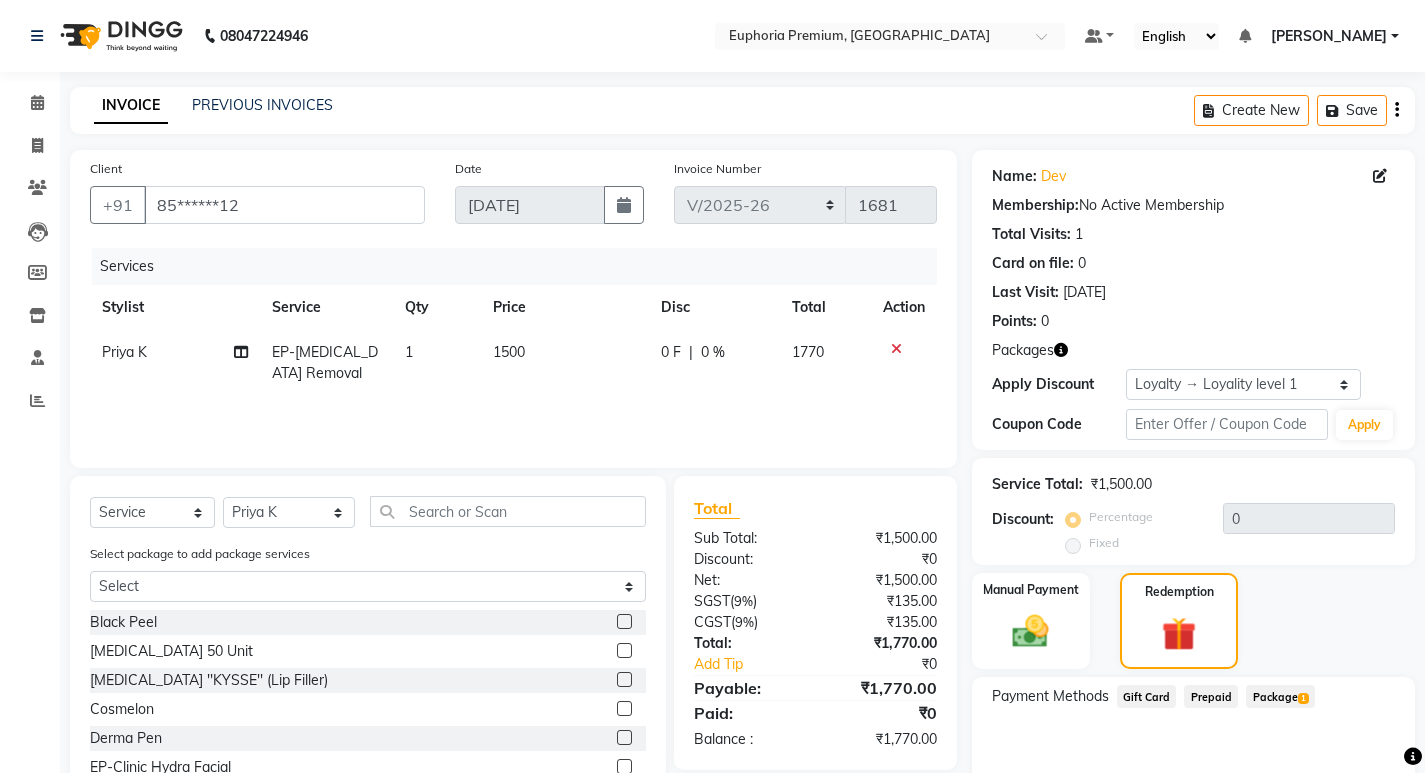 click on "Package  1" 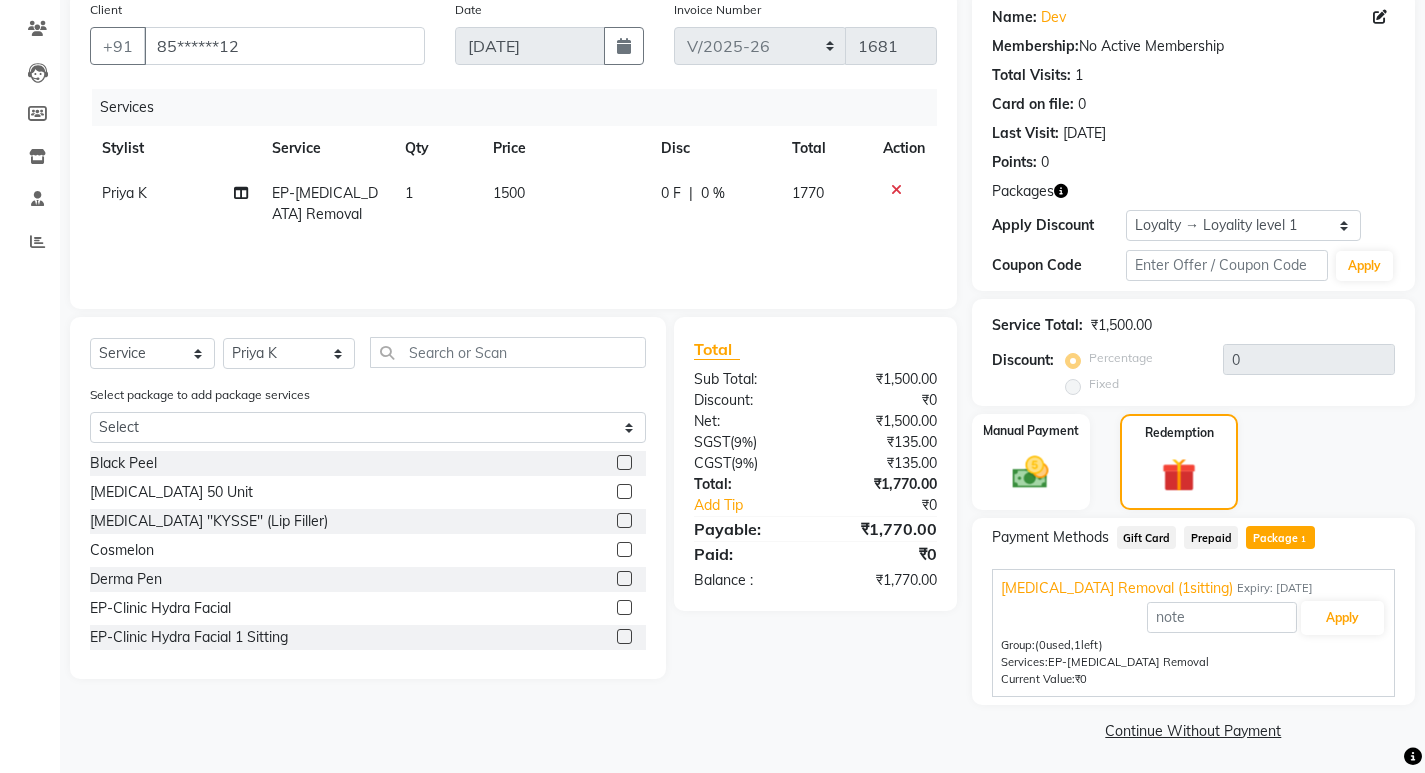 scroll, scrollTop: 162, scrollLeft: 0, axis: vertical 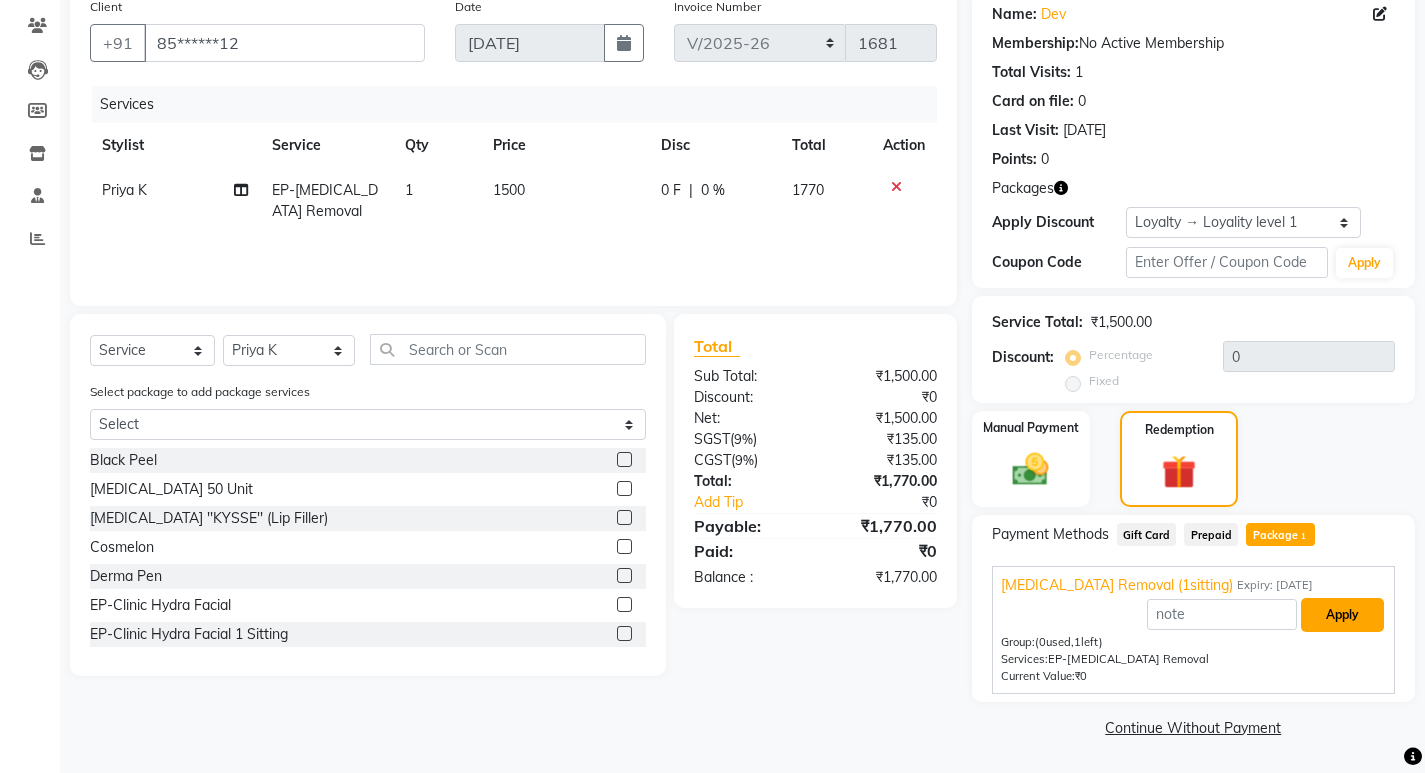click on "Apply" at bounding box center (1342, 615) 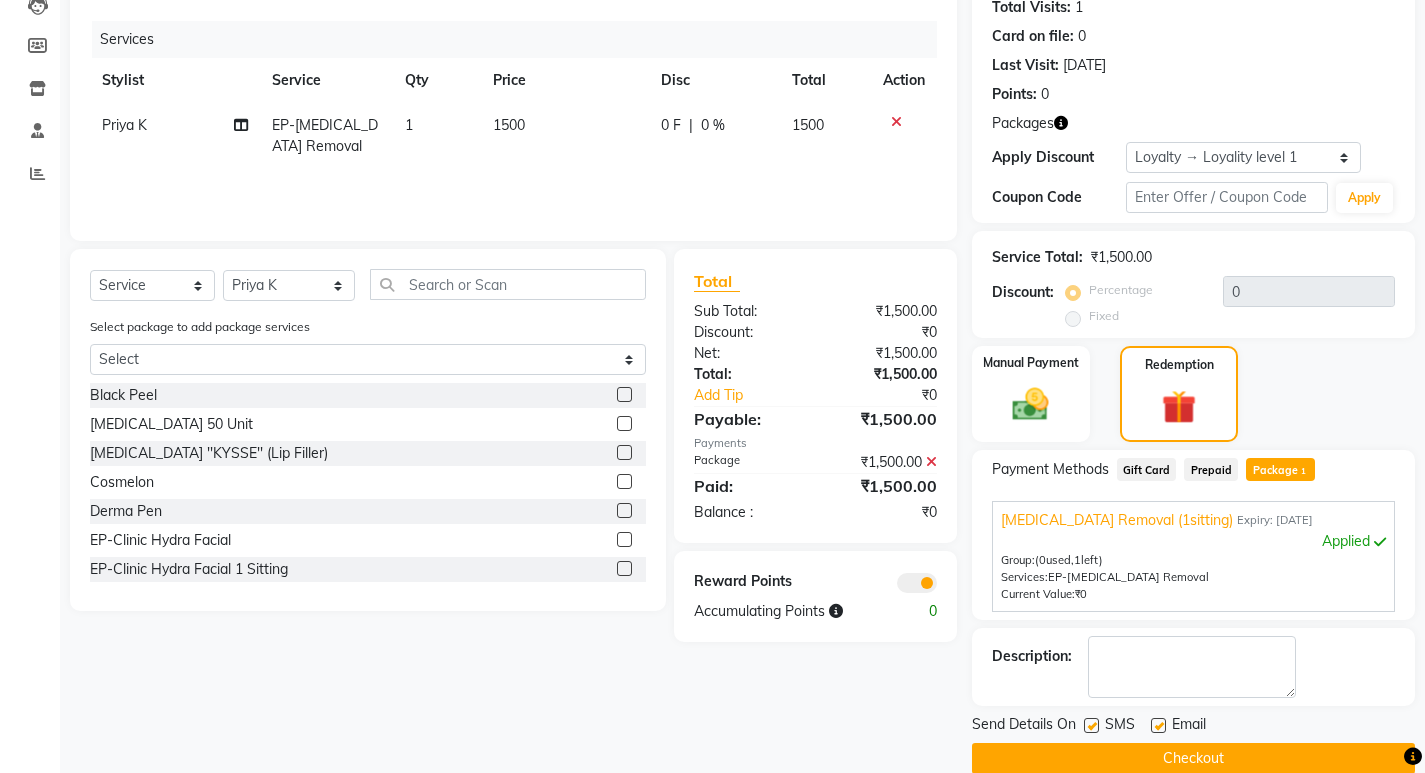 scroll, scrollTop: 258, scrollLeft: 0, axis: vertical 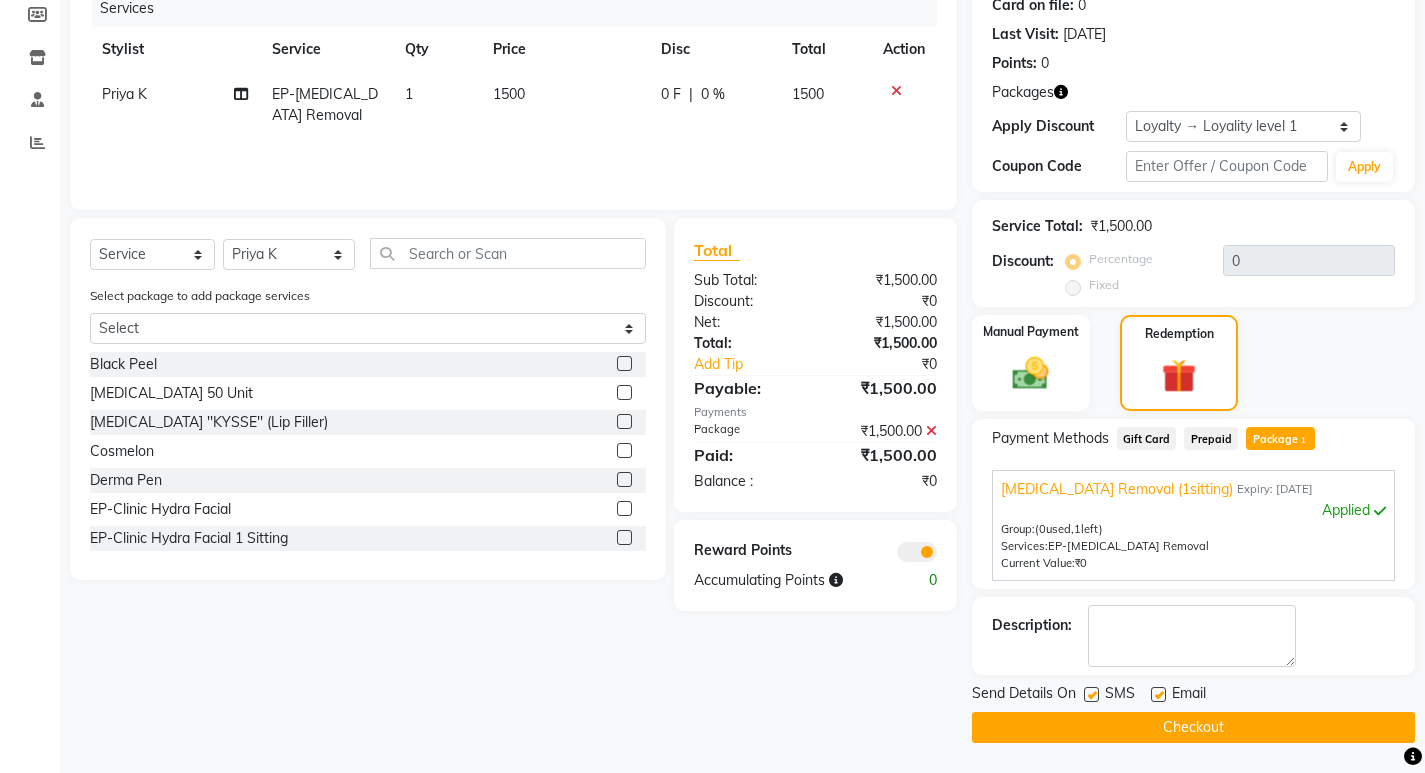 click on "Checkout" 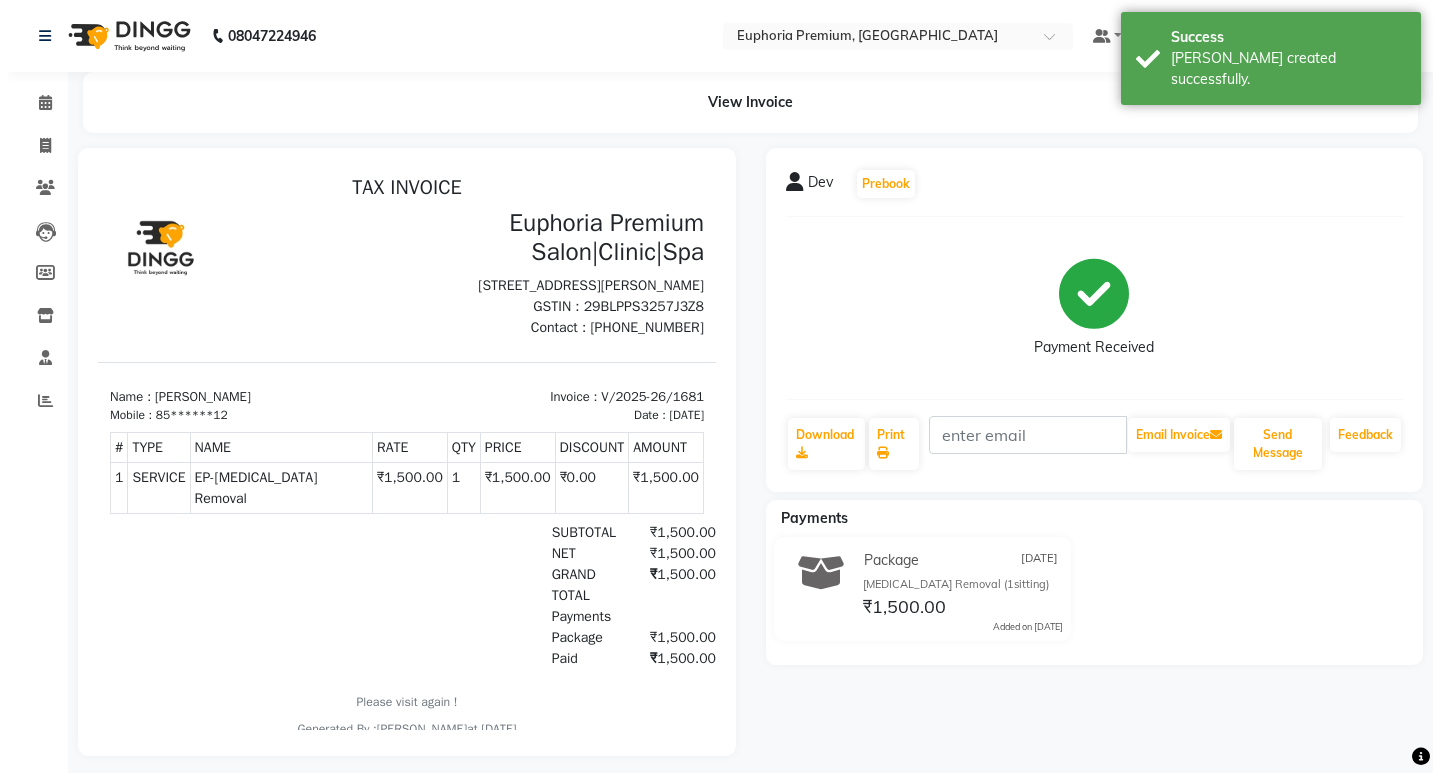 scroll, scrollTop: 0, scrollLeft: 0, axis: both 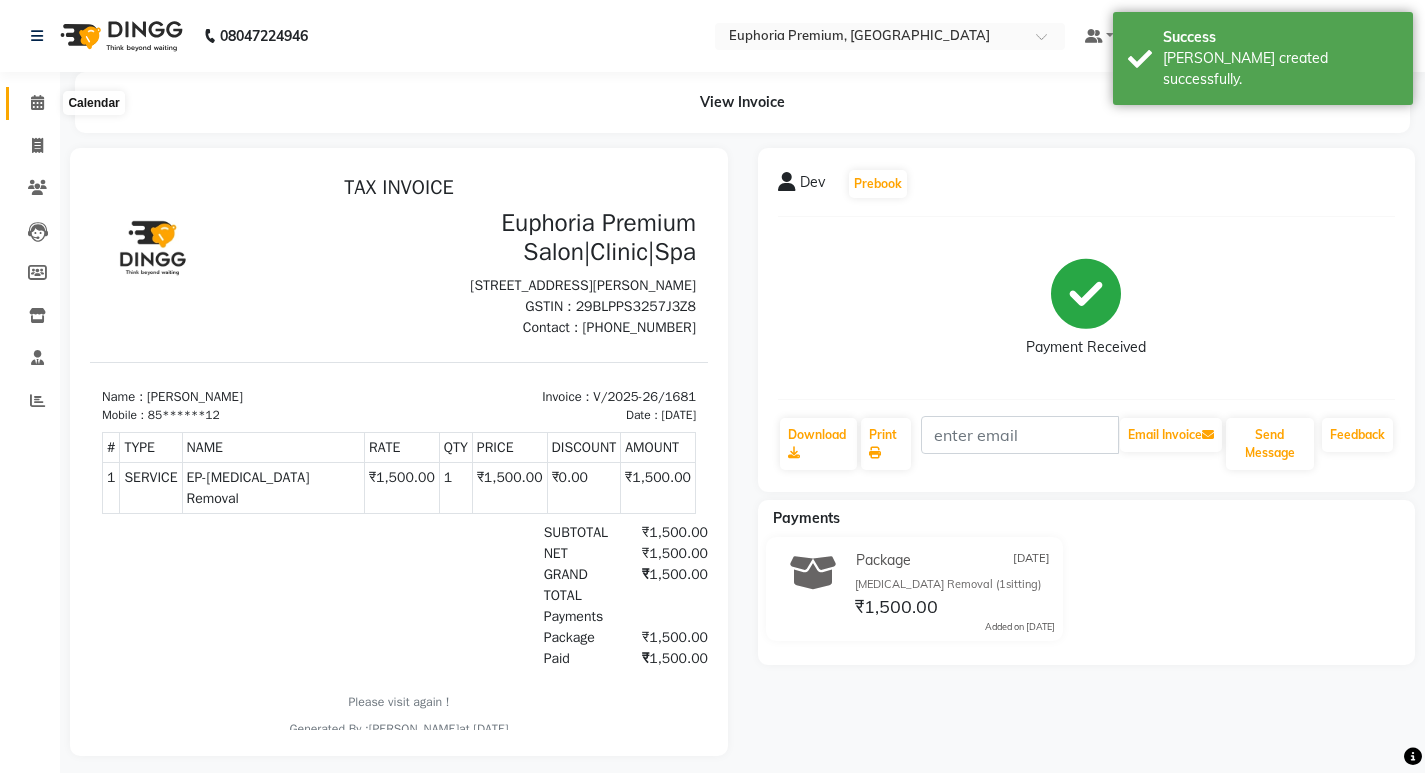 click 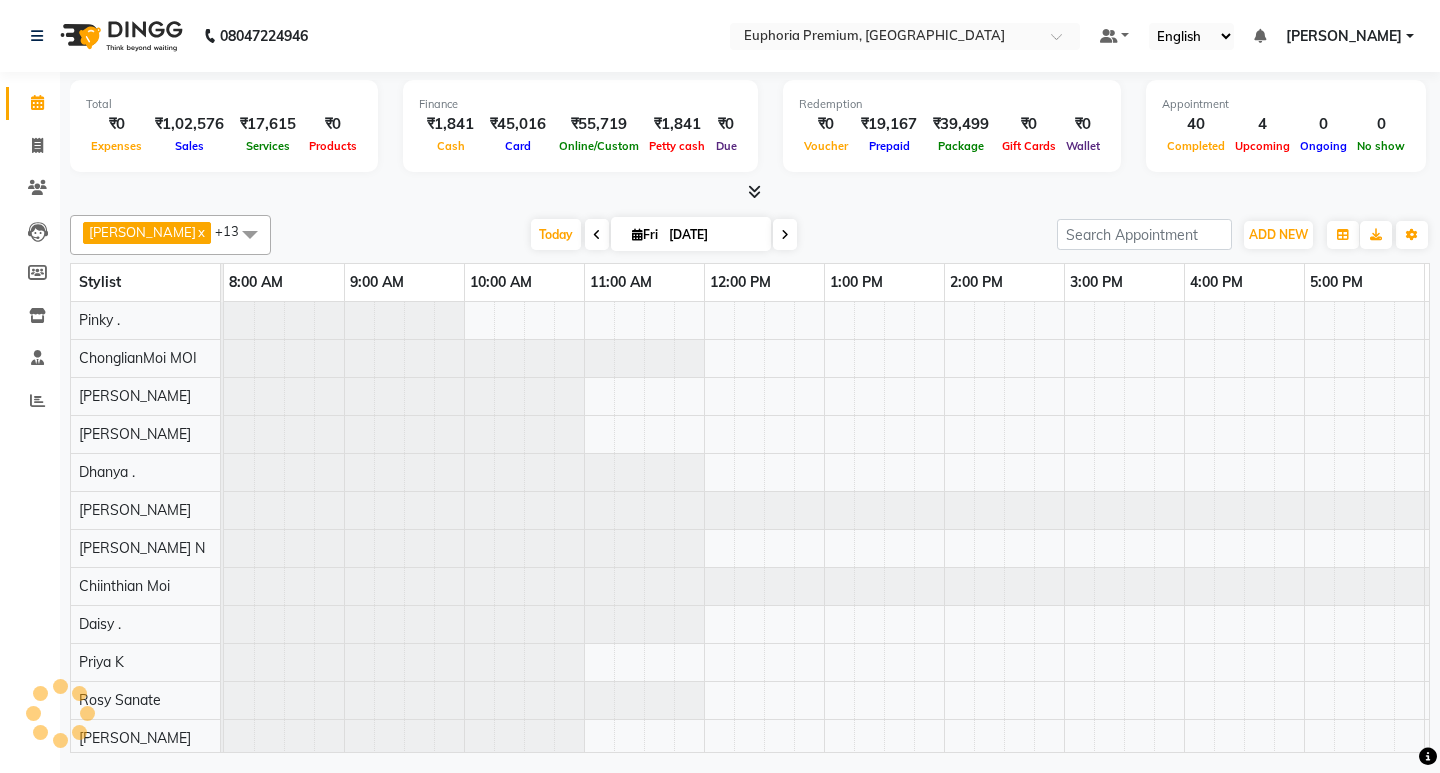 scroll, scrollTop: 0, scrollLeft: 0, axis: both 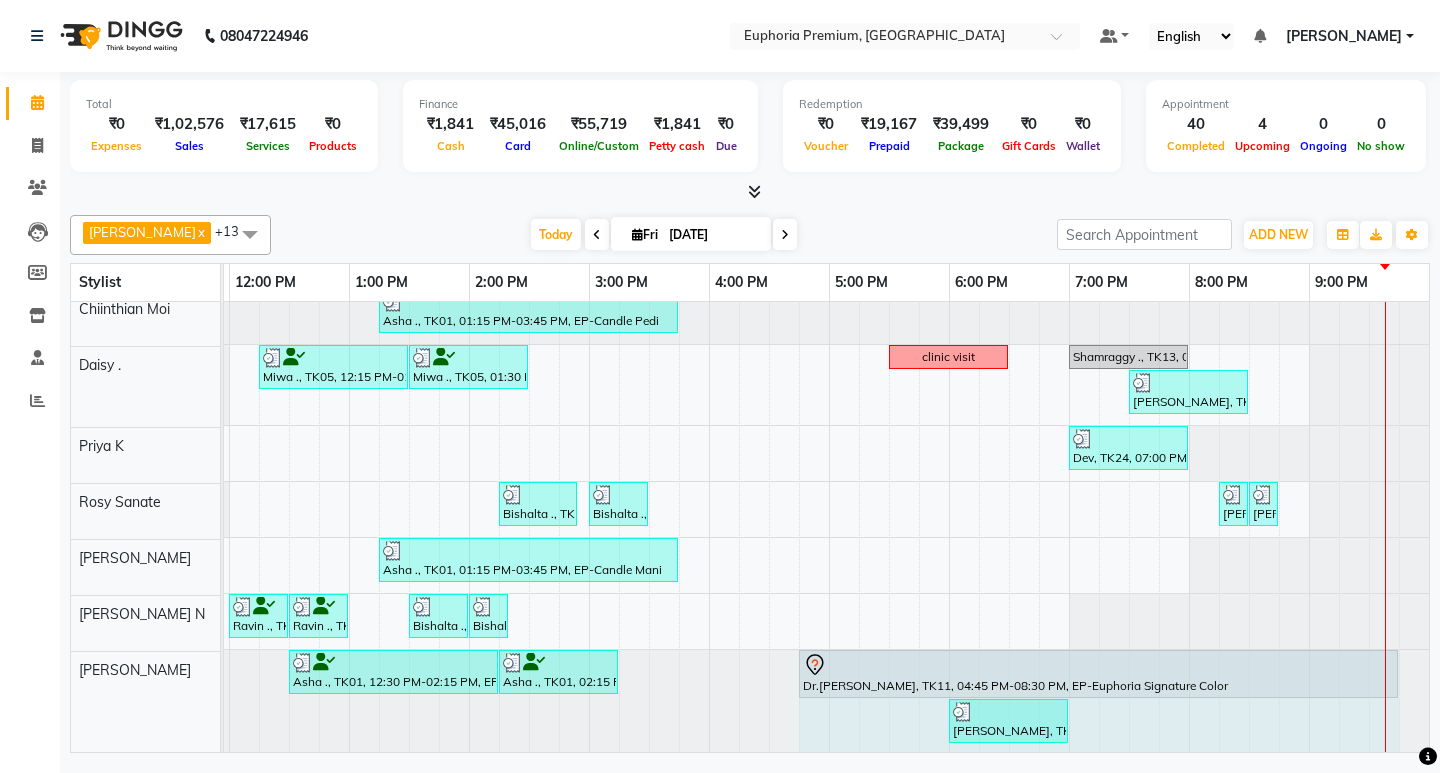 drag, startPoint x: 1232, startPoint y: 711, endPoint x: 1358, endPoint y: 714, distance: 126.035706 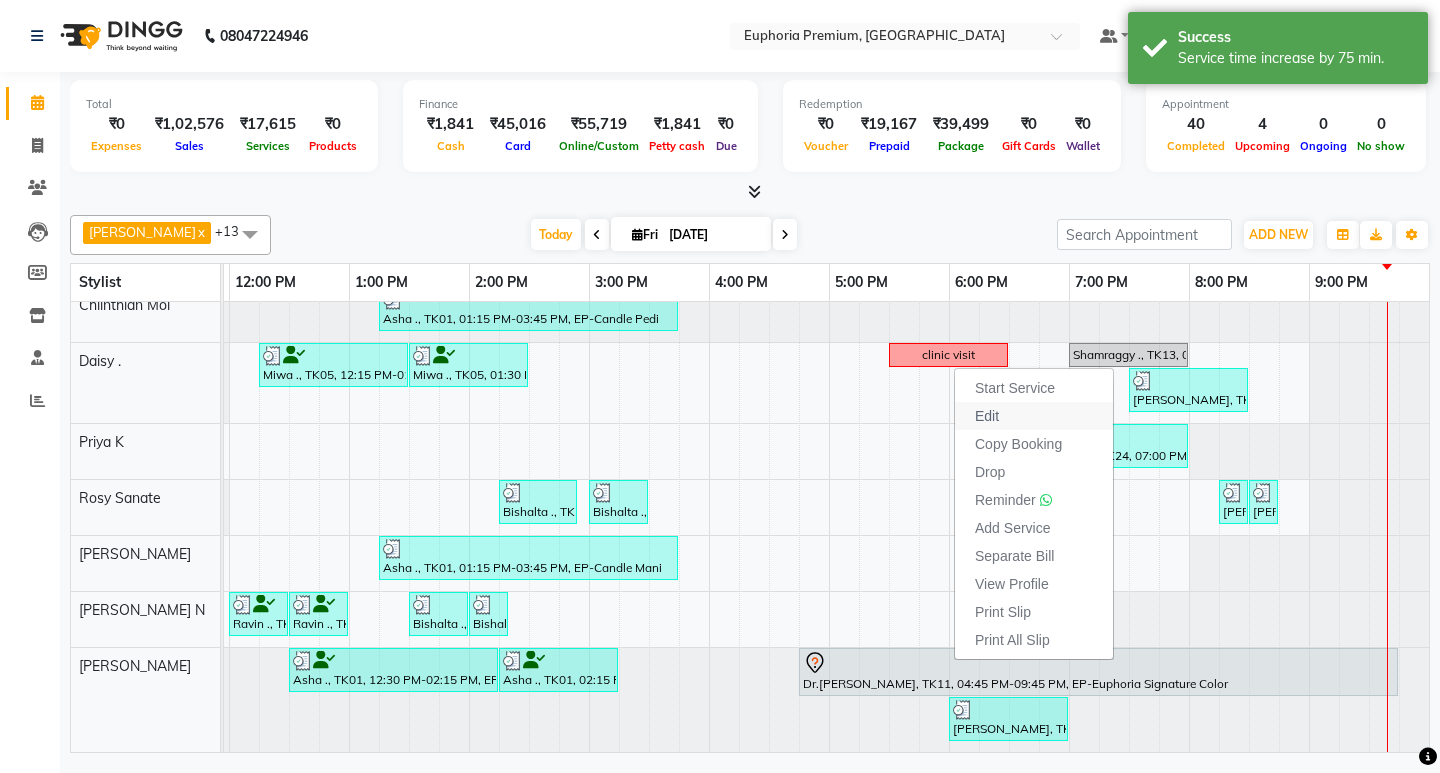 click on "Edit" at bounding box center [1034, 416] 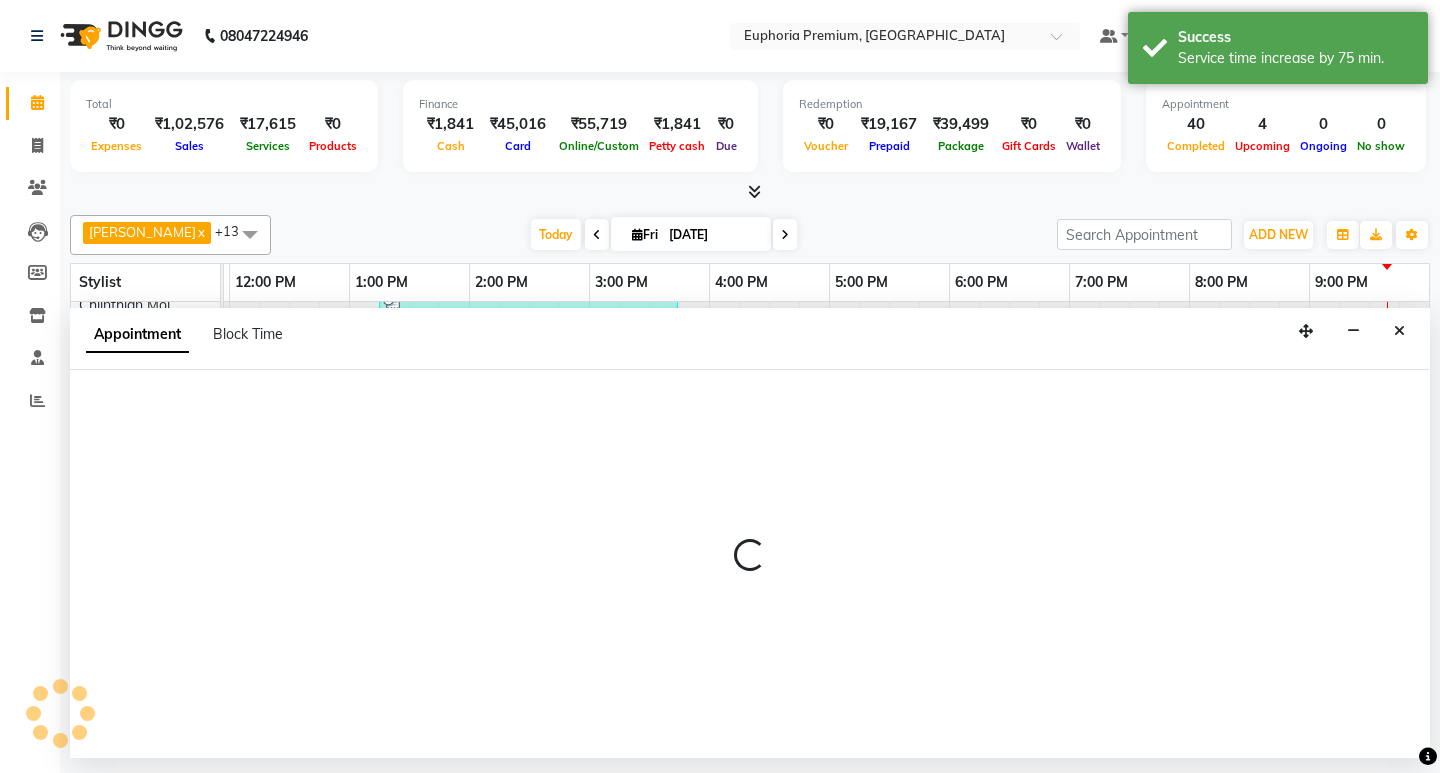 select on "tentative" 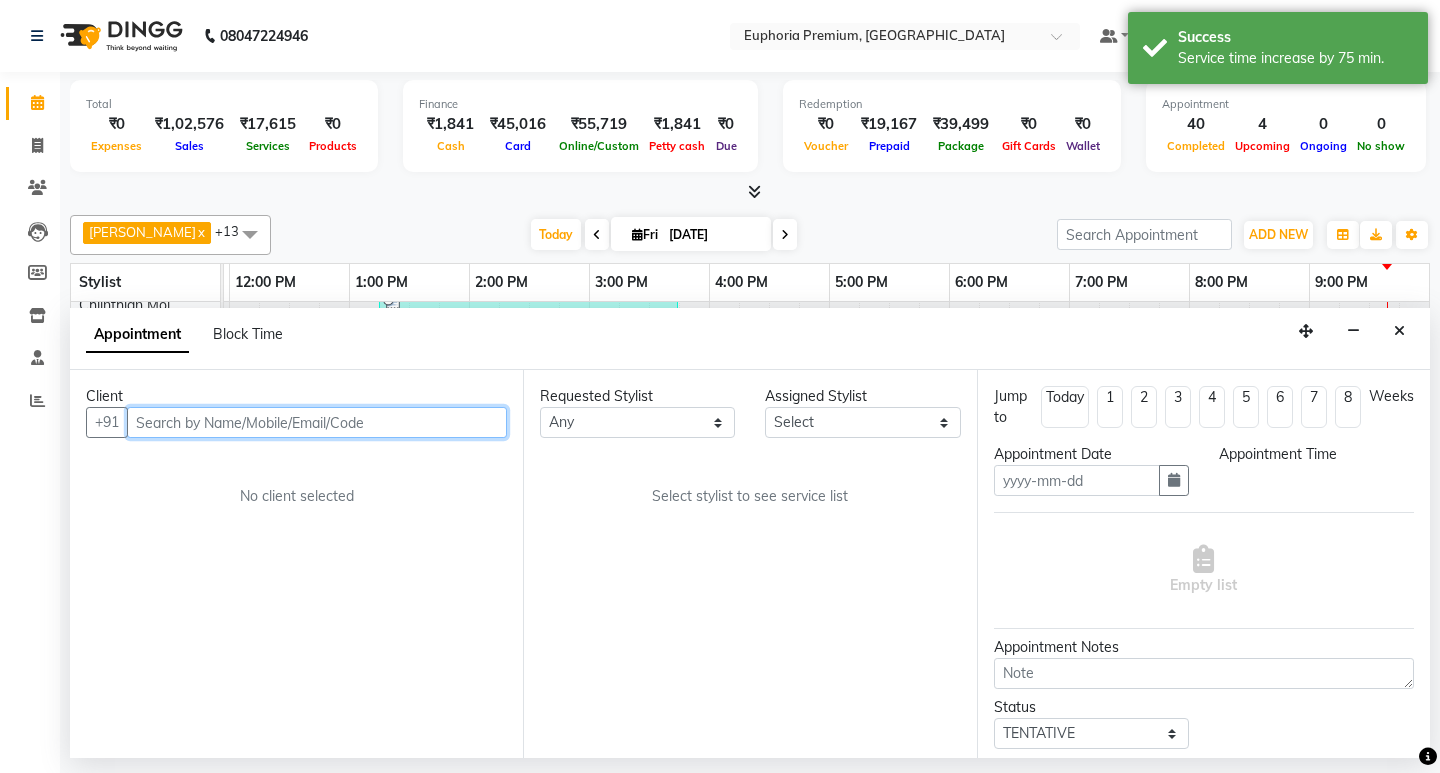 type on "11-07-2025" 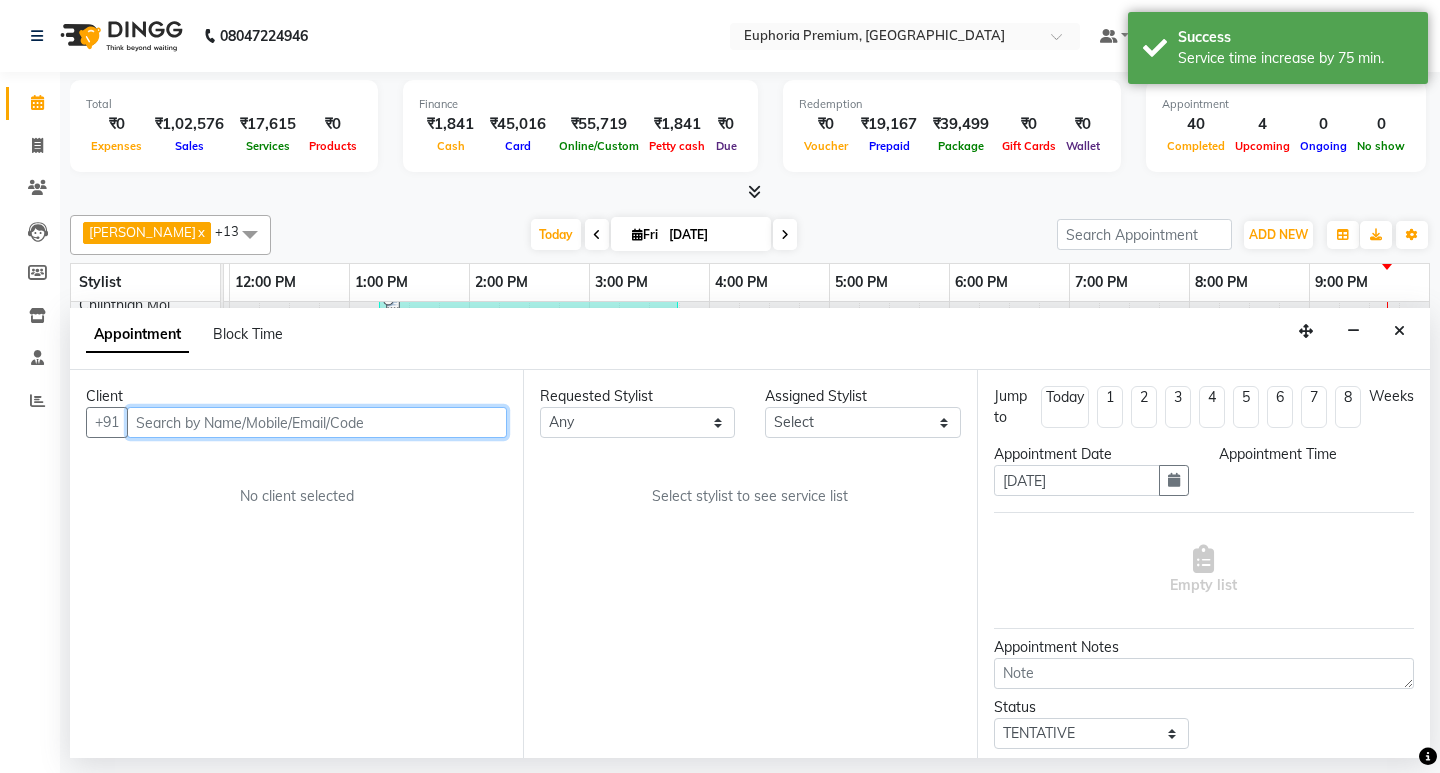 select on "1005" 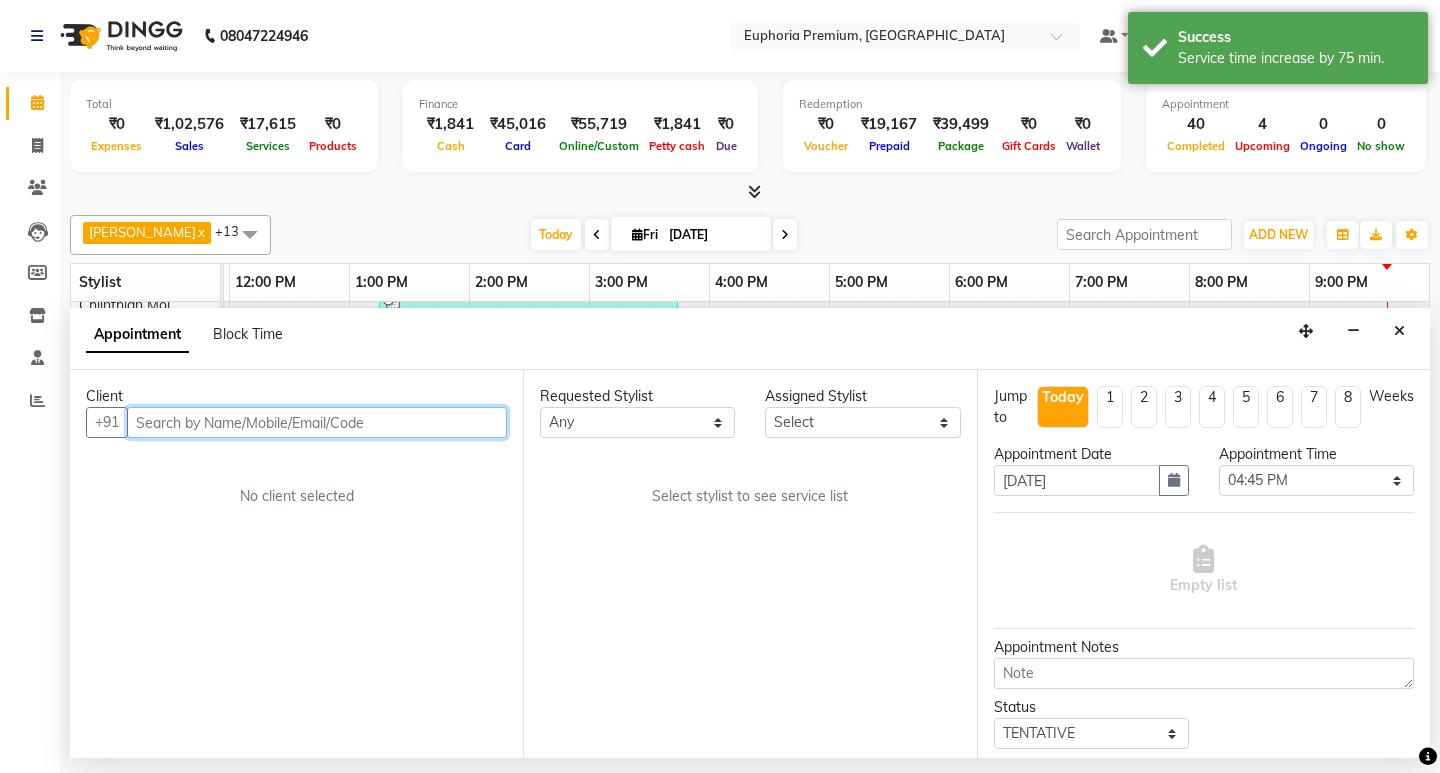 scroll, scrollTop: 0, scrollLeft: 0, axis: both 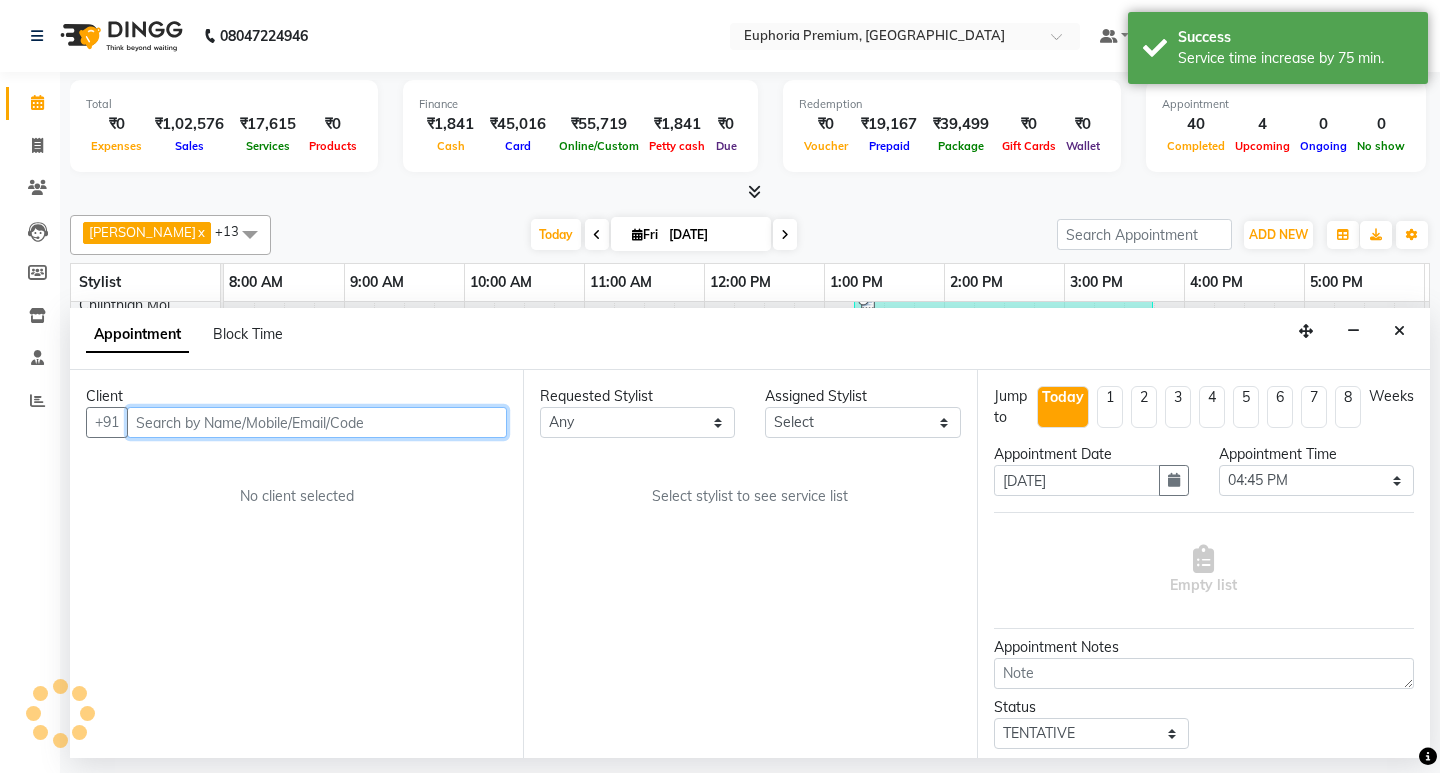 select on "71598" 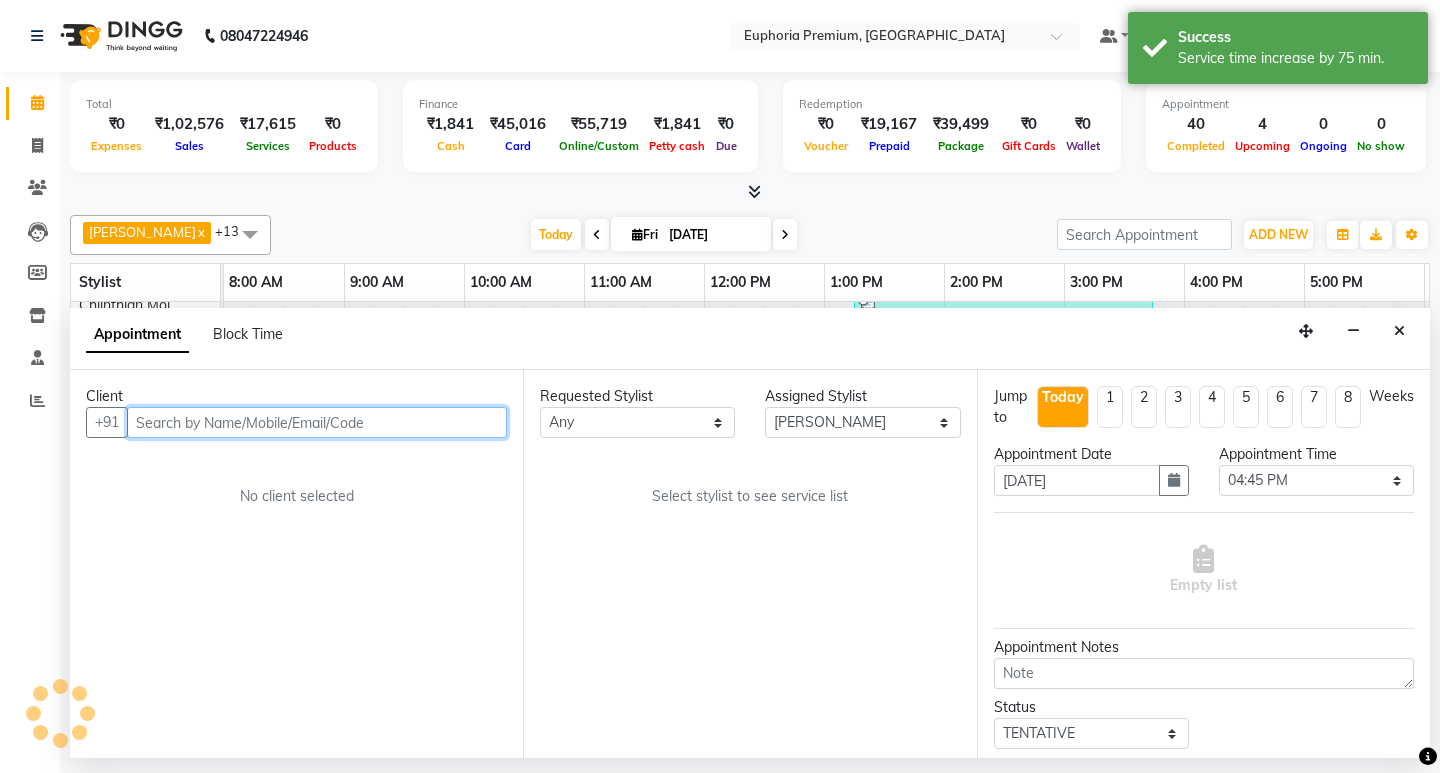 scroll, scrollTop: 0, scrollLeft: 475, axis: horizontal 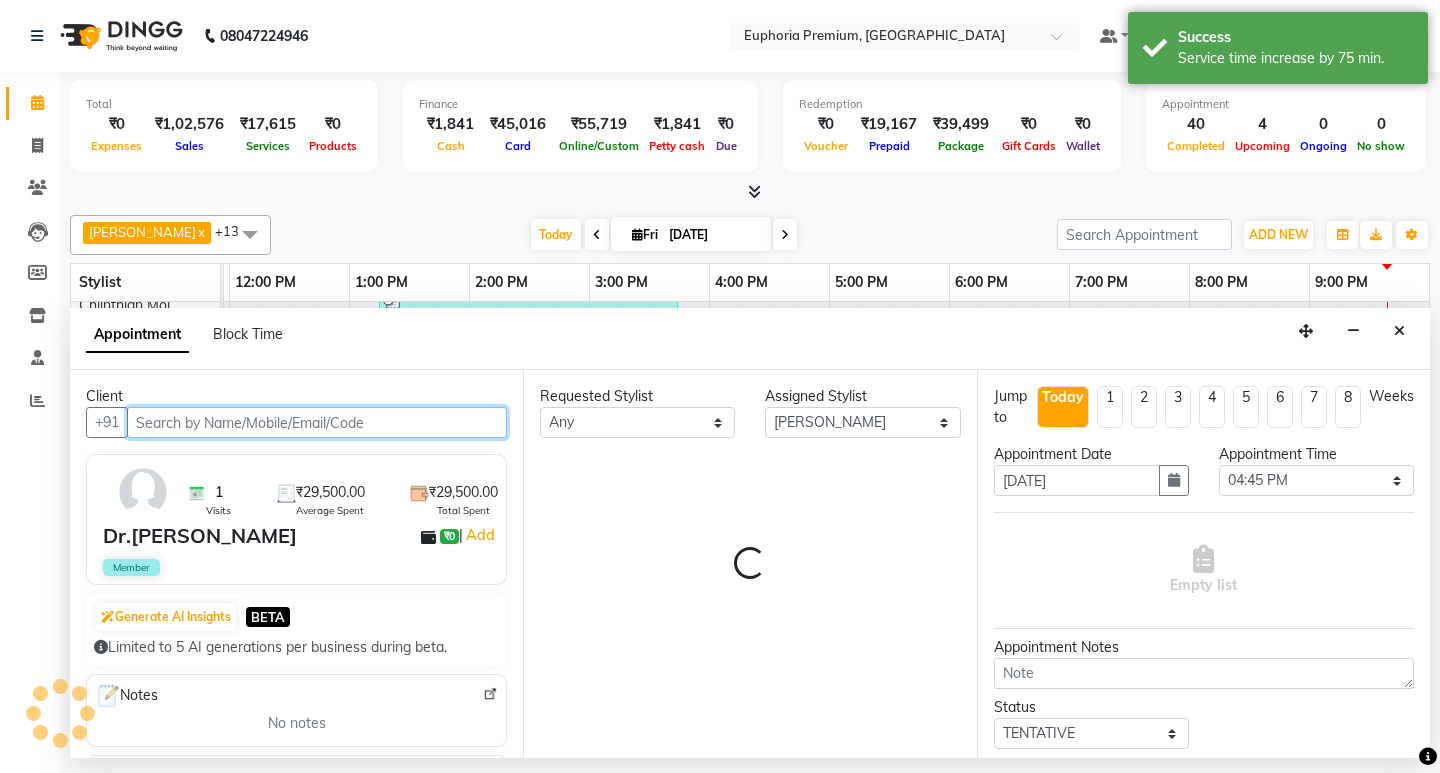 select on "4006" 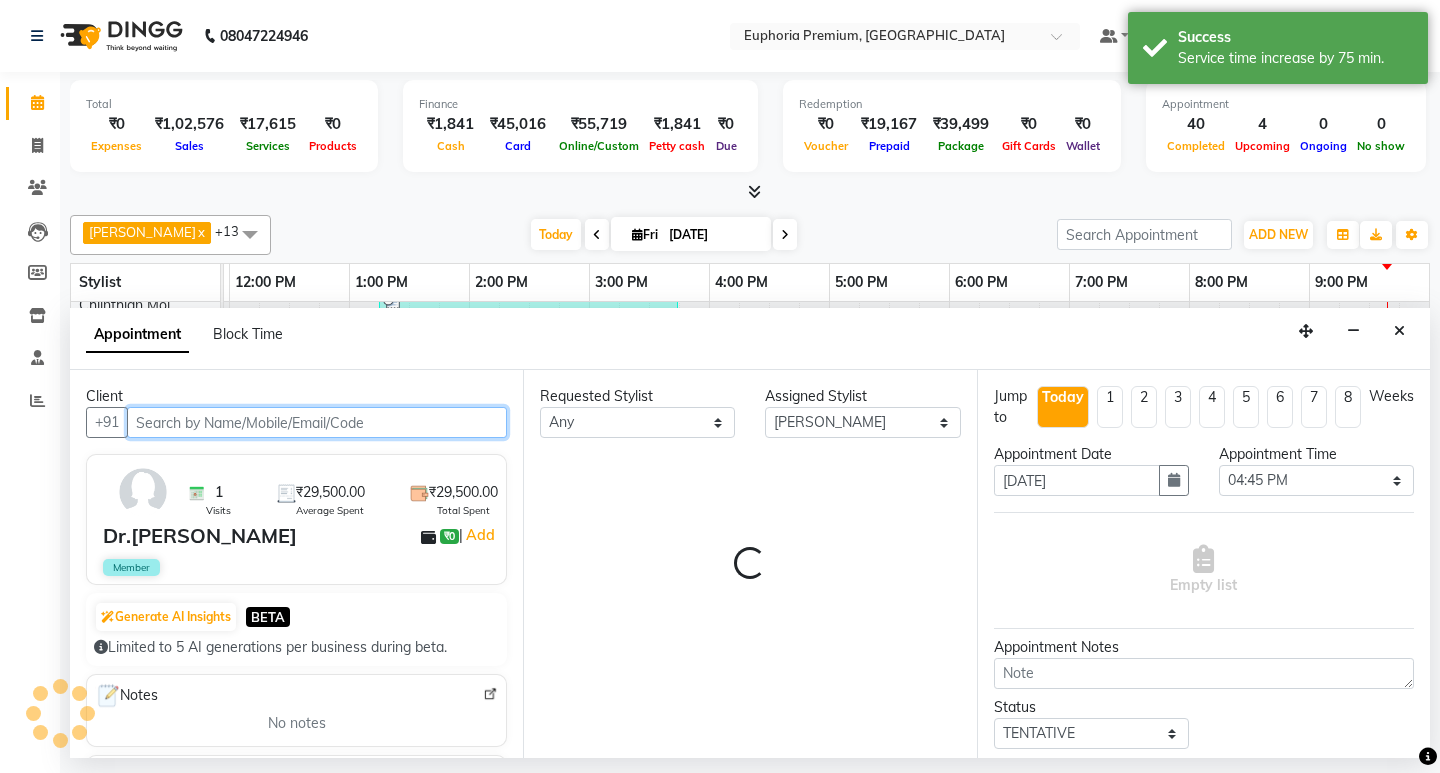 select on "4006" 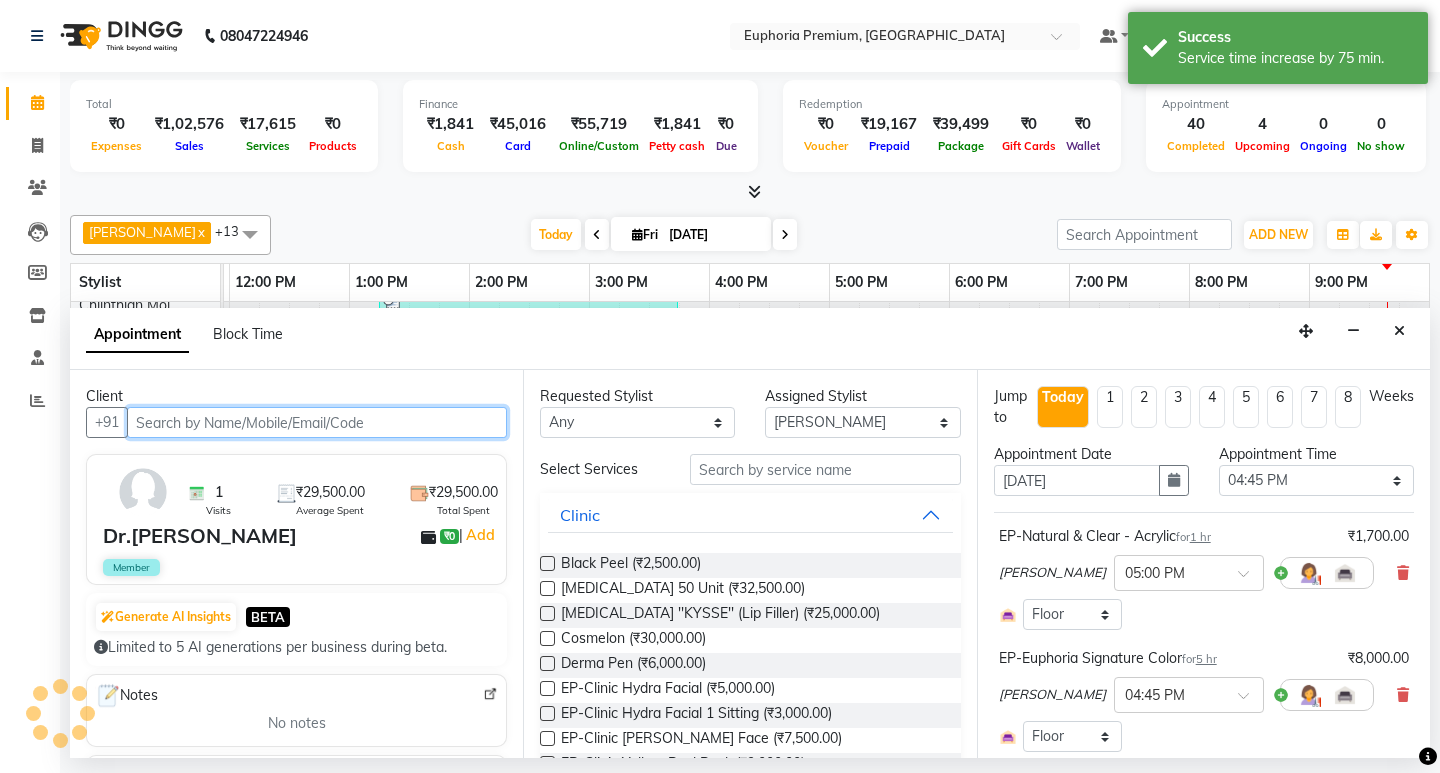 select on "4006" 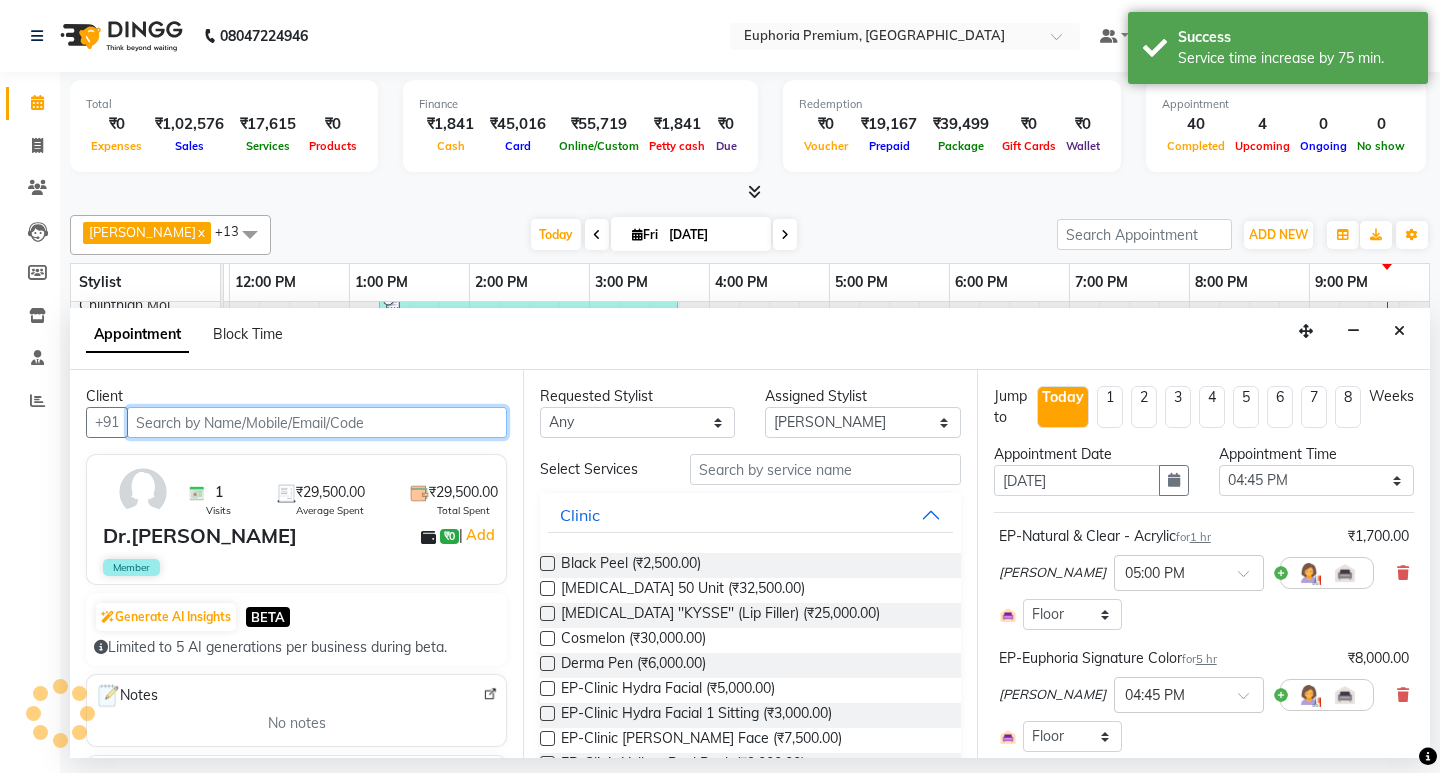 select on "4006" 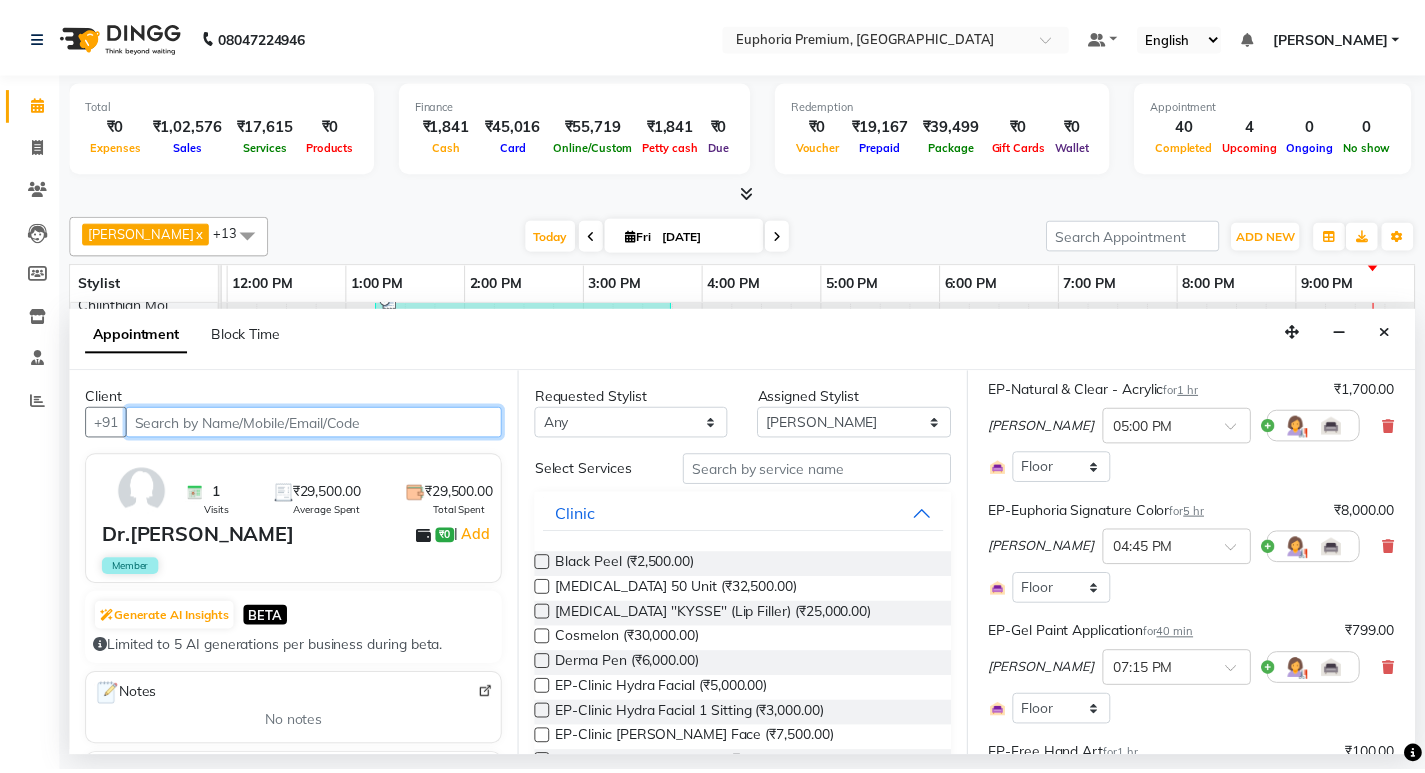 scroll, scrollTop: 0, scrollLeft: 0, axis: both 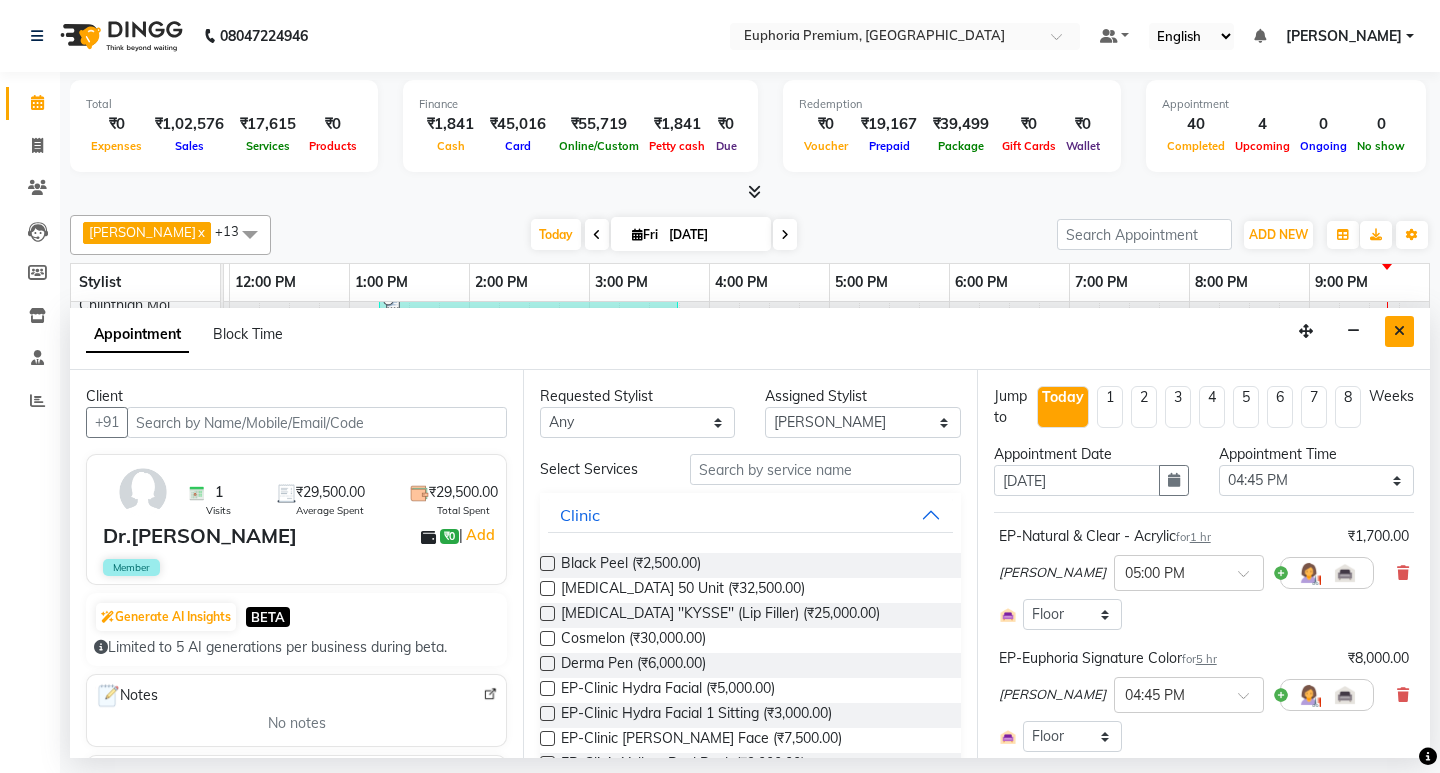 click at bounding box center (1399, 331) 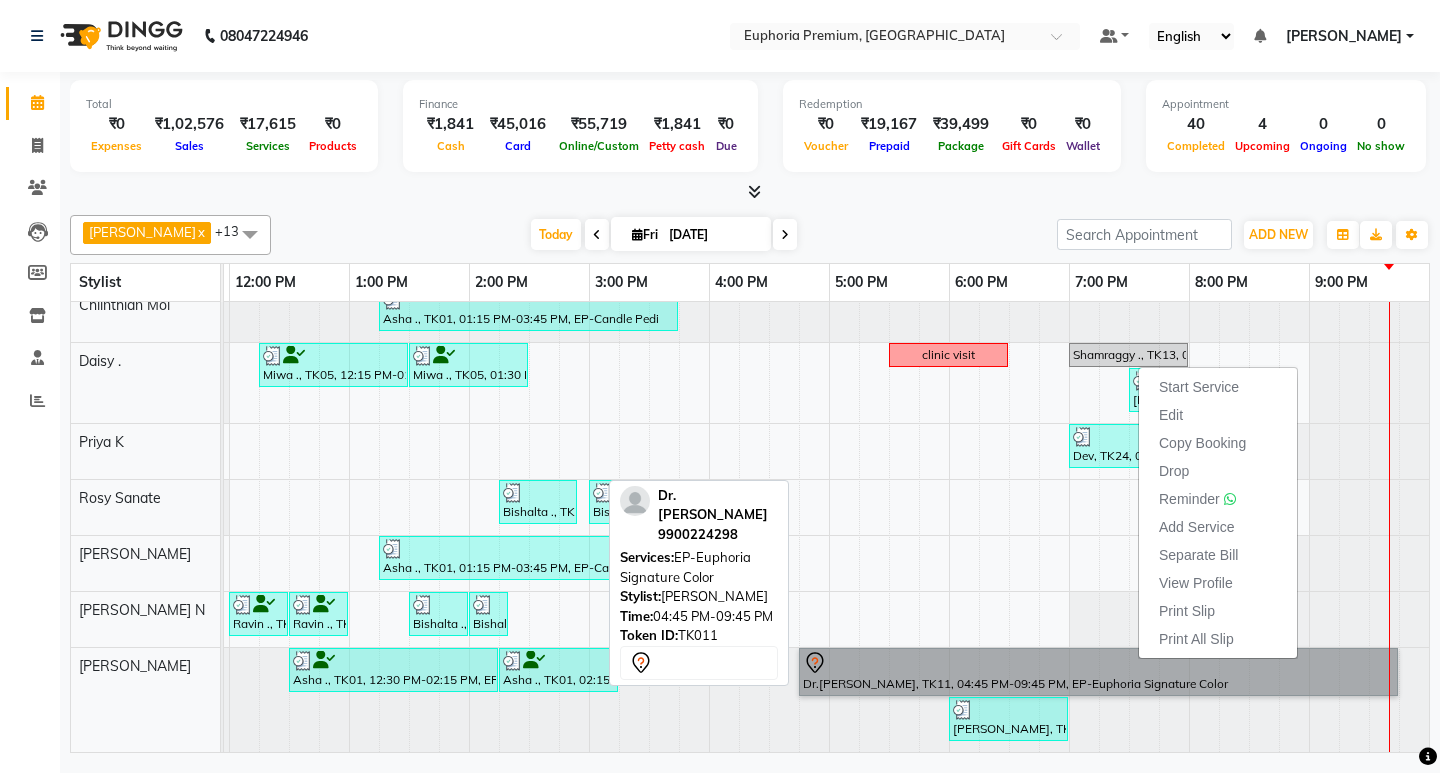 click on "Dr.Priyanka Yadav, TK11, 04:45 PM-09:45 PM, EP-Euphoria Signature Color" at bounding box center [1098, 672] 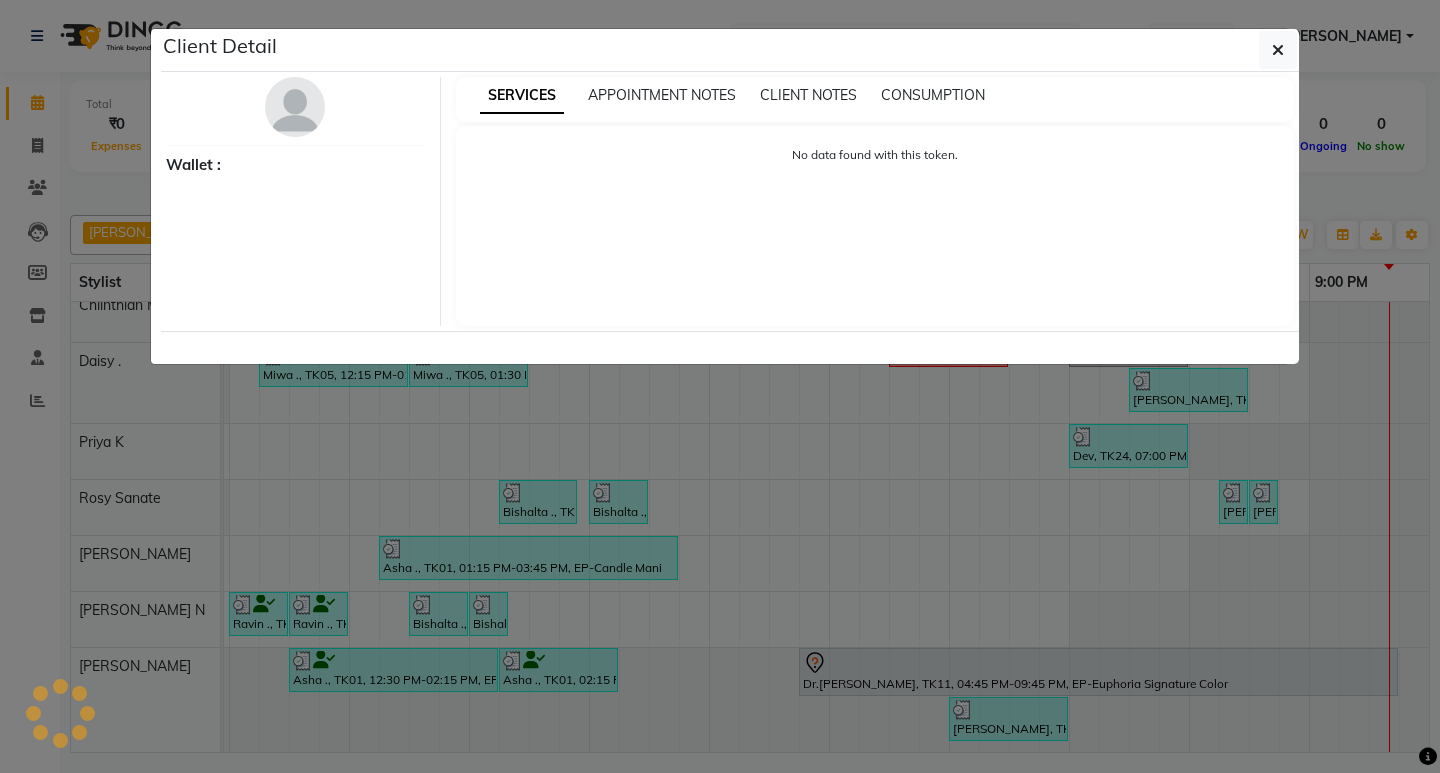 select on "7" 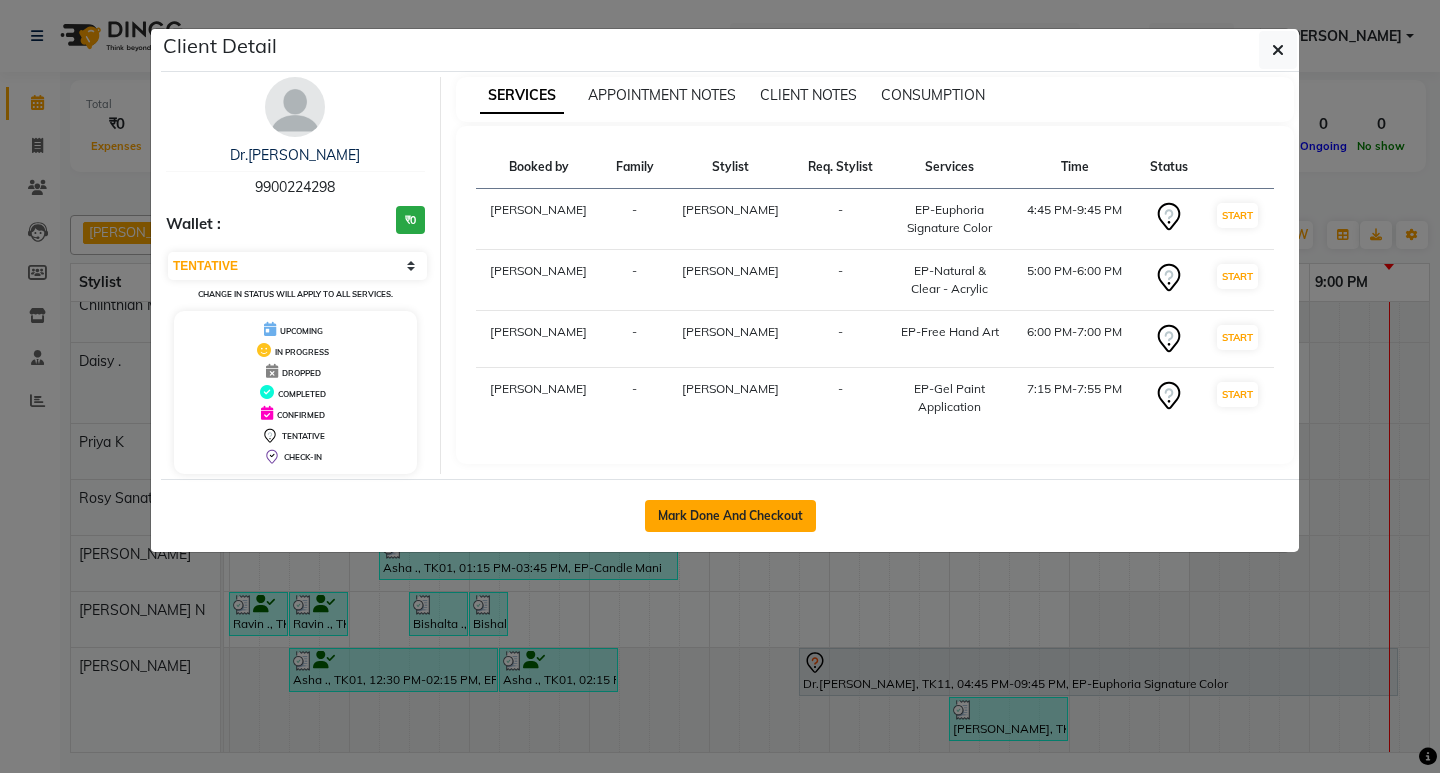 click on "Mark Done And Checkout" 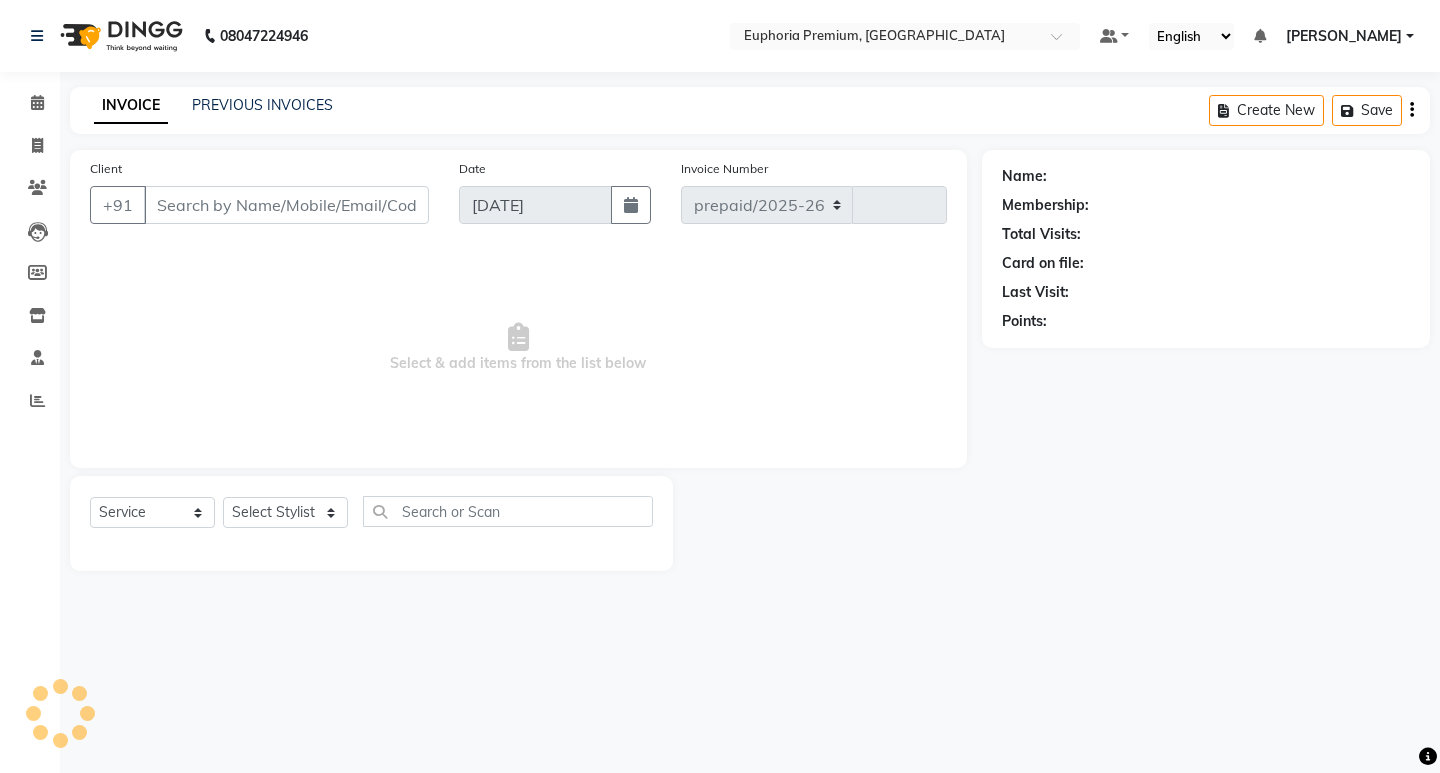 select on "7925" 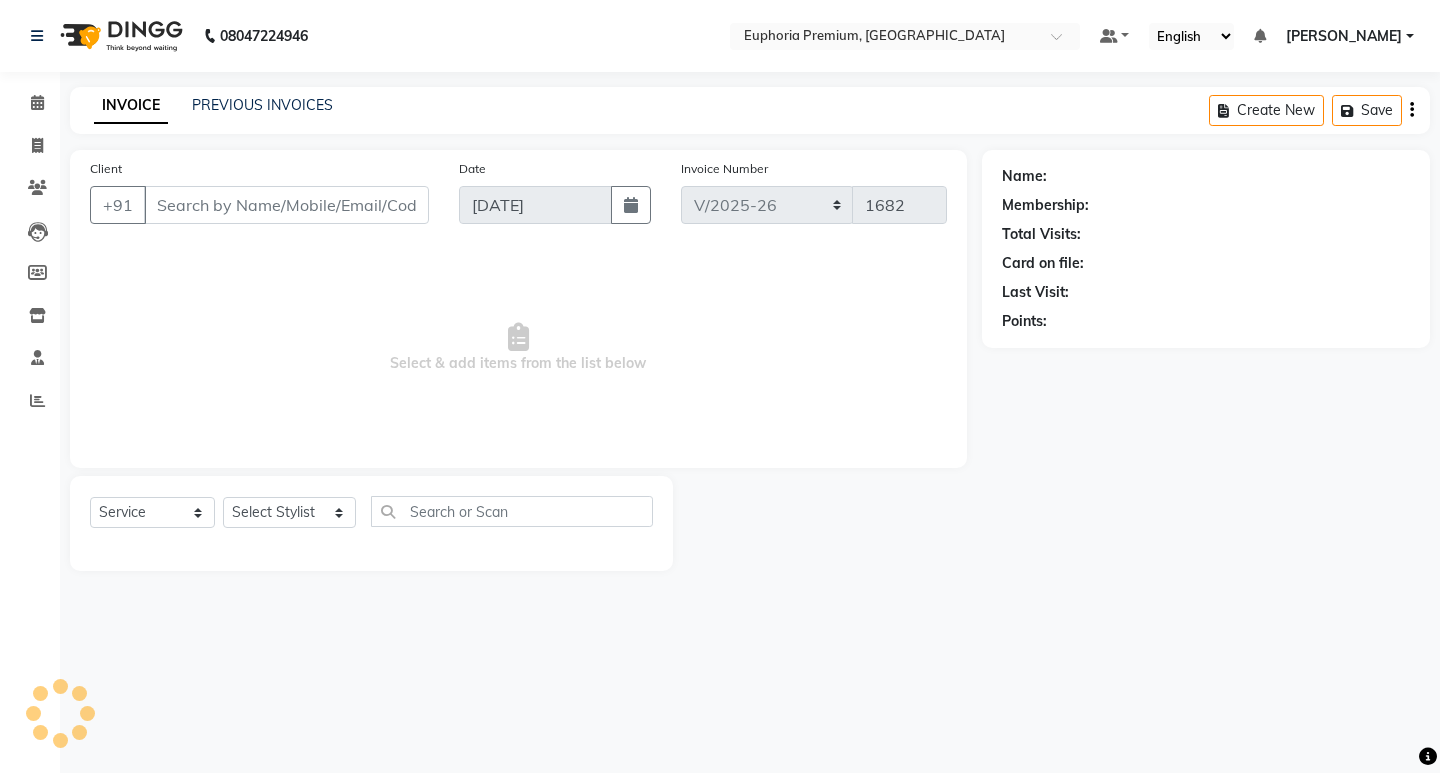 type on "99******98" 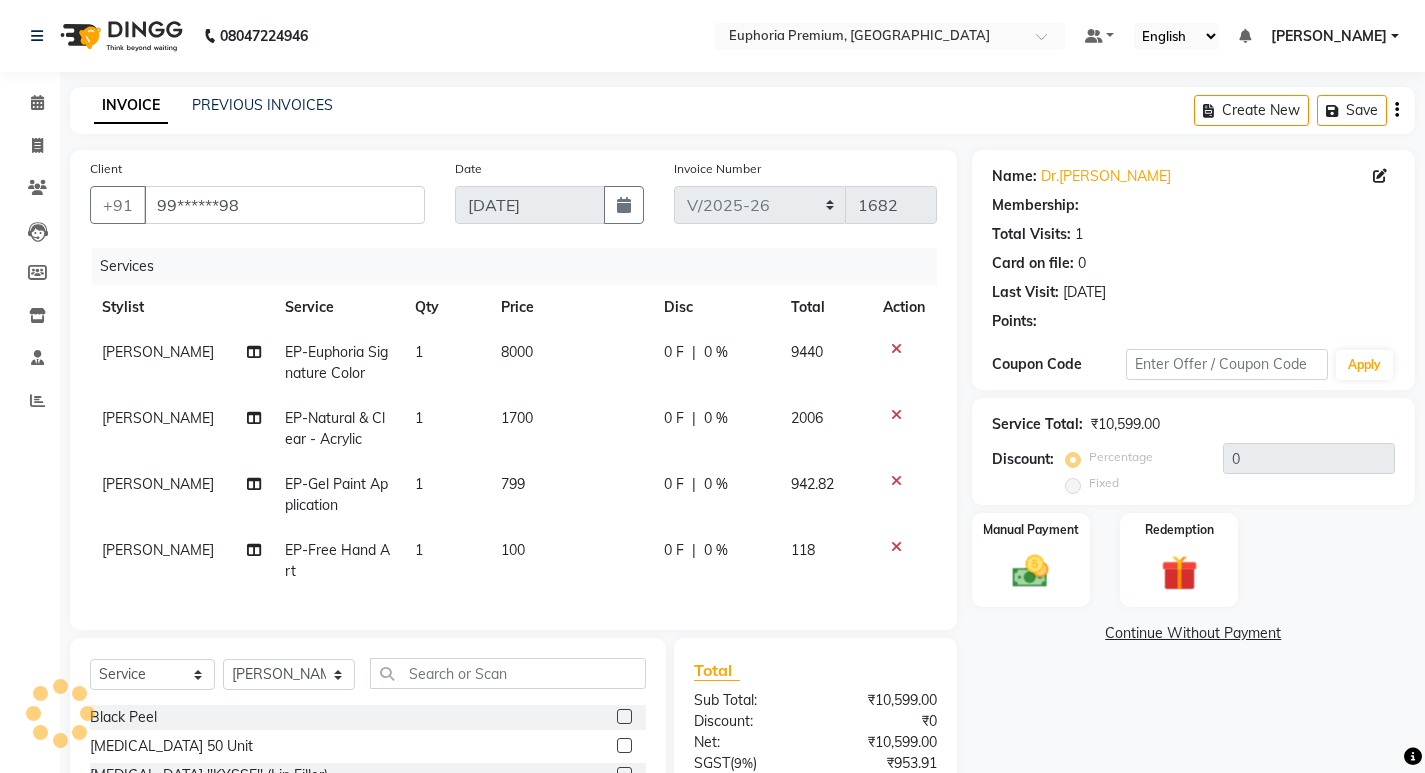 select on "2: Object" 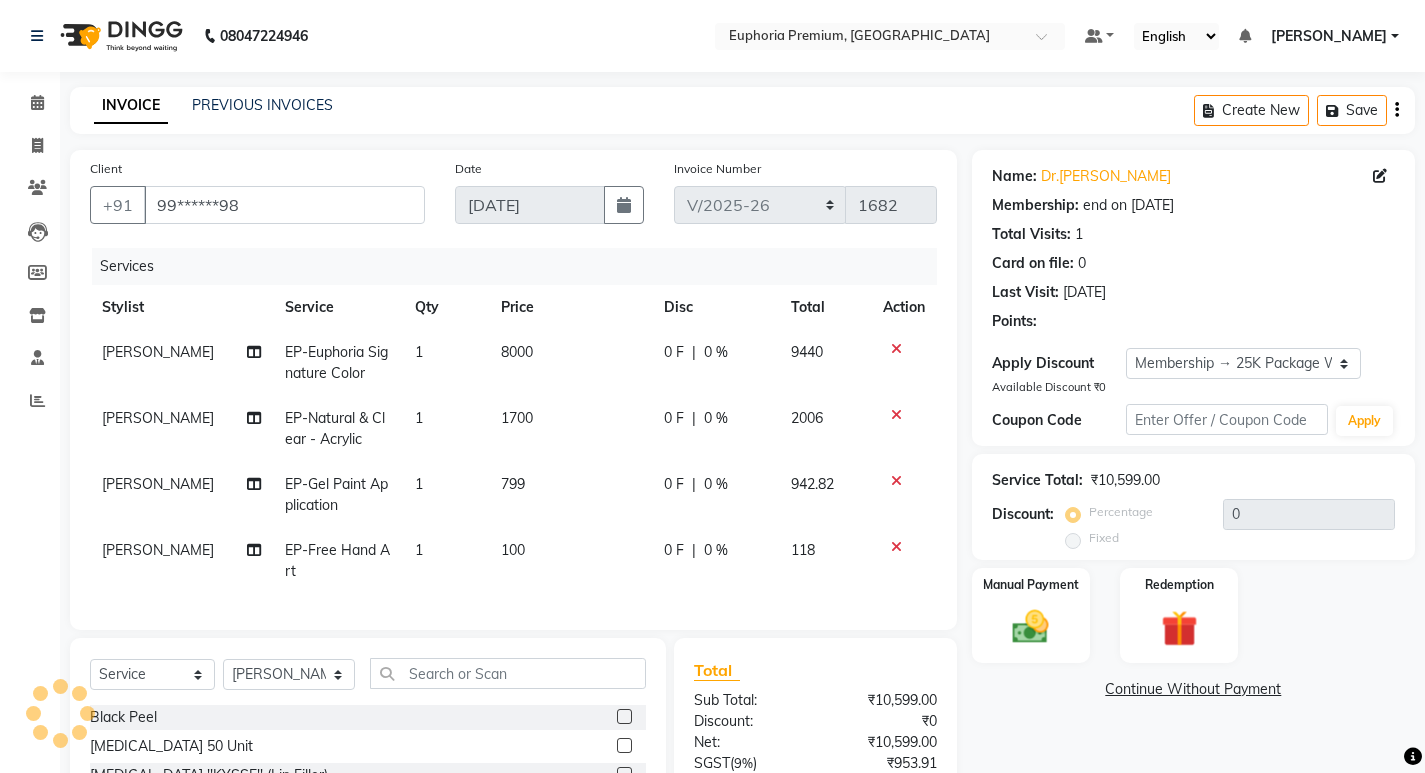 type on "15" 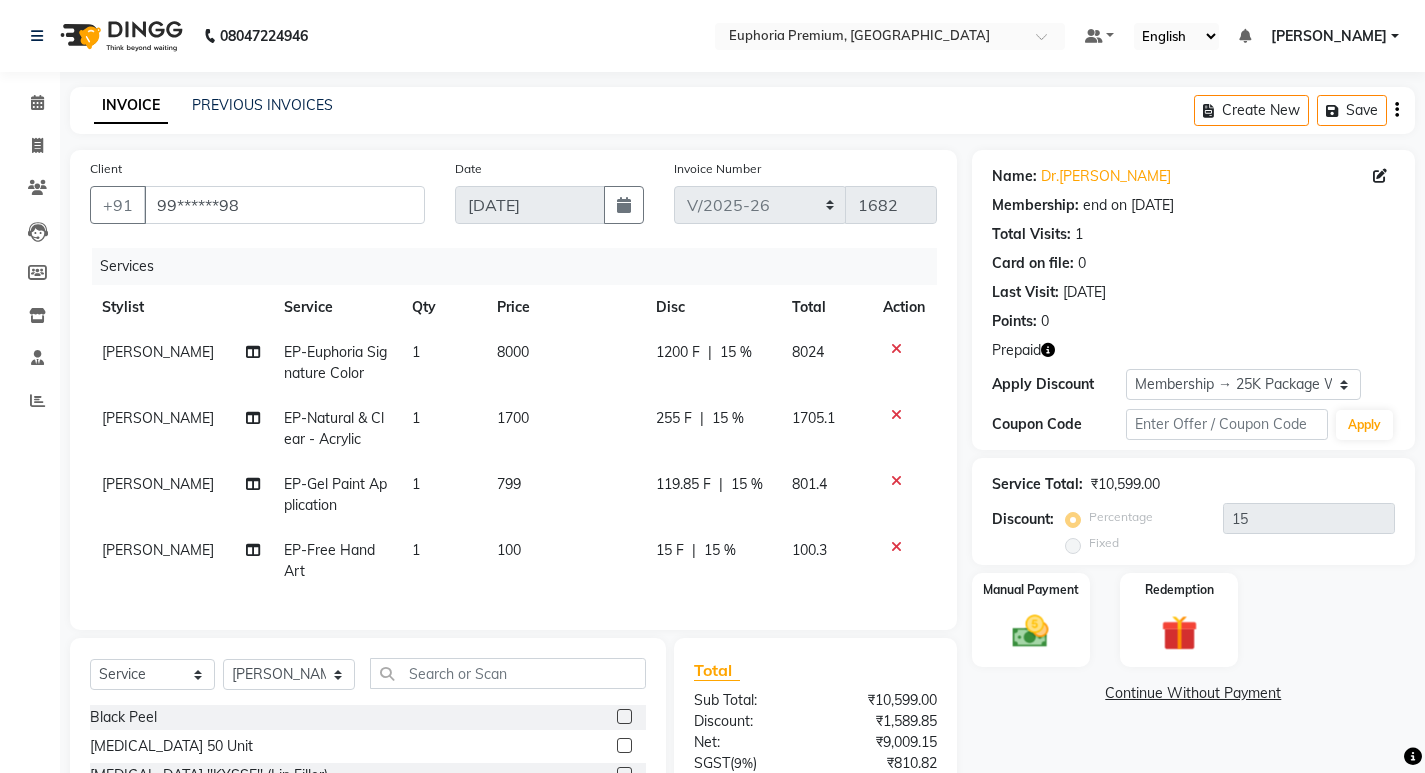 click on "8000" 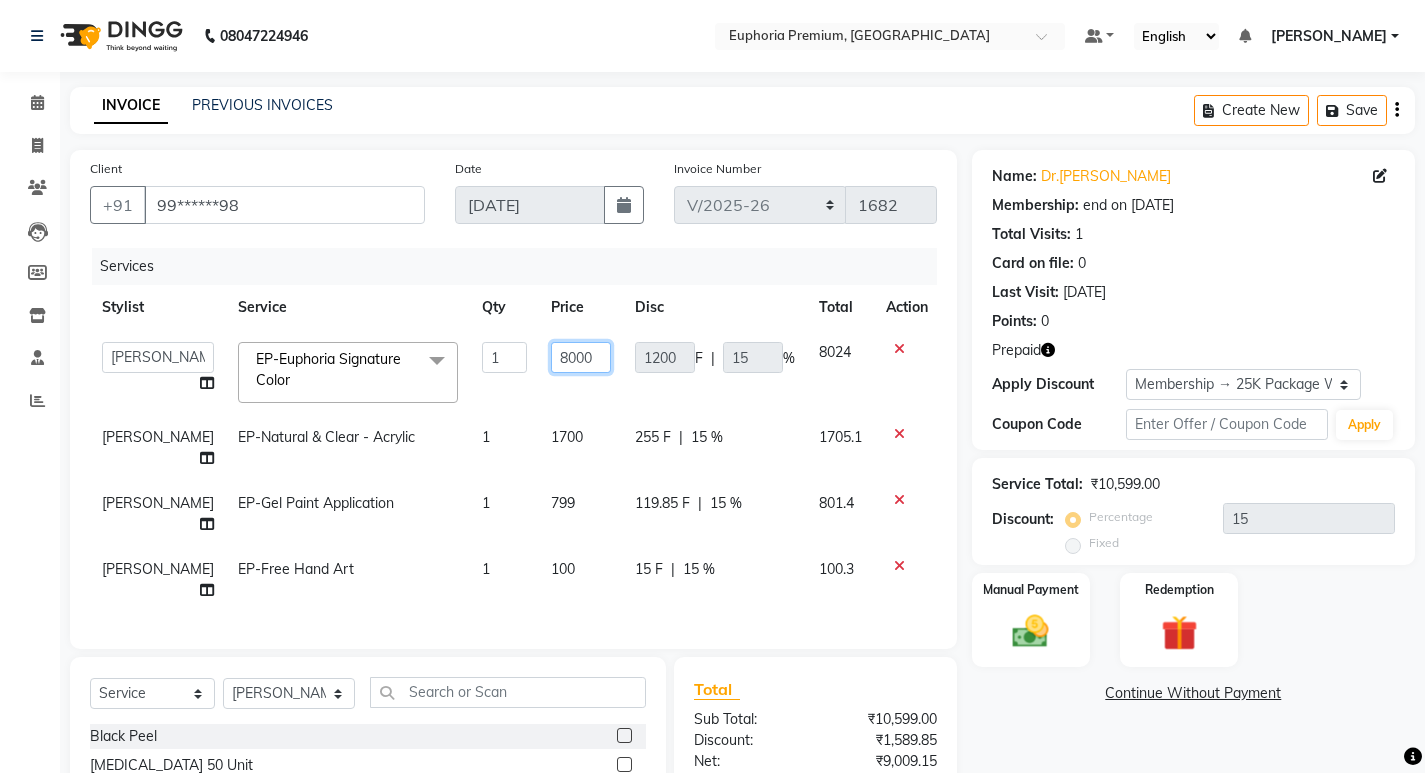 click on "8000" 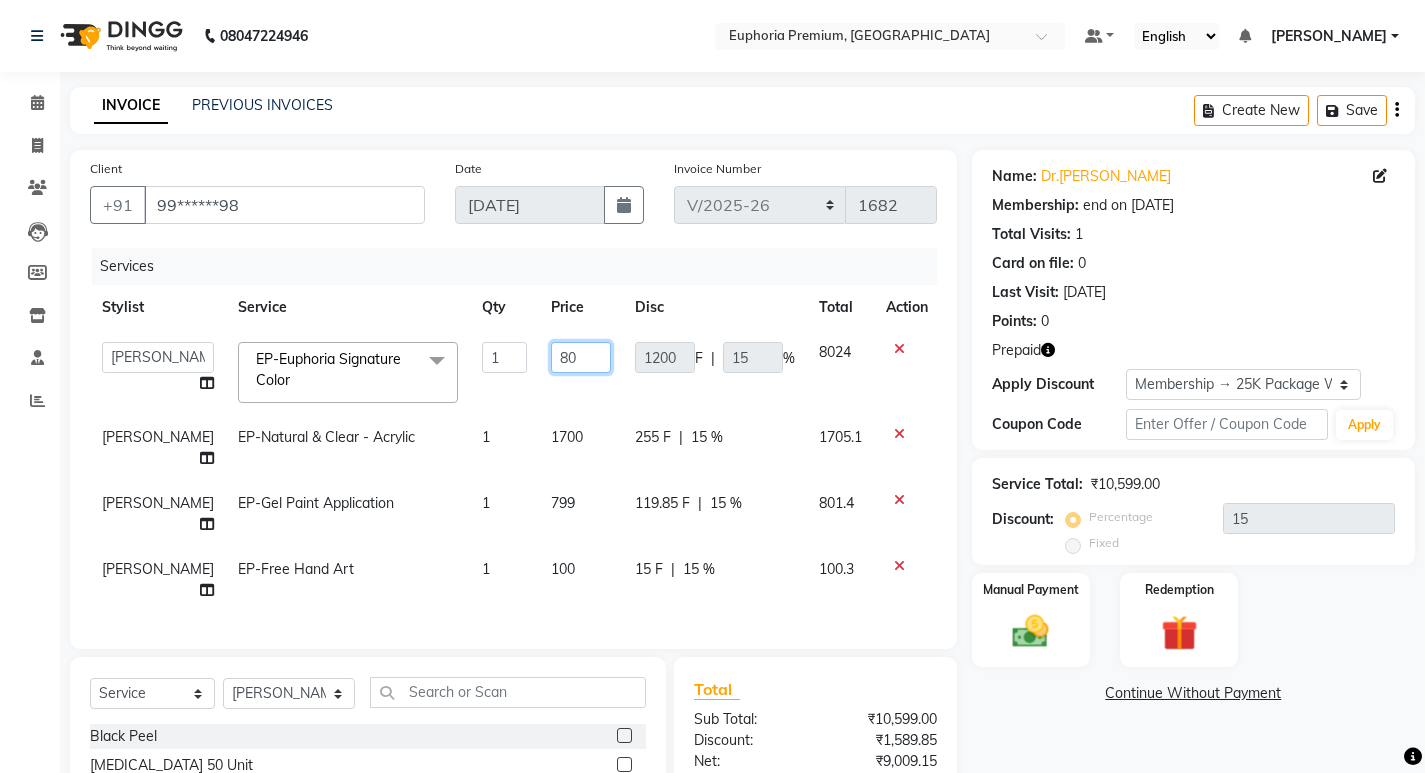 type on "8" 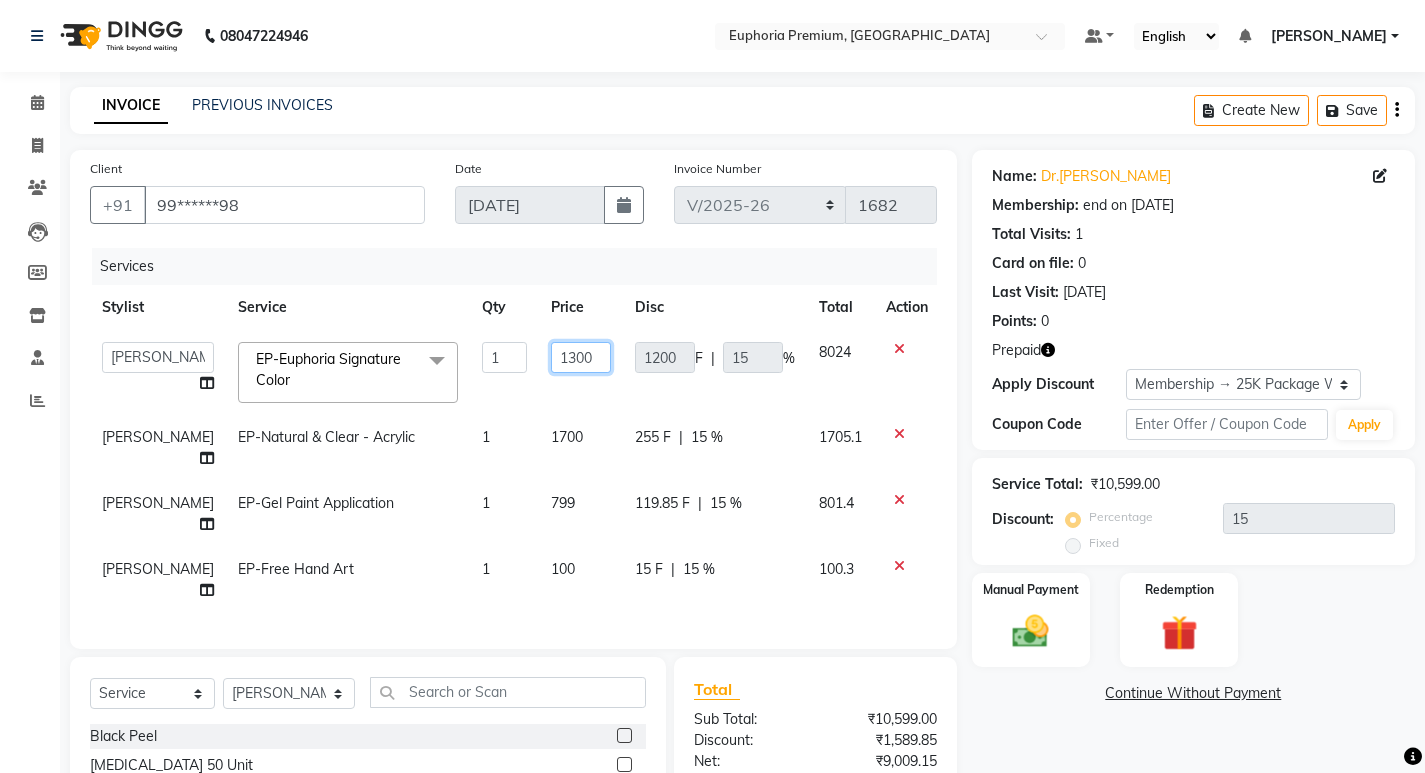type on "13000" 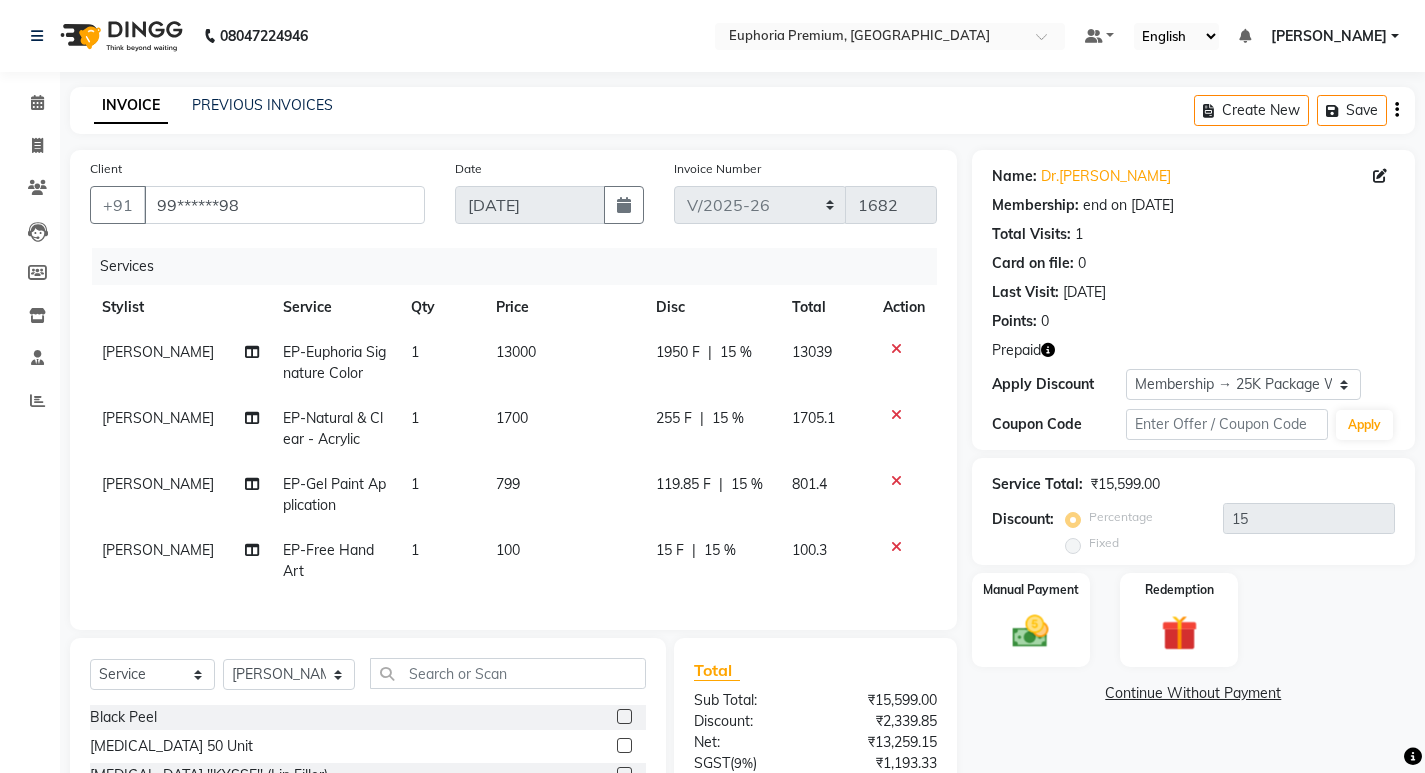 click on "Chandru Magar EP-Euphoria Signature Color 1 13000 1950 F | 15 % 13039 VISHON BAIDYA EP-Natural & Clear - Acrylic 1 1700 255 F | 15 % 1705.1 VISHON BAIDYA EP-Gel Paint Application 1 799 119.85 F | 15 % 801.4 VISHON BAIDYA EP-Free Hand Art 1 100 15 F | 15 % 100.3" 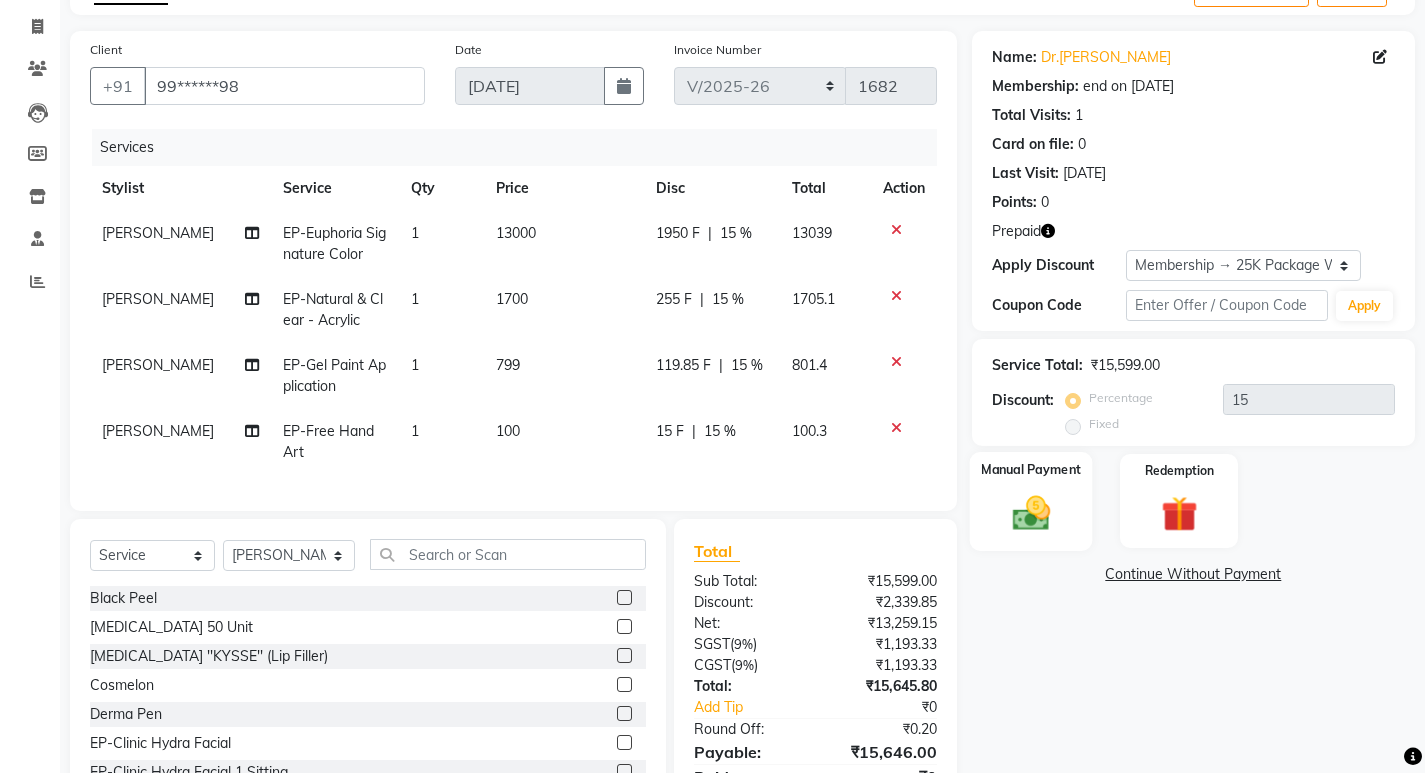 scroll, scrollTop: 225, scrollLeft: 0, axis: vertical 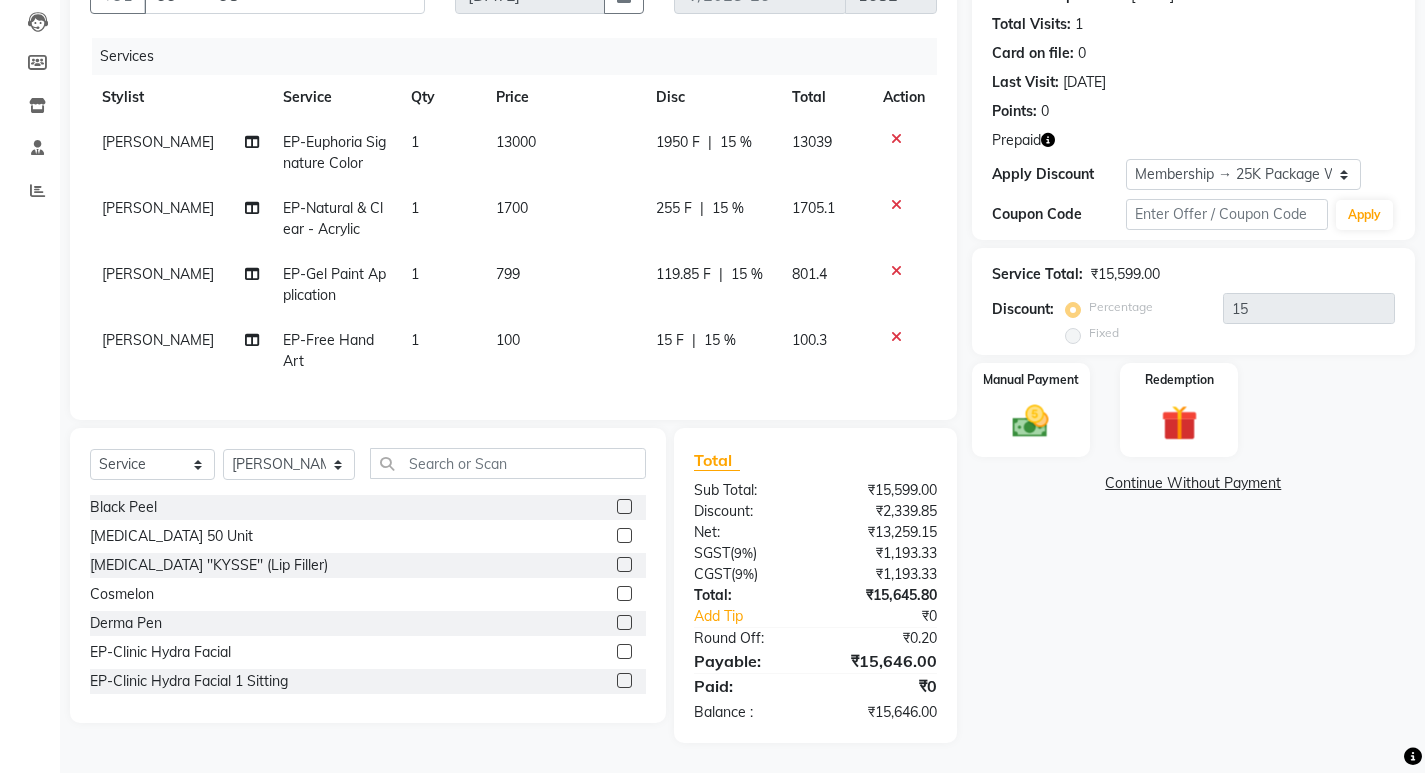 click on "100" 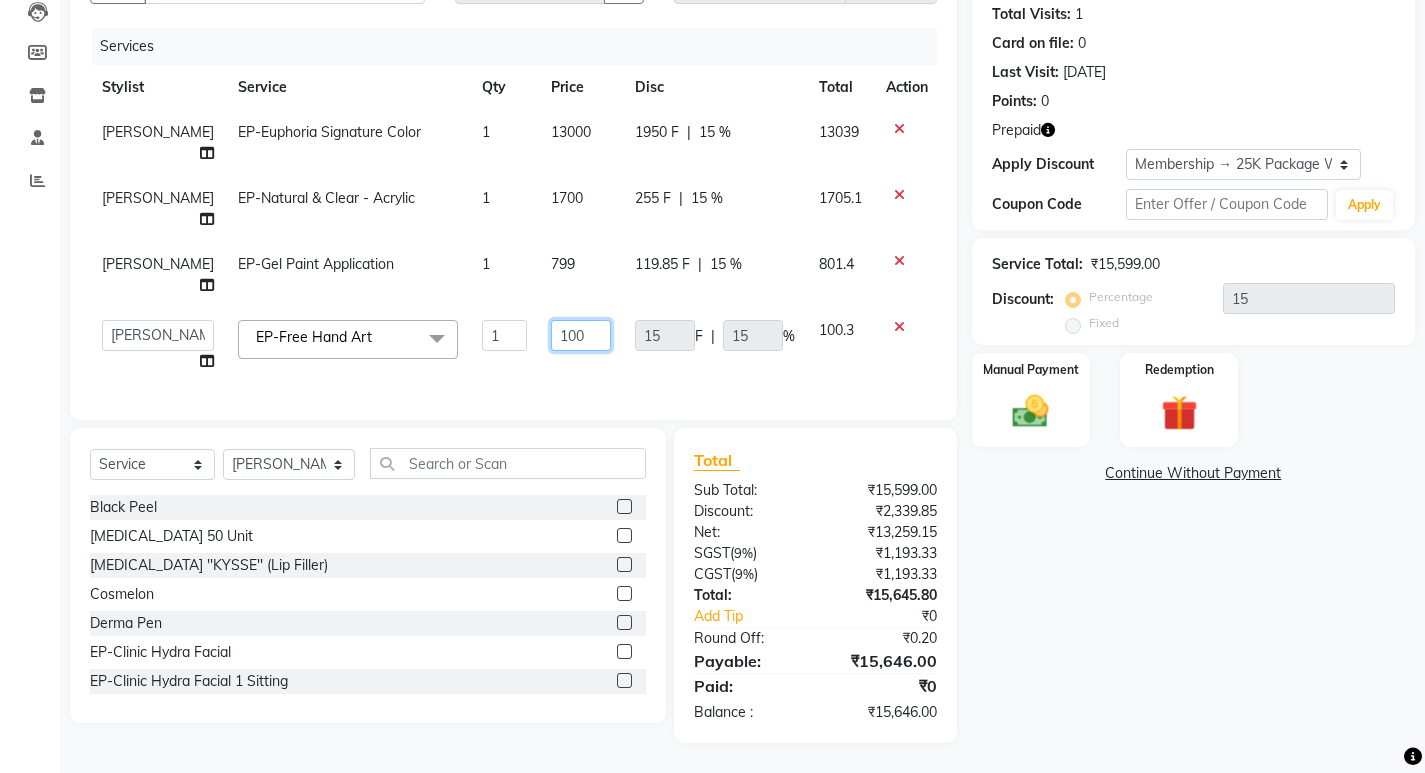 click on "100" 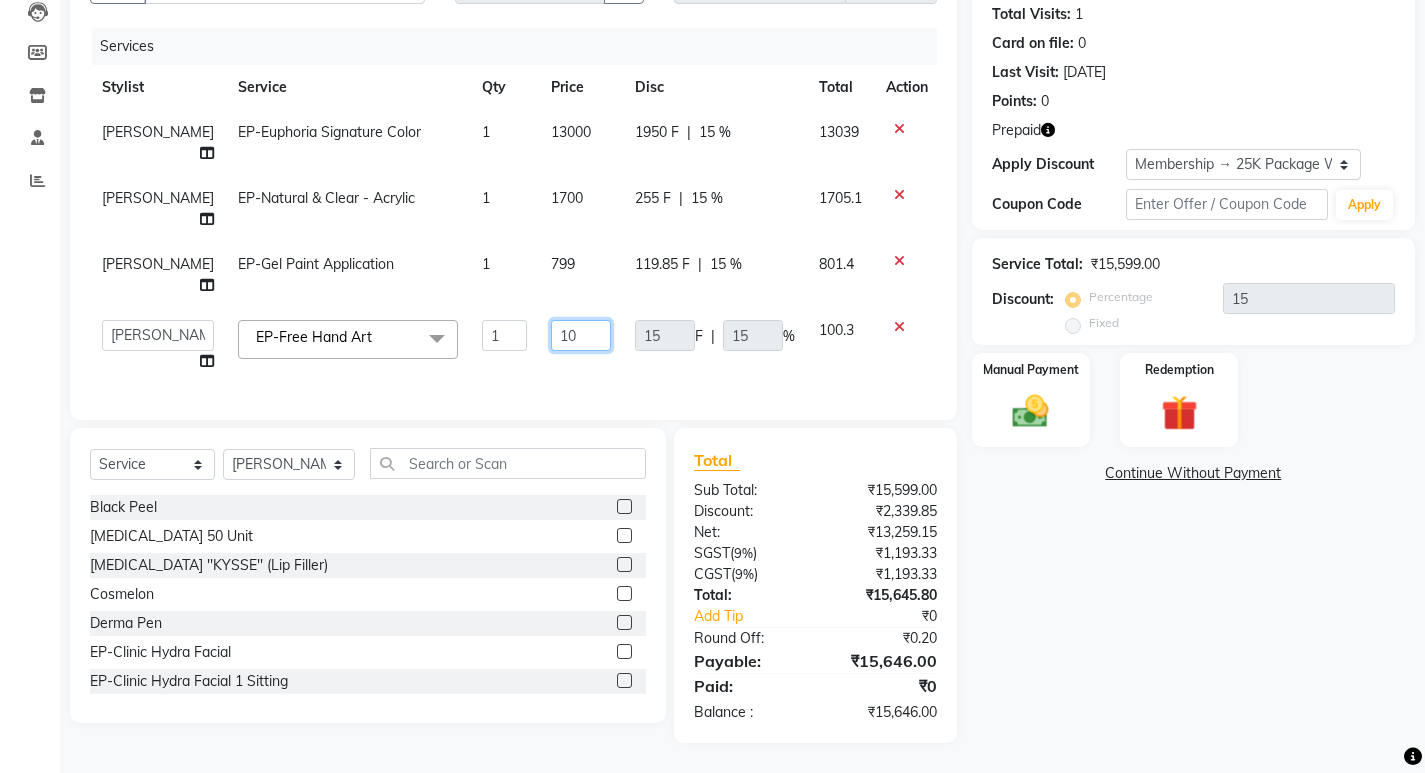 type on "1" 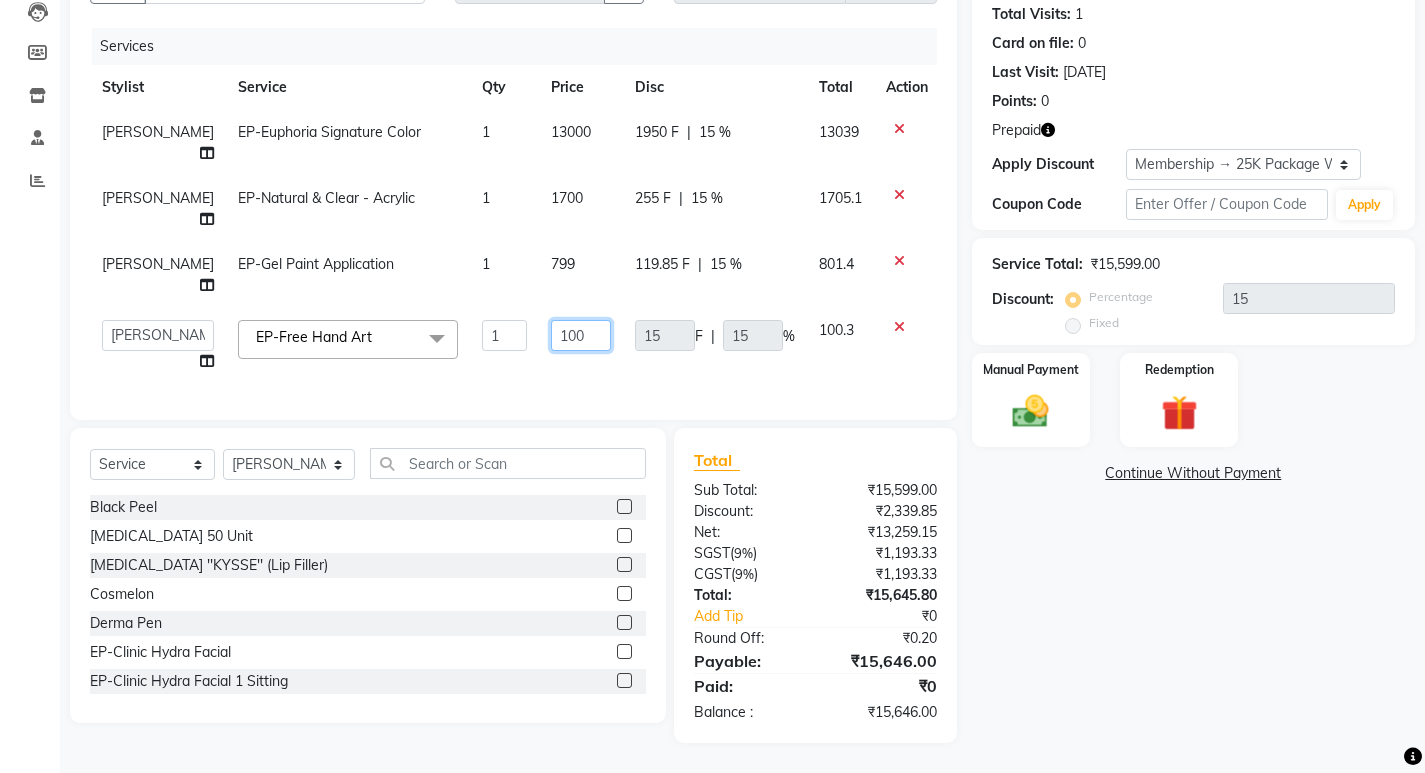 type on "1000" 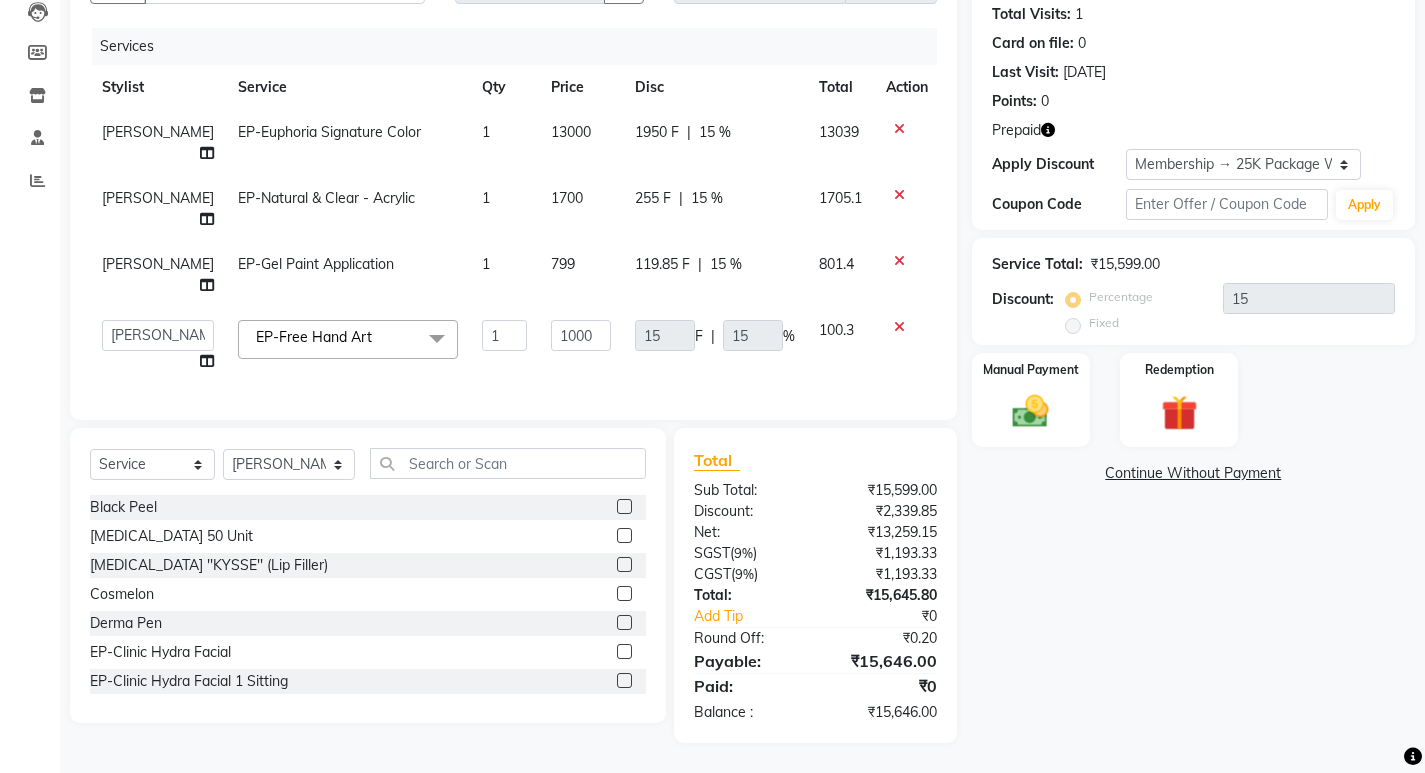 click on "Services Stylist Service Qty Price Disc Total Action Chandru Magar EP-Euphoria Signature Color 1 13000 1950 F | 15 % 13039 VISHON BAIDYA EP-Natural & Clear - Acrylic 1 1700 255 F | 15 % 1705.1 VISHON BAIDYA EP-Gel Paint Application 1 799 119.85 F | 15 % 801.4  Admin   Babu V   Bharath N   Binoy    Chandru Magar   Chethan N    Chiinthian Moi   ChonglianMoi MOI   Daisy .   Dhanya .   Dingg   Diya Khadka   Fredrick Burrows   Kishore K   Maria Hamsa   Mary Vanita    MRINALI MILI   Pinky .   Priya  K   Rosy Sanate   Savitha Vijayan   Shalini Deivasigamani   Shishi L   Vijayalakshmi M   VISHON BAIDYA  EP-Free Hand Art  x Black Peel Botox 50 Unit Botox ''KYSSE'' (Lip Filler) Cosmelon Derma Pen EP-Clinic Hydra Facial EP-Clinic Hydra Facial 1 Sitting EP-Clinic Meline Peel Face EP-Clinic Yellow Peel Back EP-Clinic Yellow Peel Face EP-Clinic Yellow Peel Full Arms EP-Clinic Yellow Peel Under Arms EP-Laser Bikini EP-Laser Chin EP-Laser Full Arms EP-Laser Full Back EP-Laser Full Face EP-Laser Full Front EP-Laser Full Legs" 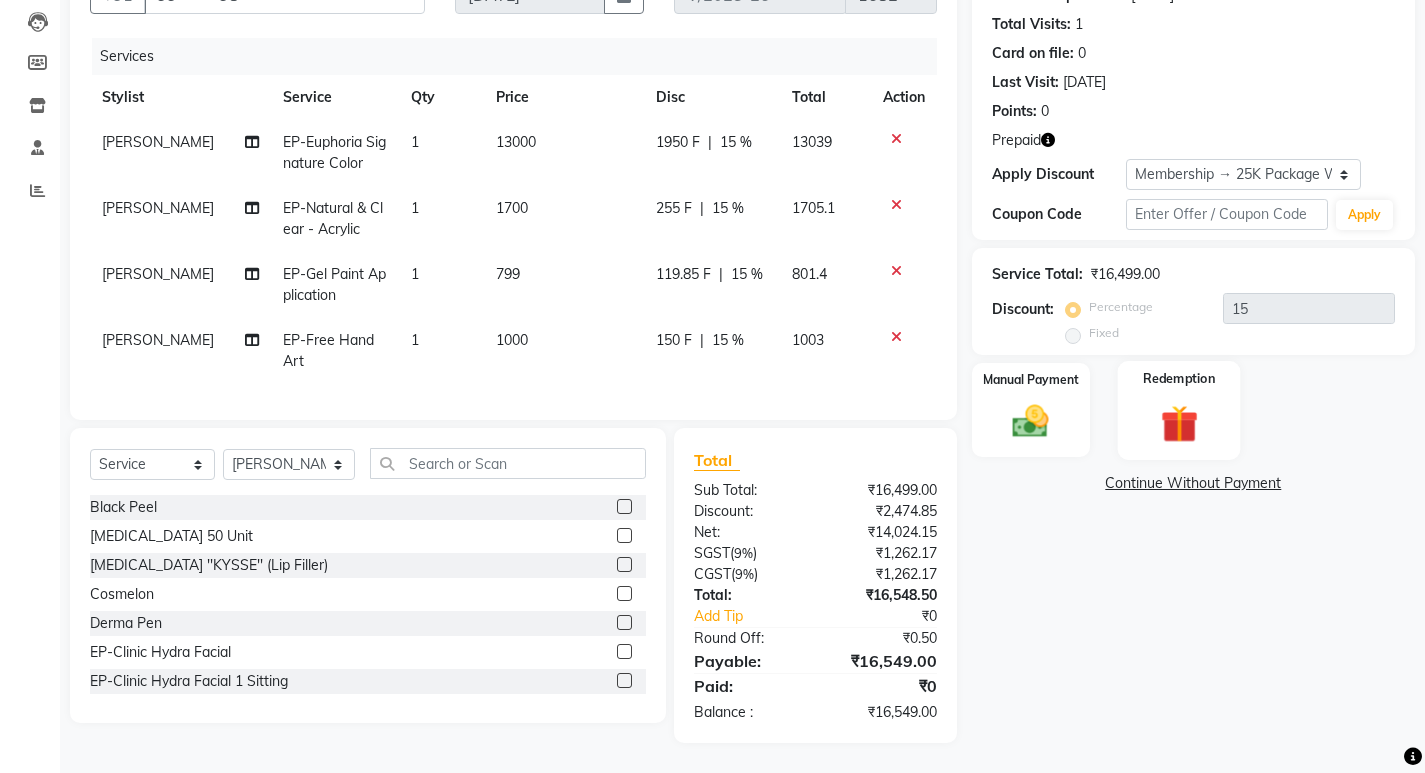 click 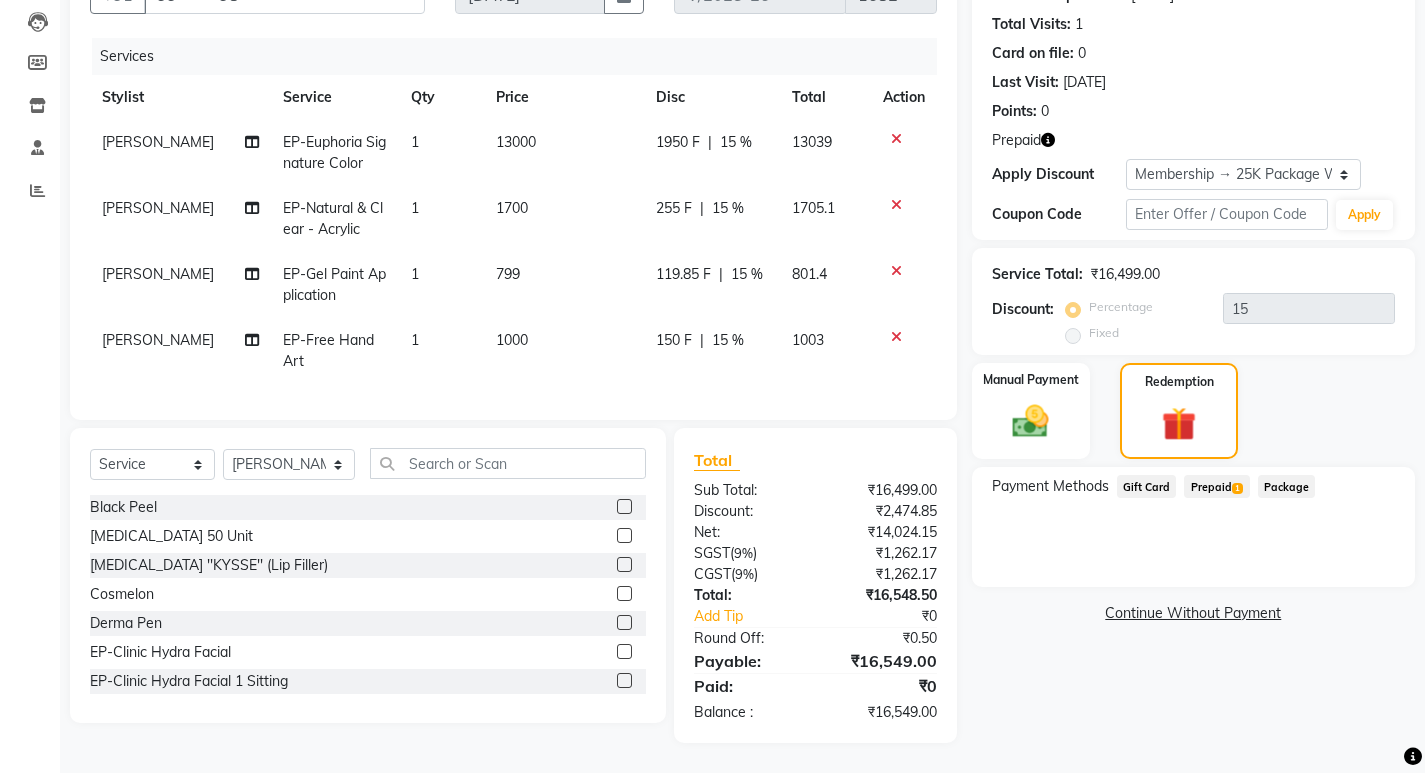 click on "Prepaid  1" 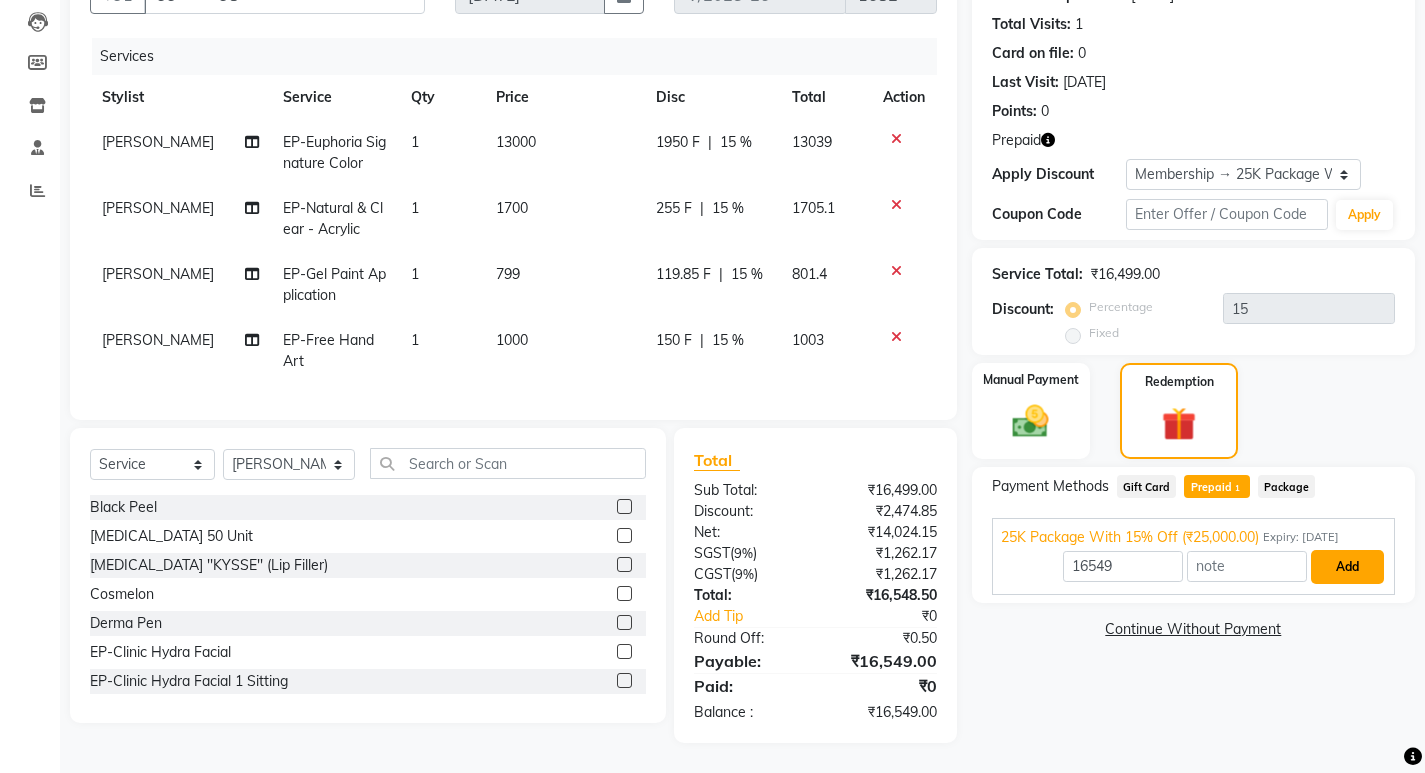 click on "Add" at bounding box center (1347, 567) 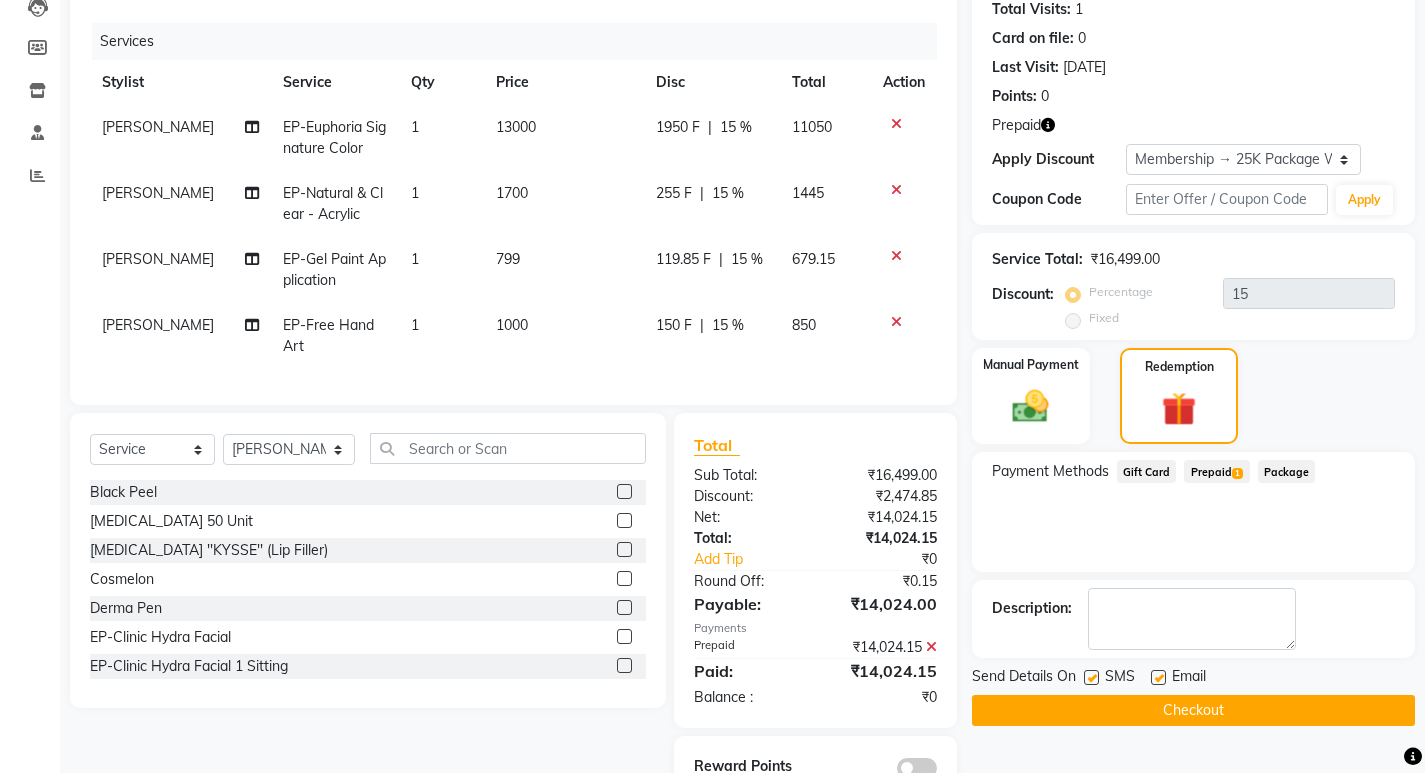 click on "Checkout" 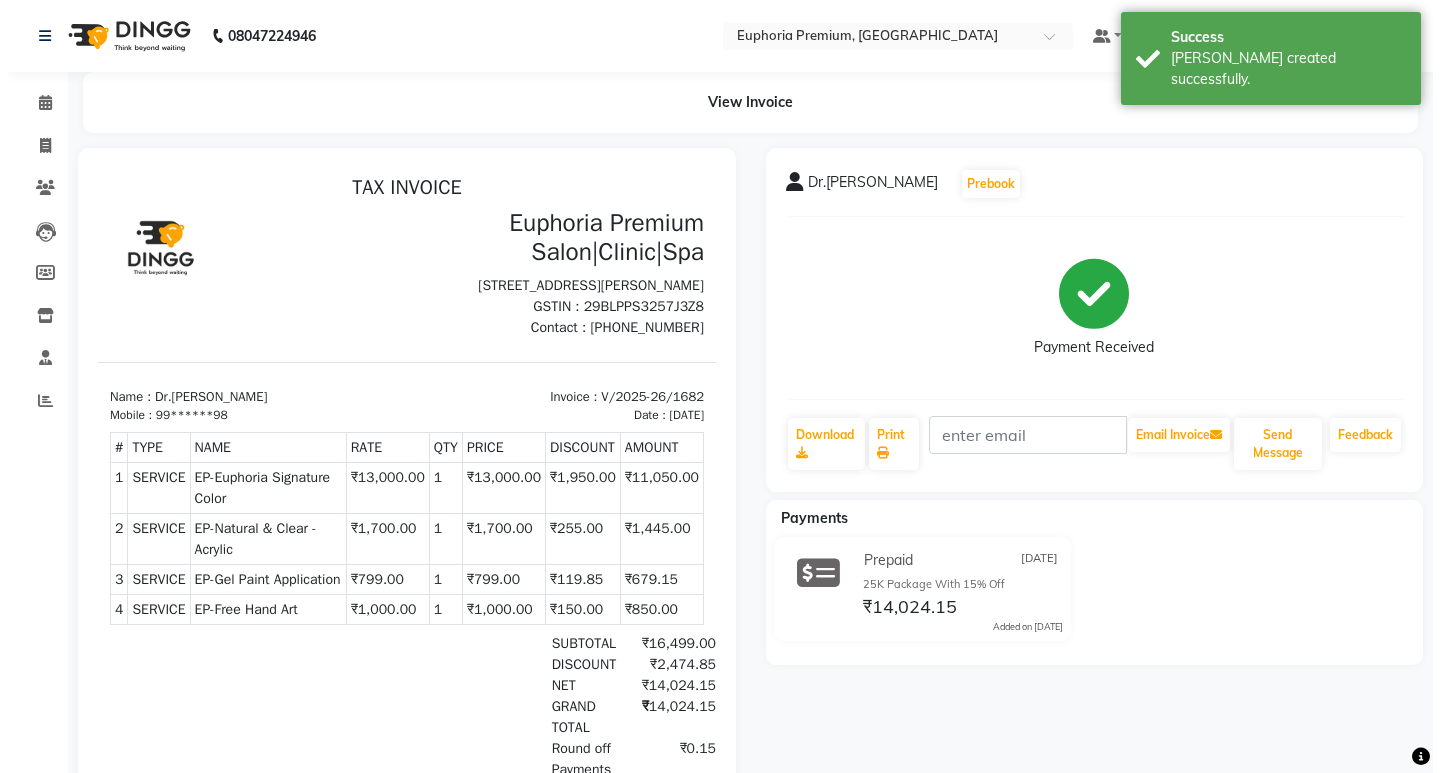 scroll, scrollTop: 0, scrollLeft: 0, axis: both 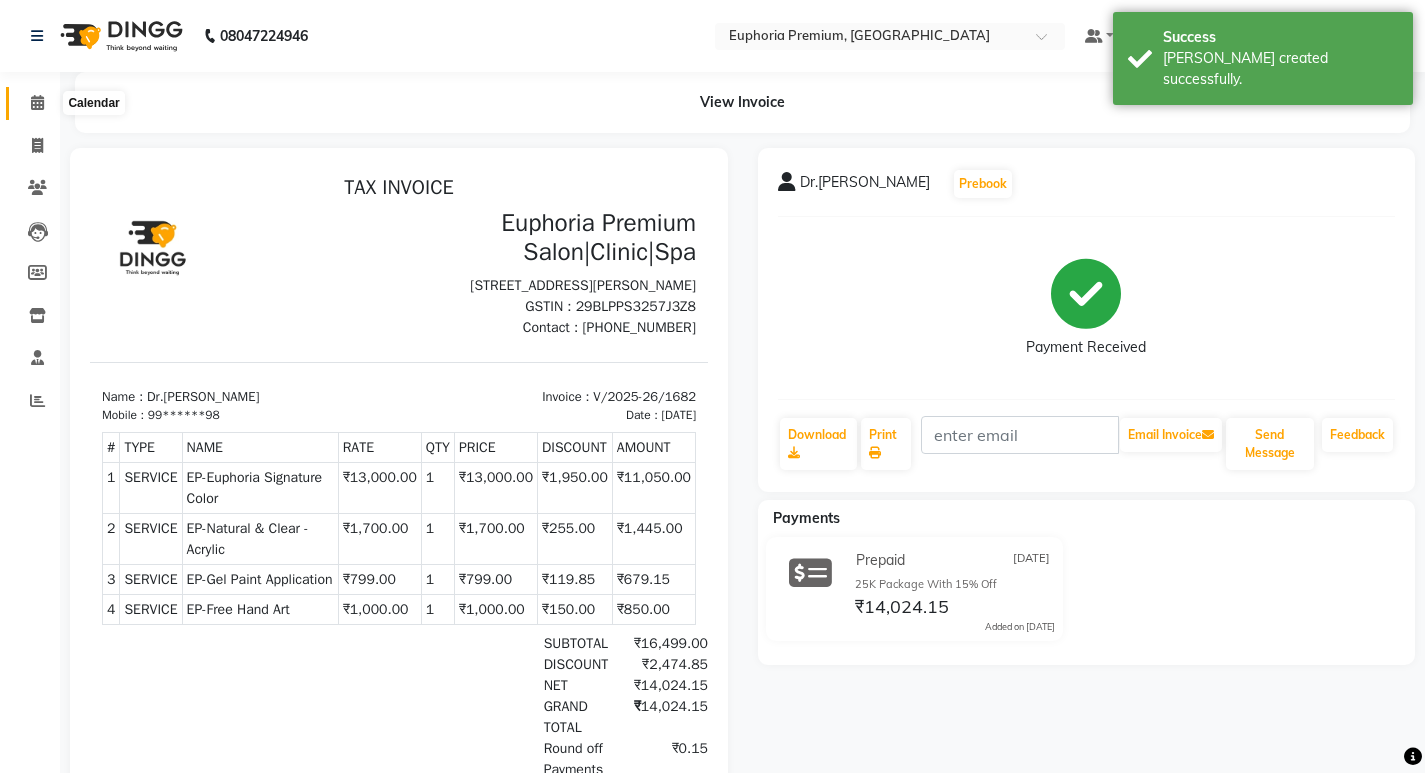 click 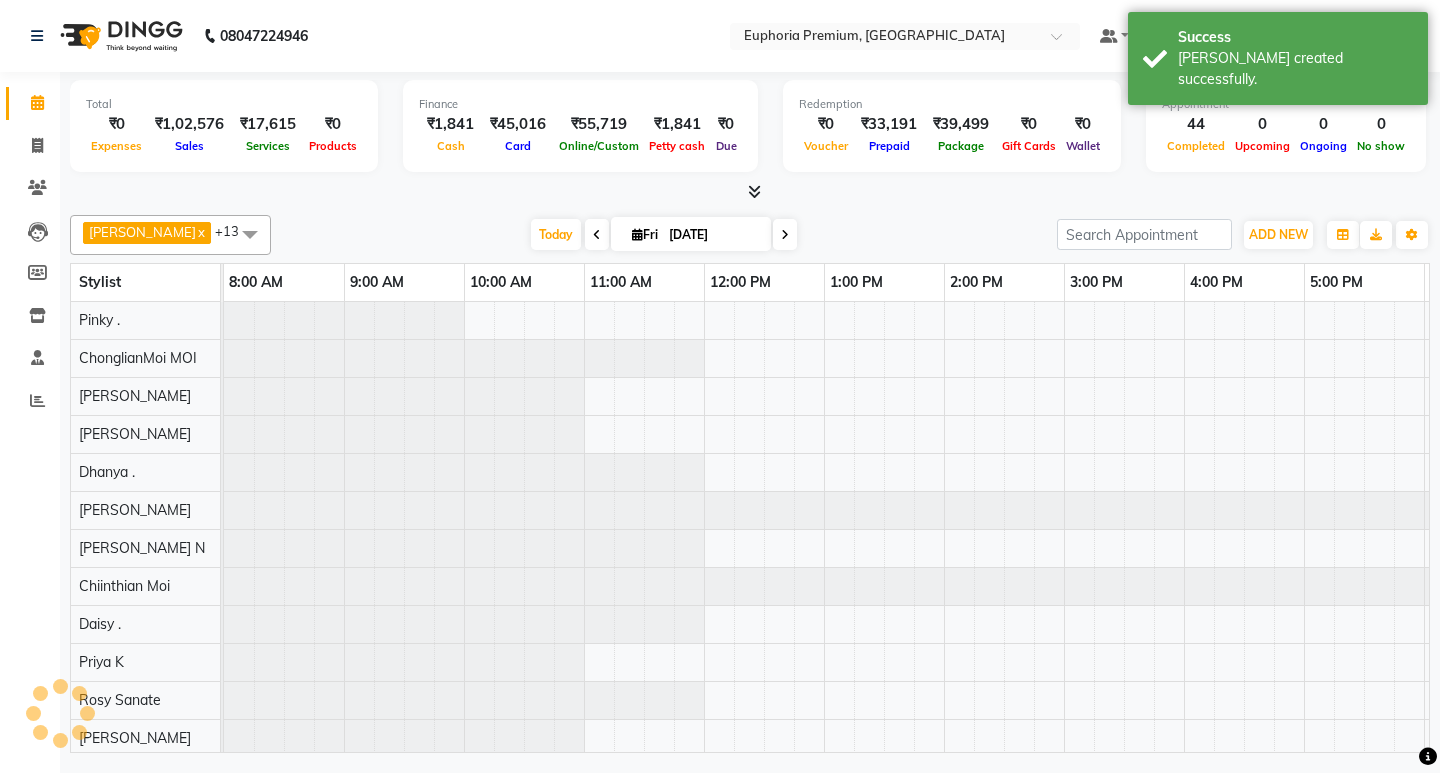 scroll, scrollTop: 0, scrollLeft: 0, axis: both 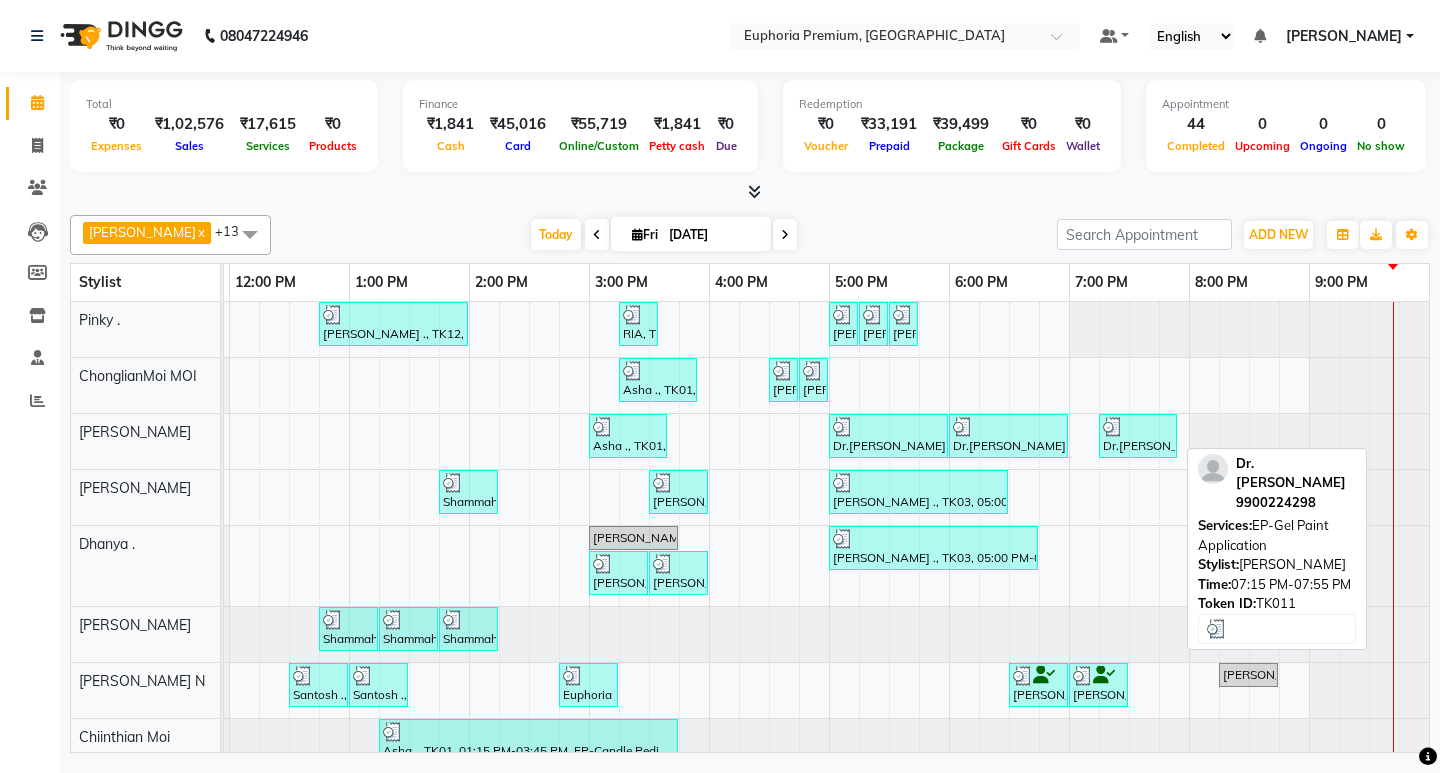 click on "Dr.Priyanka Yadav, TK11, 07:15 PM-07:55 PM, EP-Gel Paint Application" at bounding box center (1138, 436) 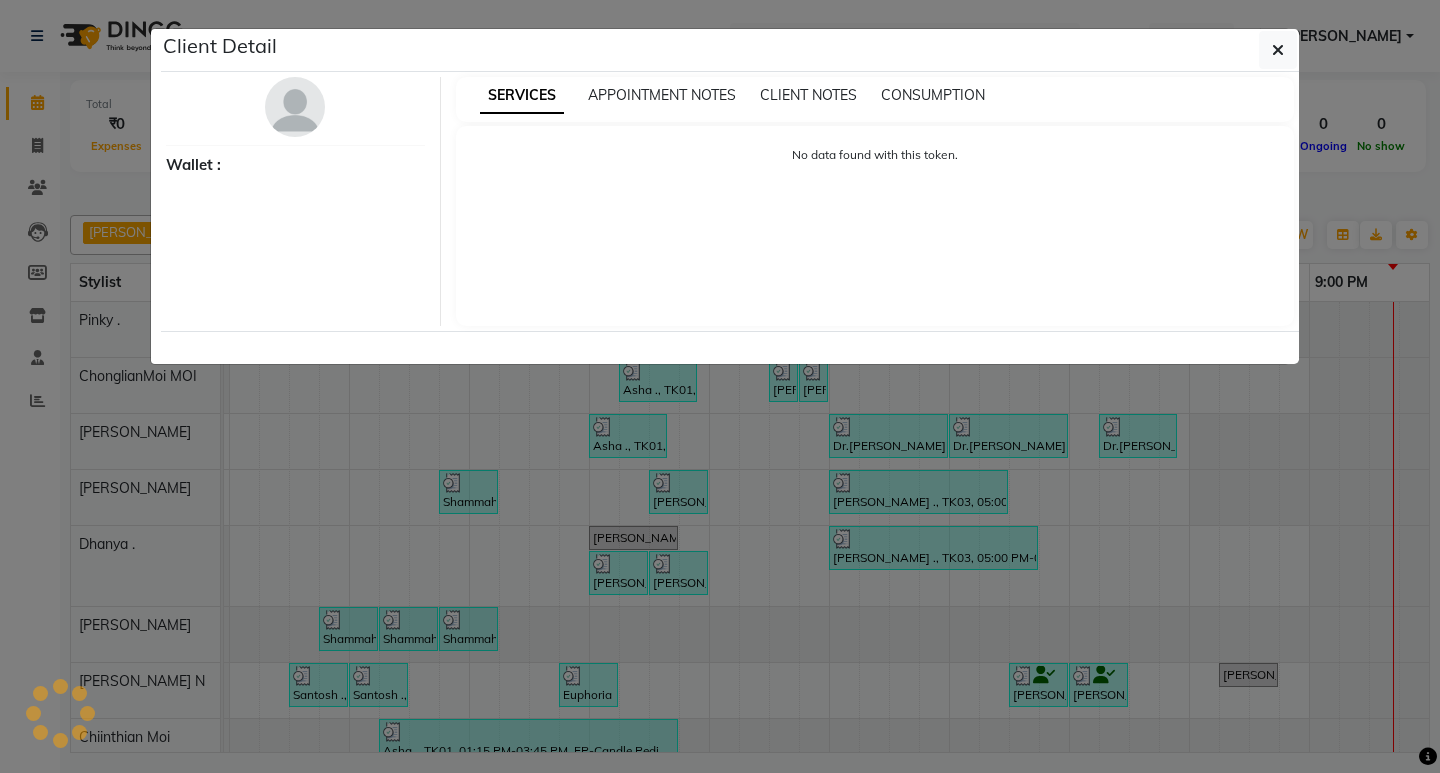 select on "3" 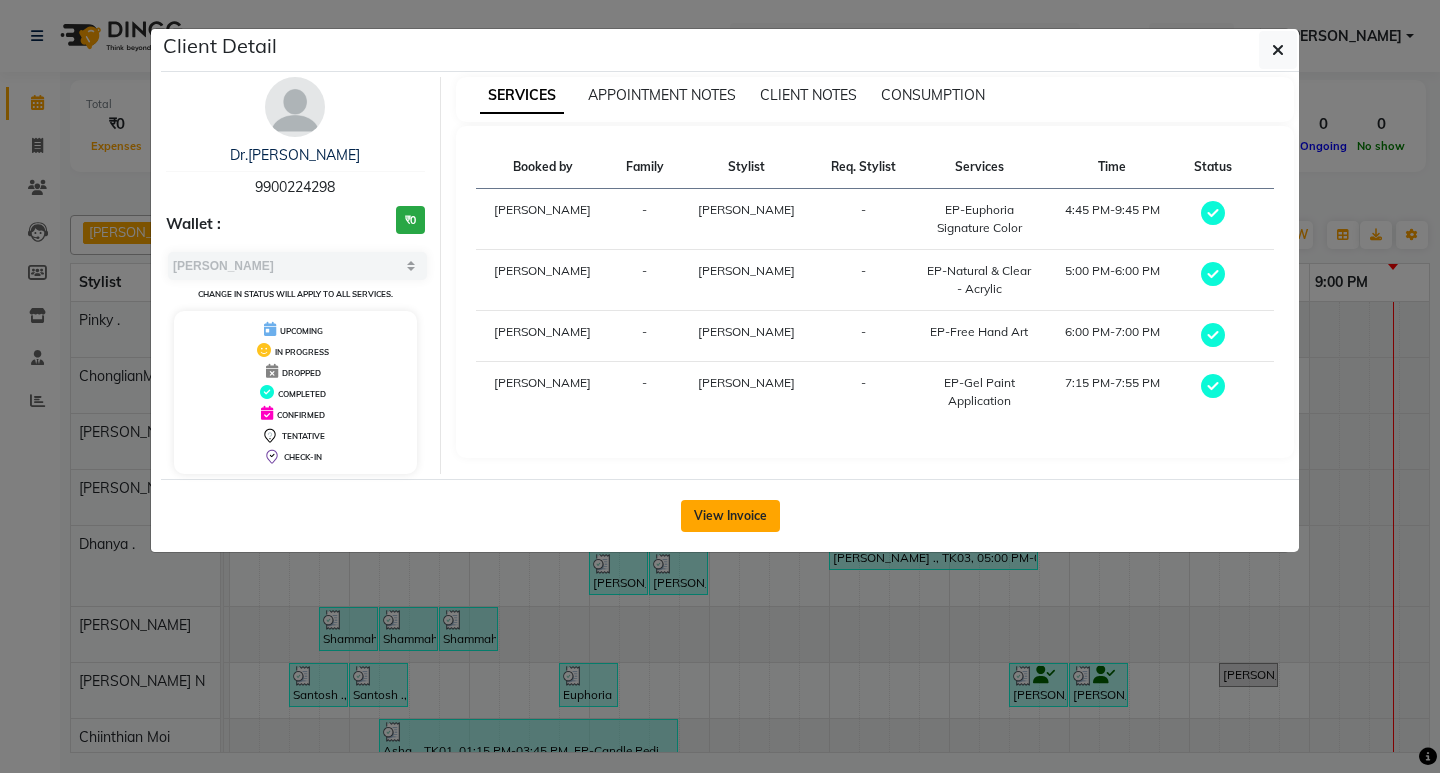 click on "View Invoice" 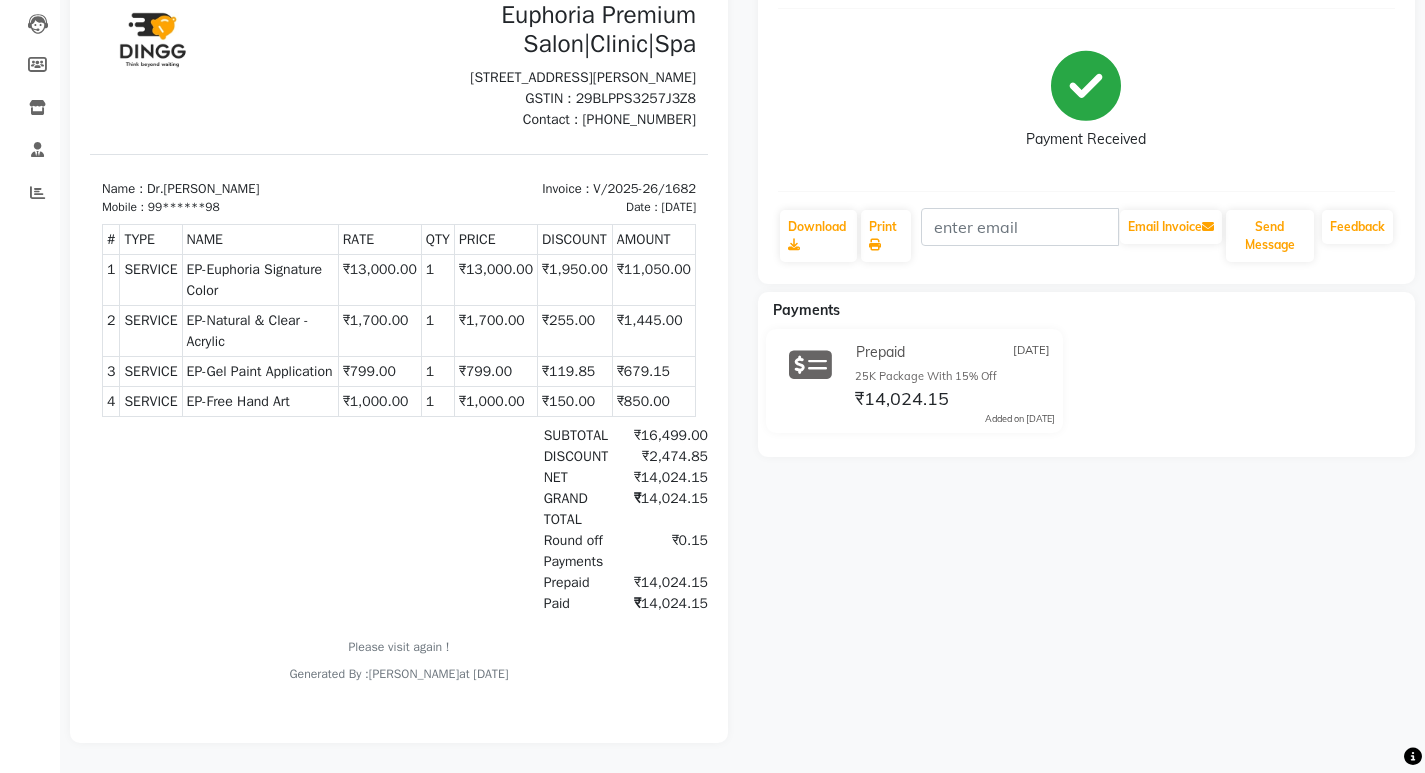 scroll, scrollTop: 5, scrollLeft: 0, axis: vertical 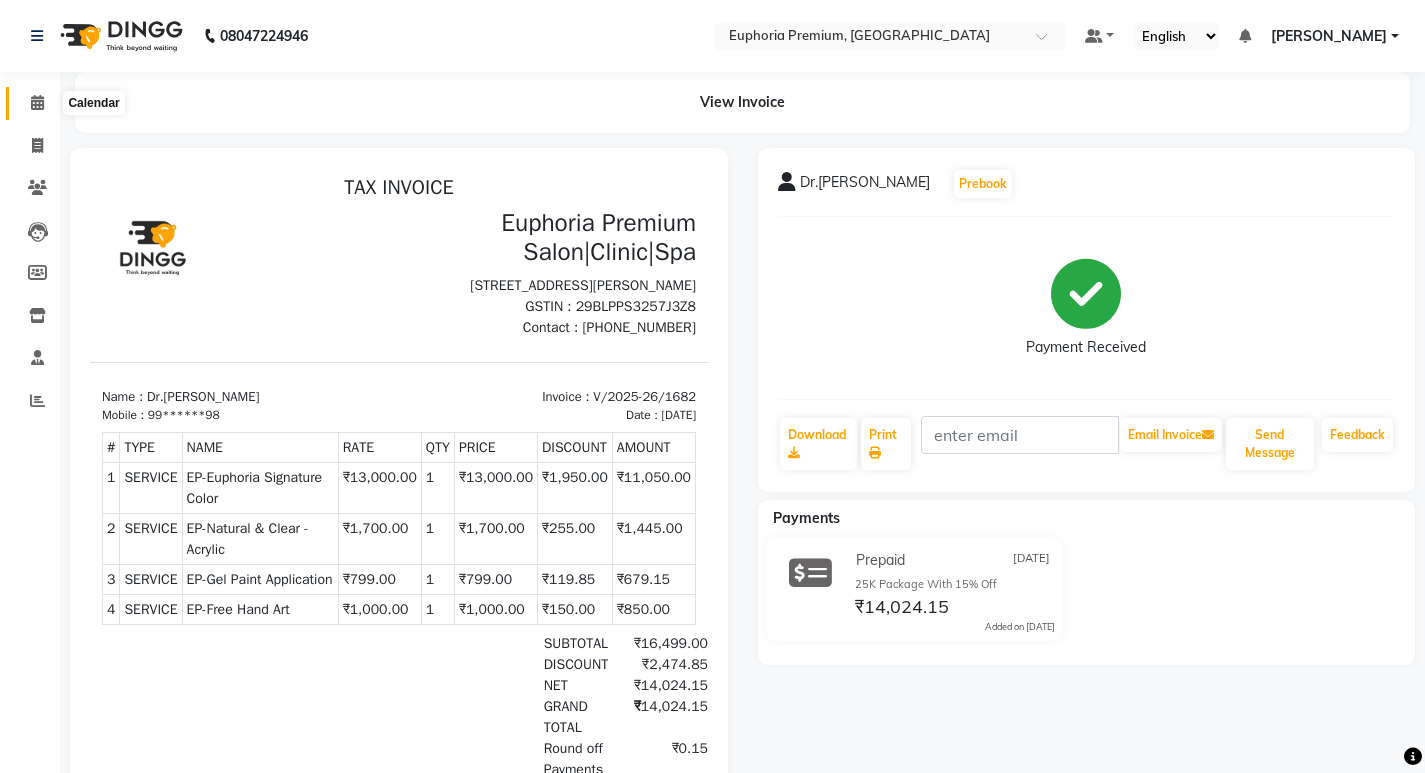 click 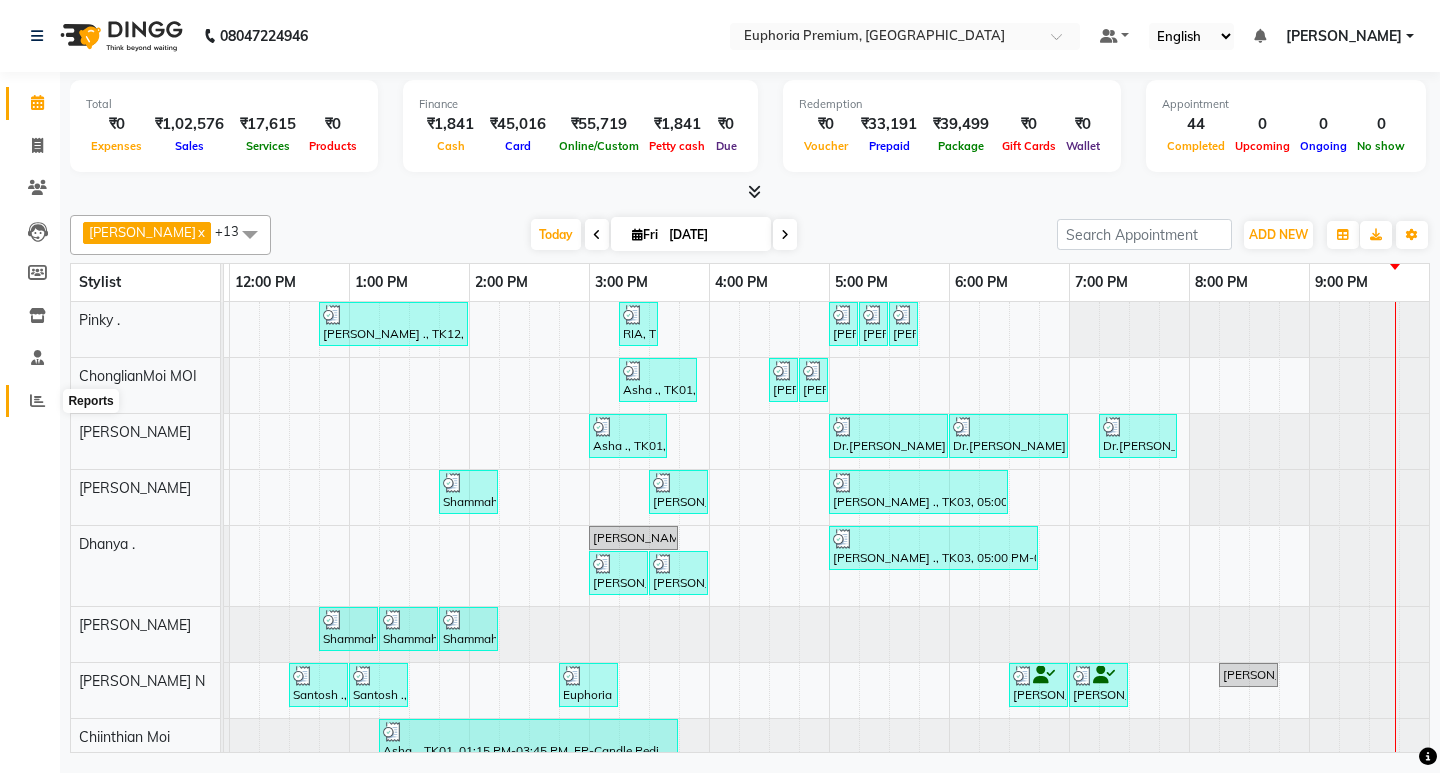 click 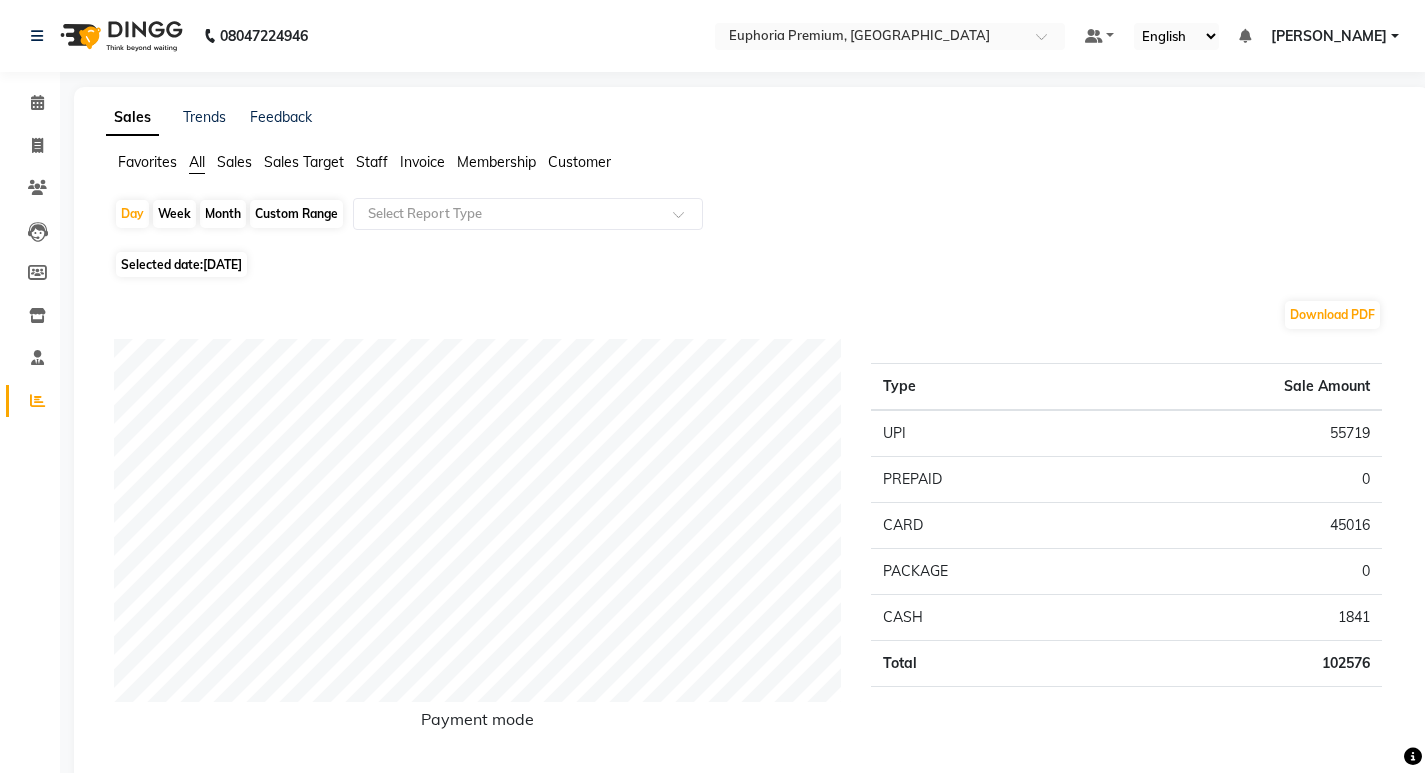 click on "Sales" 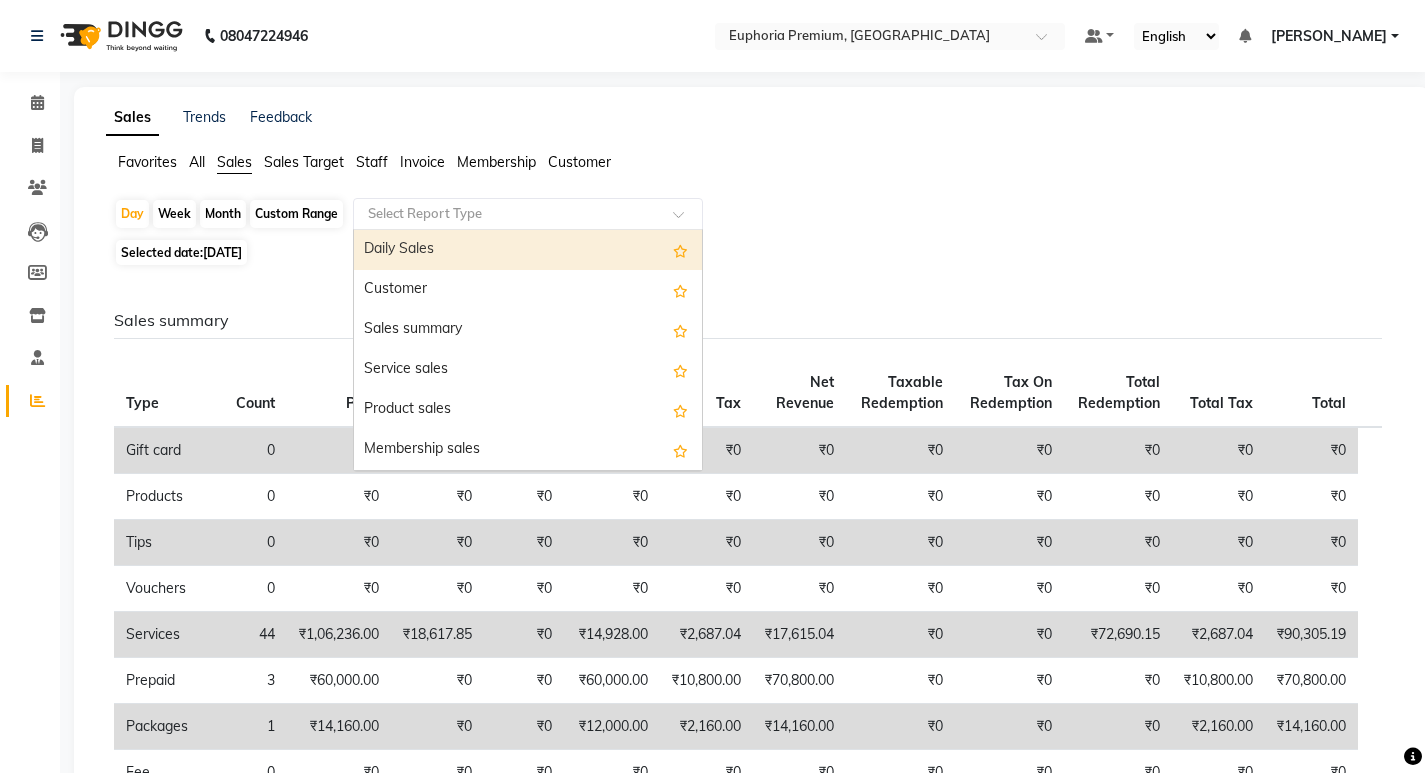 click on "Select Report Type" 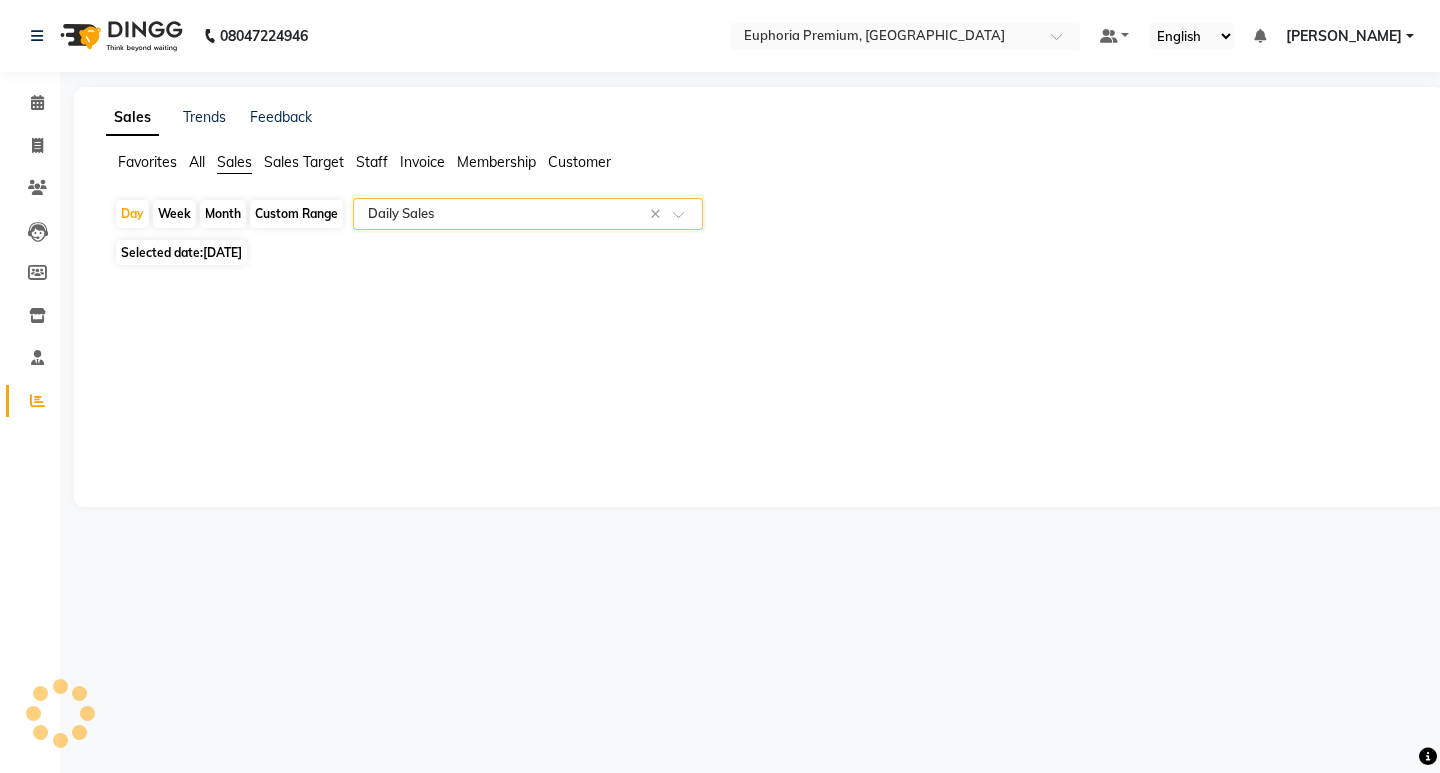 select on "full_report" 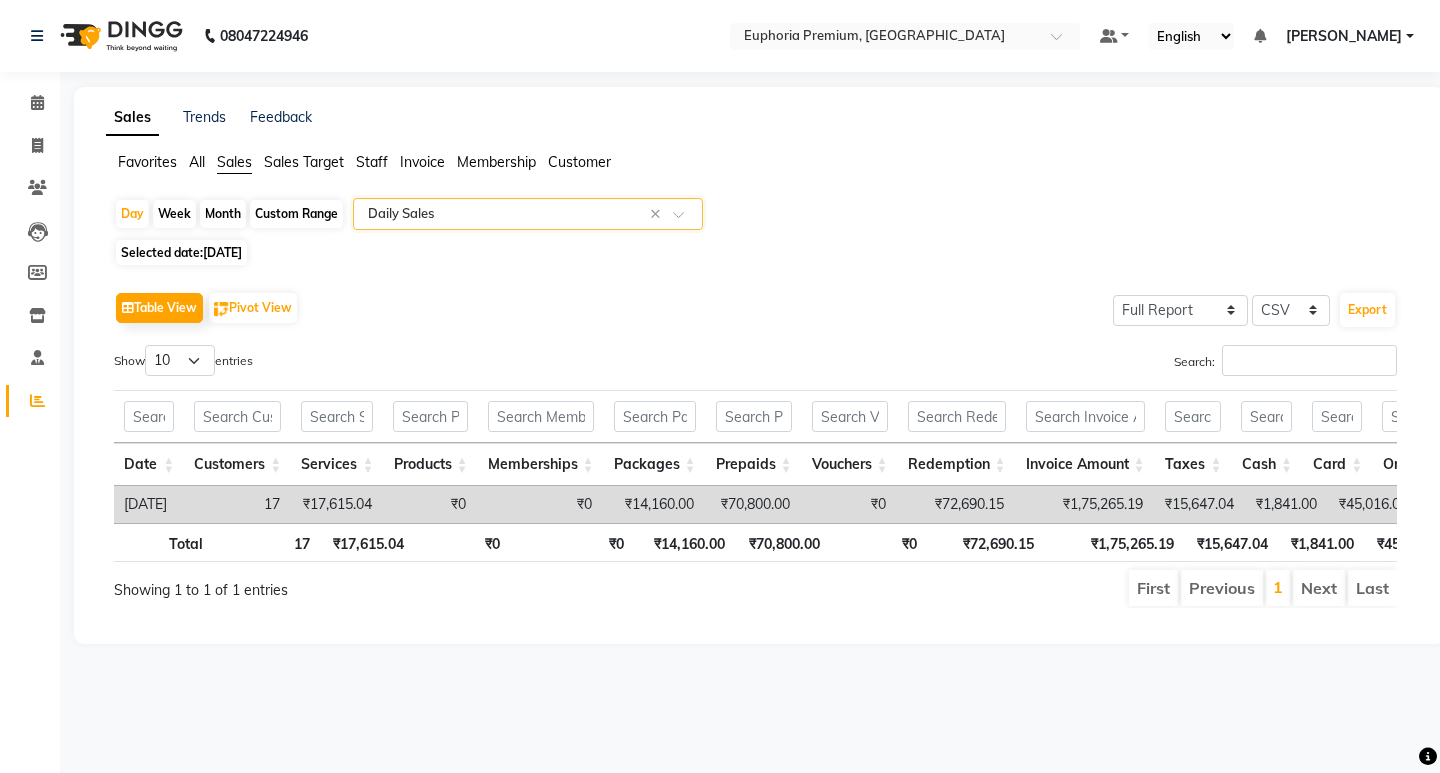 scroll, scrollTop: 0, scrollLeft: 239, axis: horizontal 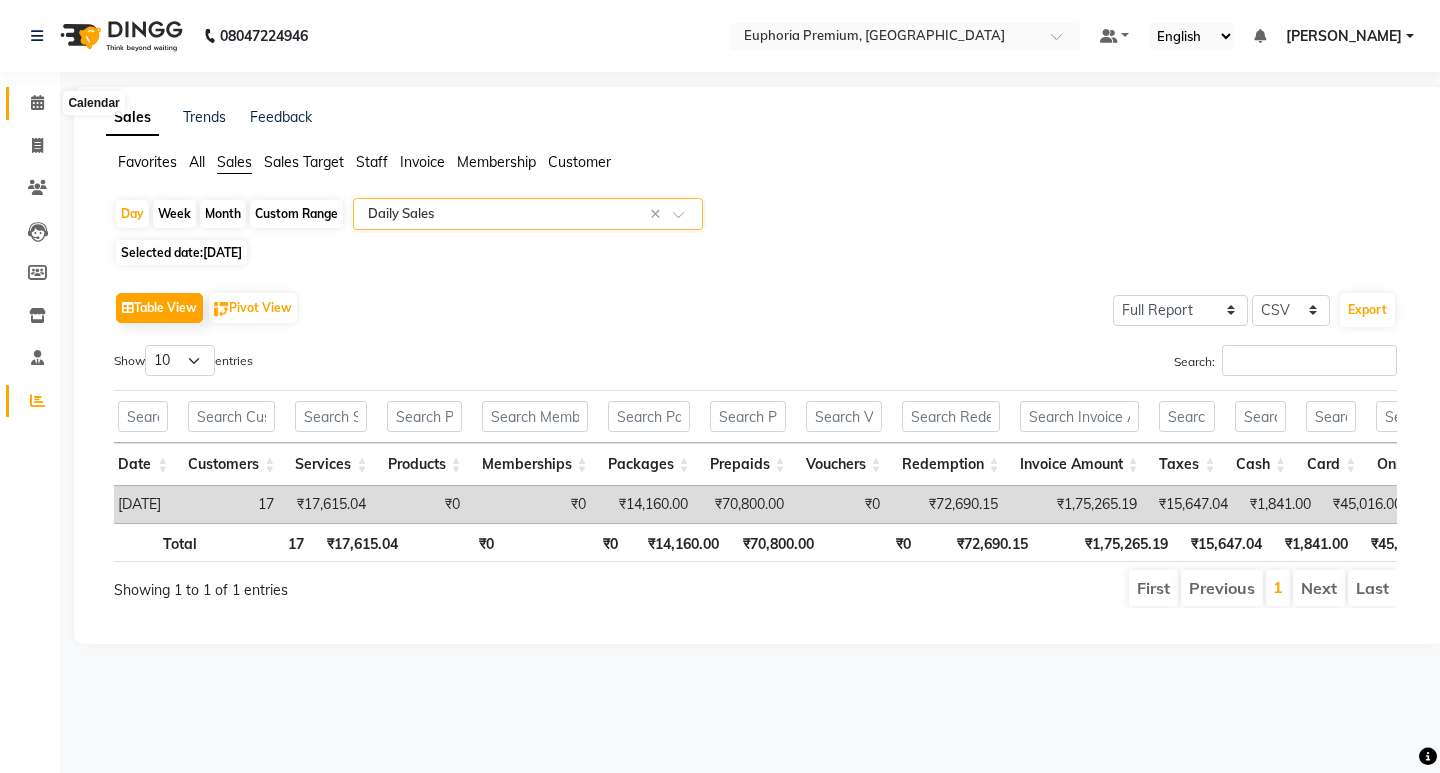 click 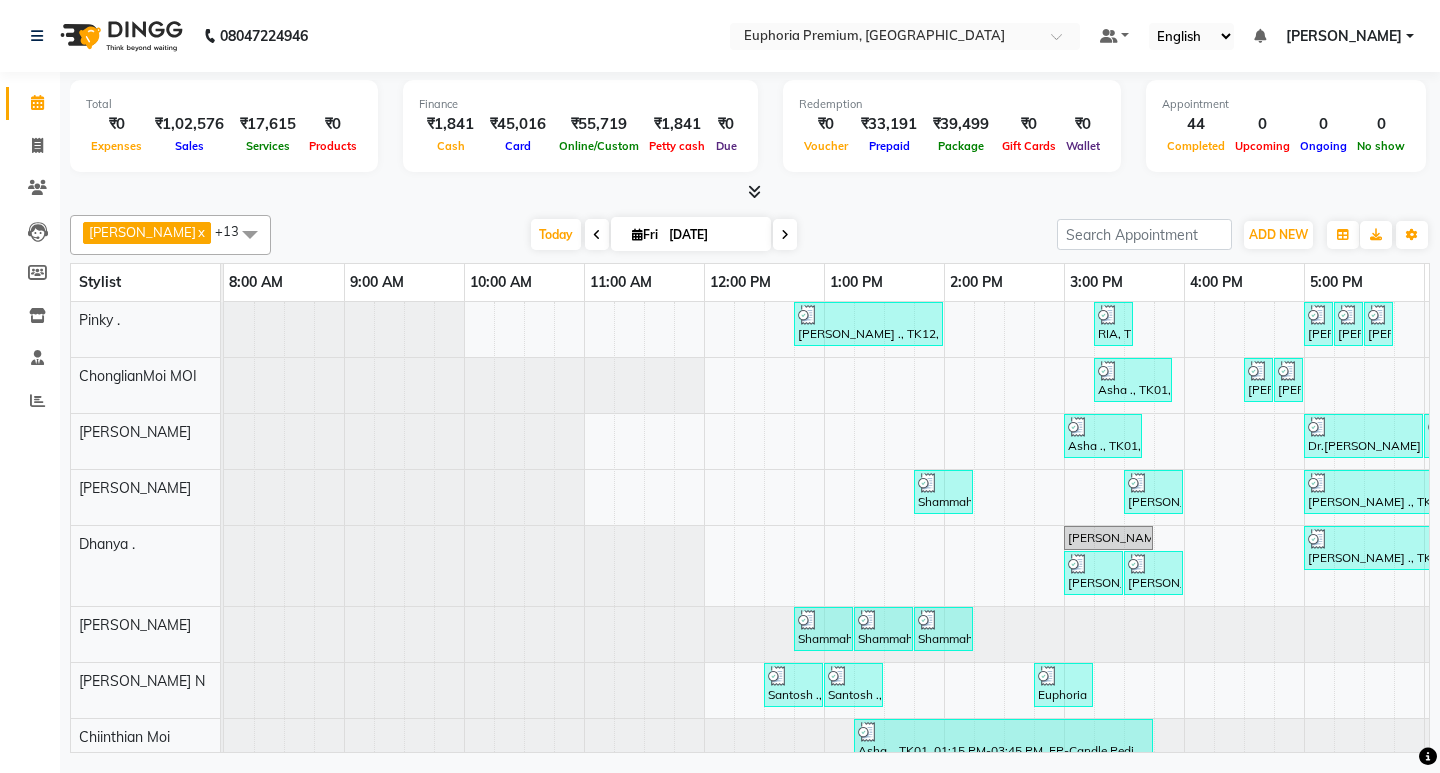 scroll, scrollTop: 0, scrollLeft: 126, axis: horizontal 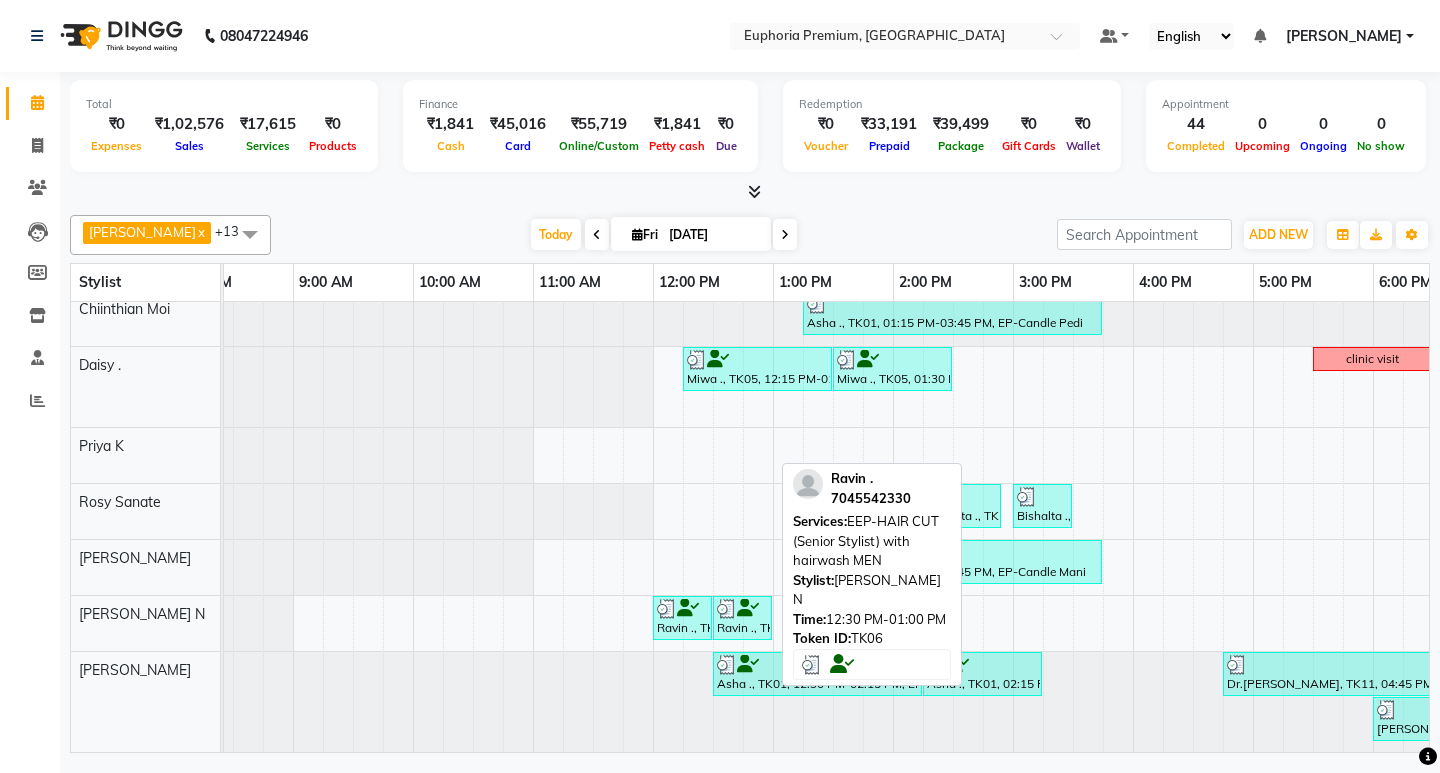 click at bounding box center [742, 609] 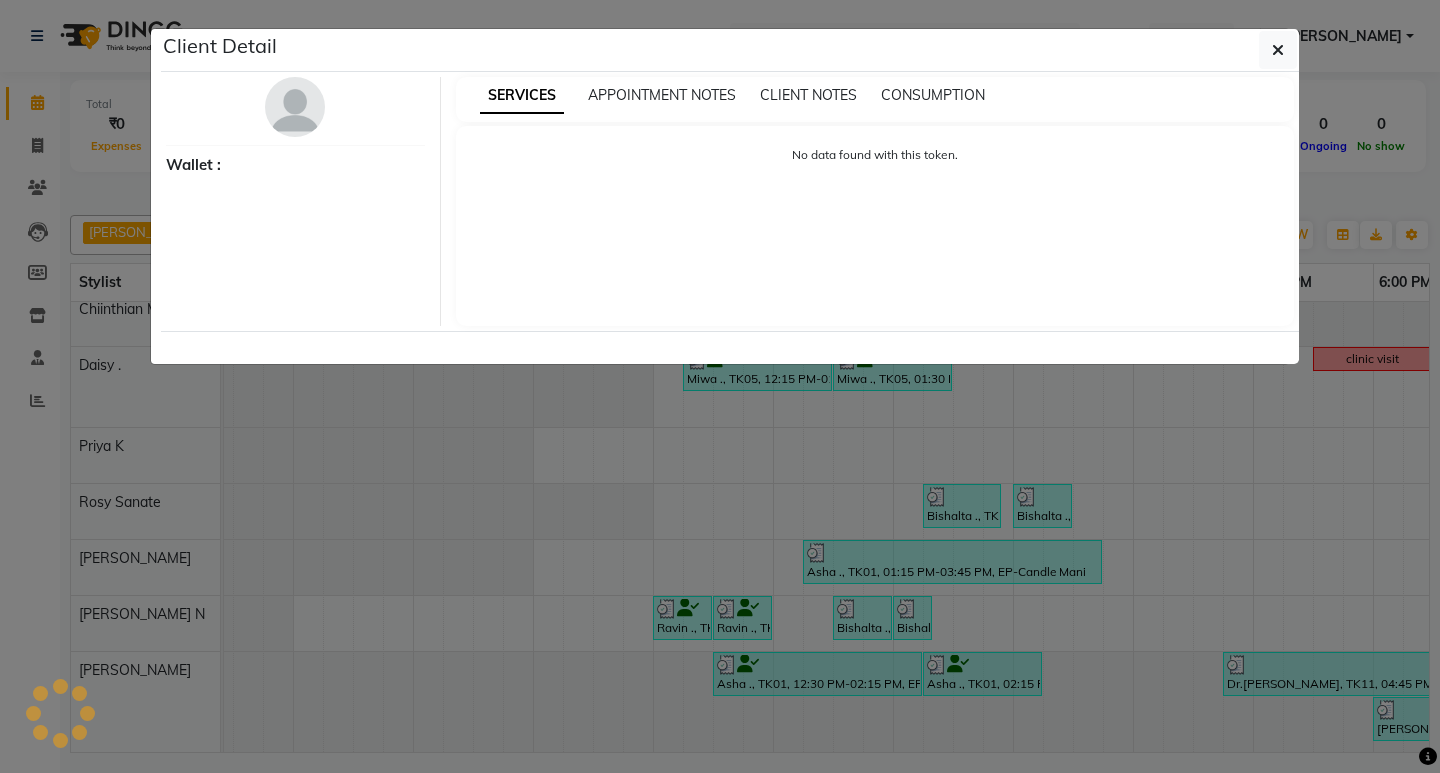 select on "3" 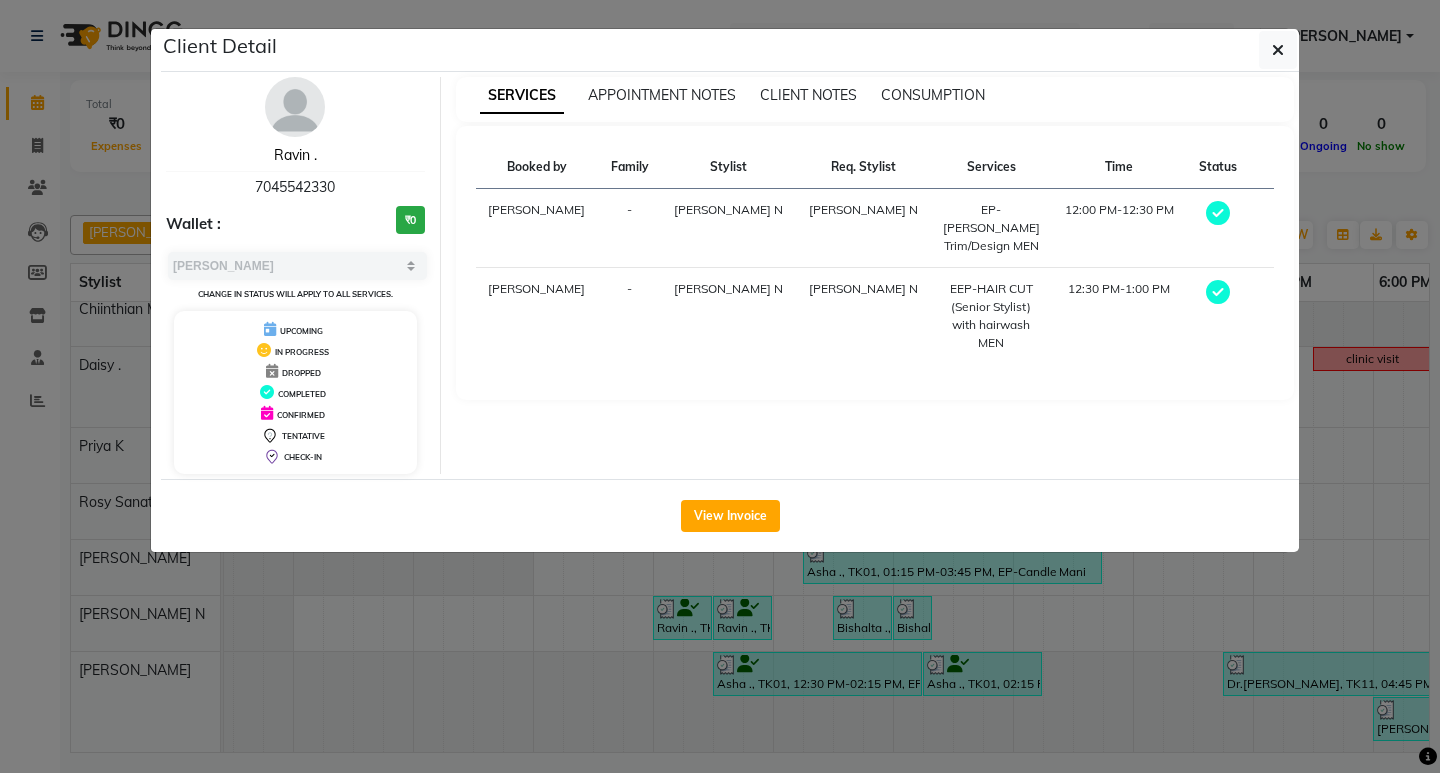 click on "Ravin ." at bounding box center [295, 155] 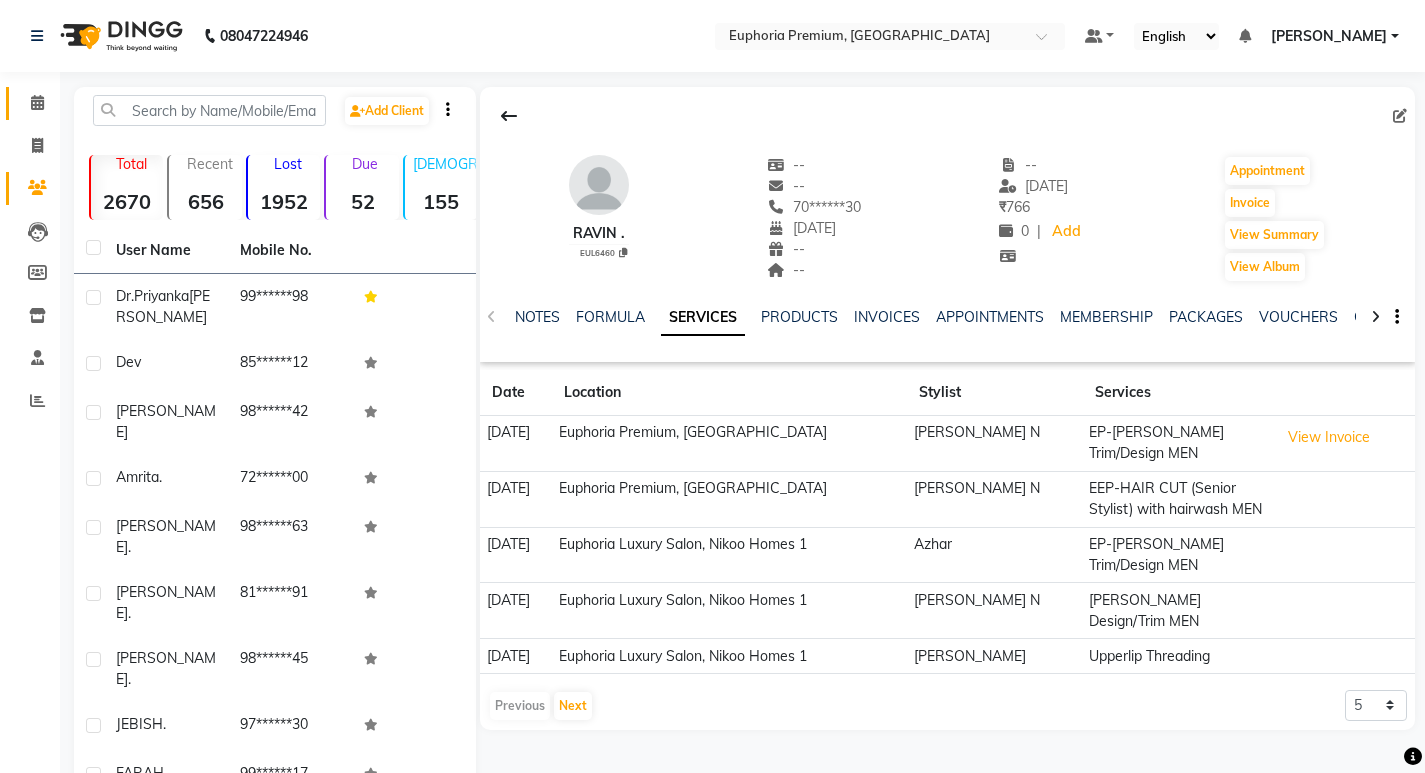 click 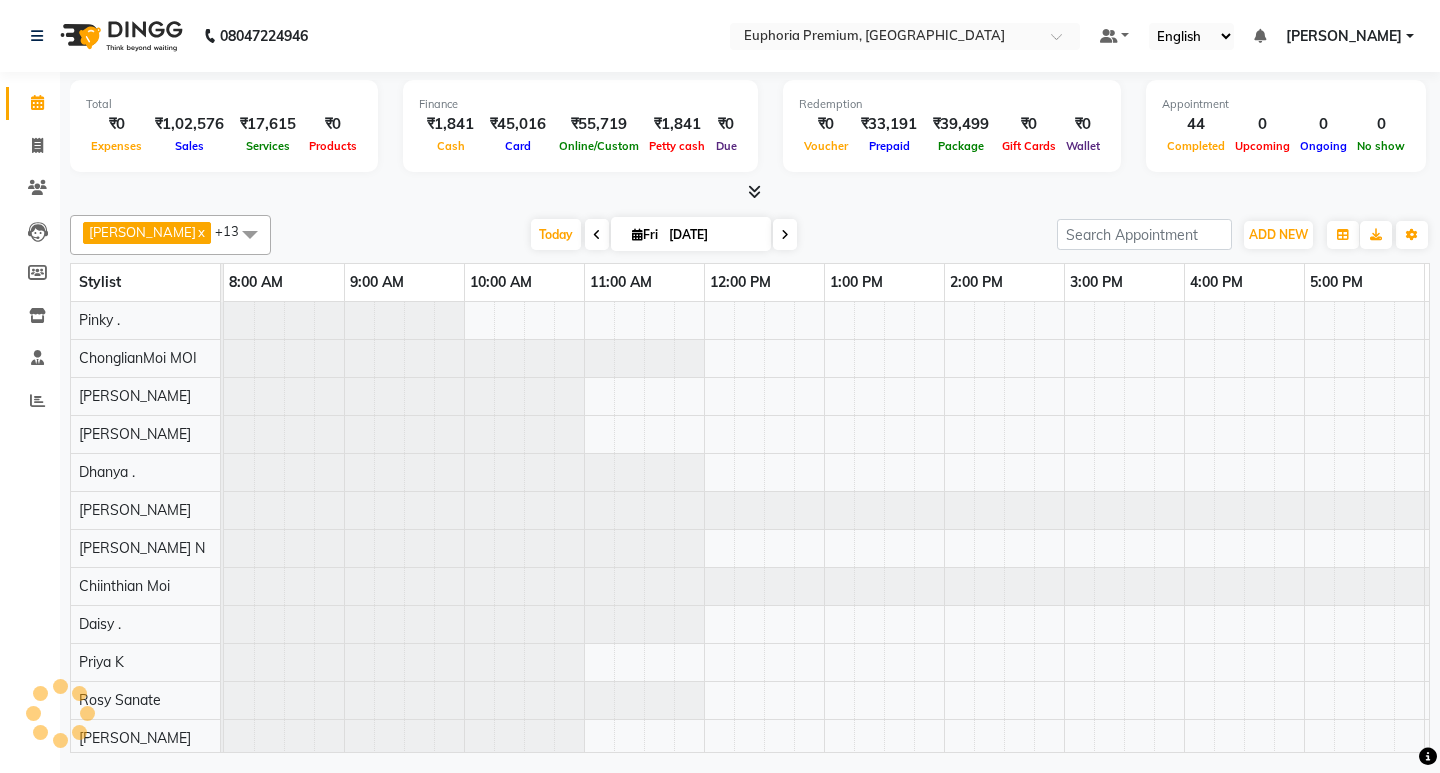 scroll, scrollTop: 0, scrollLeft: 0, axis: both 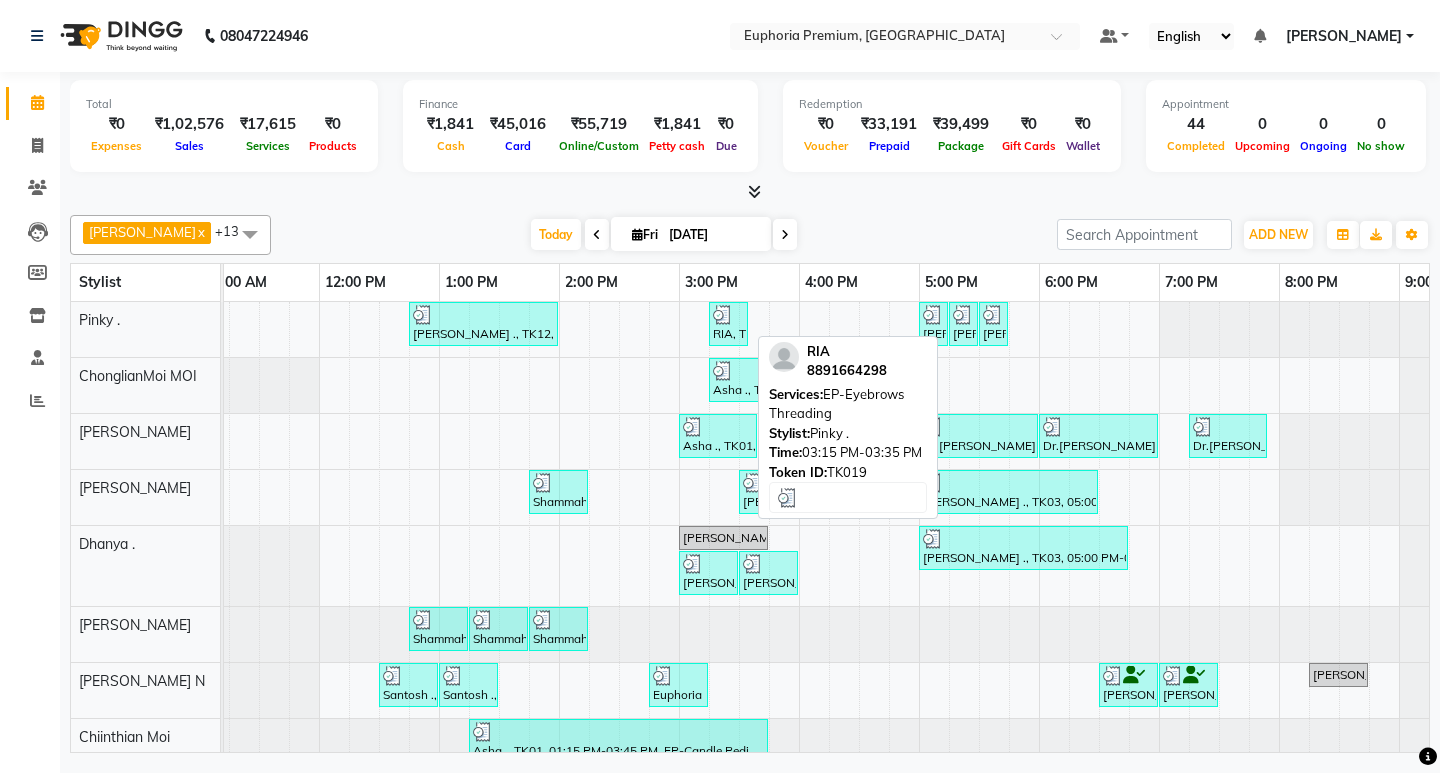 click on "RIA, TK19, 03:15 PM-03:35 PM, EP-Eyebrows Threading" at bounding box center [728, 324] 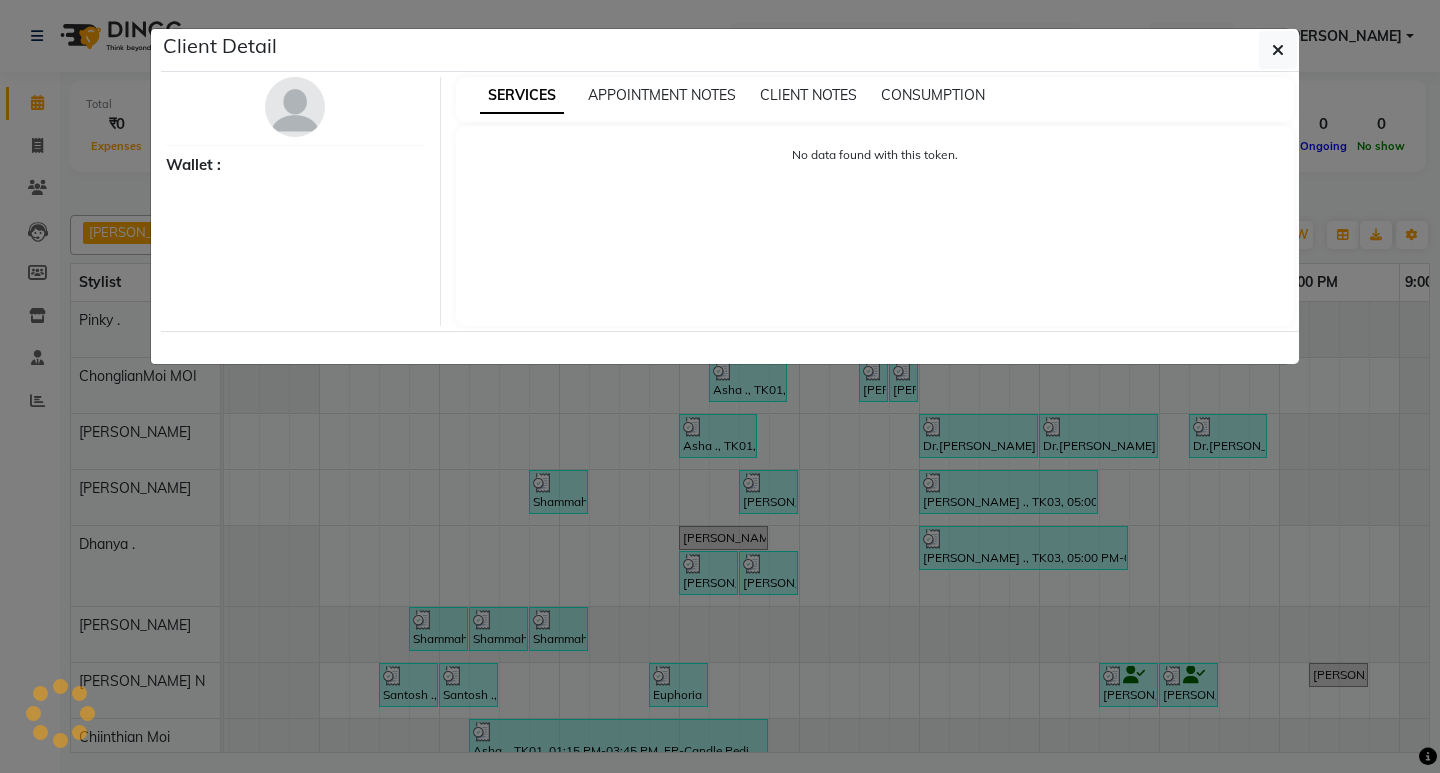 select on "3" 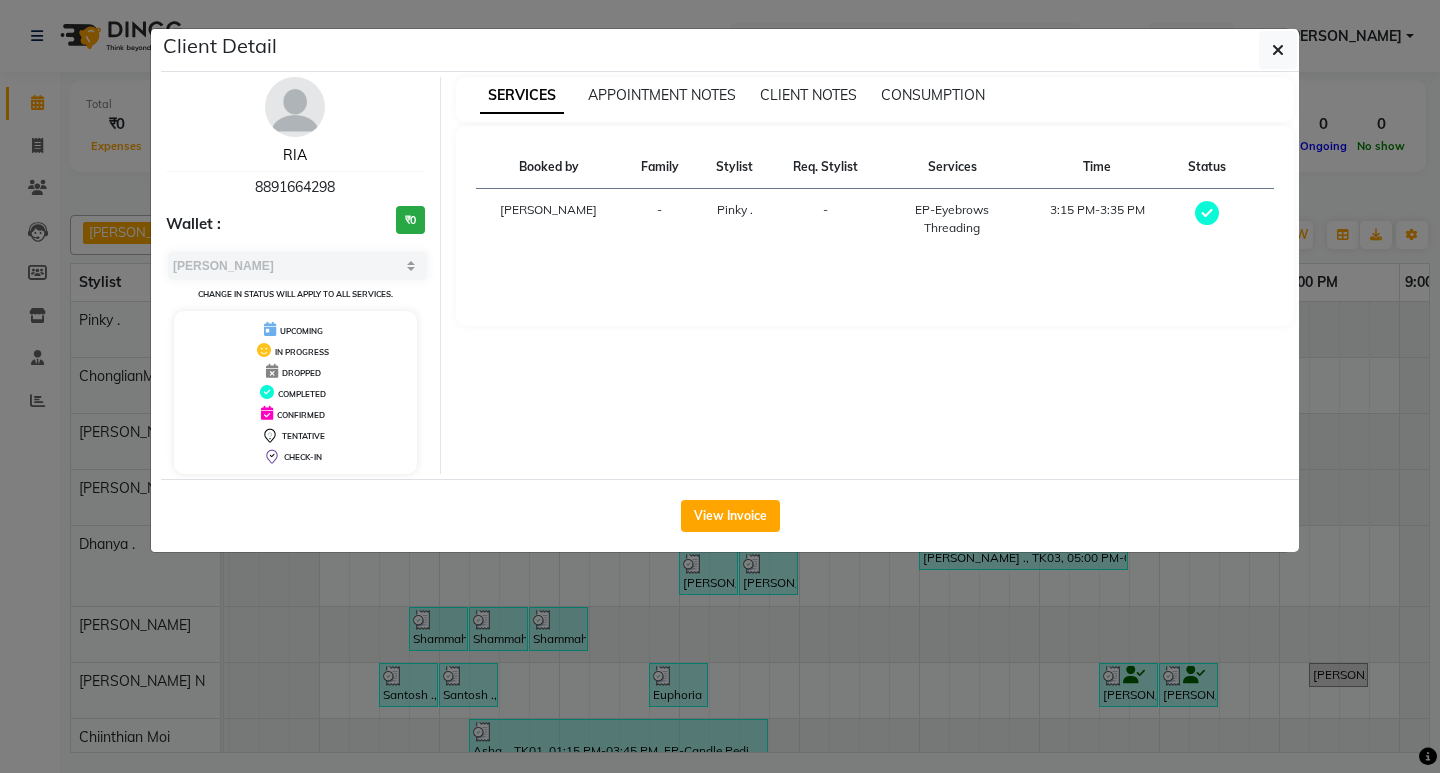 click on "RIA" at bounding box center [295, 155] 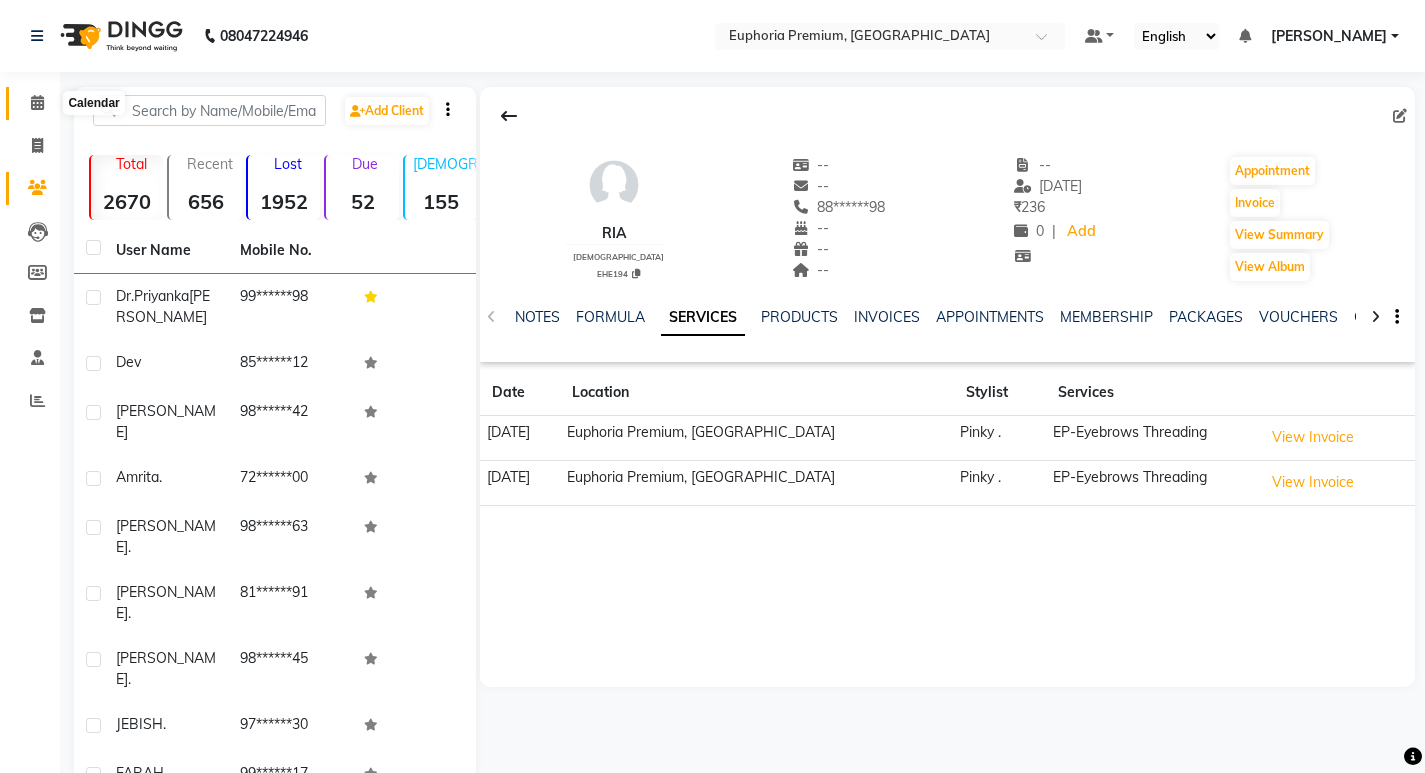 click 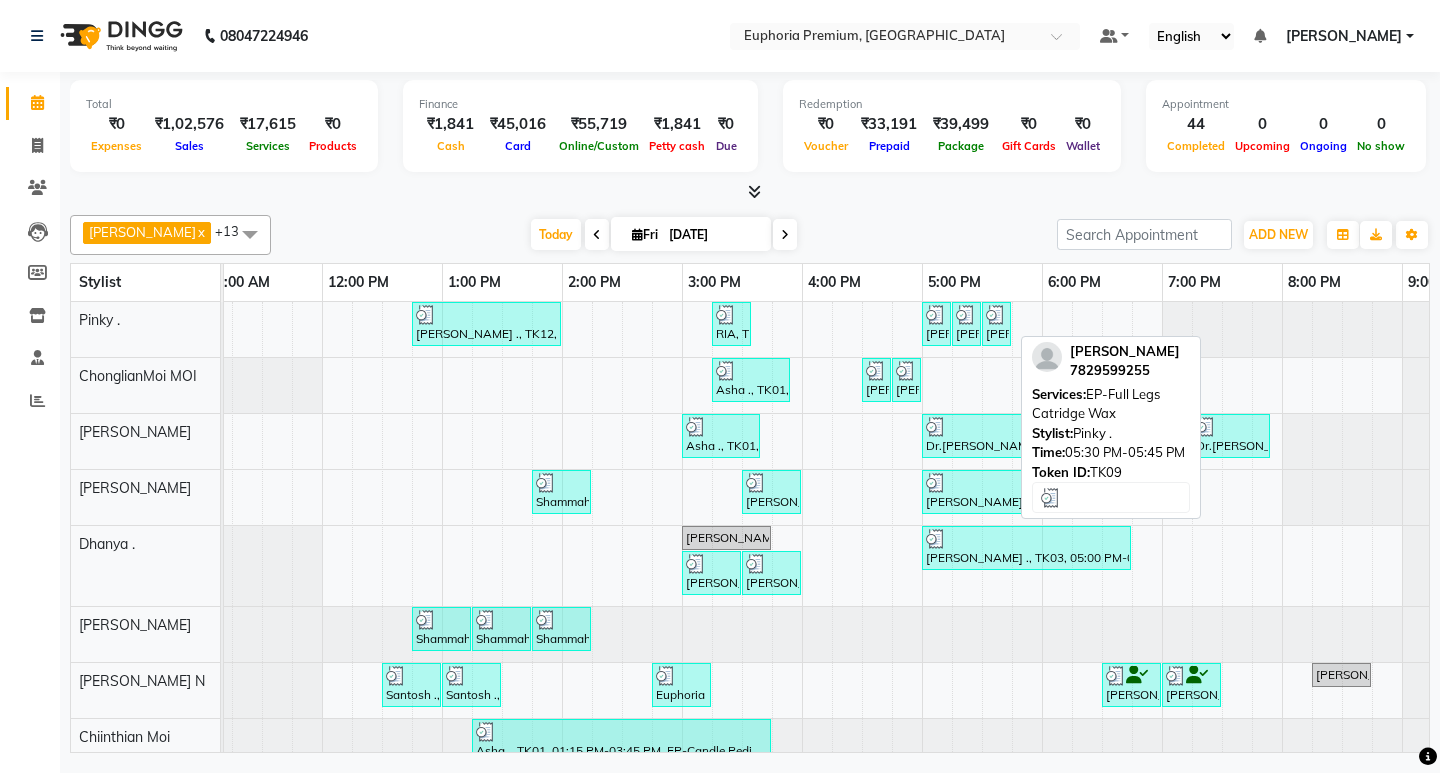 click at bounding box center [996, 315] 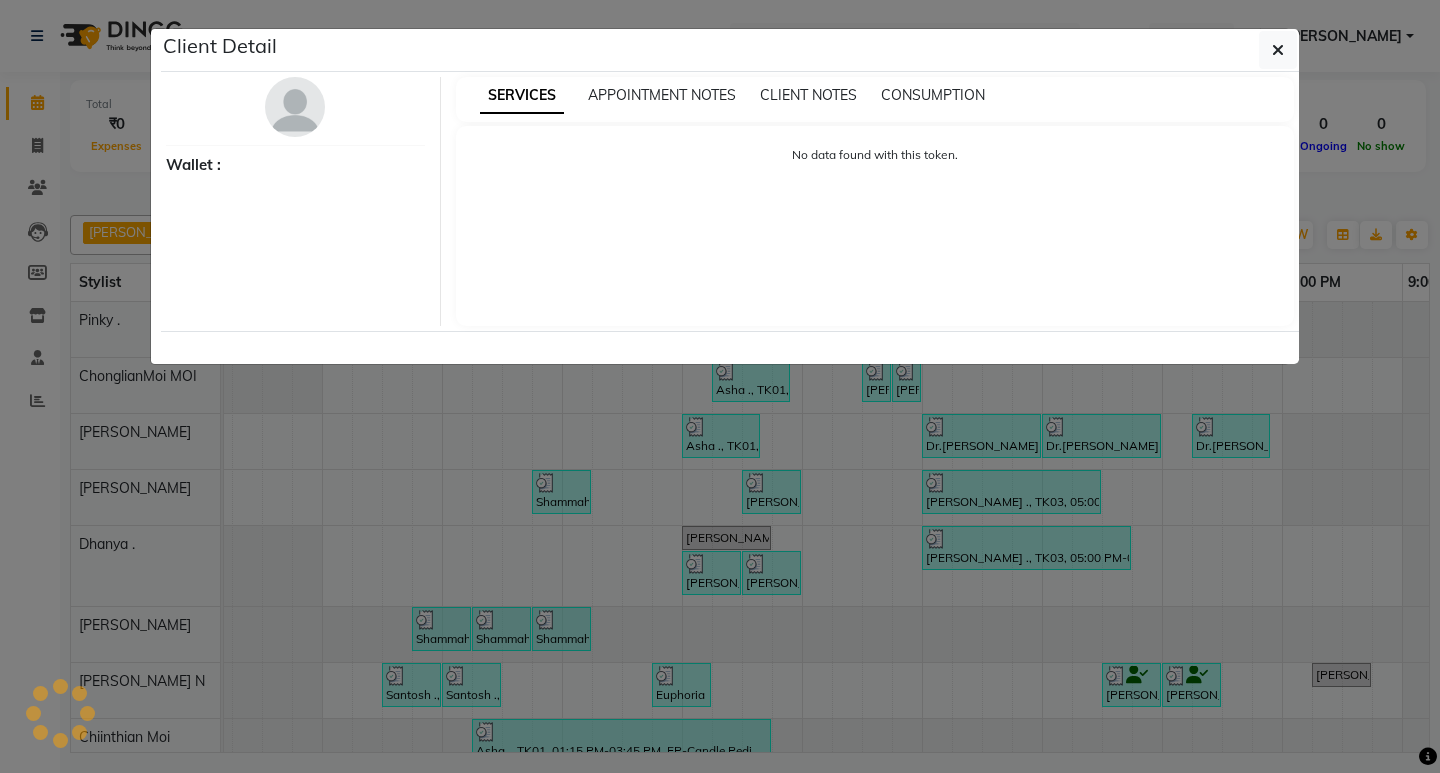 select on "3" 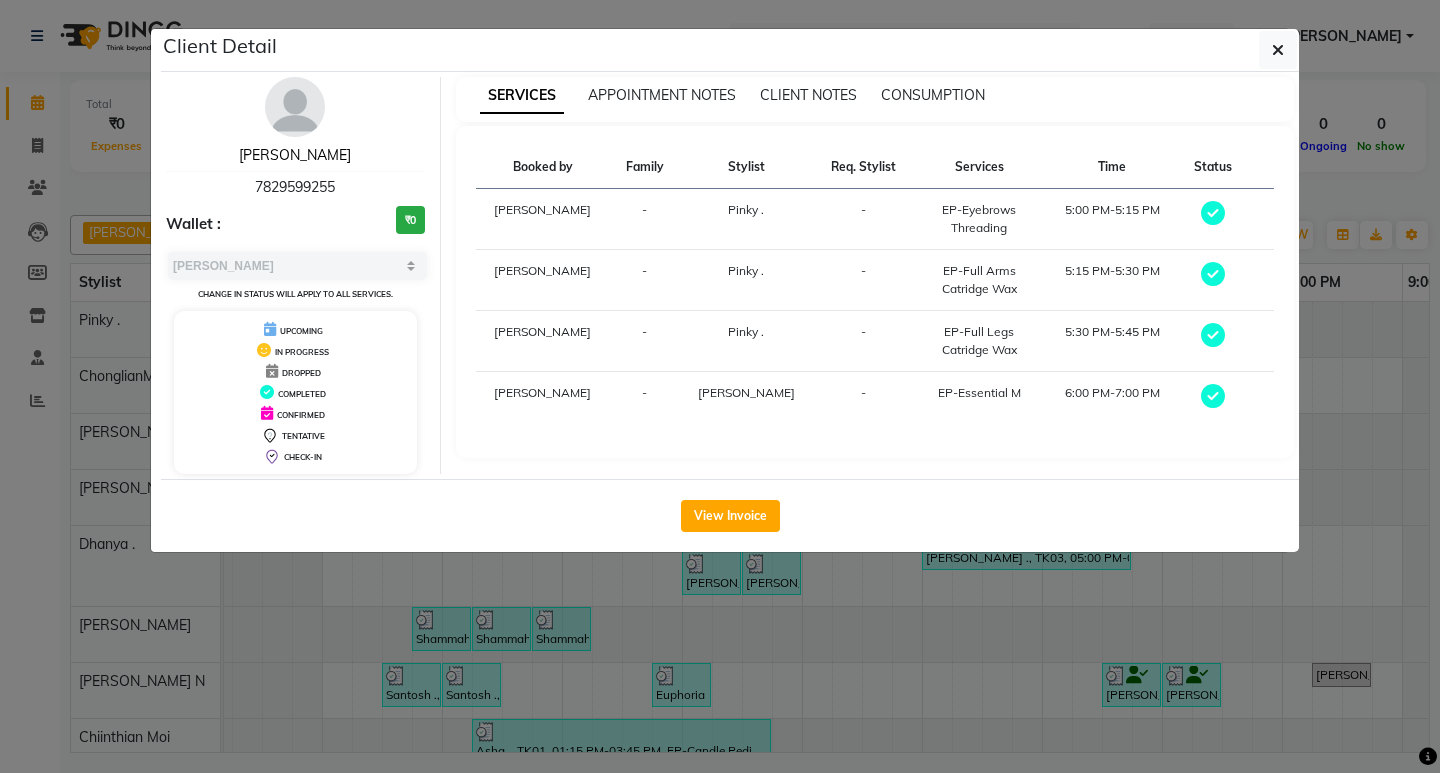 click on "Jessica" at bounding box center (295, 155) 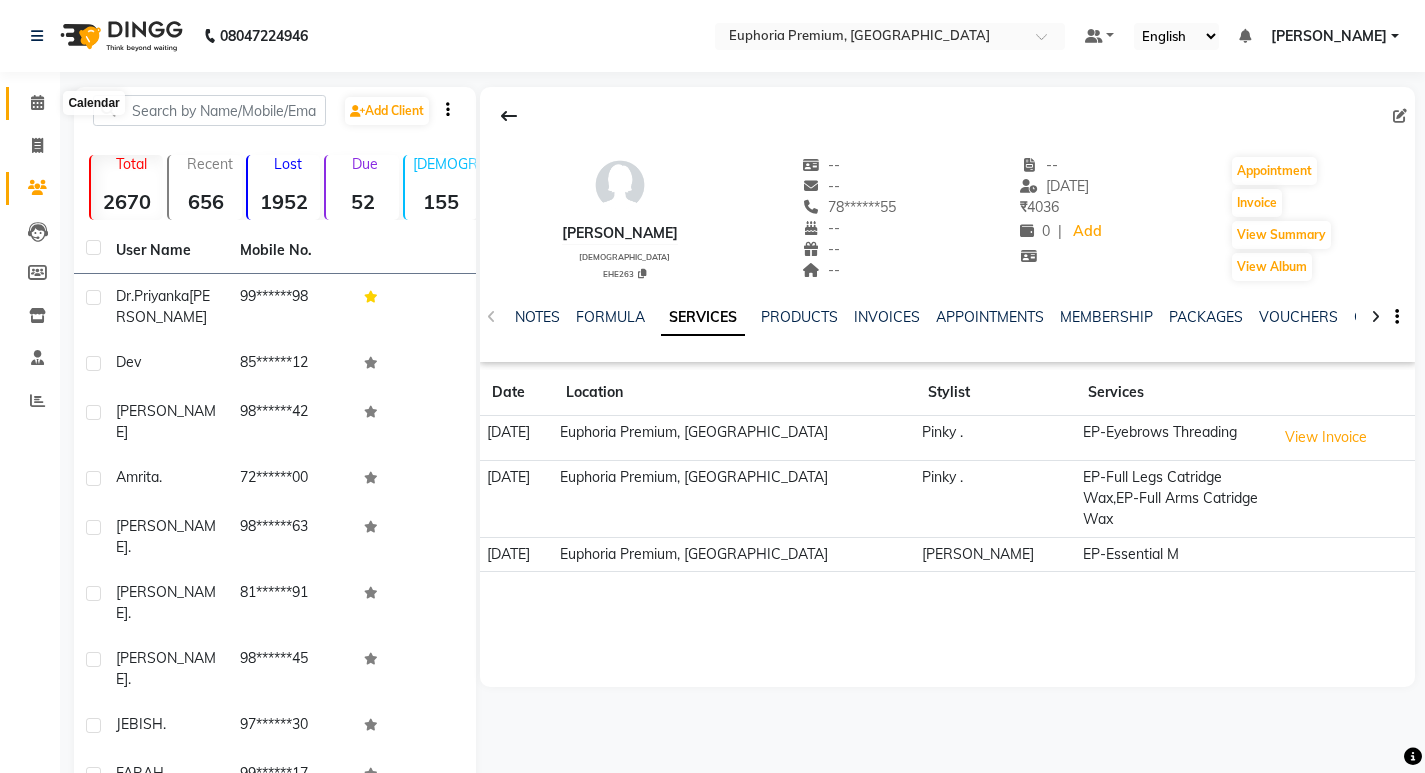 click 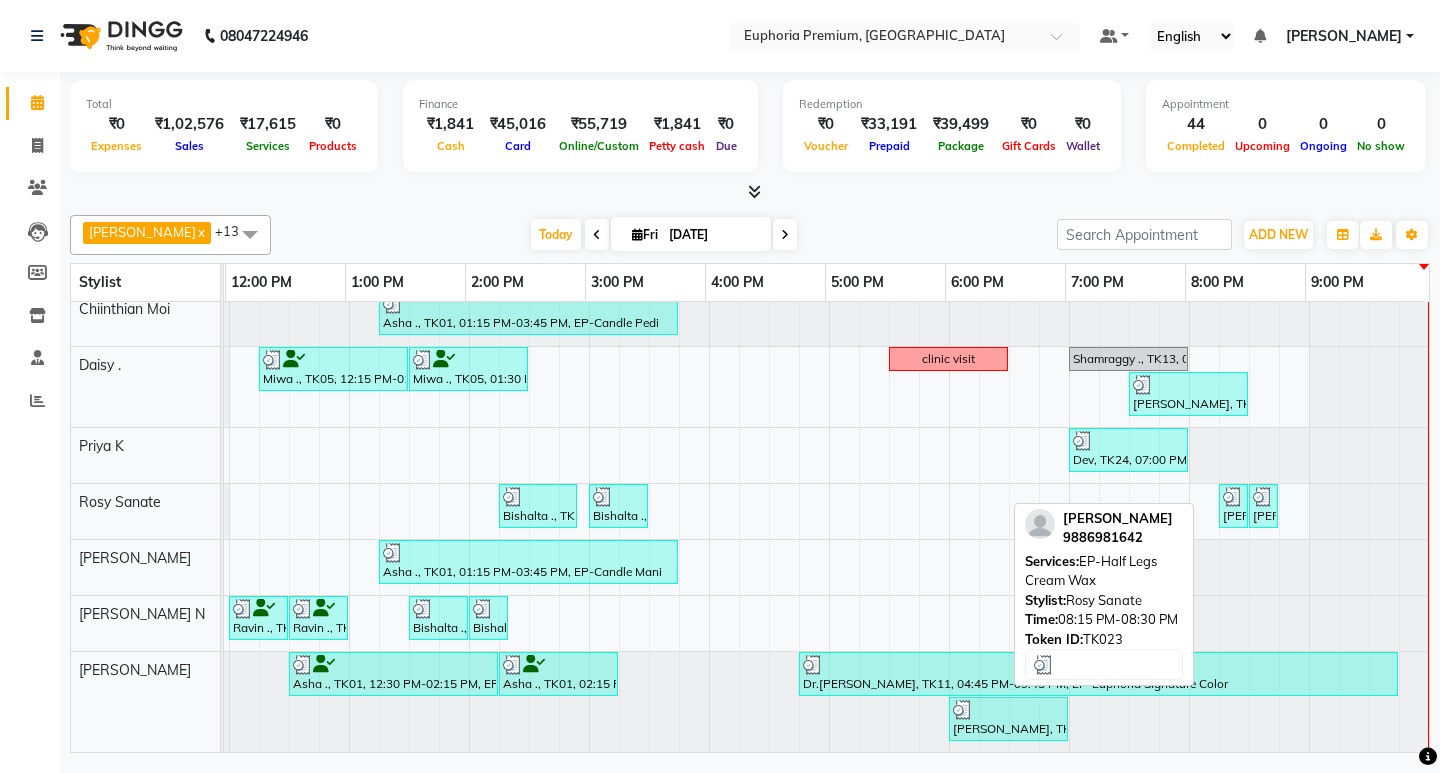 click on "Prathima, TK23, 08:15 PM-08:30 PM, EP-Half Legs Cream Wax" at bounding box center (1233, 506) 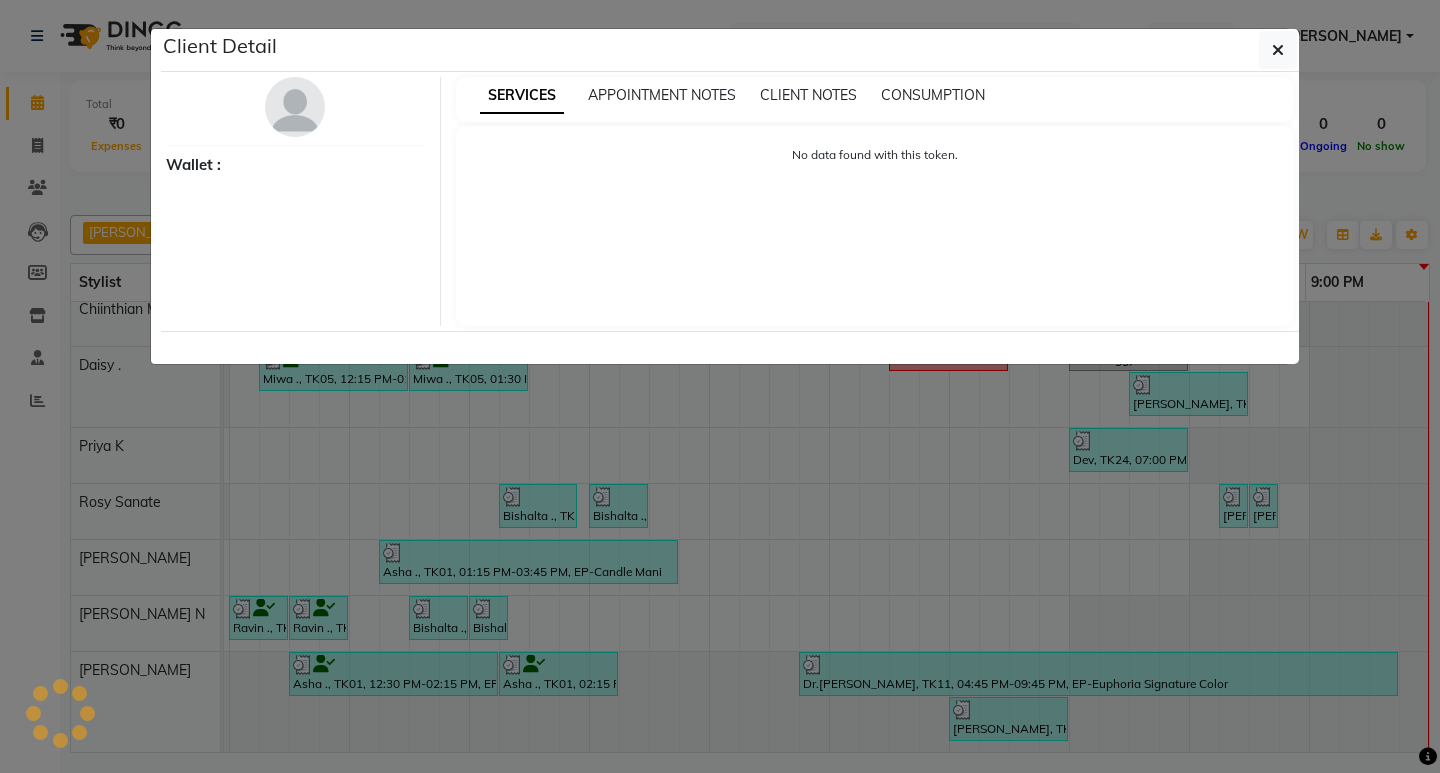 select on "3" 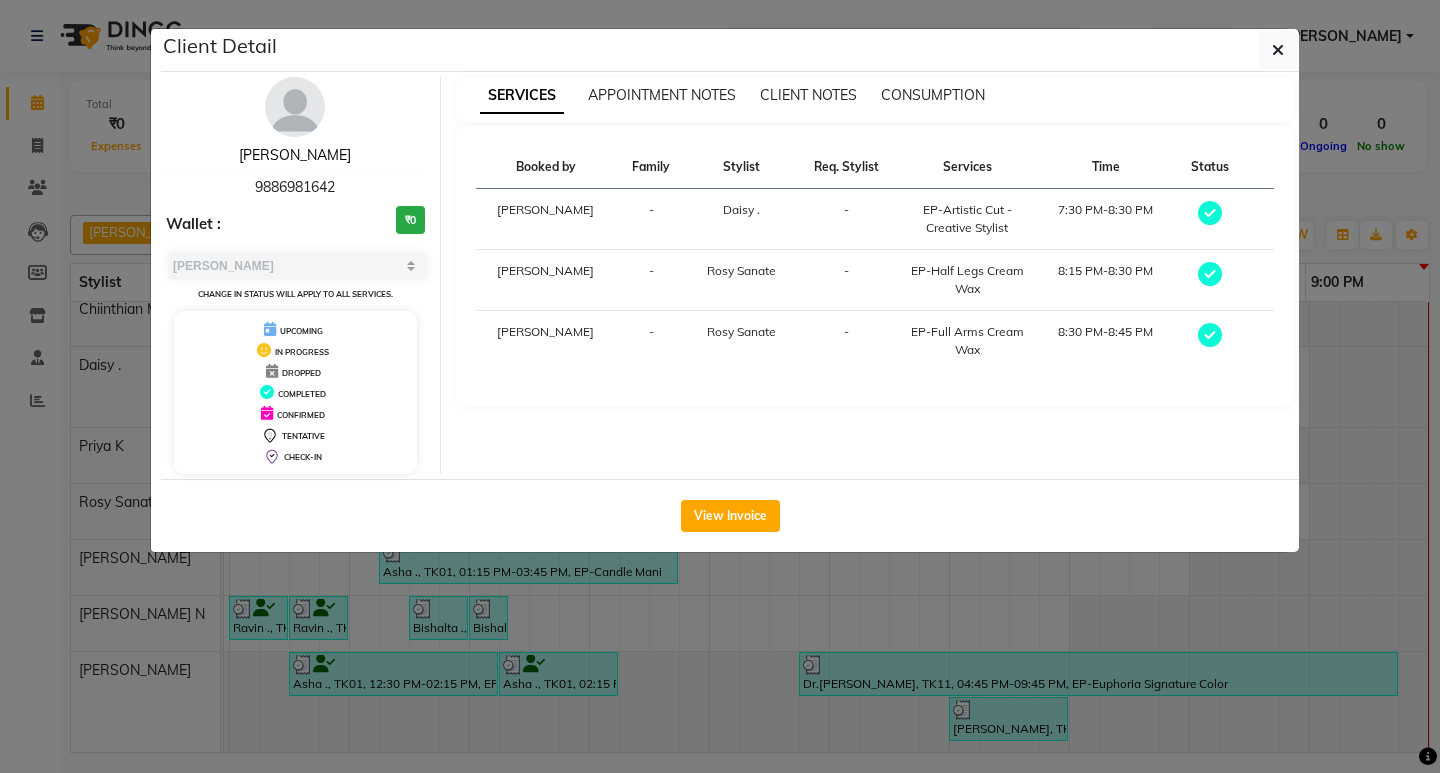 click on "Prathima" at bounding box center [295, 155] 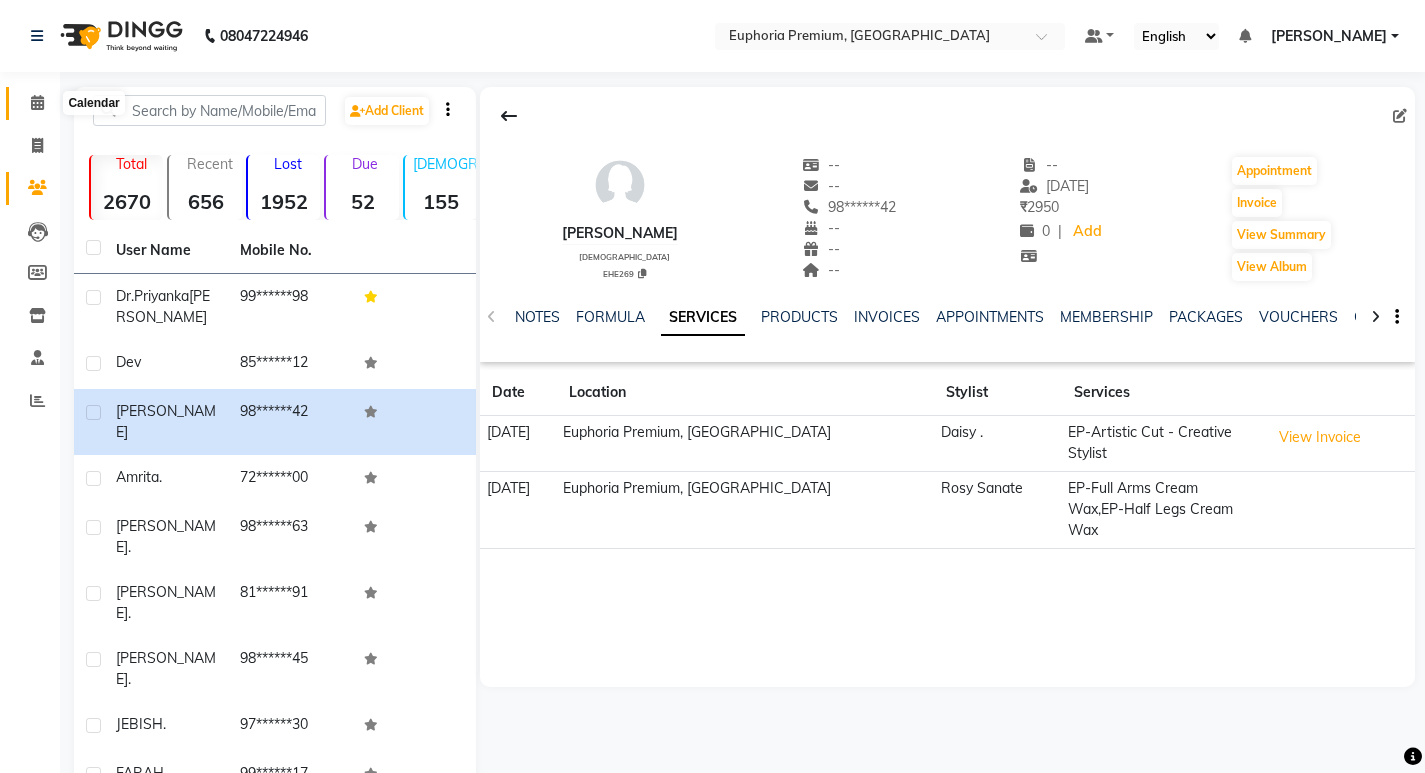 click 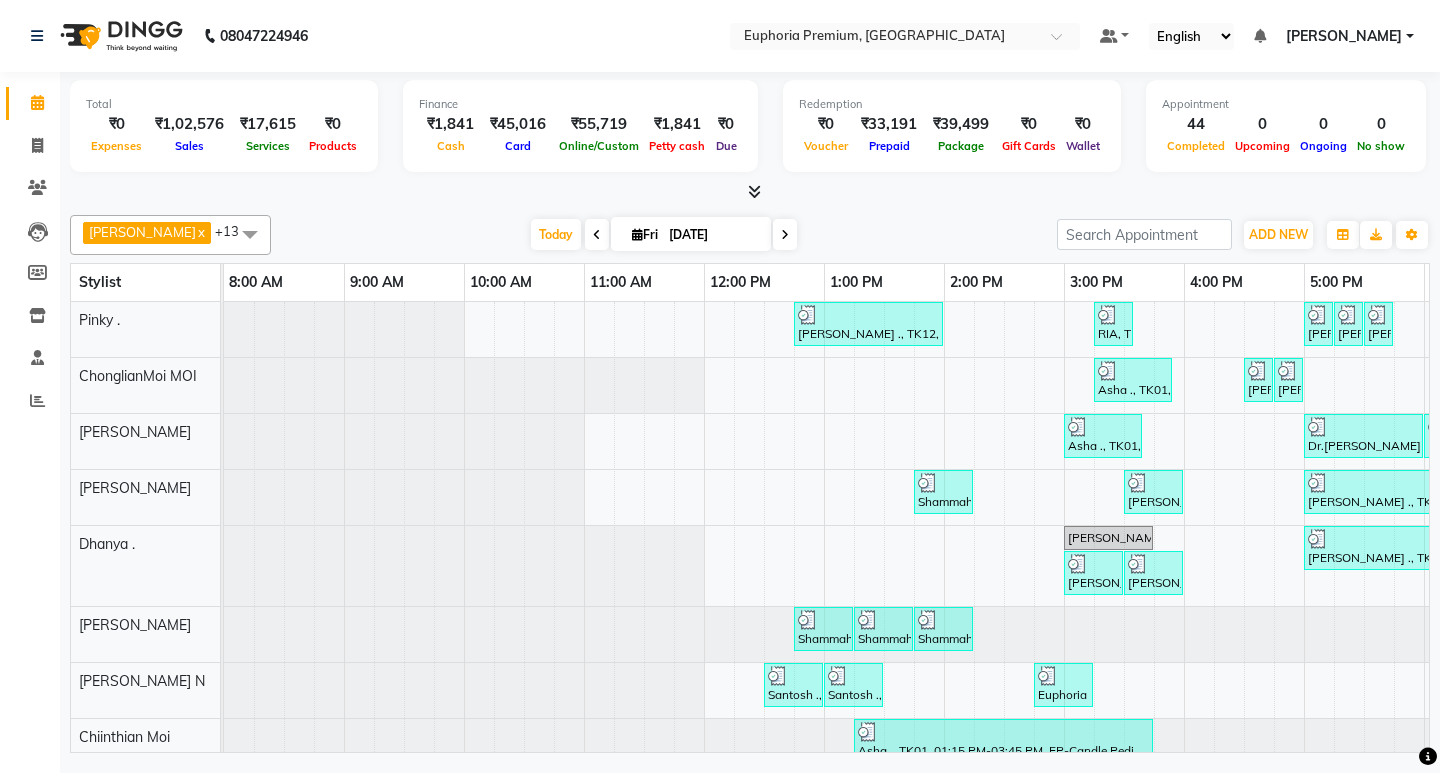 drag, startPoint x: 759, startPoint y: 226, endPoint x: 792, endPoint y: 249, distance: 40.22437 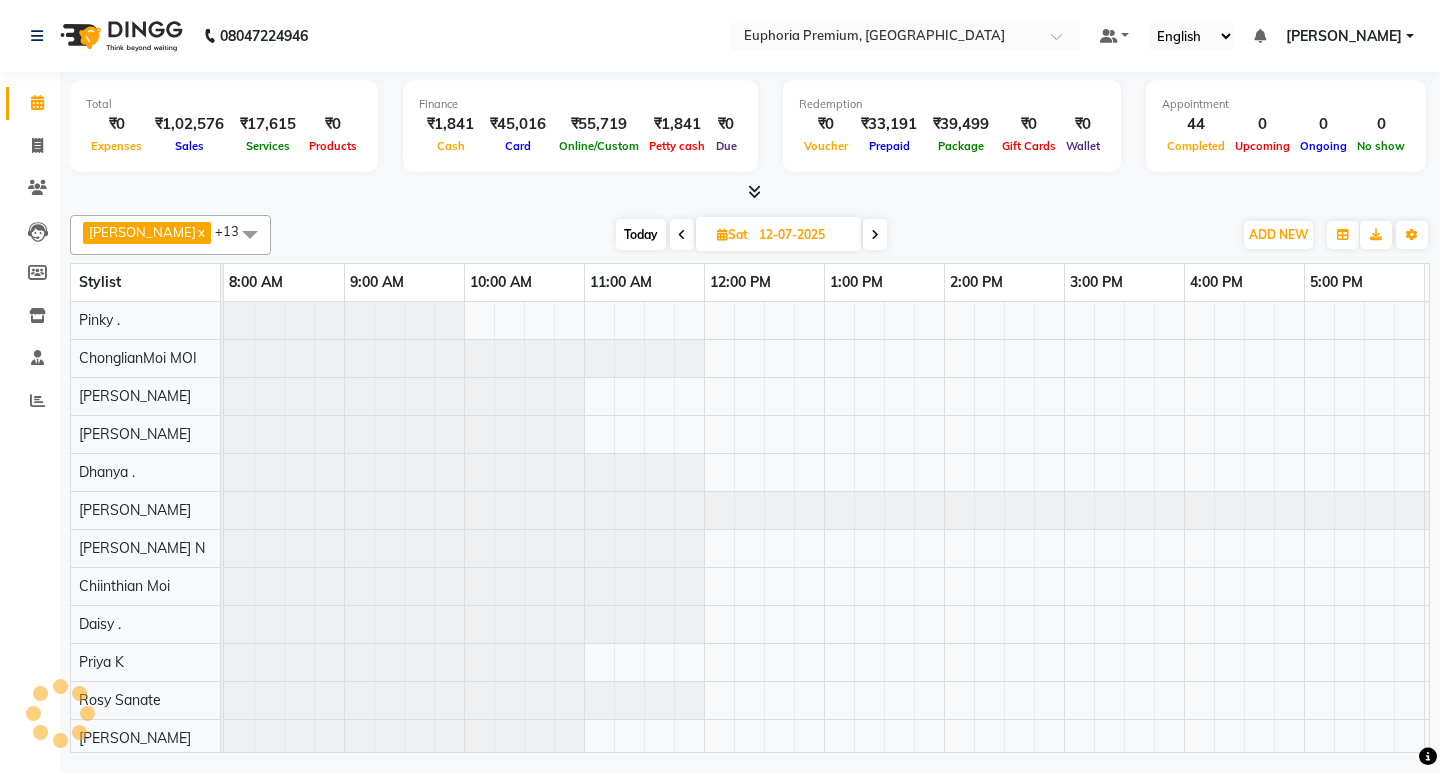 scroll, scrollTop: 0, scrollLeft: 475, axis: horizontal 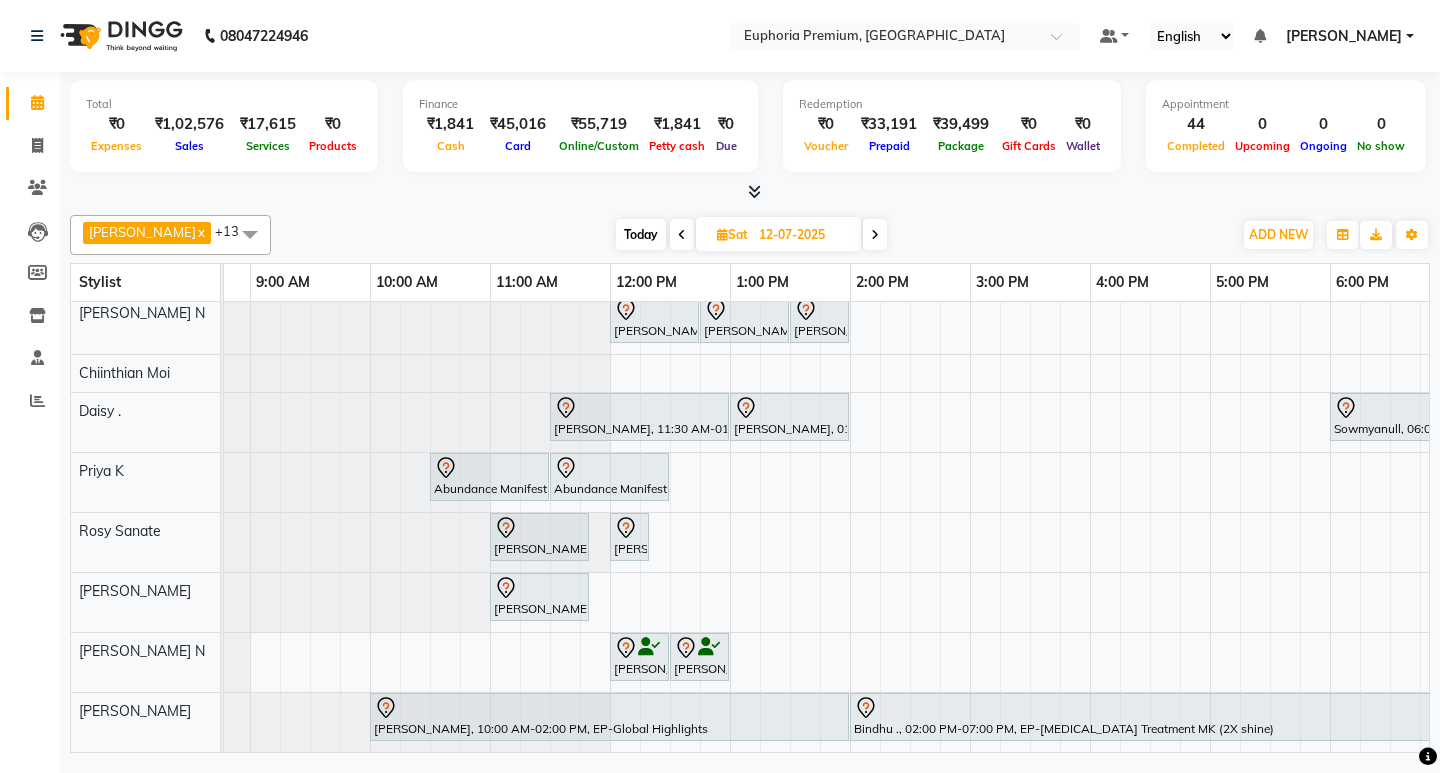 click on "Today" at bounding box center [641, 234] 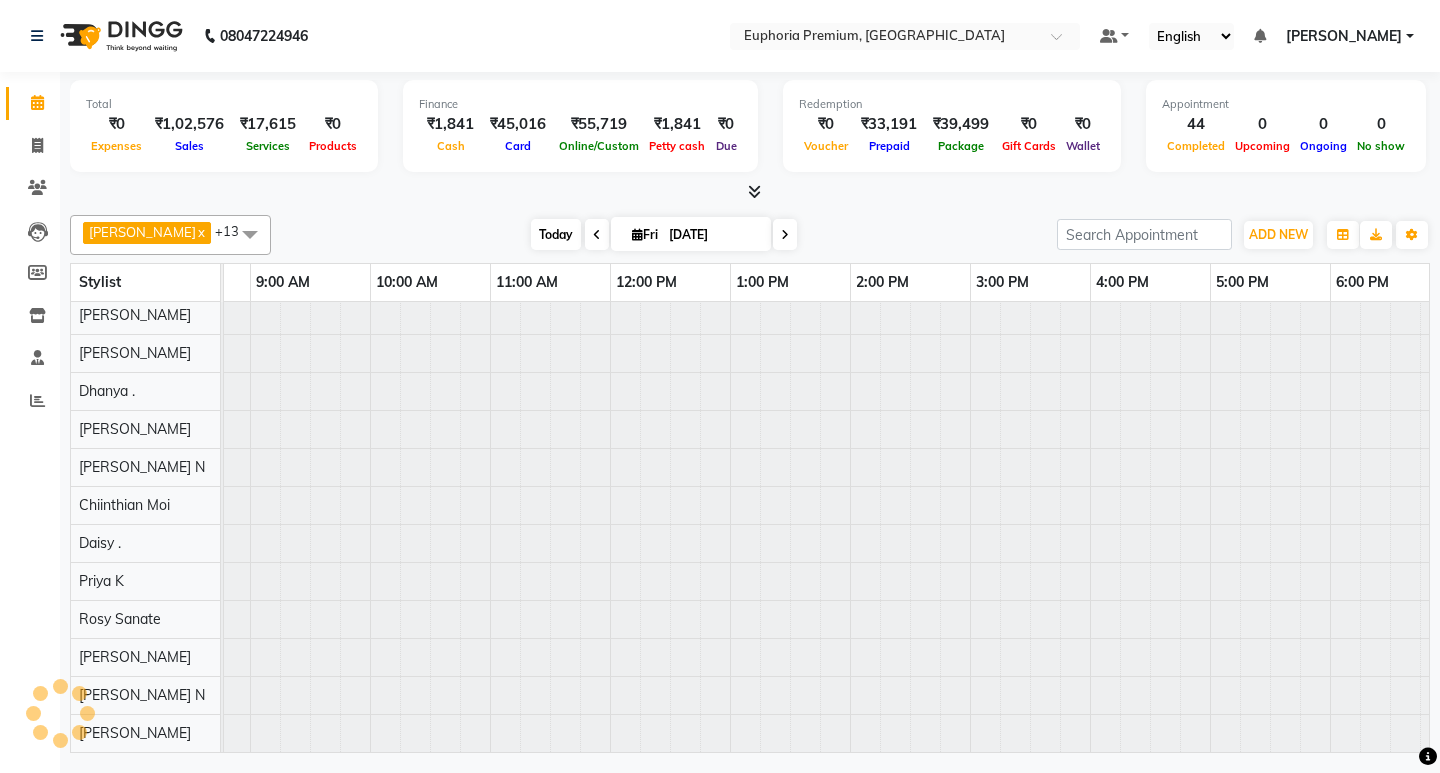 scroll, scrollTop: 0, scrollLeft: 0, axis: both 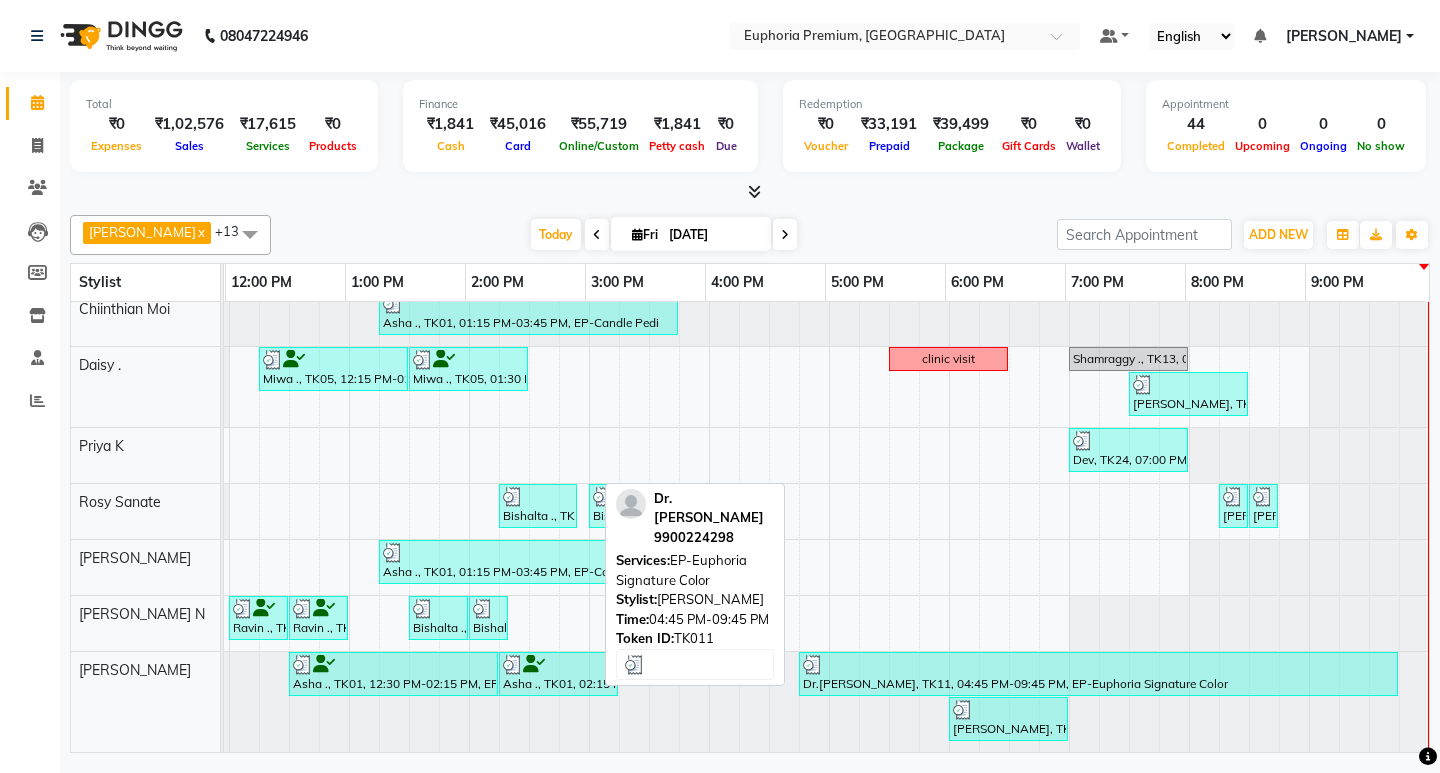 click at bounding box center [1098, 665] 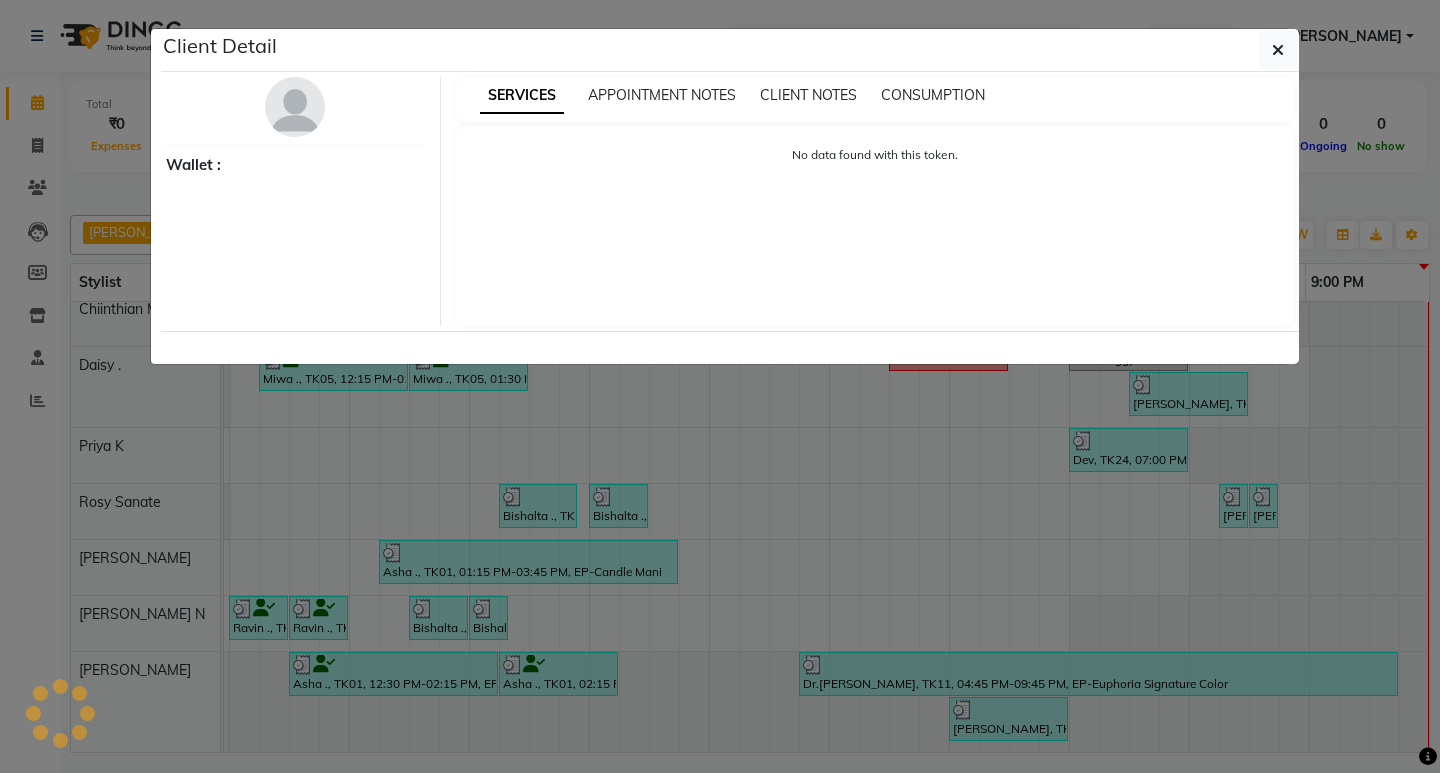 select on "3" 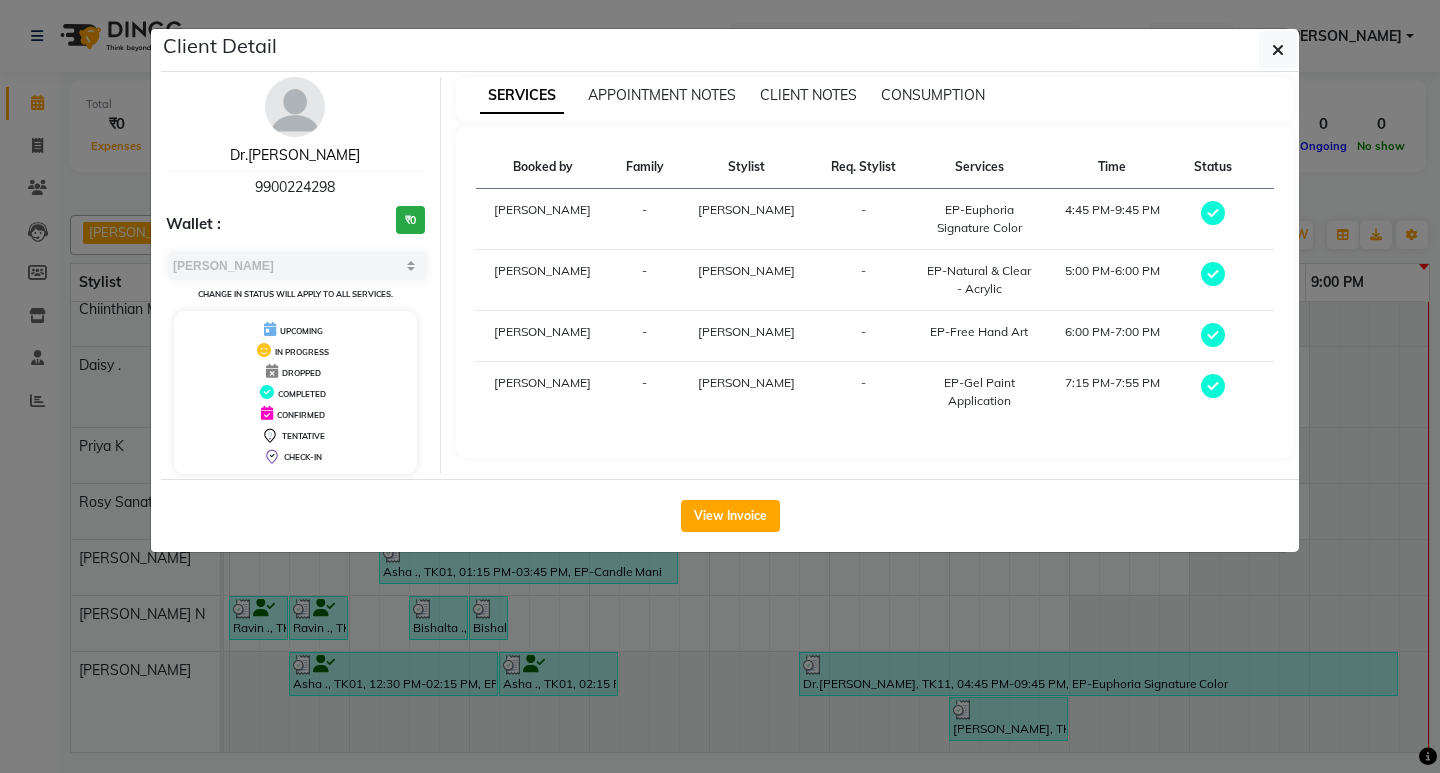click on "Dr.Priyanka Yadav" at bounding box center [295, 155] 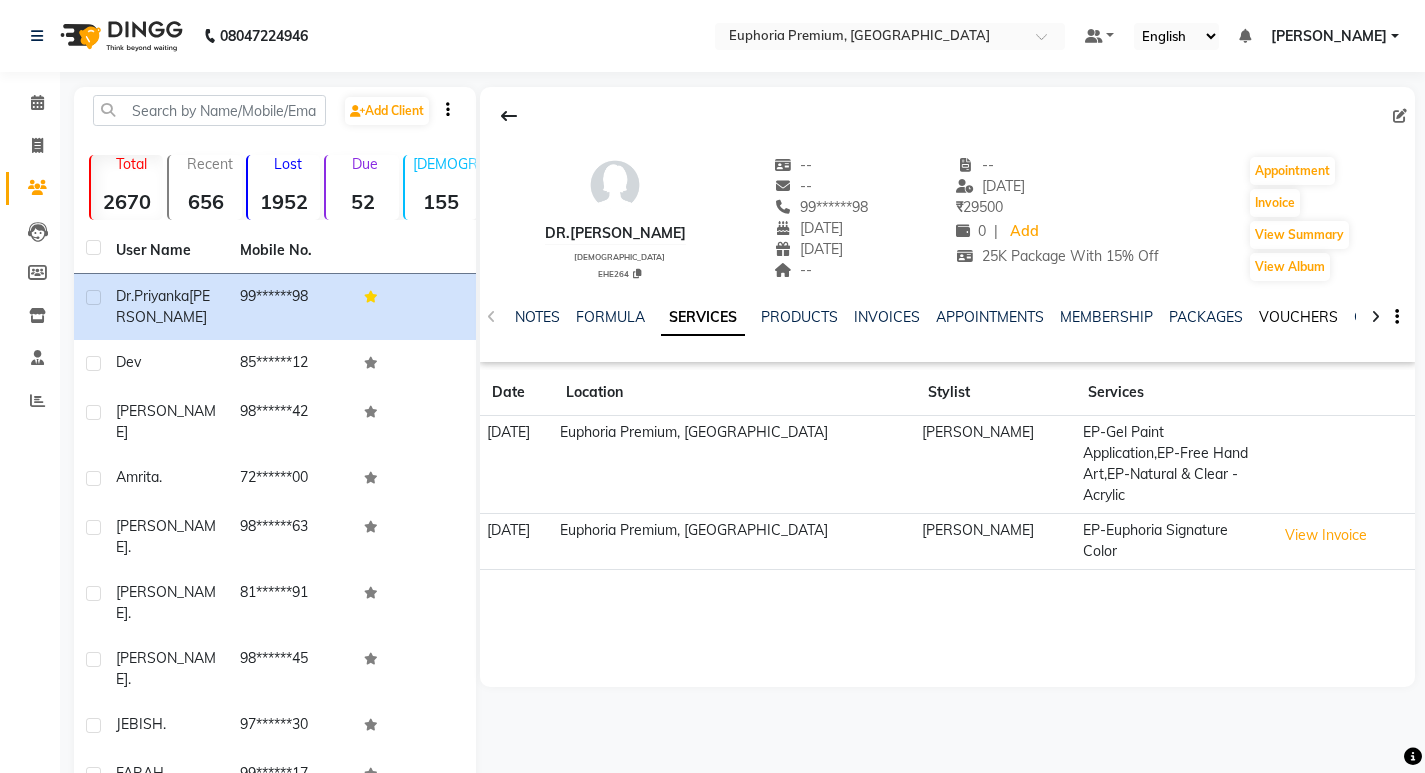 click on "VOUCHERS" 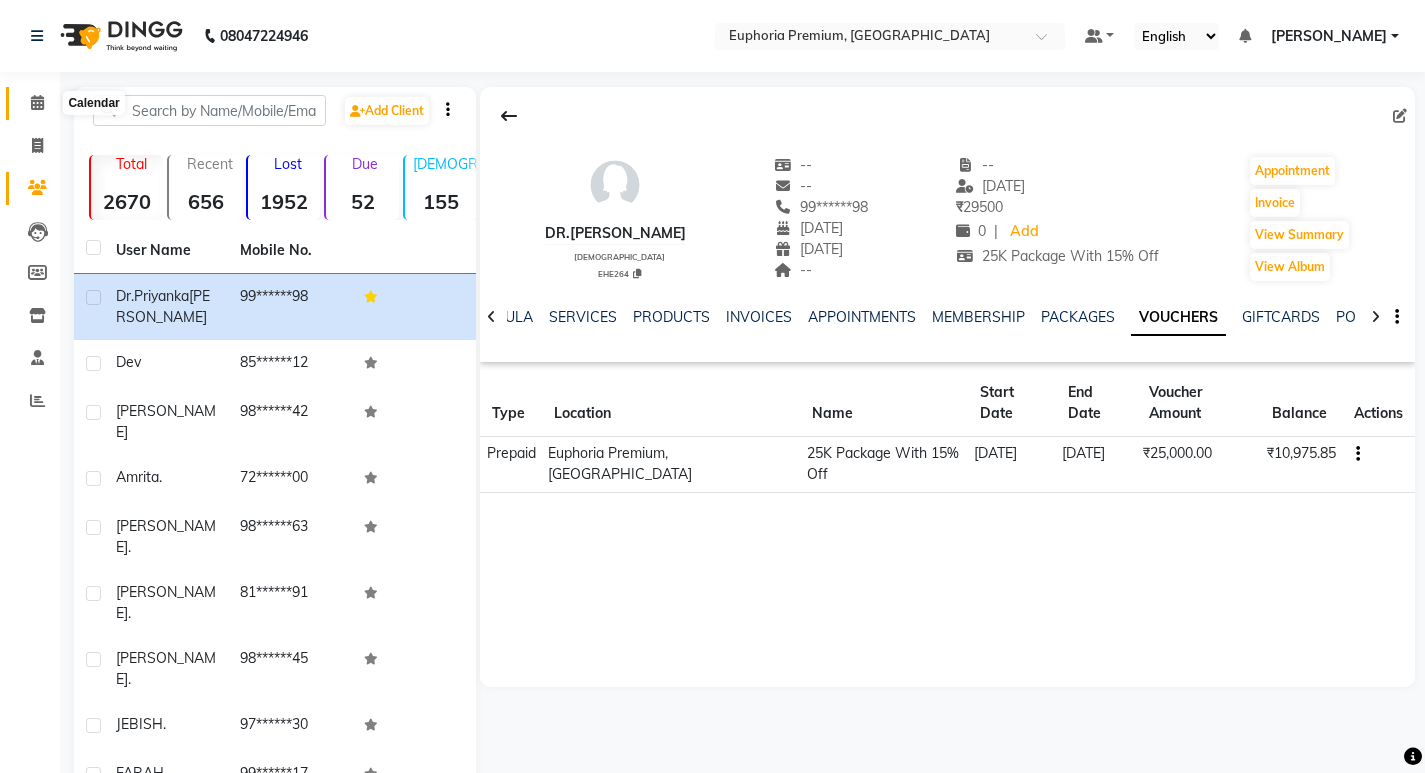 click 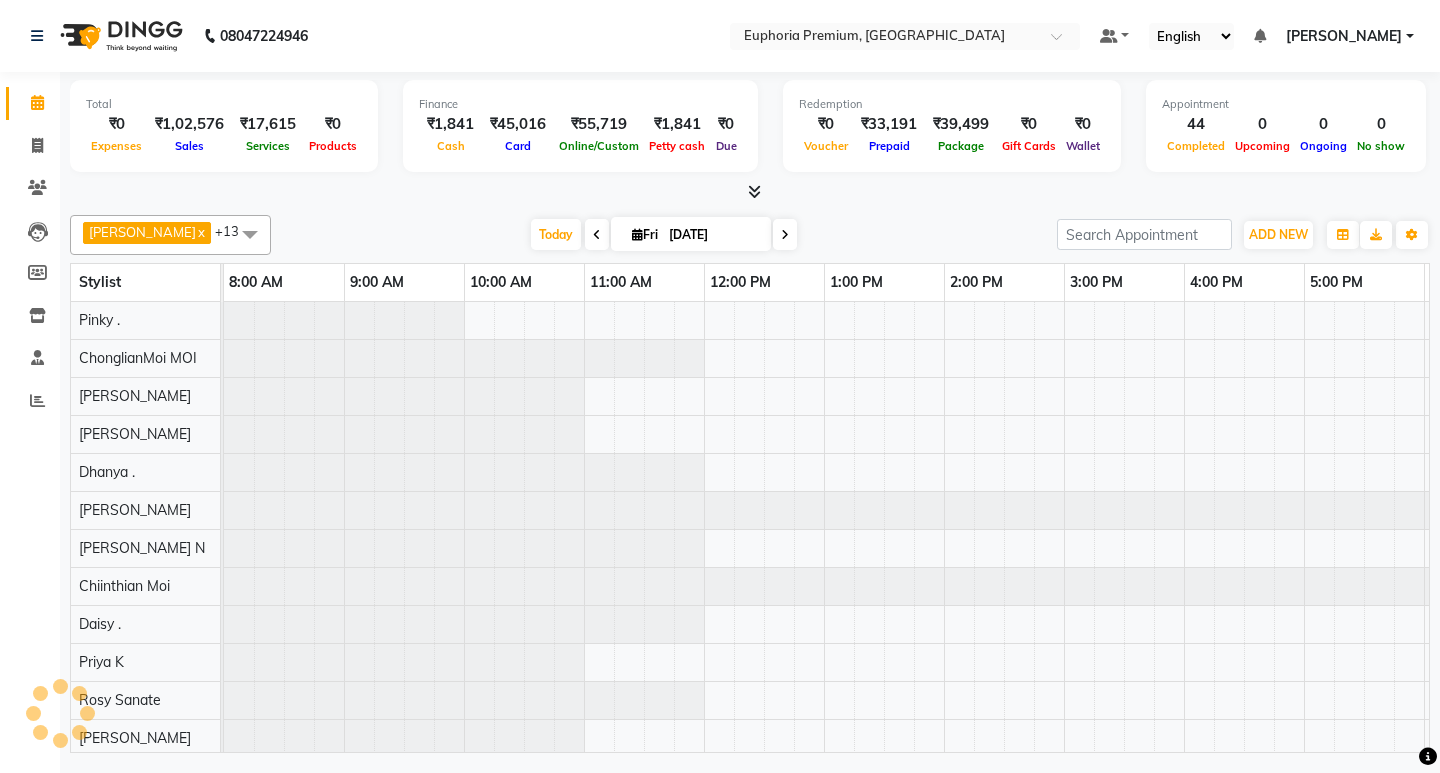 scroll, scrollTop: 0, scrollLeft: 0, axis: both 